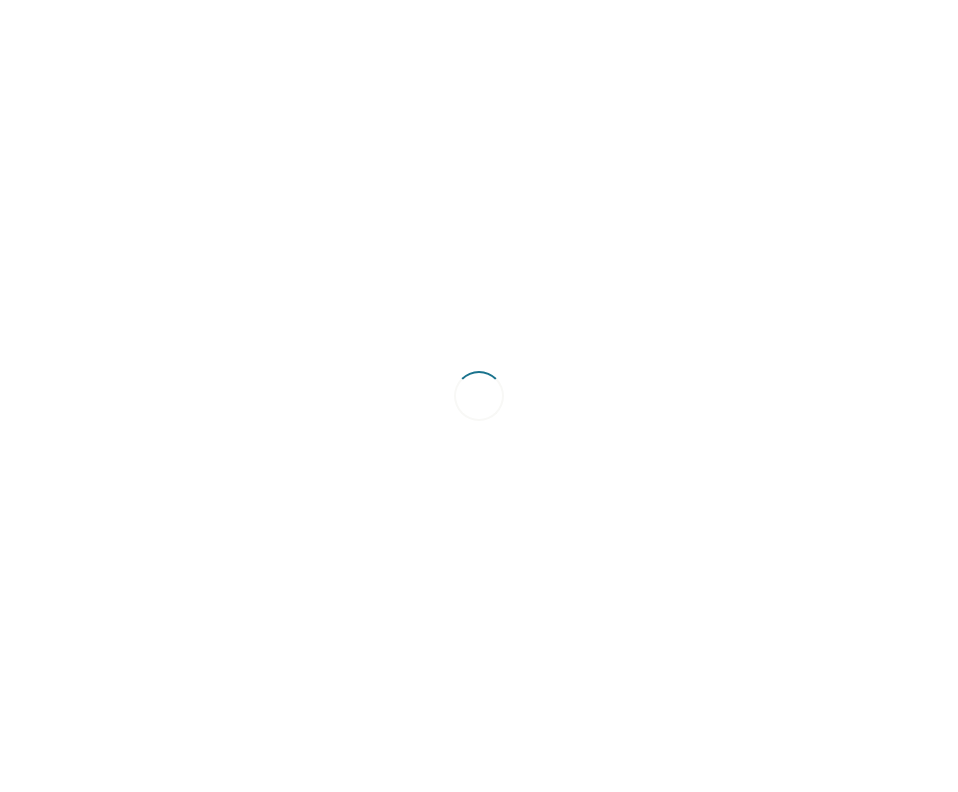 scroll, scrollTop: 0, scrollLeft: 0, axis: both 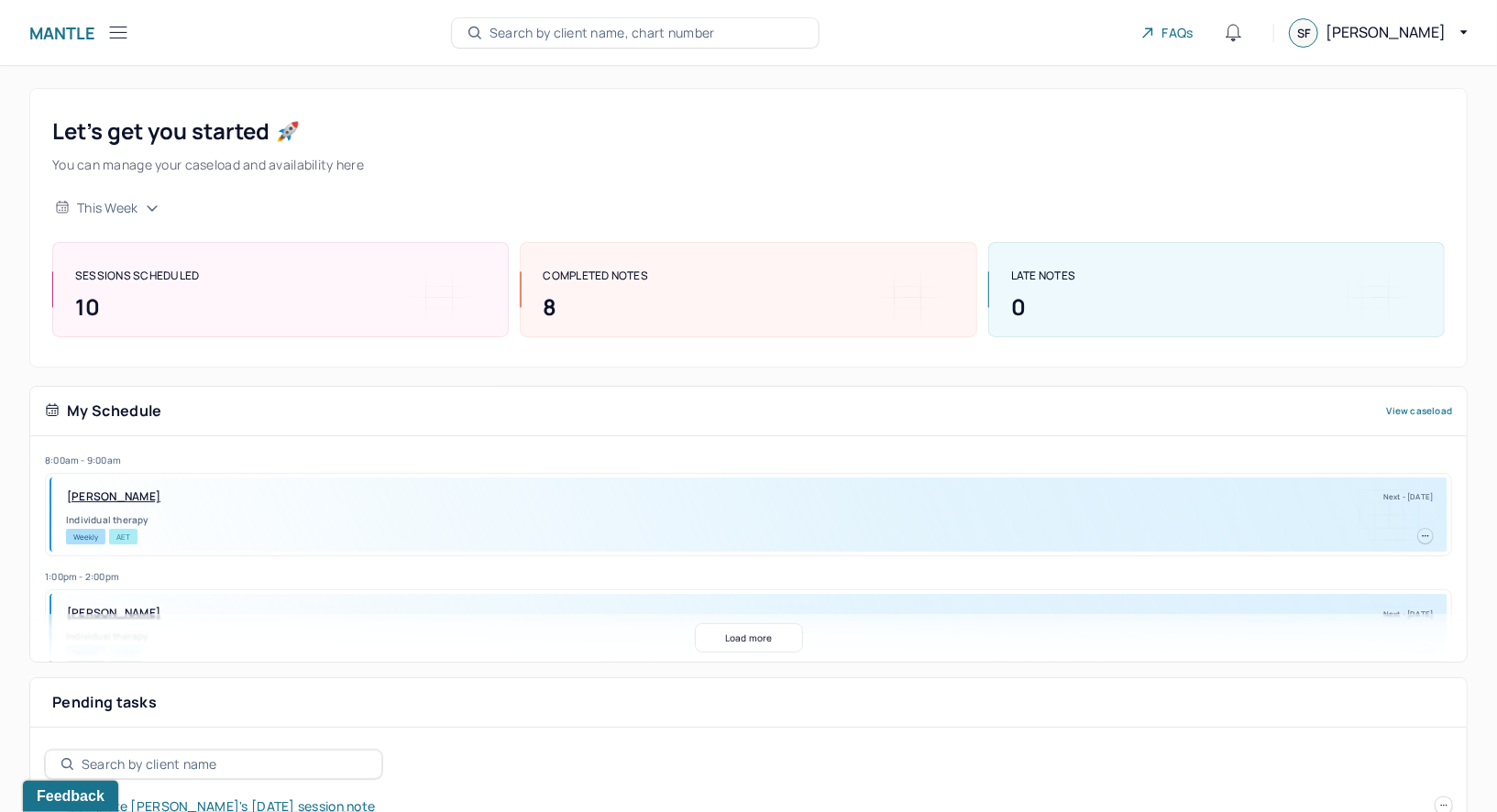 click 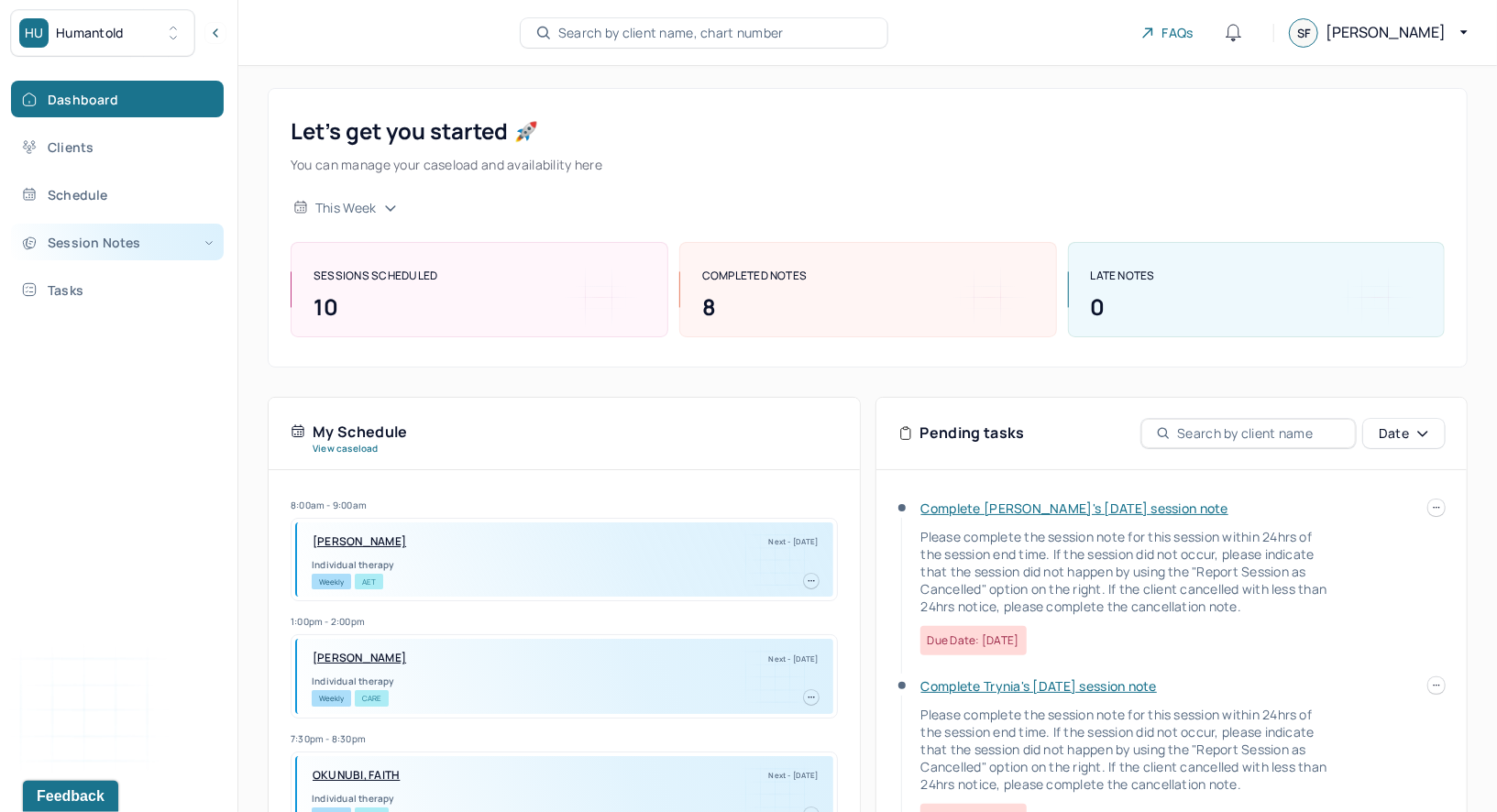 click on "Session Notes" at bounding box center (117, 242) 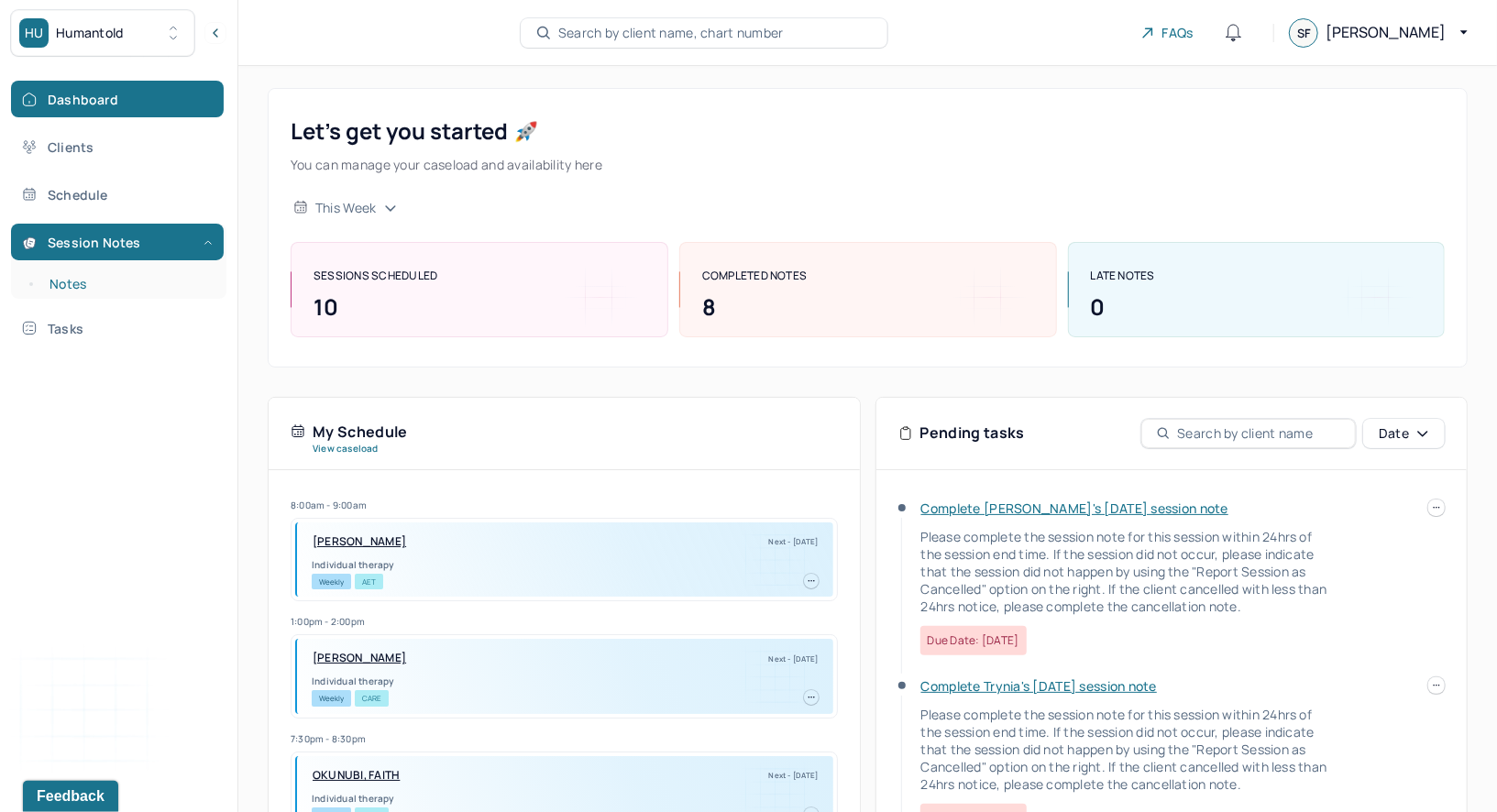 click on "Notes" at bounding box center (127, 284) 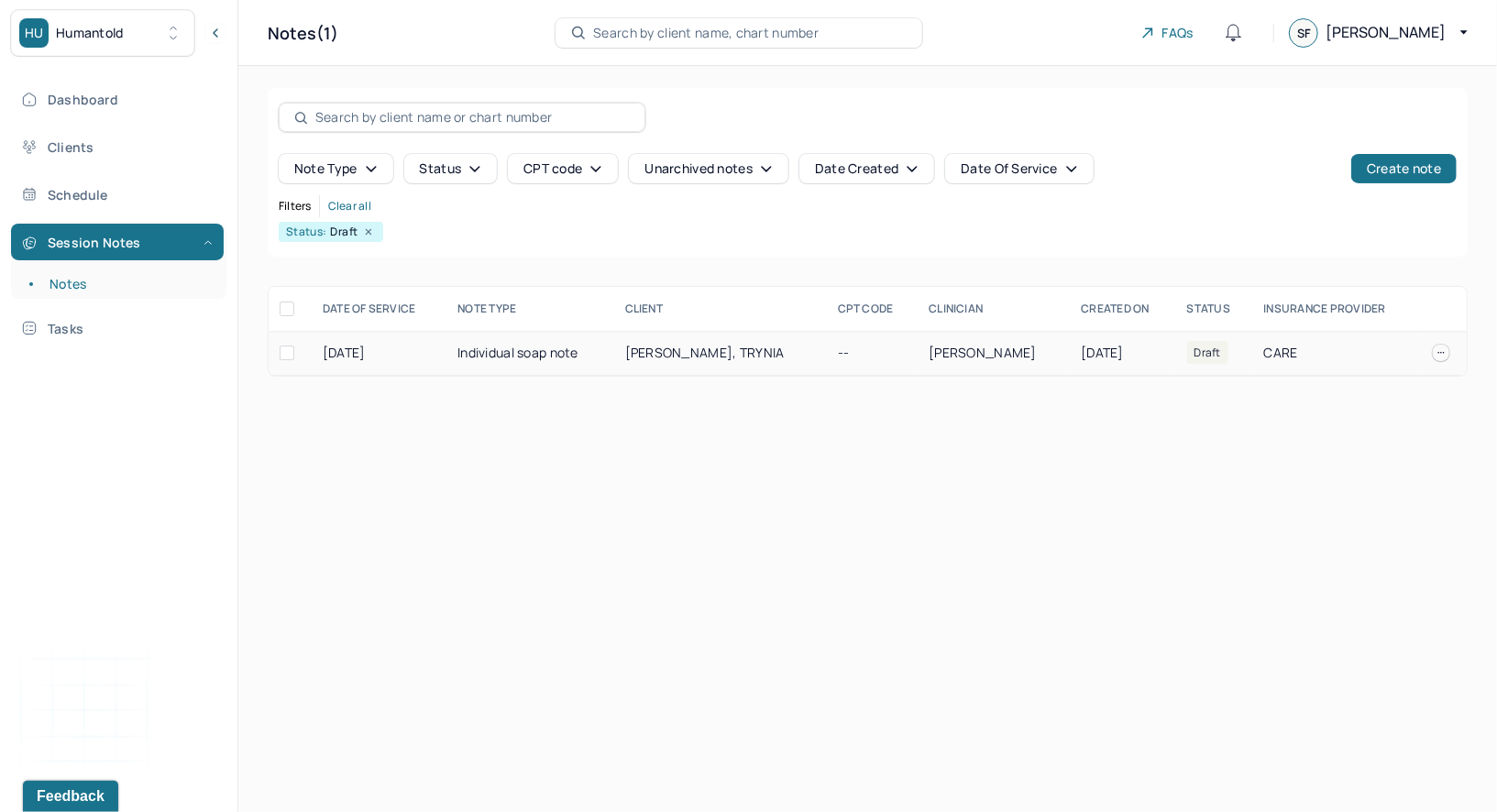 click on "[PERSON_NAME], TRYNIA" at bounding box center (705, 352) 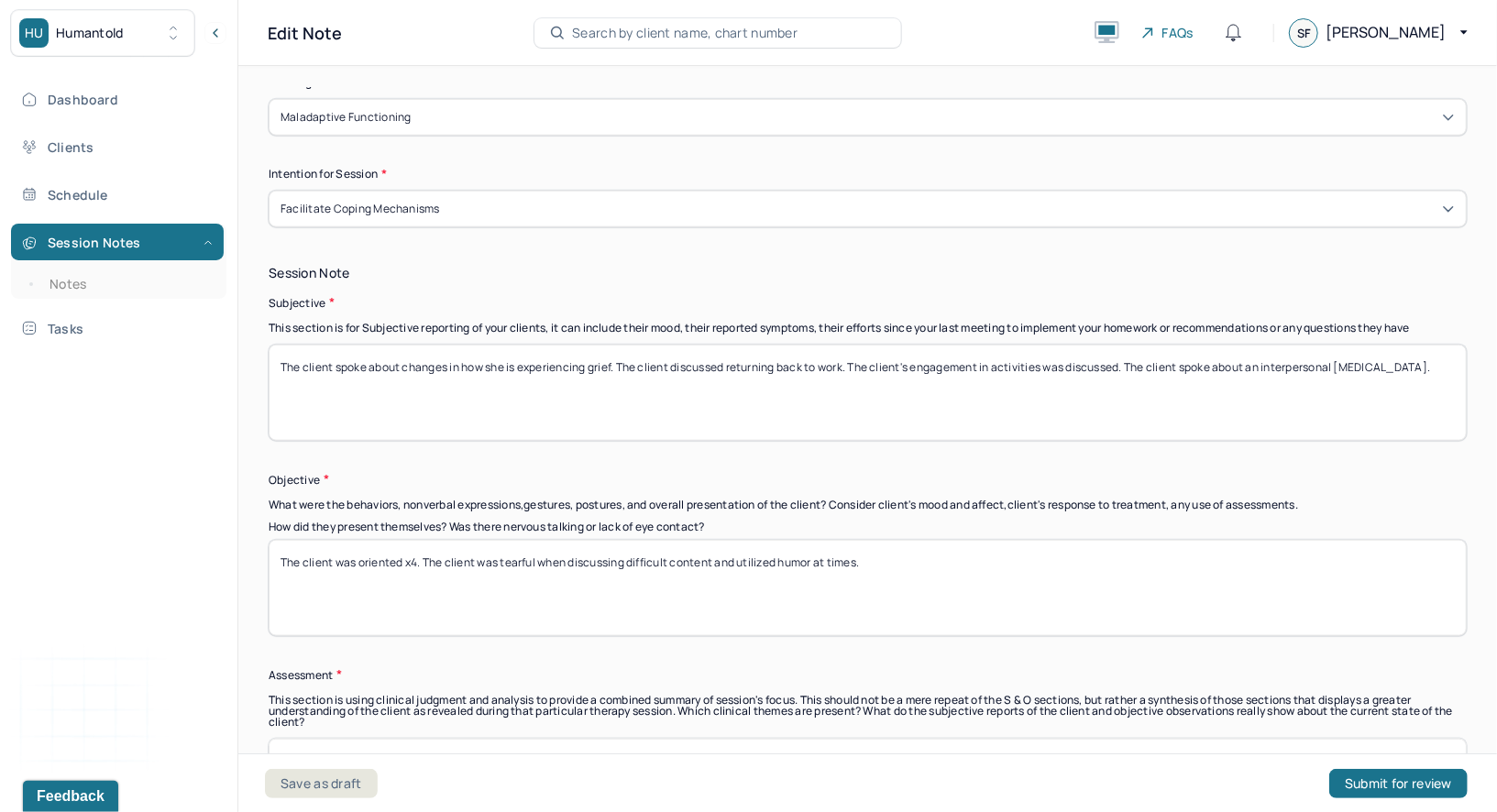 scroll, scrollTop: 1121, scrollLeft: 0, axis: vertical 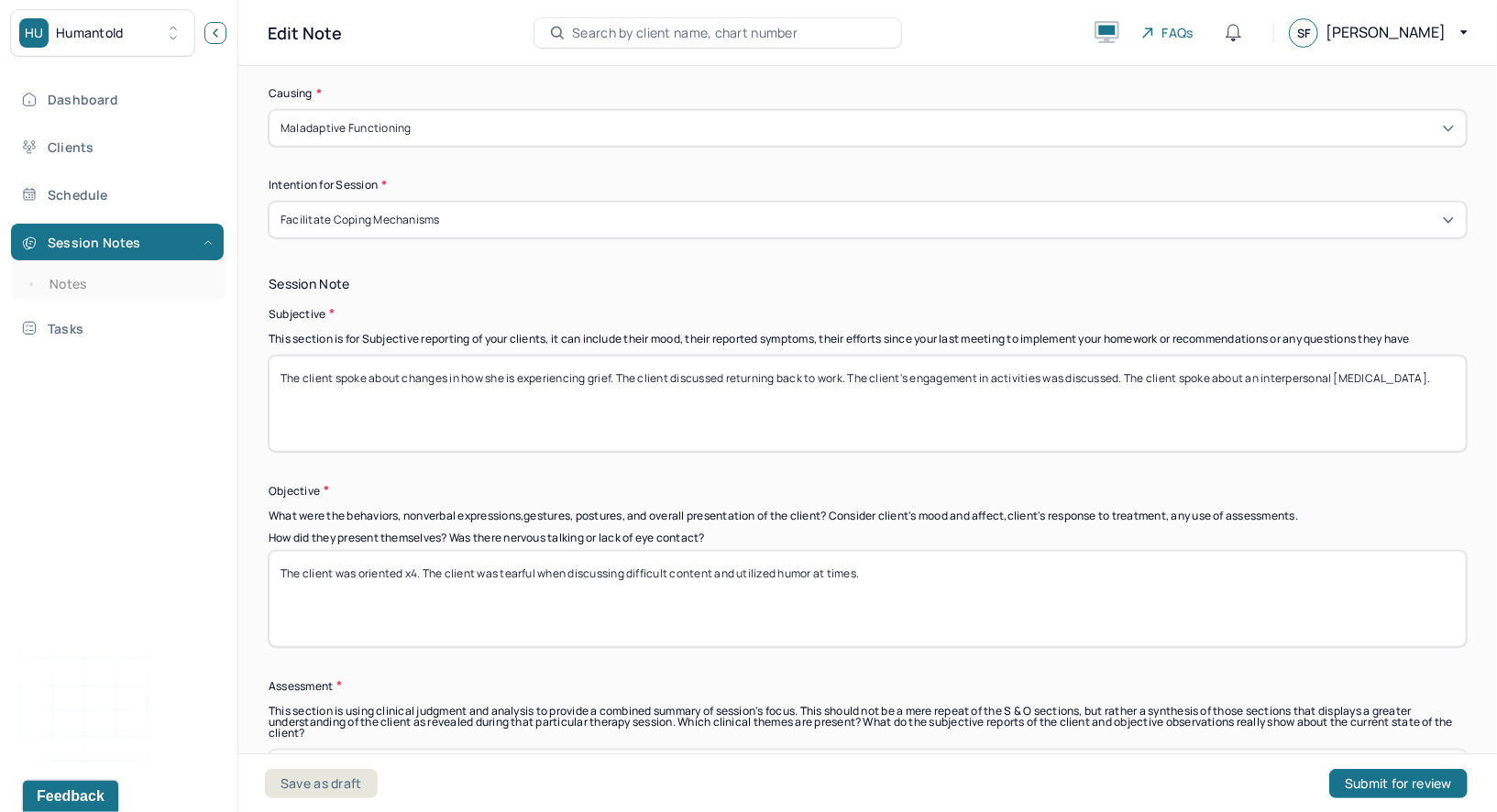 click at bounding box center [215, 33] 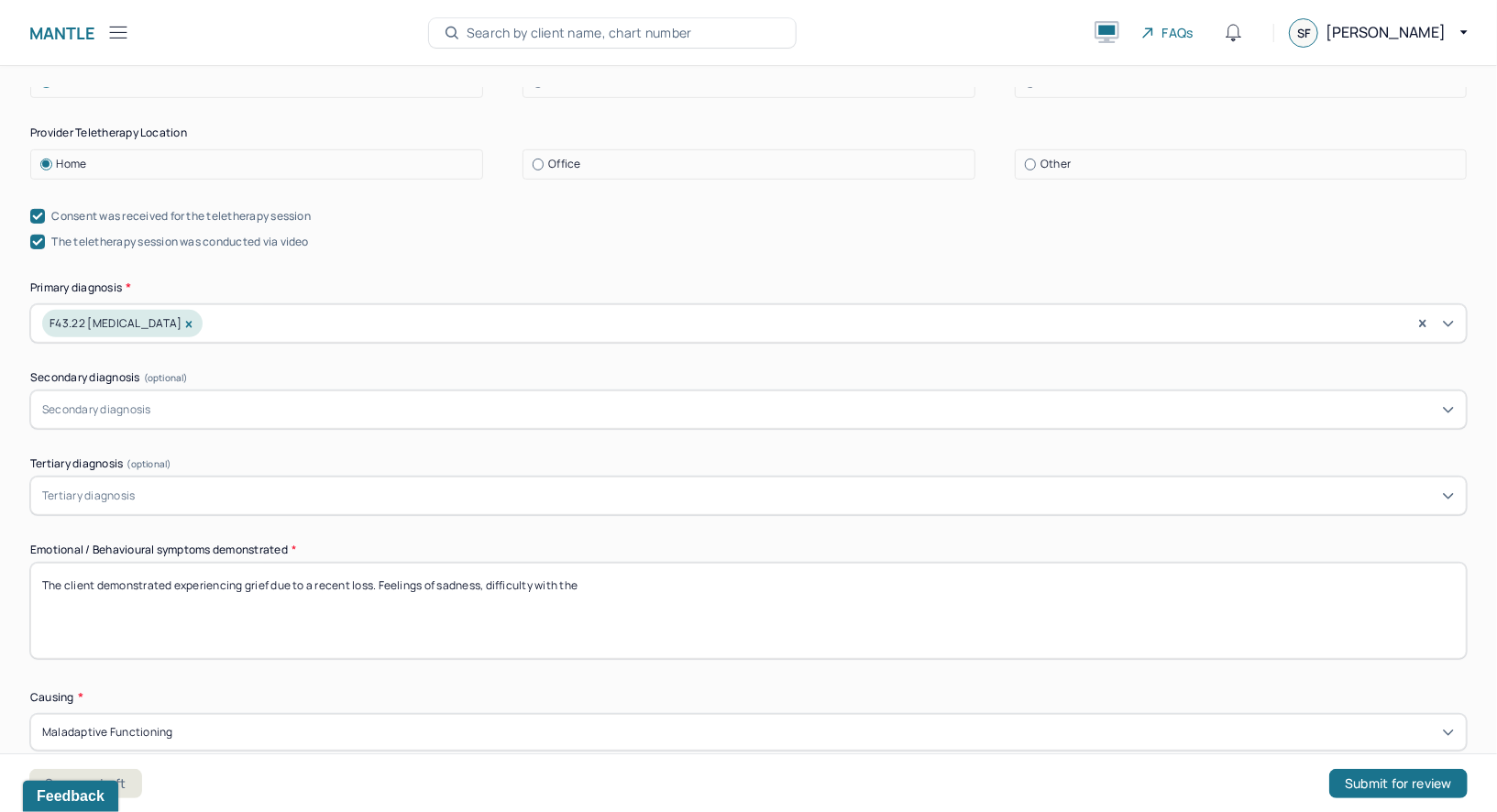 scroll, scrollTop: 522, scrollLeft: 0, axis: vertical 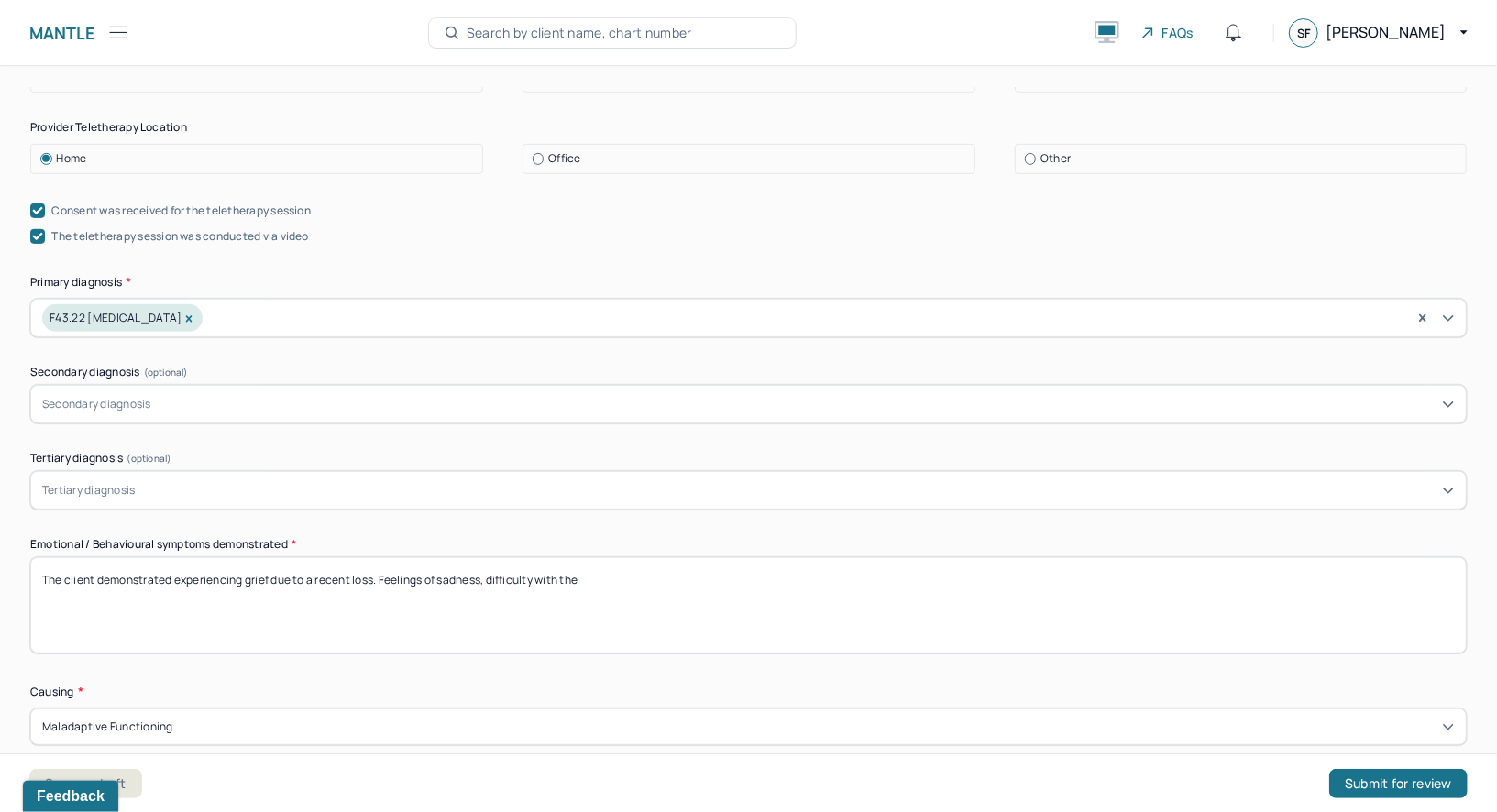 click on "The client demonstrated experiencing grief due to a recent loss. Feelings of sadness, difficulty with the" at bounding box center [748, 605] 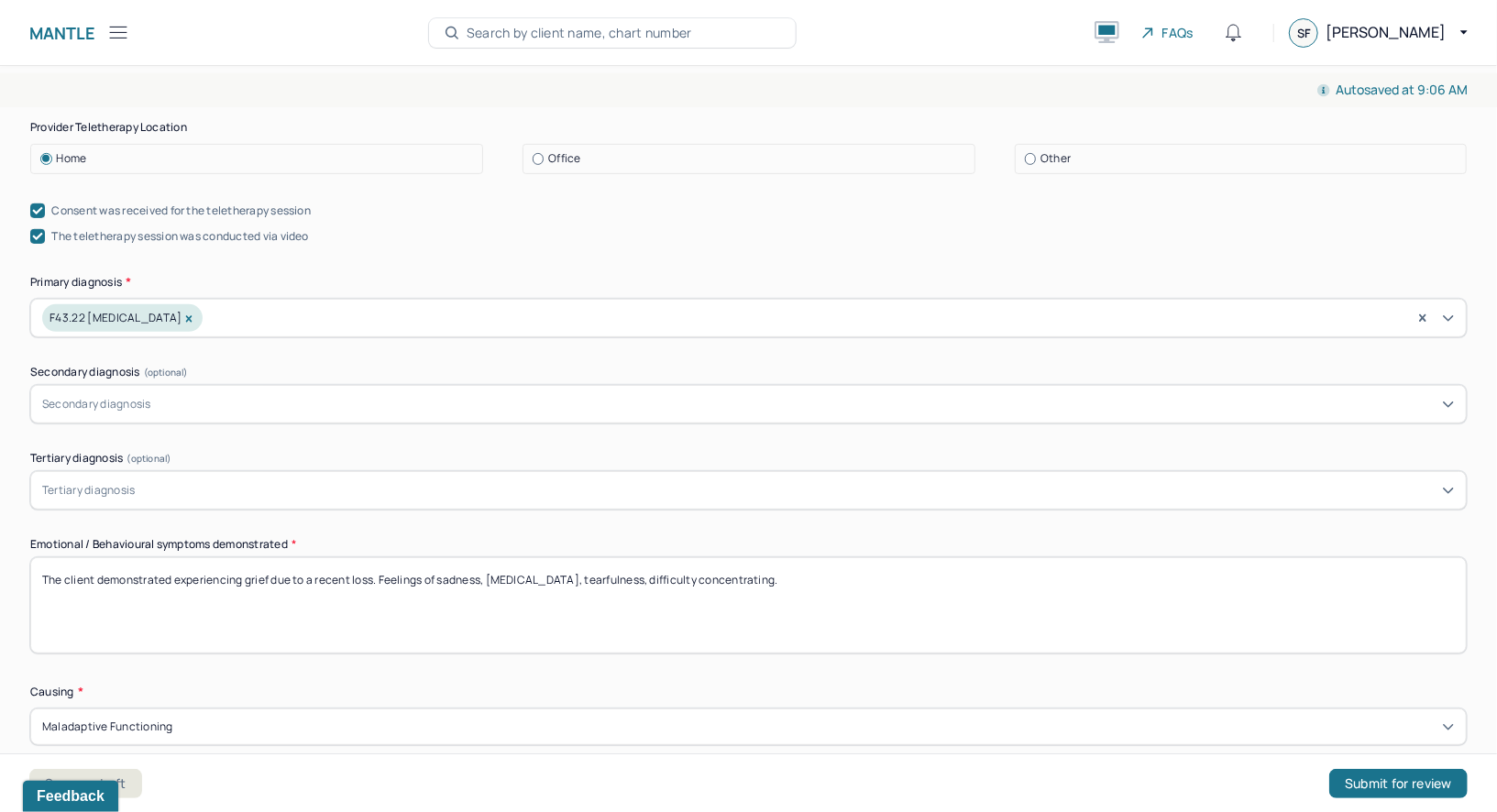 click on "The client demonstrated experiencing grief due to a recent loss. Feelings of sadness, [MEDICAL_DATA], tearfulness," at bounding box center (748, 605) 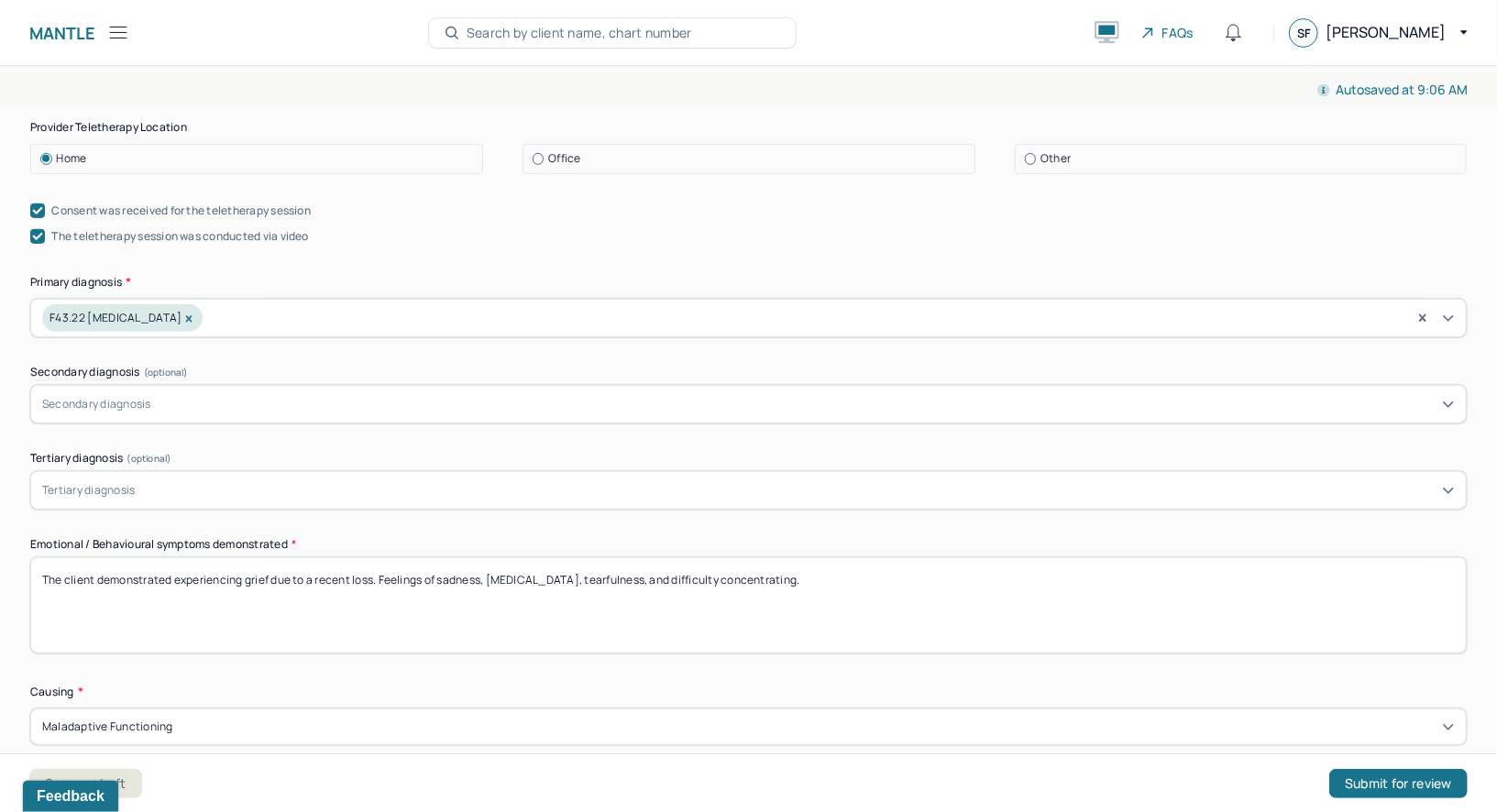 click on "The client demonstrated experiencing grief due to a recent loss. Feelings of sadness, [MEDICAL_DATA], tearfulness," at bounding box center (748, 605) 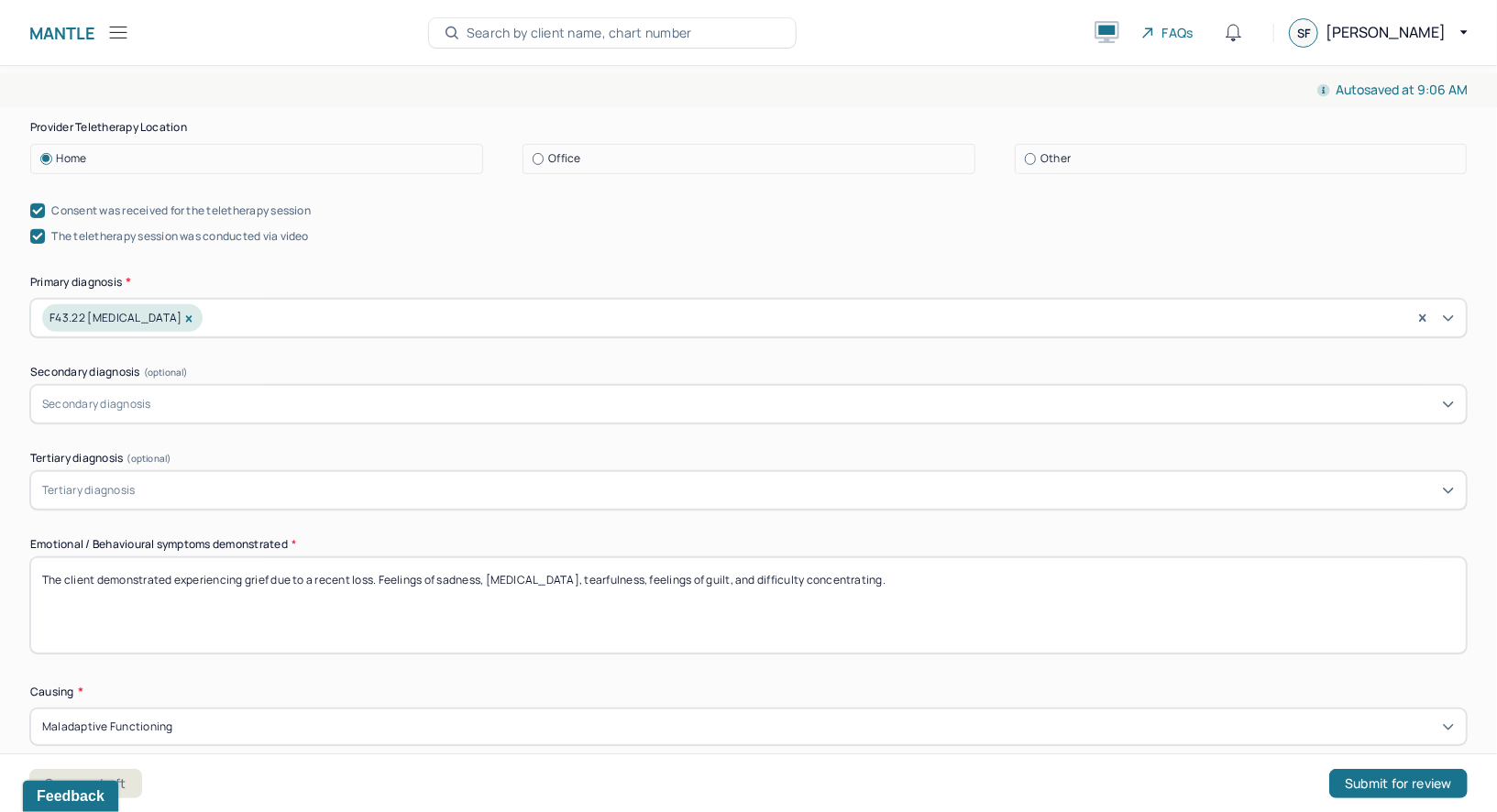 click on "The client demonstrated experiencing grief due to a recent loss. Feelings of sadness, [MEDICAL_DATA], tearfulness, and difficulty concentrating." at bounding box center [748, 605] 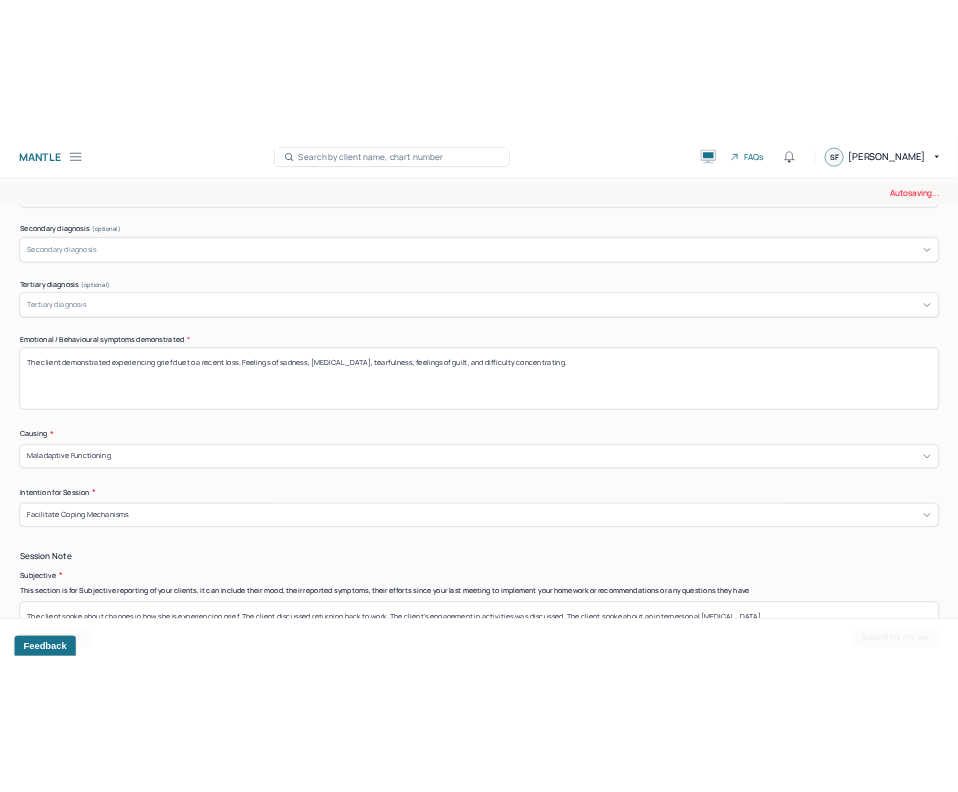 scroll, scrollTop: 977, scrollLeft: 0, axis: vertical 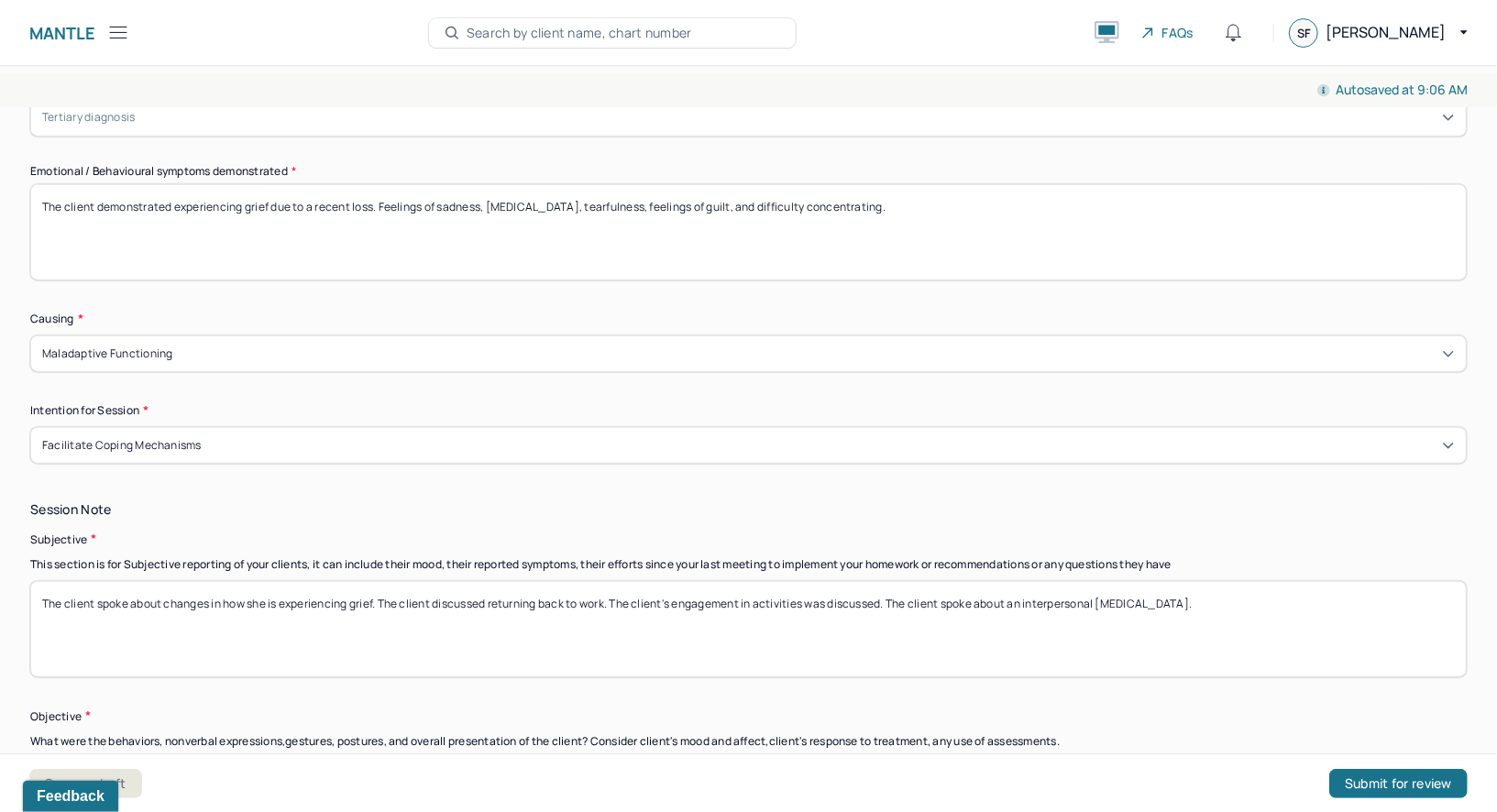 type on "The client demonstrated experiencing grief due to a recent loss. Feelings of sadness, [MEDICAL_DATA], tearfulness, feelings of guilt, and difficulty concentrating." 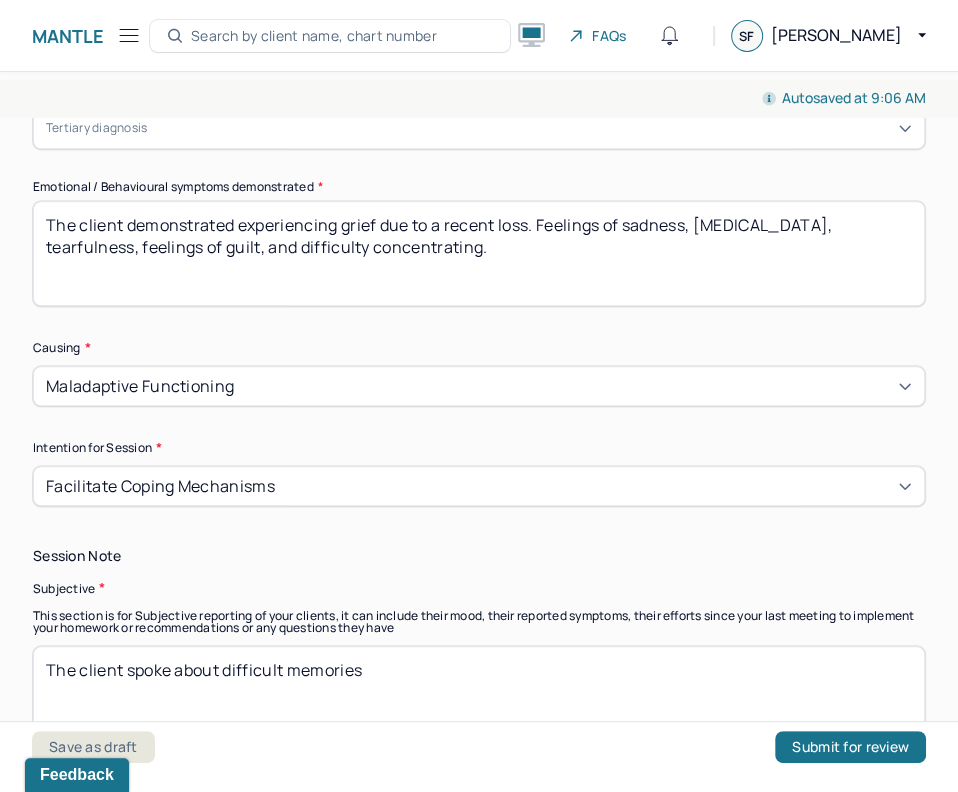 scroll, scrollTop: 1030, scrollLeft: 0, axis: vertical 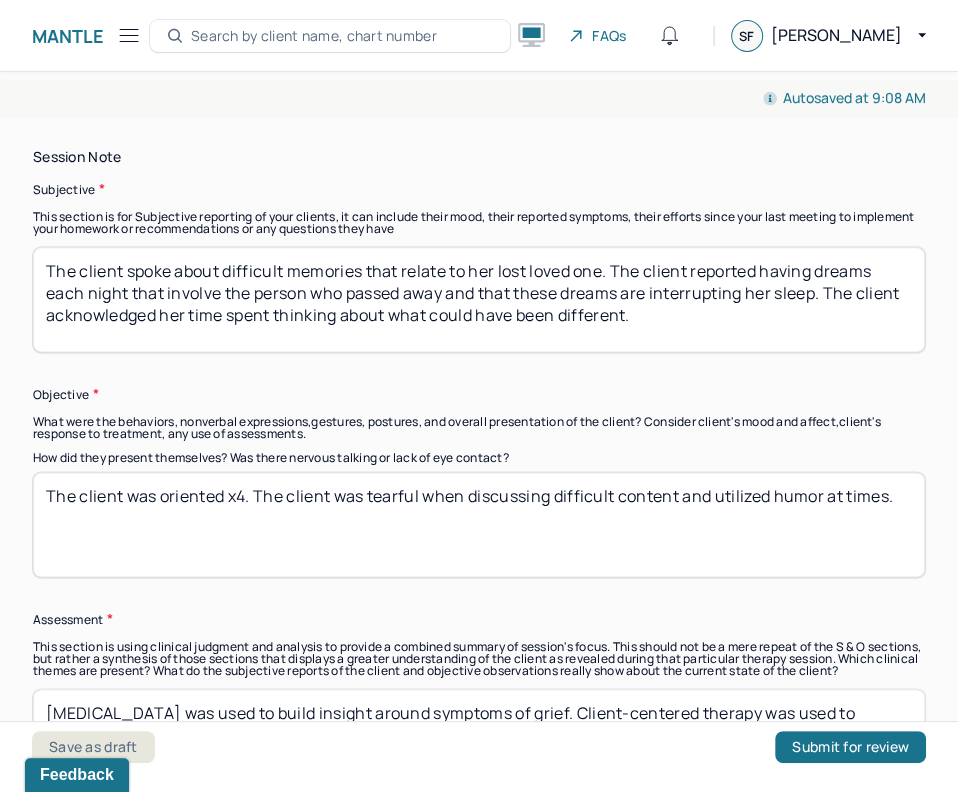 type on "The client spoke about difficult memories that relate to her lost loved one. The client reported having dreams each night that involve the person who passed away and that these dreams are interrupting her sleep. The client acknowledged her time spent thinking about what could have been different." 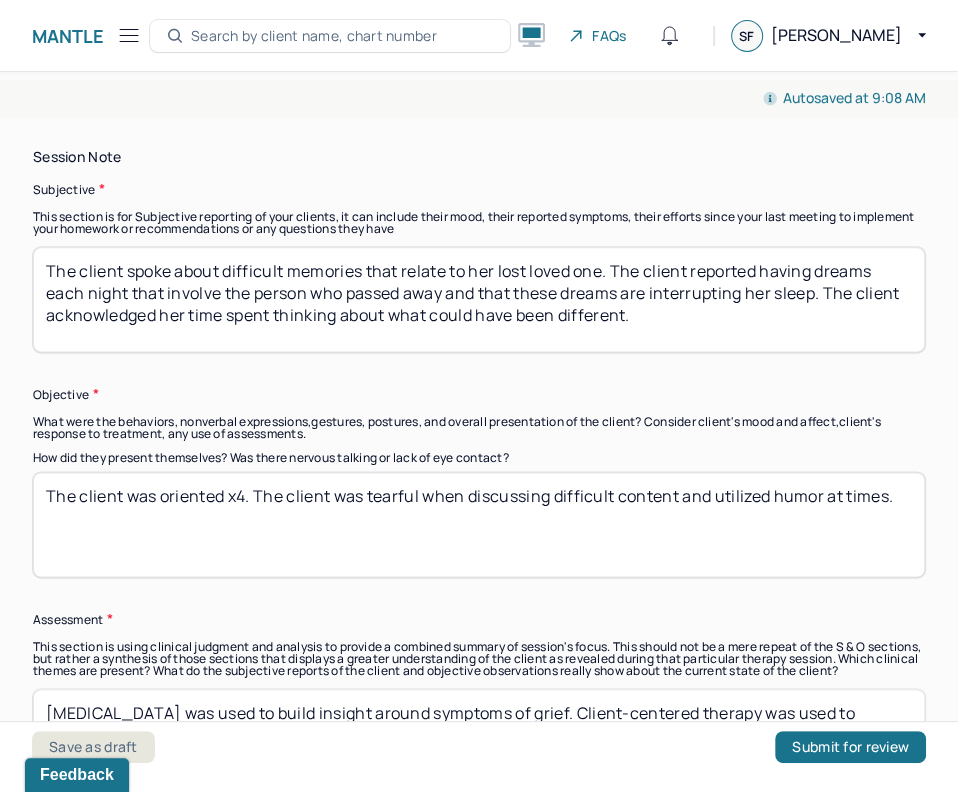 drag, startPoint x: 223, startPoint y: 491, endPoint x: 969, endPoint y: 670, distance: 767.1747 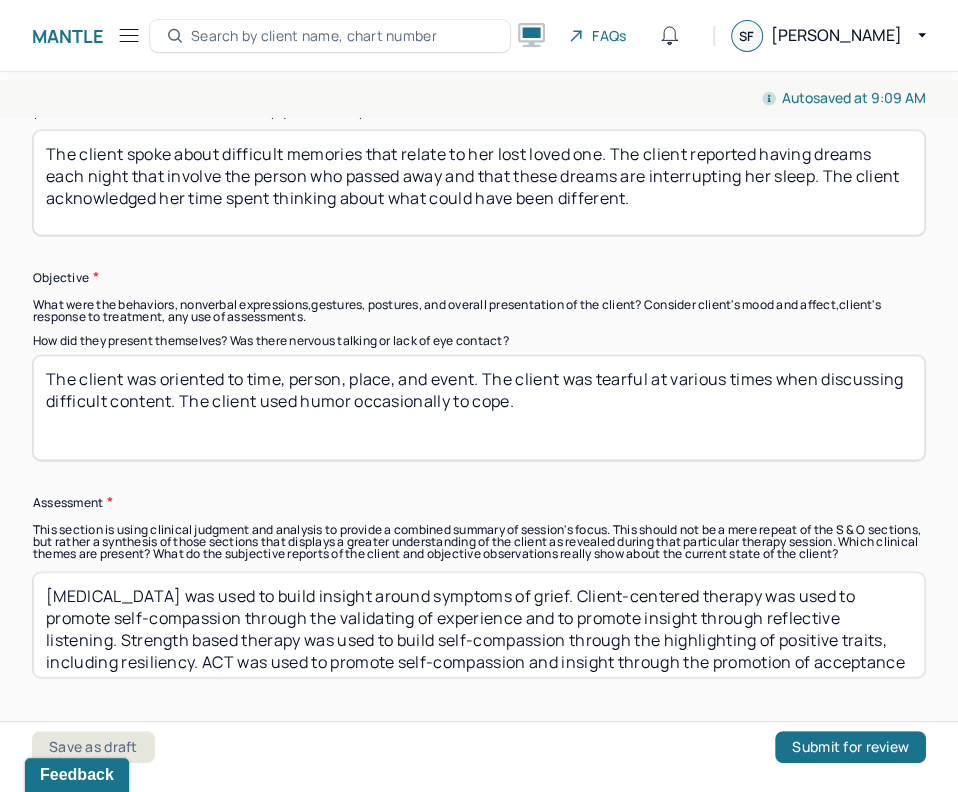scroll, scrollTop: 1511, scrollLeft: 0, axis: vertical 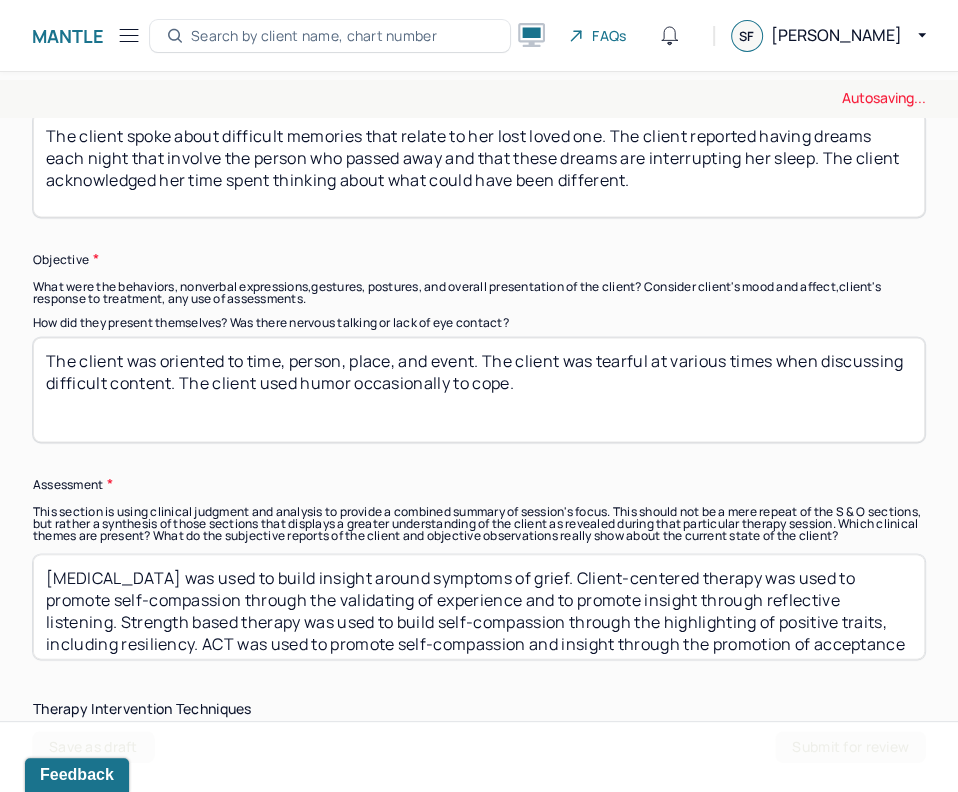 type on "The client was oriented to time, person, place, and event. The client was tearful at various times when discussing difficult content. The client used humor occasionally to cope." 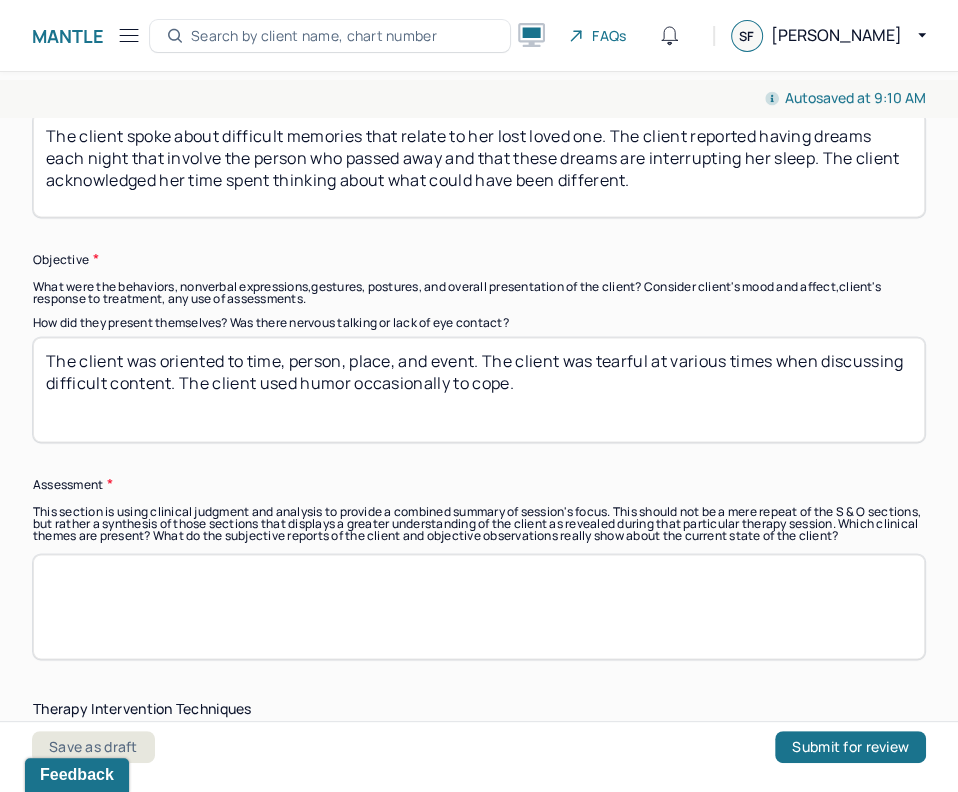 click at bounding box center (479, 606) 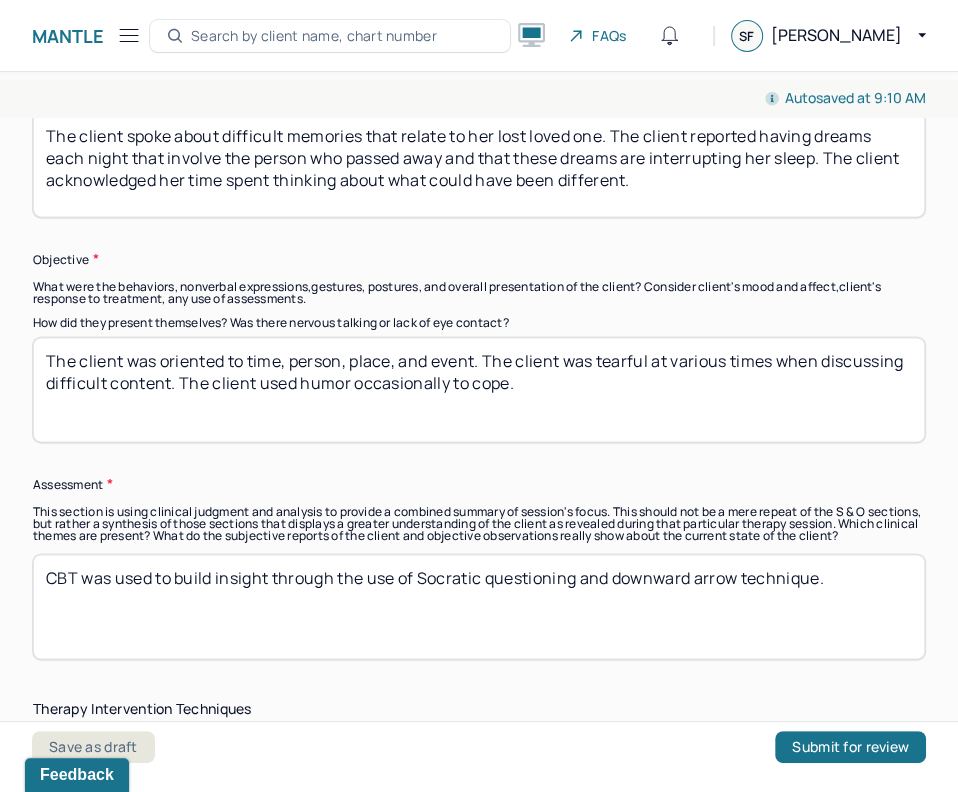 click on "CBT was used to build insight through the use of Socratic questioning and downward arrow technique." at bounding box center [479, 606] 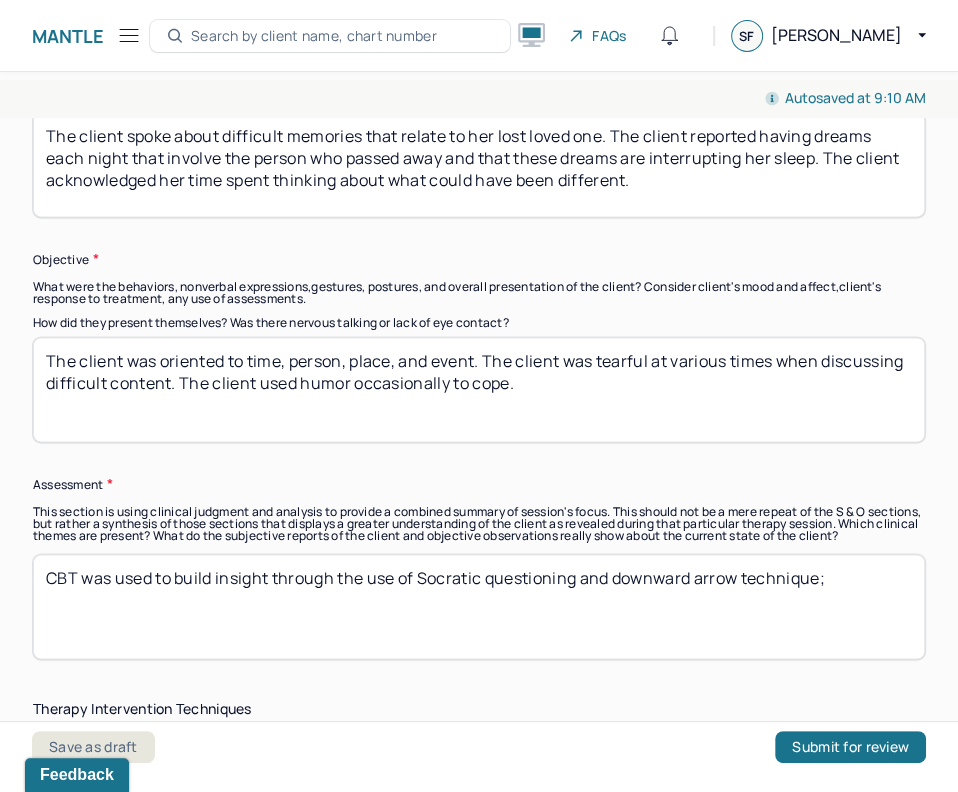 paste on "CBT was used to build coping mechanisms through the challenging of negative beliefs." 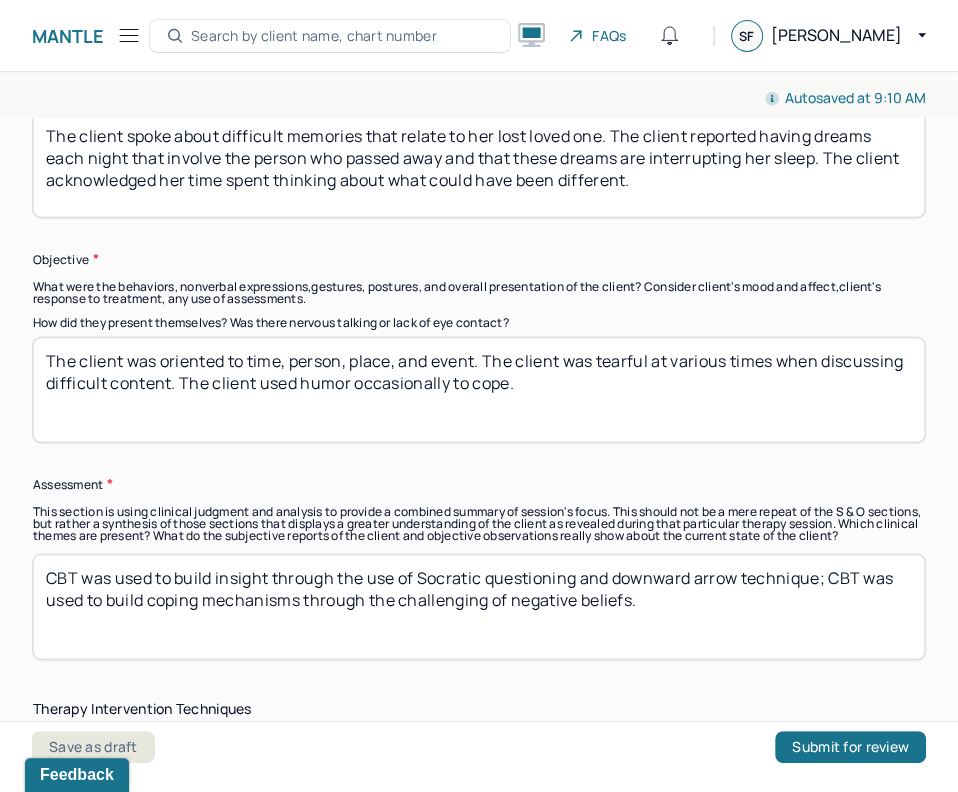 click on "CBT was used to build insight through the use of Socratic questioning and downward arrow technique." at bounding box center (479, 606) 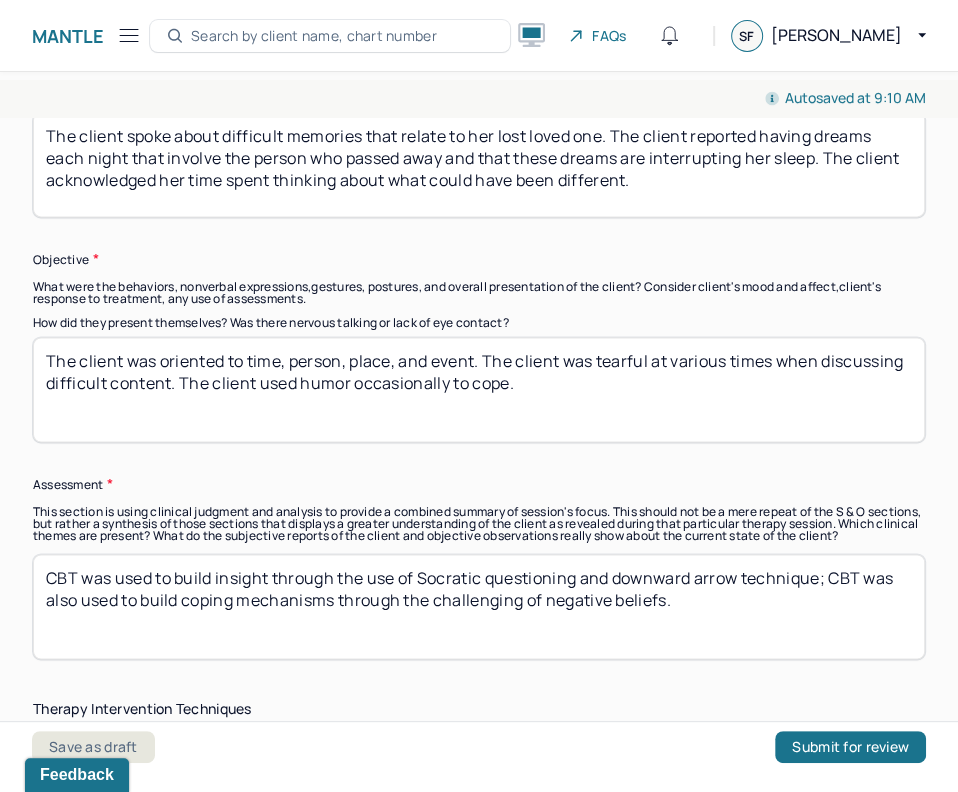 click on "CBT was used to build insight through the use of Socratic questioning and downward arrow technique; CBT was used to build coping mechanisms through the challenging of negative beliefs." at bounding box center (479, 606) 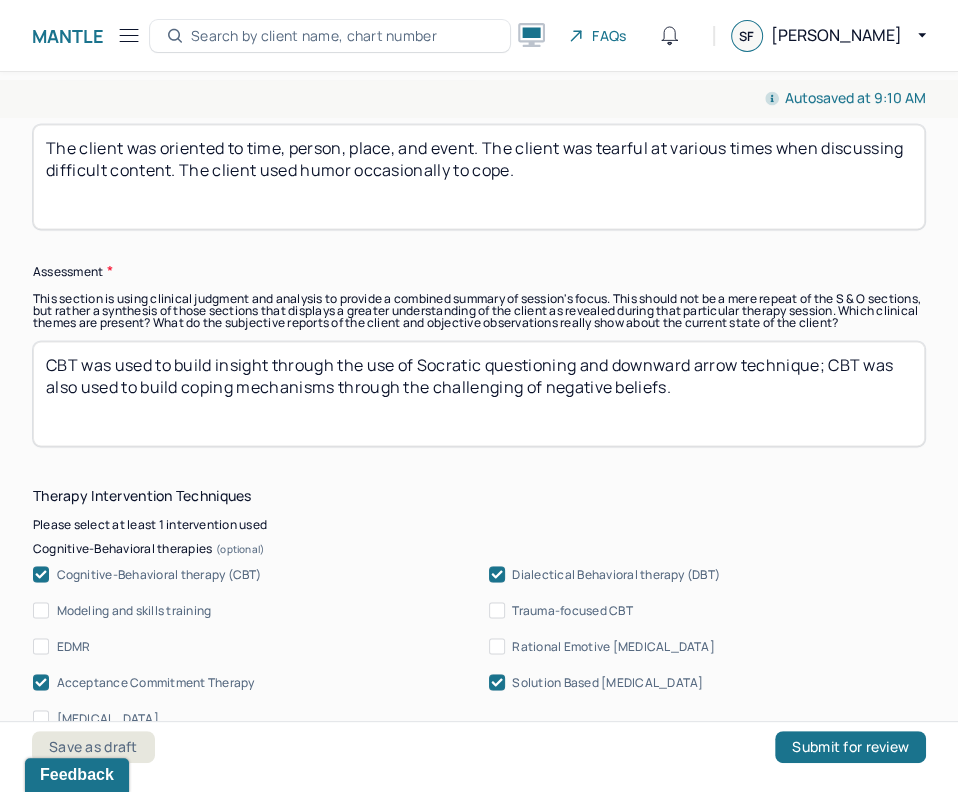 scroll, scrollTop: 1728, scrollLeft: 0, axis: vertical 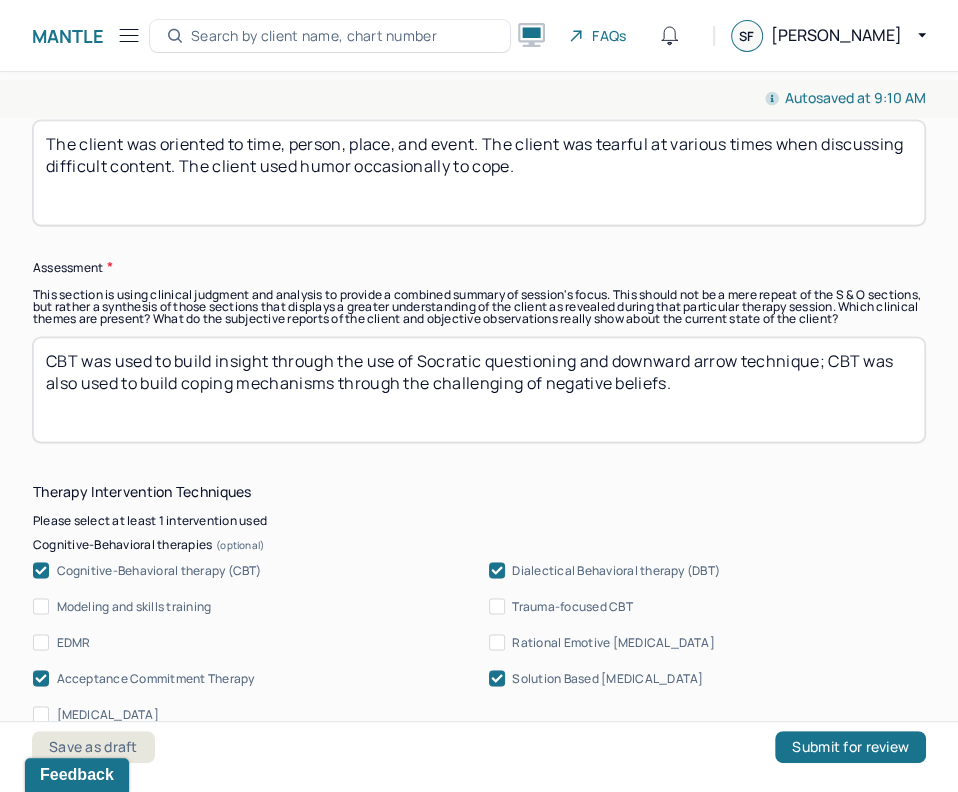 click on "Dialectical Behavioral therapy (DBT)" at bounding box center (616, 570) 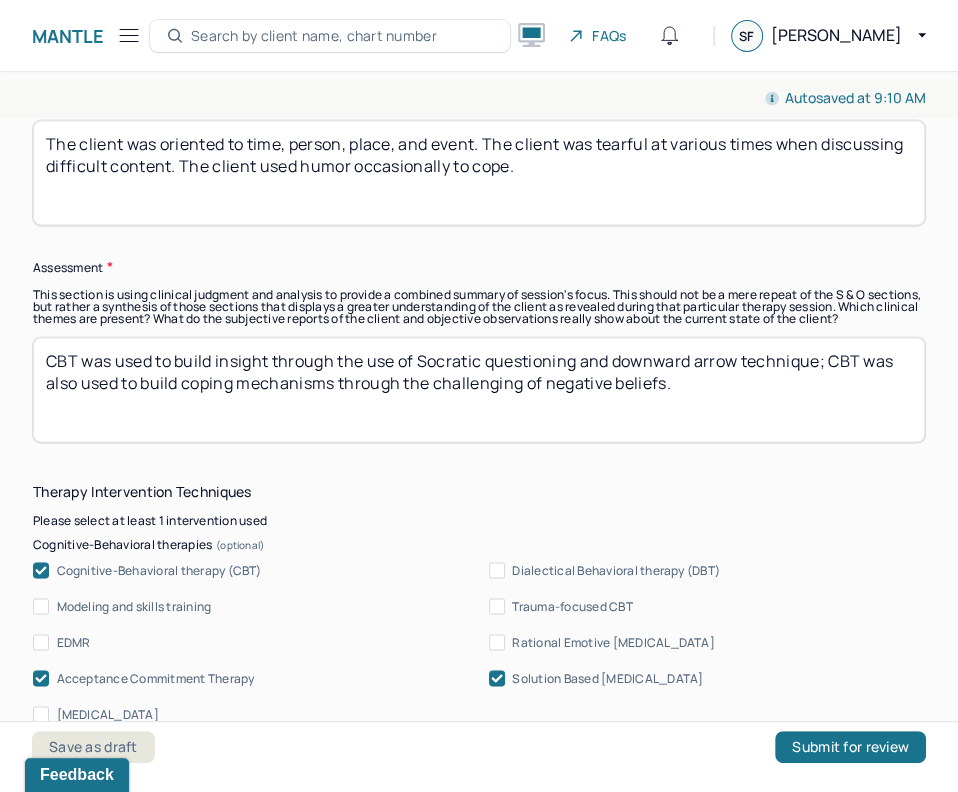 click on "Dialectical Behavioral therapy (DBT)" at bounding box center (616, 570) 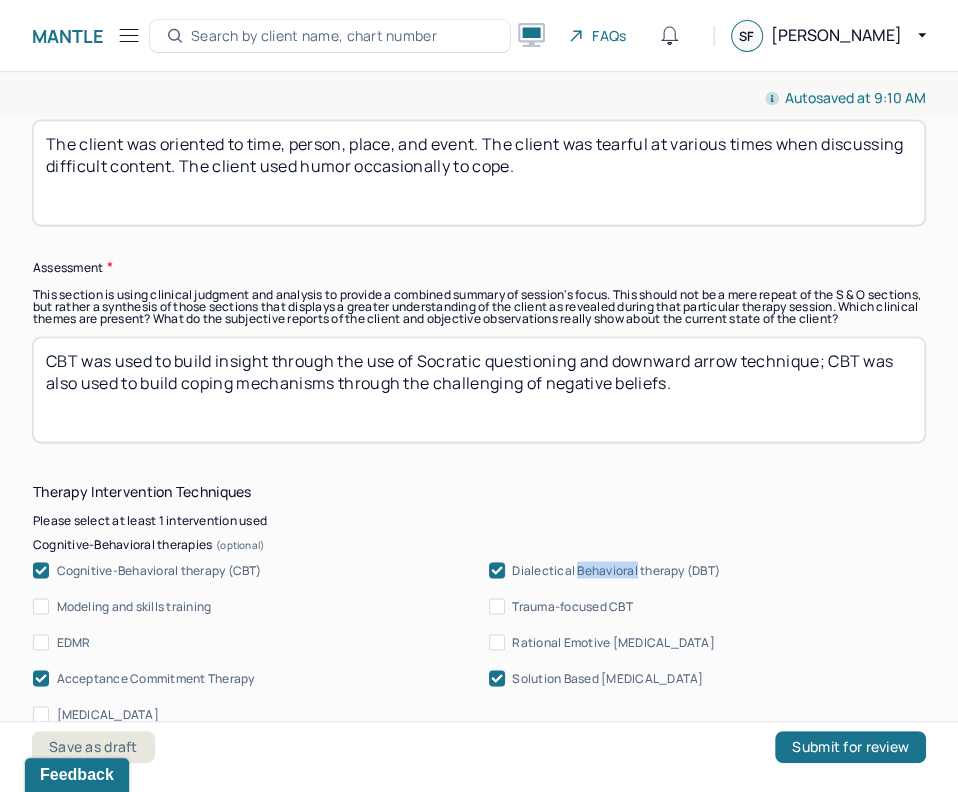 click on "Dialectical Behavioral therapy (DBT)" at bounding box center (616, 570) 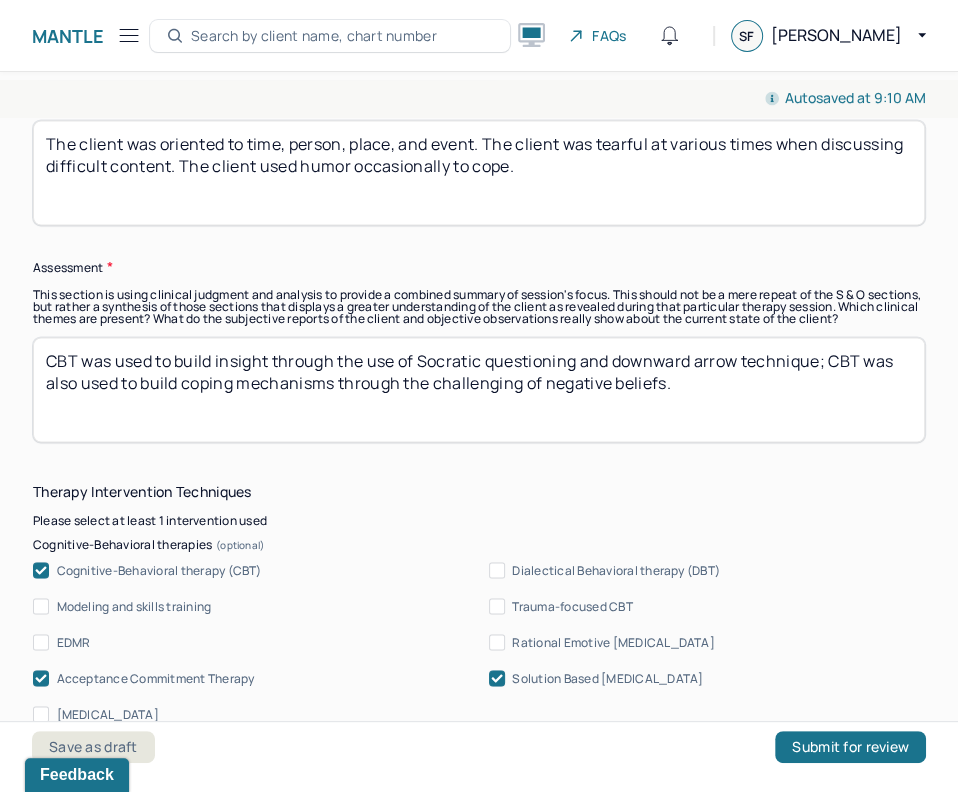 click on "CBT was used to build insight through the use of Socratic questioning and downward arrow technique; CBT was also used to build coping mechanisms through the challenging of negative beliefs." at bounding box center [479, 389] 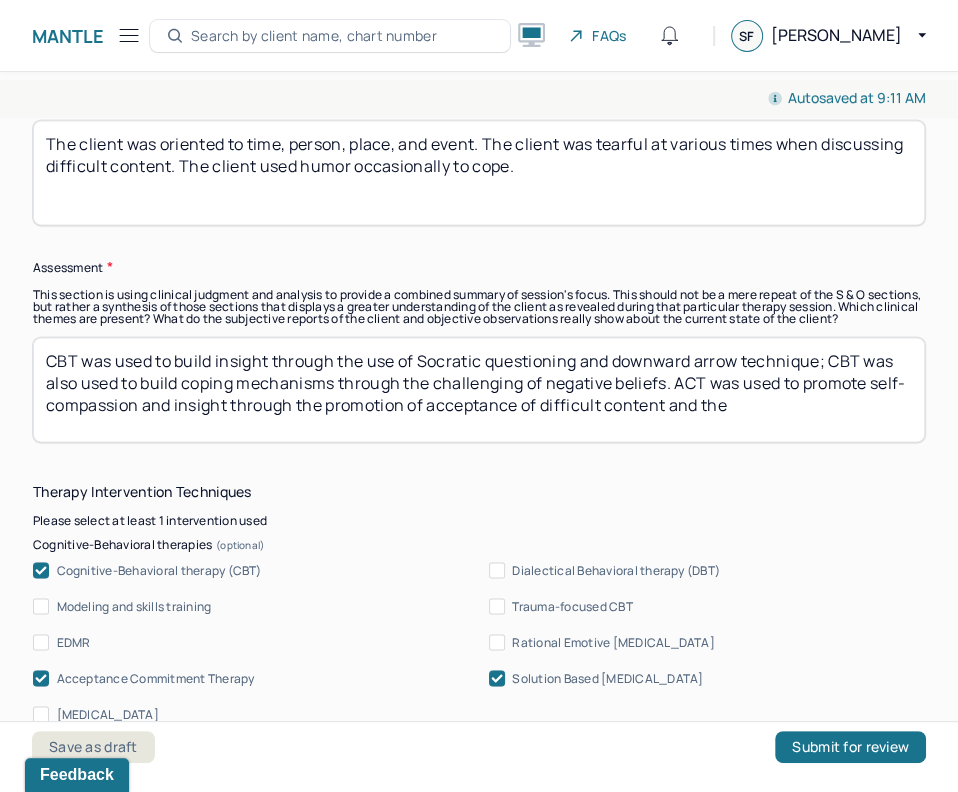 paste on "discussion of the illusion of control" 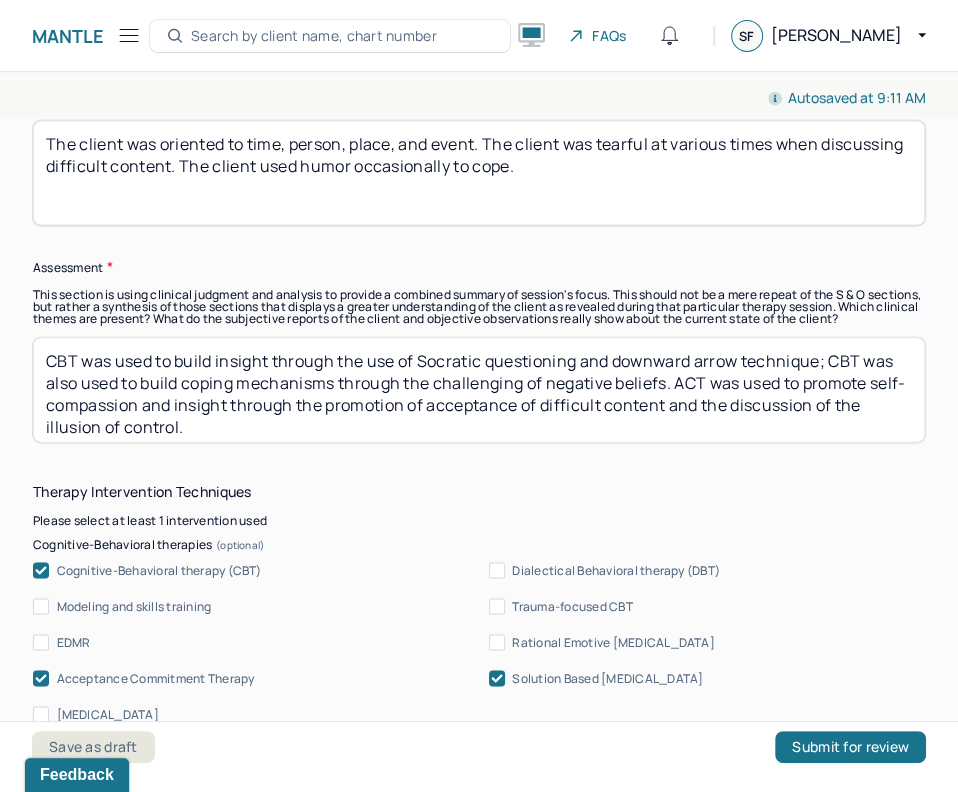 scroll, scrollTop: 1828, scrollLeft: 0, axis: vertical 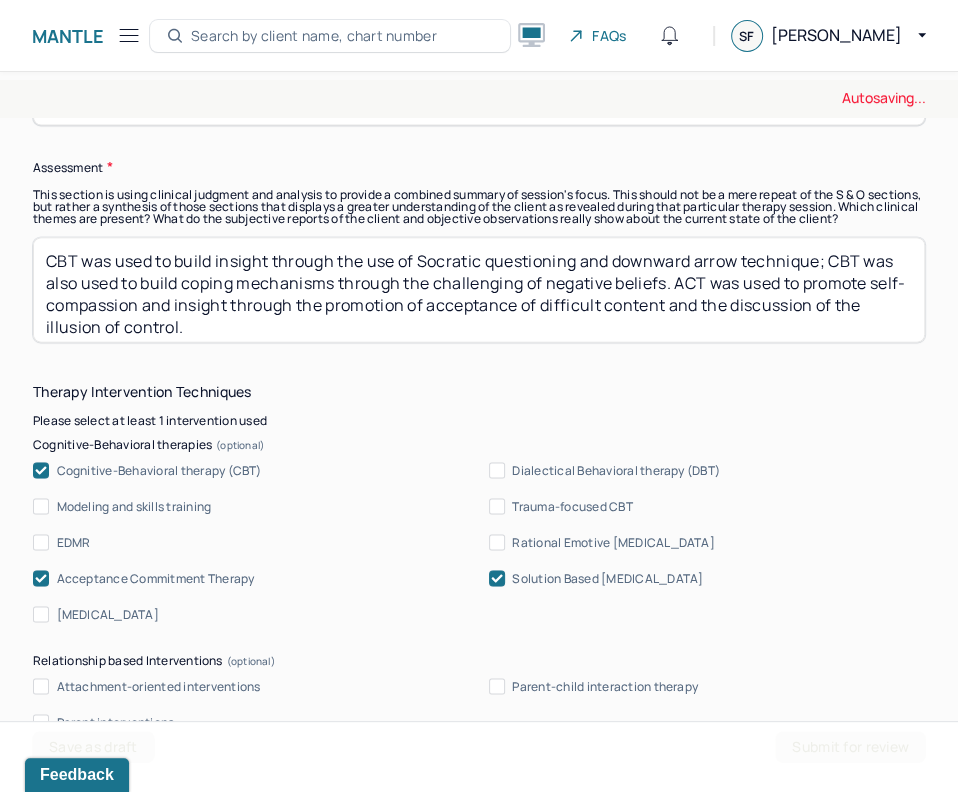 type on "CBT was used to build insight through the use of Socratic questioning and downward arrow technique; CBT was also used to build coping mechanisms through the challenging of negative beliefs. ACT was used to promote self-compassion and insight through the promotion of acceptance of difficult content and the discussion of the illusion of control." 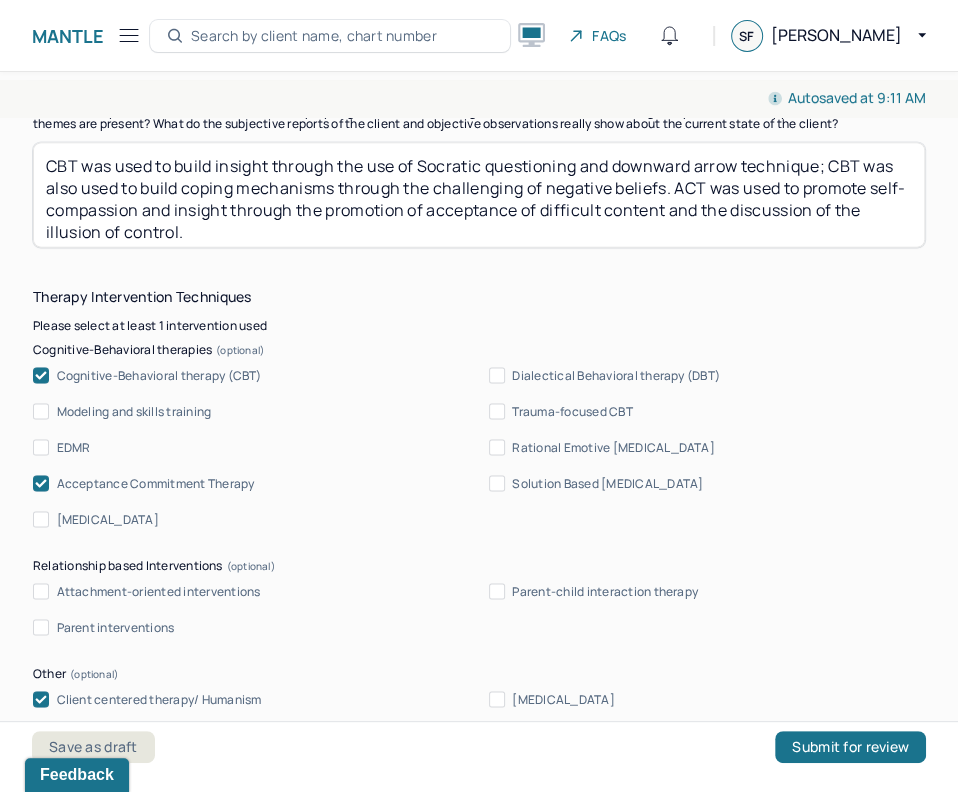 scroll, scrollTop: 1884, scrollLeft: 0, axis: vertical 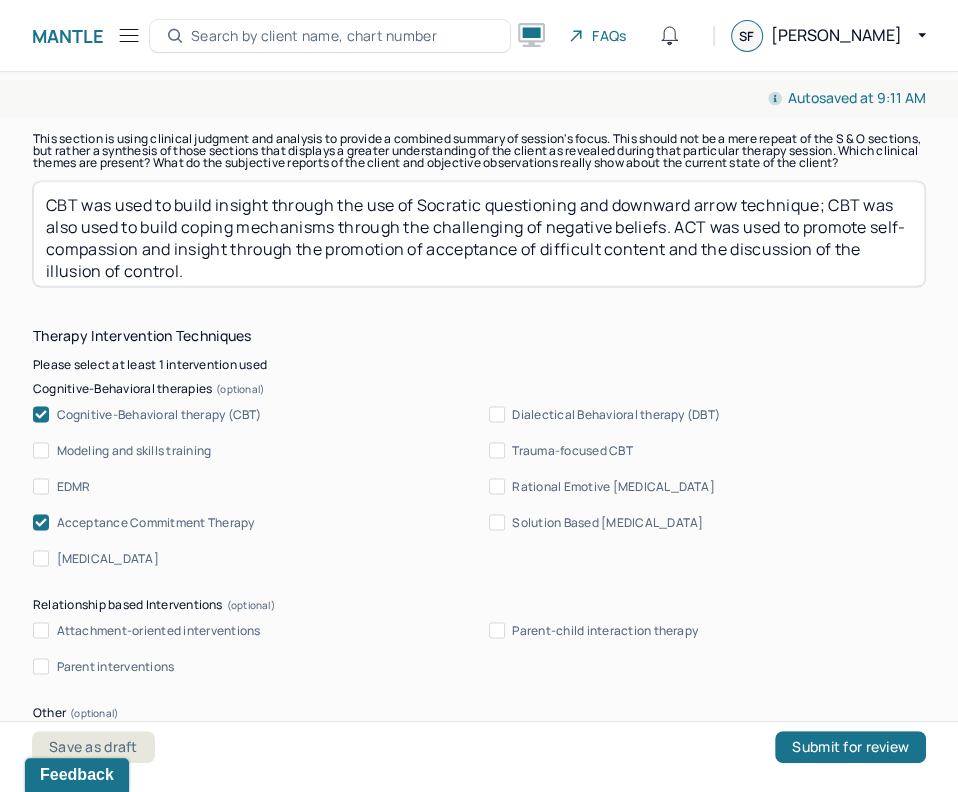 click on "CBT was used to build insight through the use of Socratic questioning and downward arrow technique; CBT was also used to build coping mechanisms through the challenging of negative beliefs. ACT was used to promote self-compassion and insight through the promotion of acceptance of difficult content and the discussion of the illusion of control." at bounding box center (479, 233) 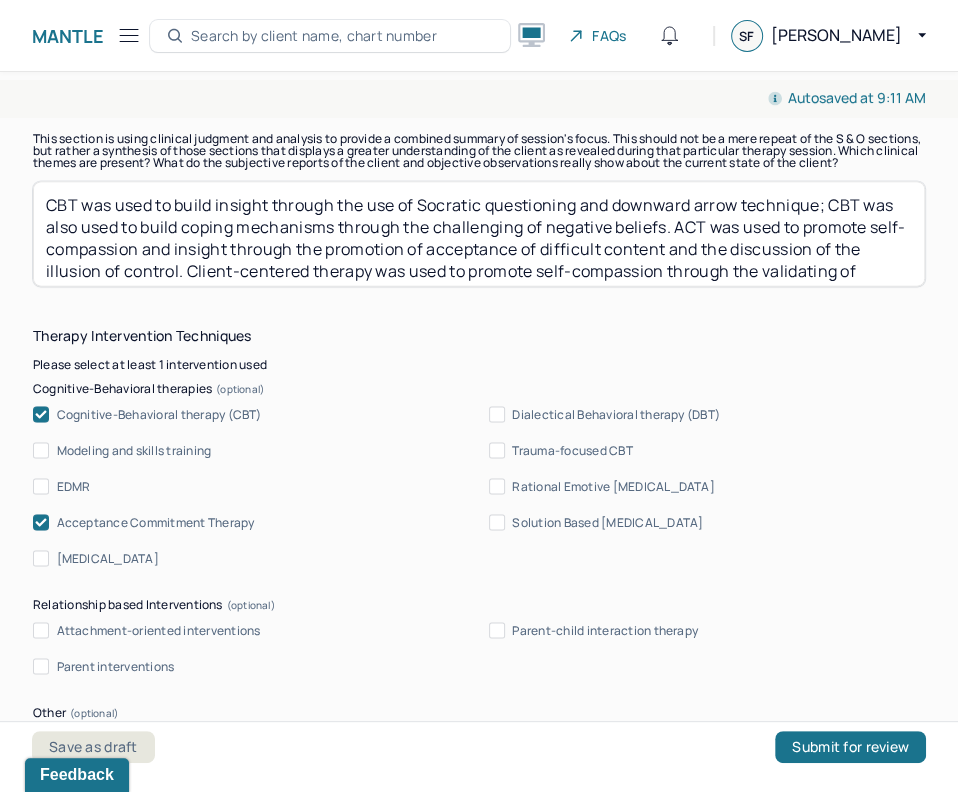 scroll, scrollTop: 19, scrollLeft: 0, axis: vertical 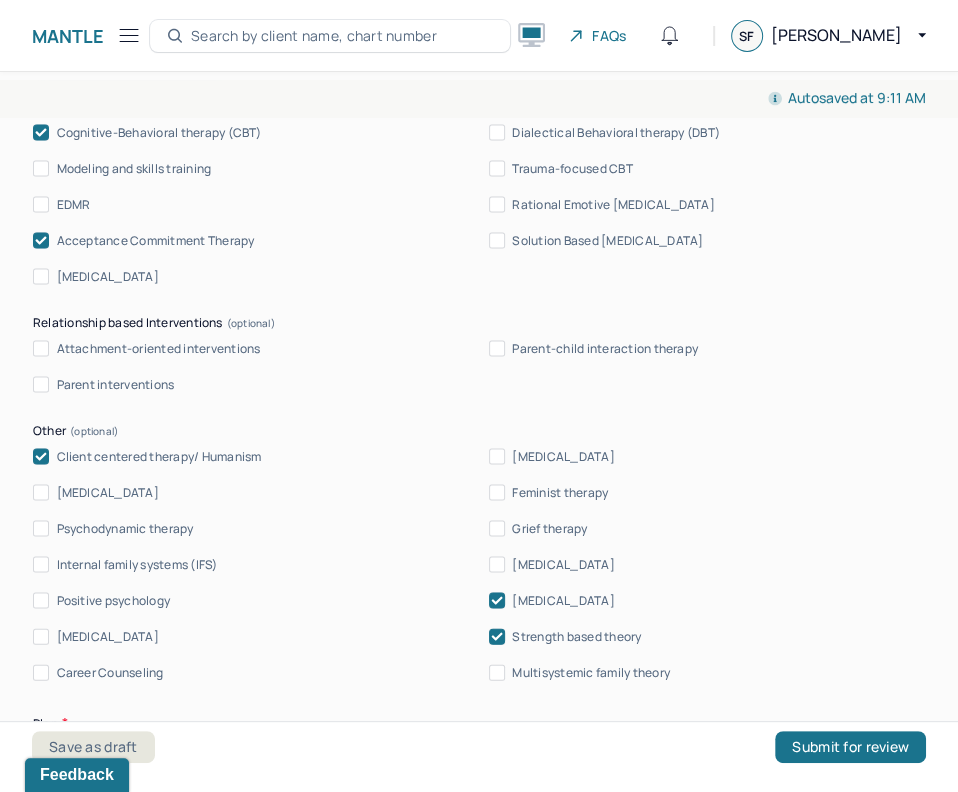 type on "CBT was used to build insight through the use of Socratic questioning and downward arrow technique; CBT was also used to build coping mechanisms through the challenging of negative beliefs. ACT was used to promote self-compassion and insight through the promotion of acceptance of difficult content and the discussion of the illusion of control. Client-centered therapy was used to promote self-compassion through the validating of experience and reflective listening." 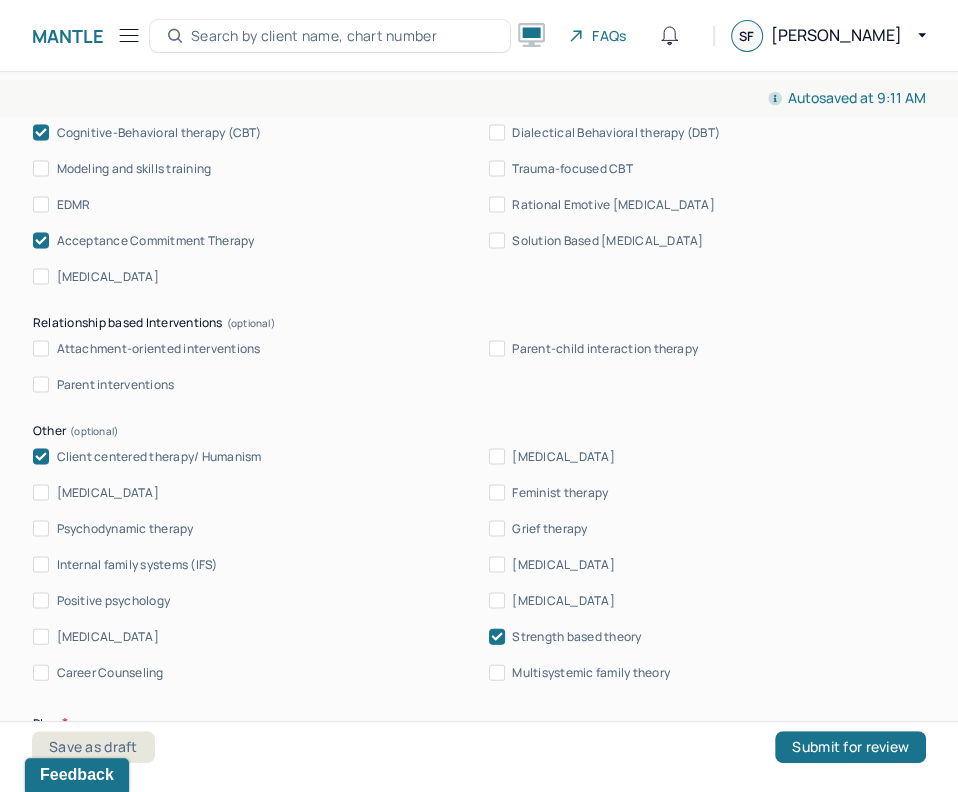 click on "Client centered therapy/ Humanism [MEDICAL_DATA] [MEDICAL_DATA] Feminist therapy Psychodynamic therapy Grief therapy Internal family systems (IFS) [MEDICAL_DATA] Positive psychology [MEDICAL_DATA] [MEDICAL_DATA] Strength based theory Career Counseling Multisystemic family theory" at bounding box center (479, 564) 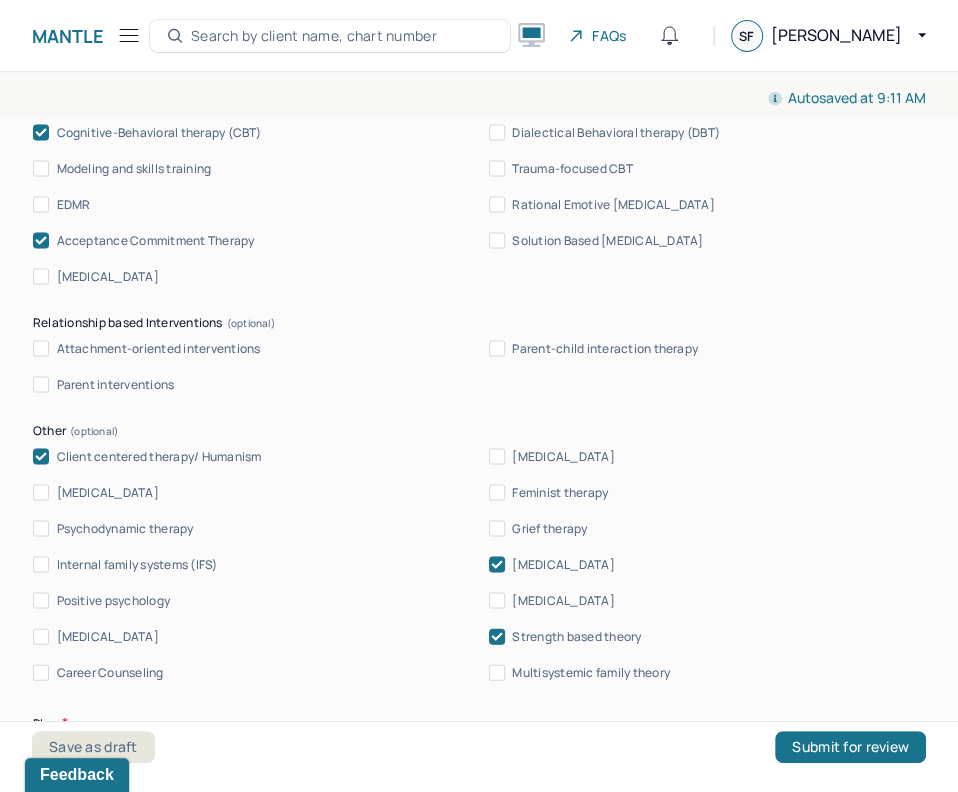 click on "Psychodynamic therapy" at bounding box center [125, 528] 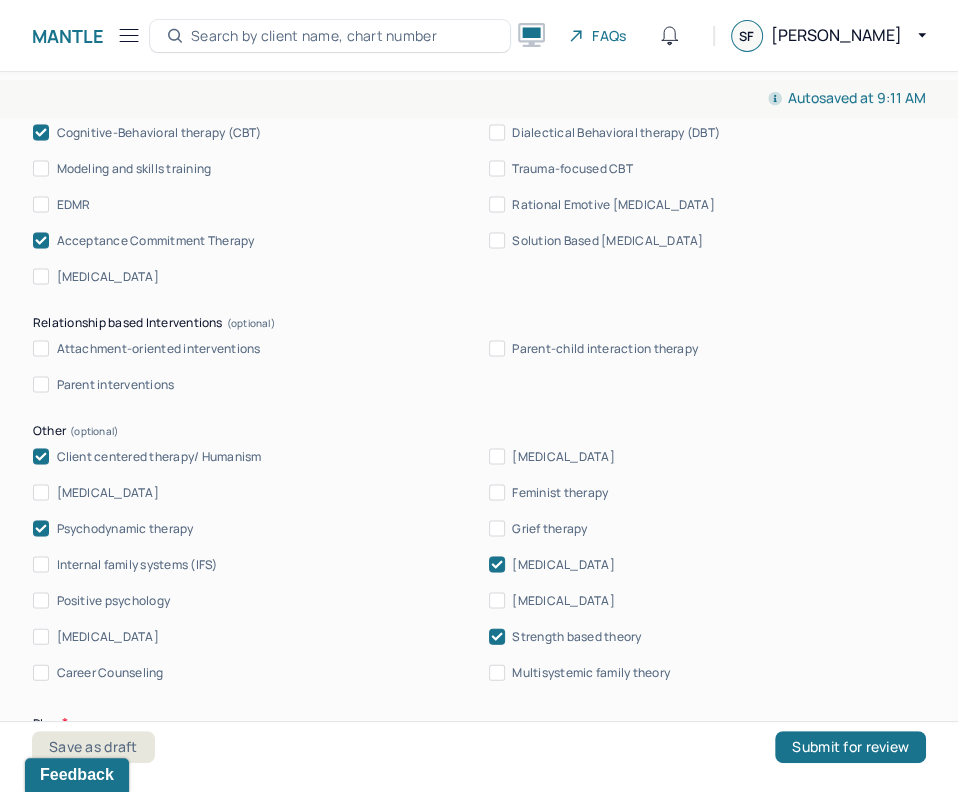 click on "Positive psychology" at bounding box center (114, 600) 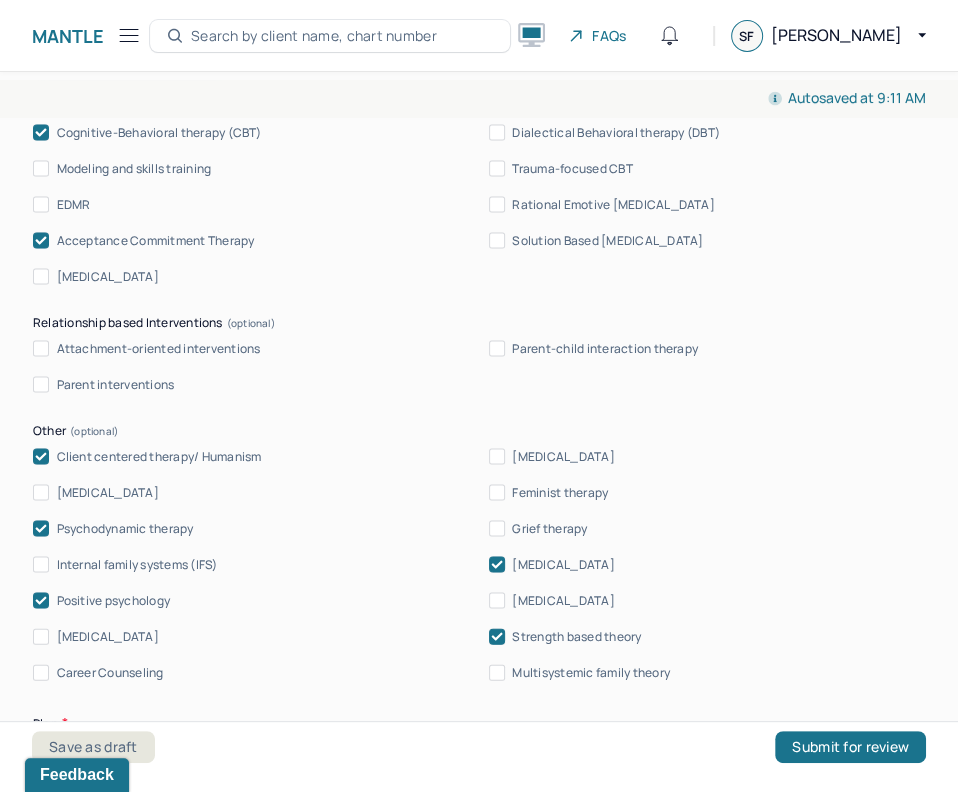 click on "Strength based theory" at bounding box center (576, 636) 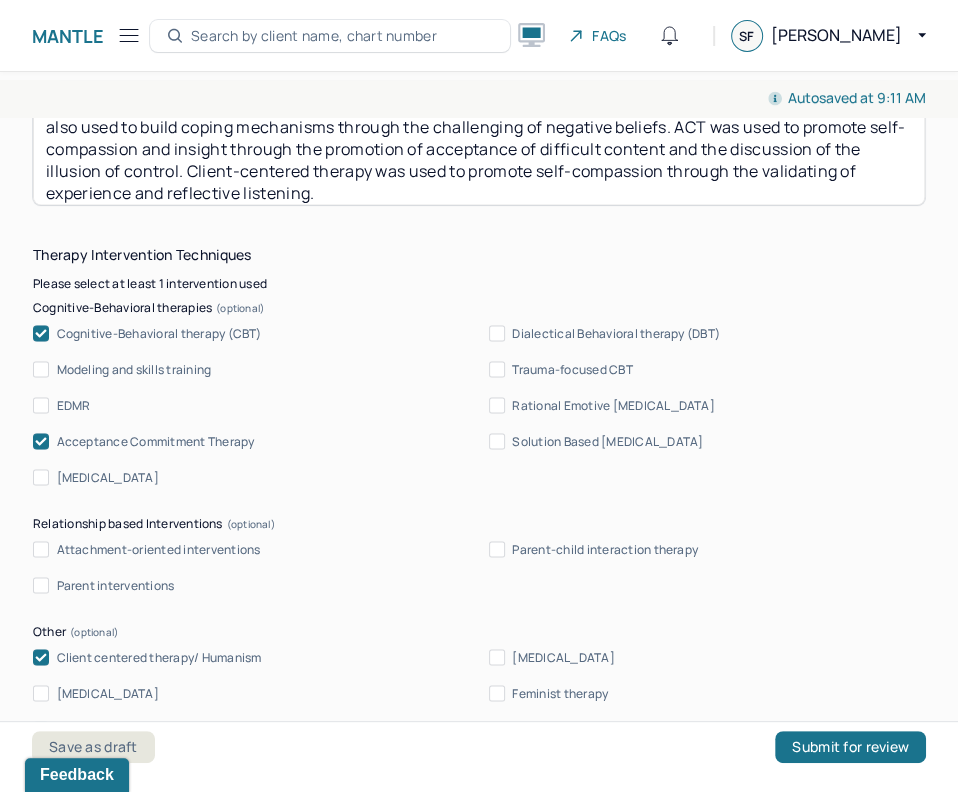 scroll, scrollTop: 1952, scrollLeft: 0, axis: vertical 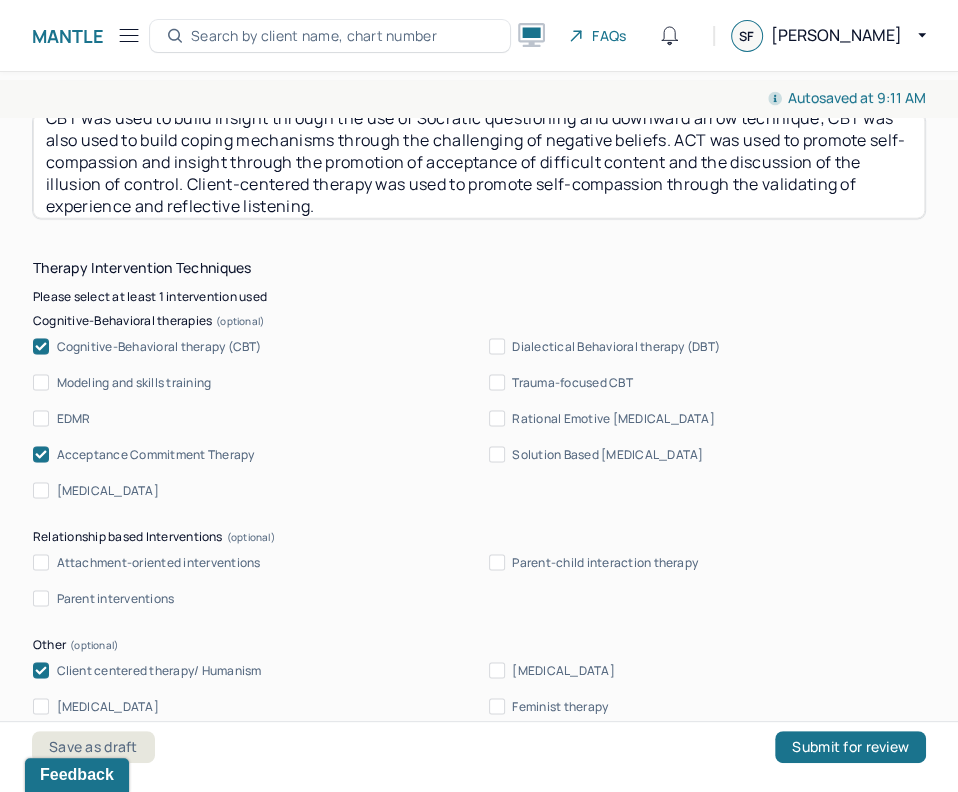 click on "CBT was used to build insight through the use of Socratic questioning and downward arrow technique; CBT was also used to build coping mechanisms through the challenging of negative beliefs. ACT was used to promote self-compassion and insight through the promotion of acceptance of difficult content and the discussion of the illusion of control. Client-centered therapy was used to promote self-compassion through the validating of experience and reflective listening." at bounding box center [479, 165] 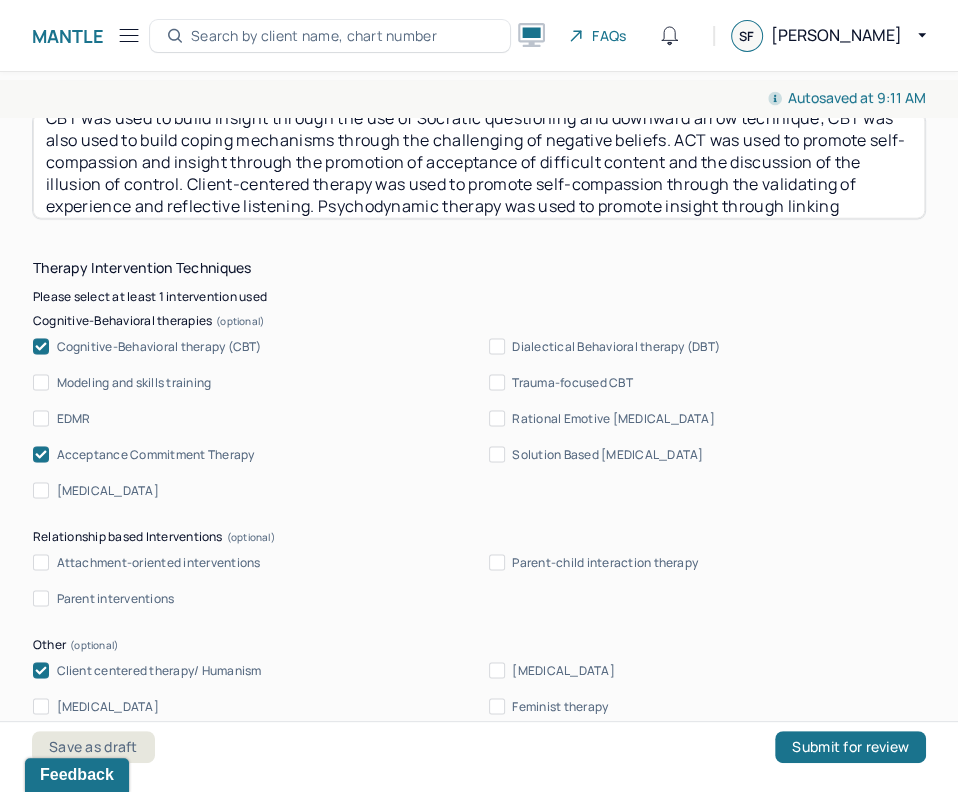 scroll, scrollTop: 31, scrollLeft: 0, axis: vertical 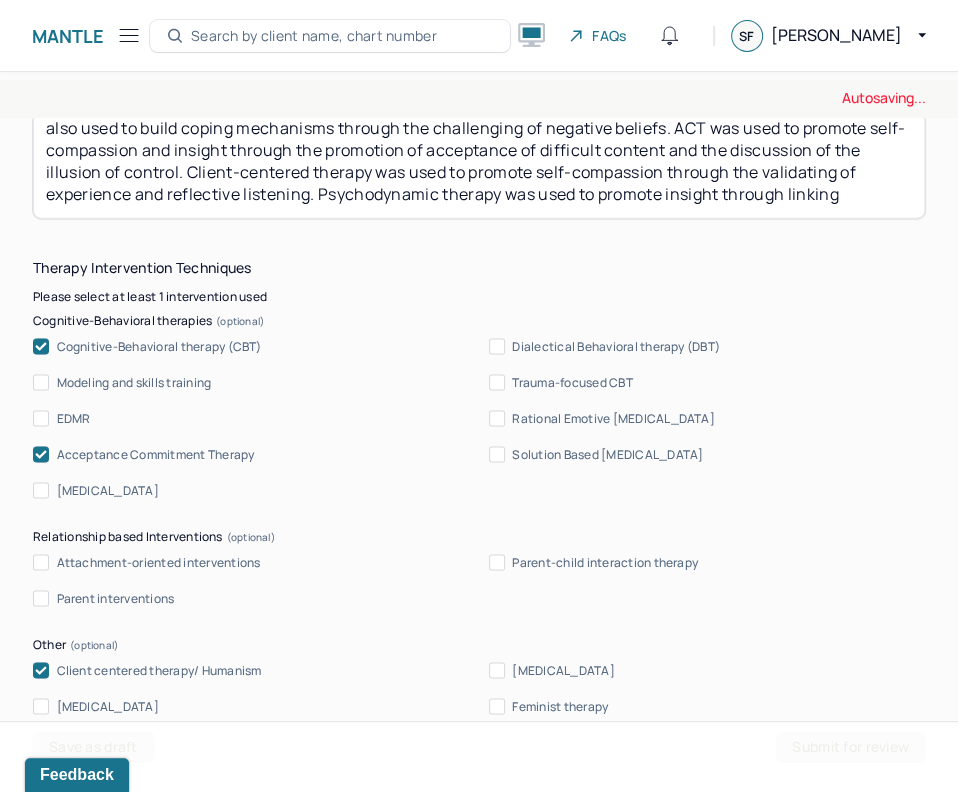 drag, startPoint x: 847, startPoint y: 215, endPoint x: 791, endPoint y: 205, distance: 56.88585 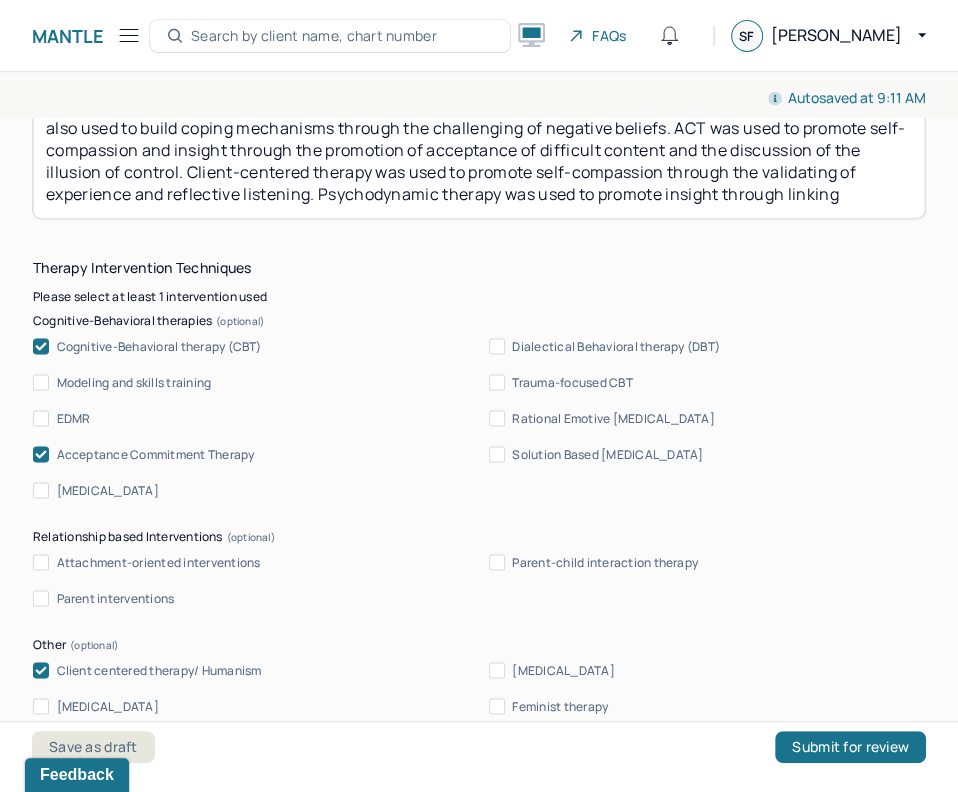 click on "CBT was used to build insight through the use of Socratic questioning and downward arrow technique; CBT was also used to build coping mechanisms through the challenging of negative beliefs. ACT was used to promote self-compassion and insight through the promotion of acceptance of difficult content and the discussion of the illusion of control. Client-centered therapy was used to promote self-compassion through the validating of experience and reflective listening." at bounding box center [479, 165] 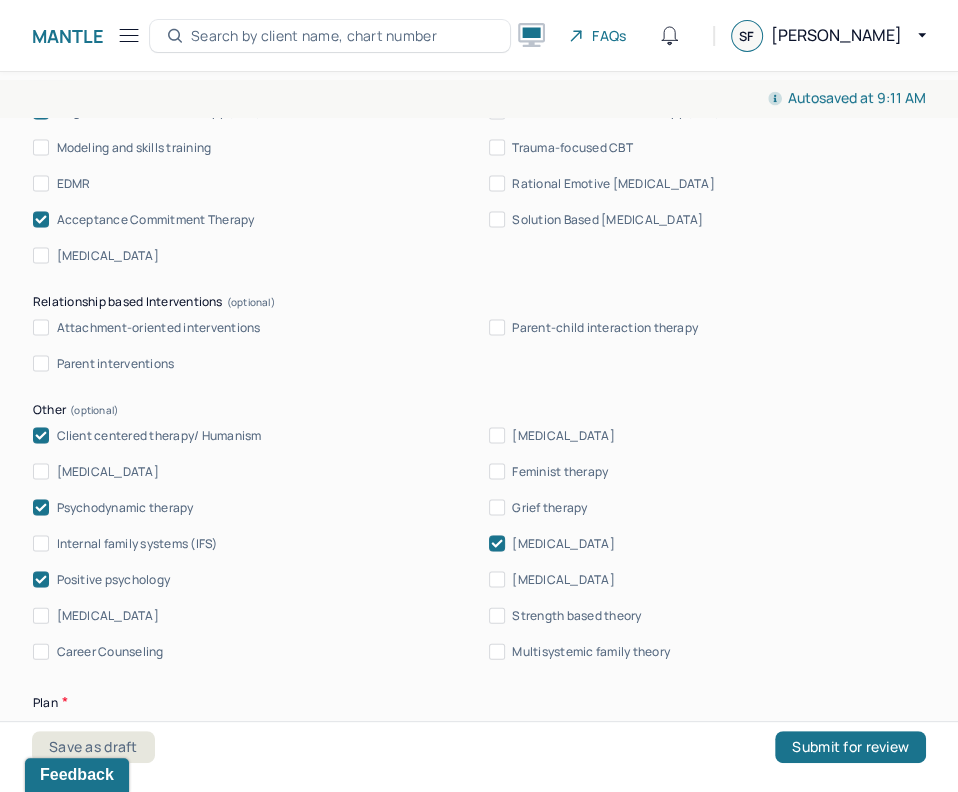 scroll, scrollTop: 2212, scrollLeft: 0, axis: vertical 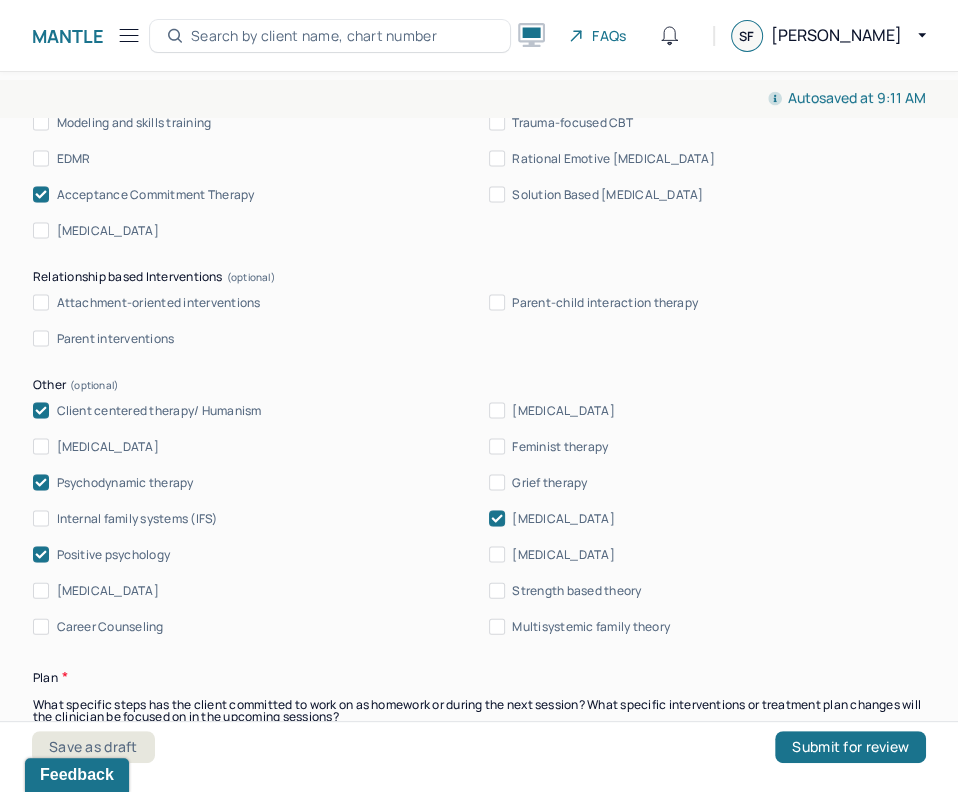 type on "CBT was used to build insight through the use of Socratic questioning and downward arrow technique; CBT was also used to build coping mechanisms through the challenging of negative beliefs. ACT was used to promote self-compassion and insight through the promotion of acceptance of difficult content and the discussion of the illusion of control. Client-centered therapy was used to promote self-compassion through the validating of experience and reflective listening. Psychodynamic therapy was used to promote insight through linking" 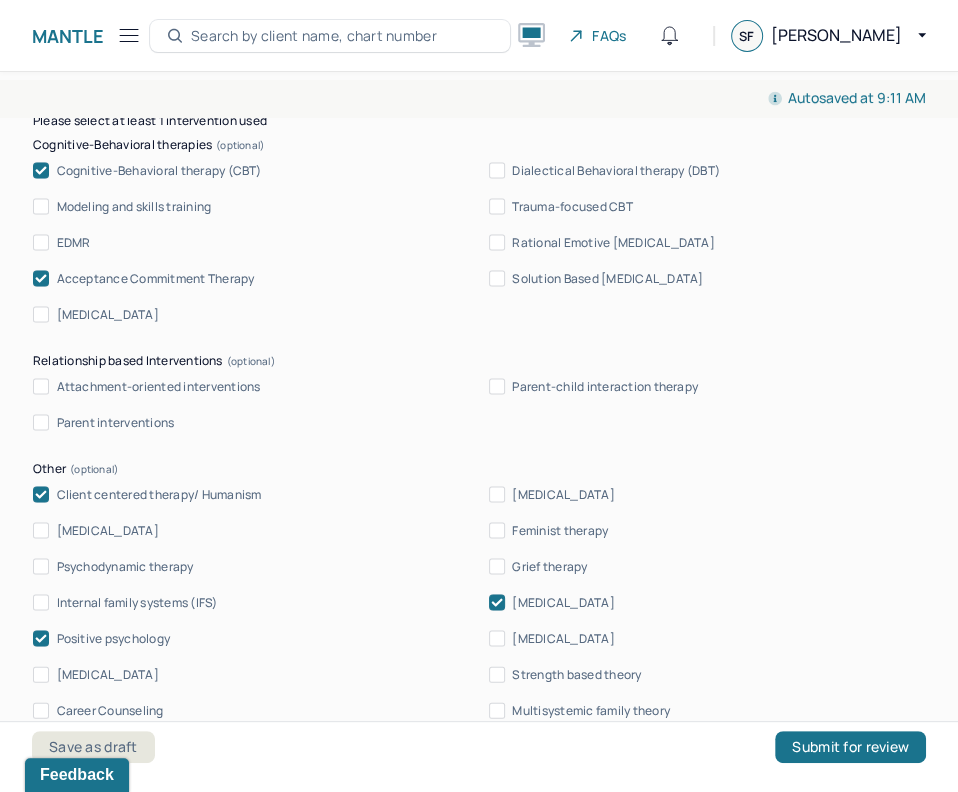 scroll, scrollTop: 1973, scrollLeft: 0, axis: vertical 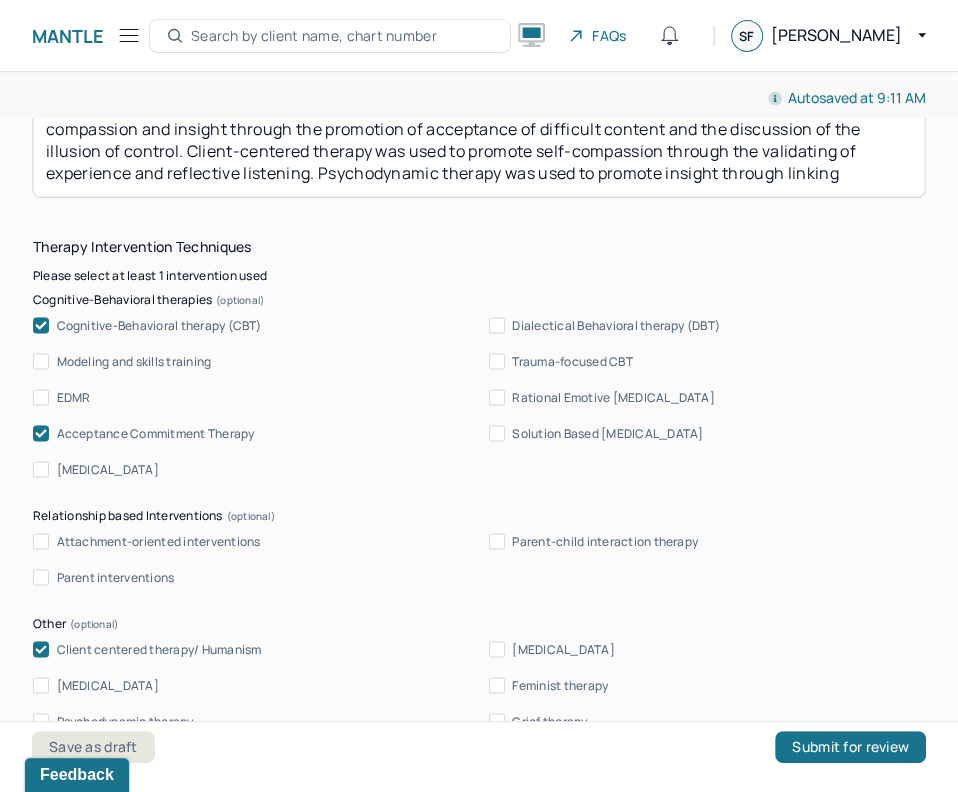 drag, startPoint x: 848, startPoint y: 186, endPoint x: 318, endPoint y: 181, distance: 530.02356 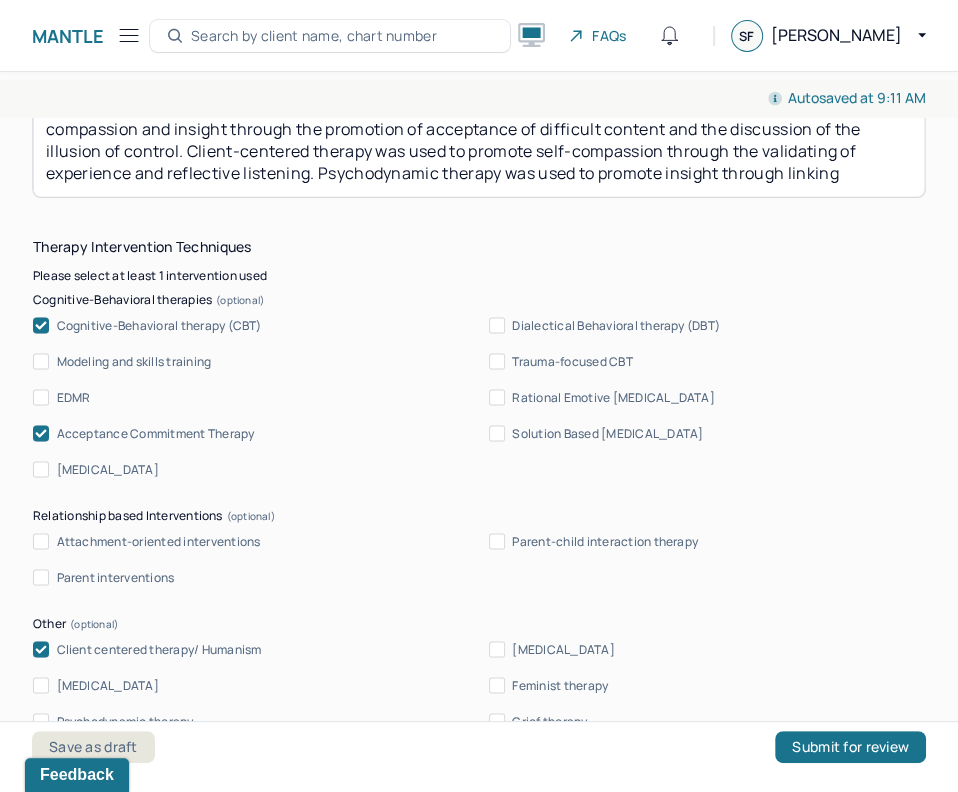 click on "CBT was used to build insight through the use of Socratic questioning and downward arrow technique; CBT was also used to build coping mechanisms through the challenging of negative beliefs. ACT was used to promote self-compassion and insight through the promotion of acceptance of difficult content and the discussion of the illusion of control. Client-centered therapy was used to promote self-compassion through the validating of experience and reflective listening. Psychodynamic therapy was used to promote insight through linking" at bounding box center (479, 144) 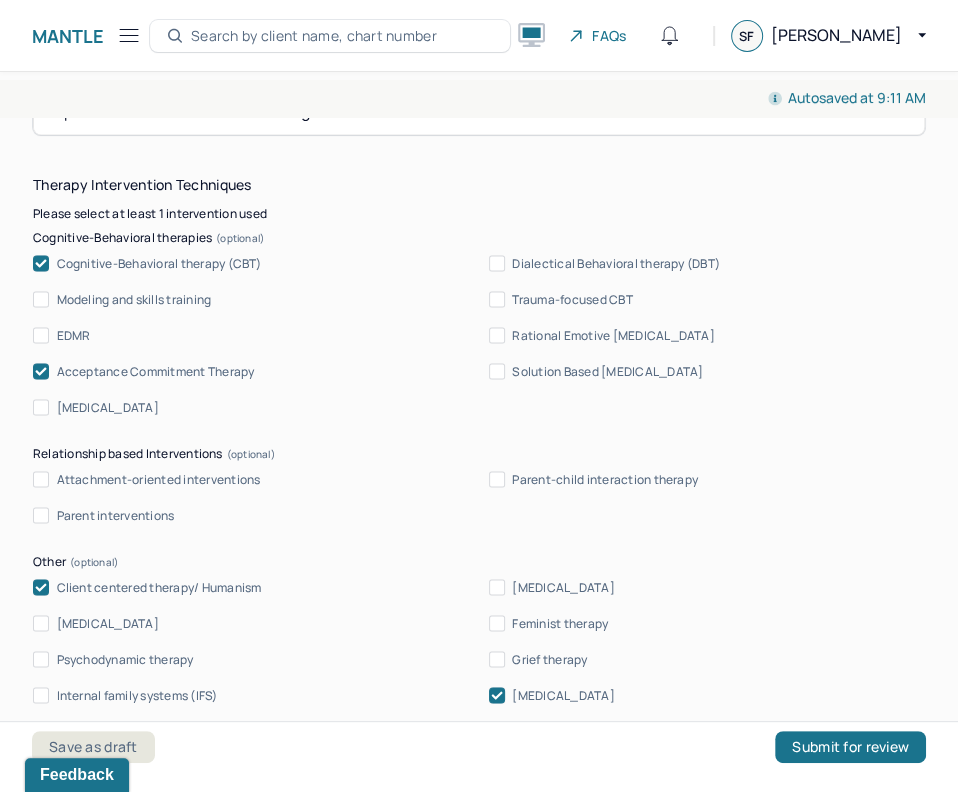 scroll, scrollTop: 1963, scrollLeft: 0, axis: vertical 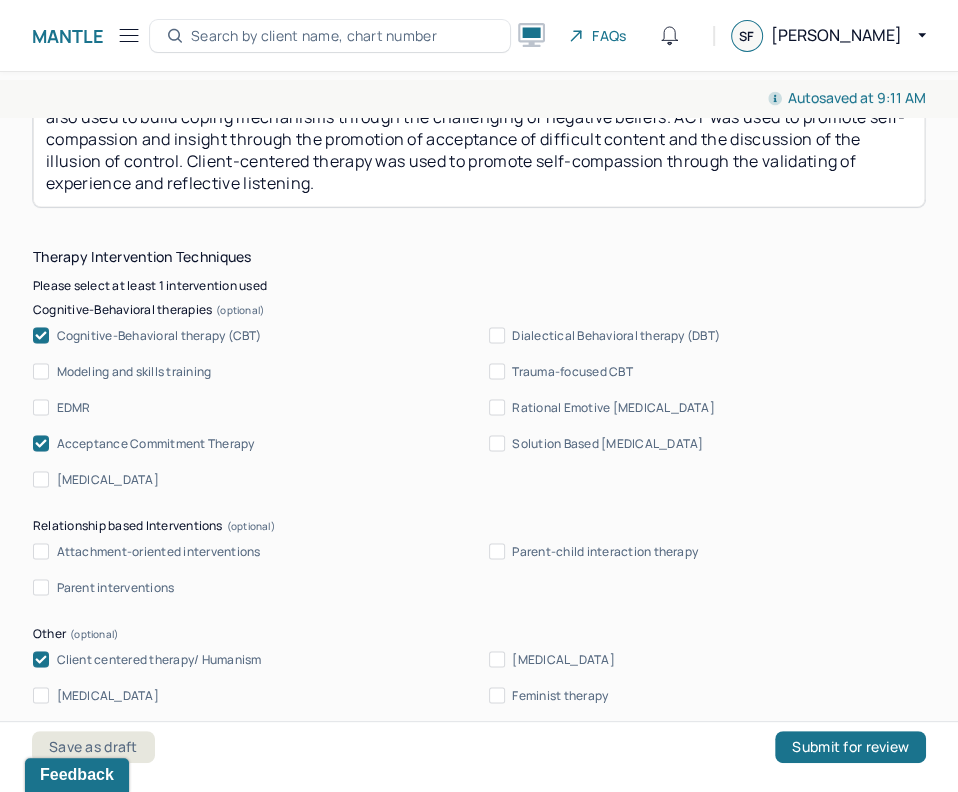 paste on "[MEDICAL_DATA] was used to process past negative events through the retelling of narratives." 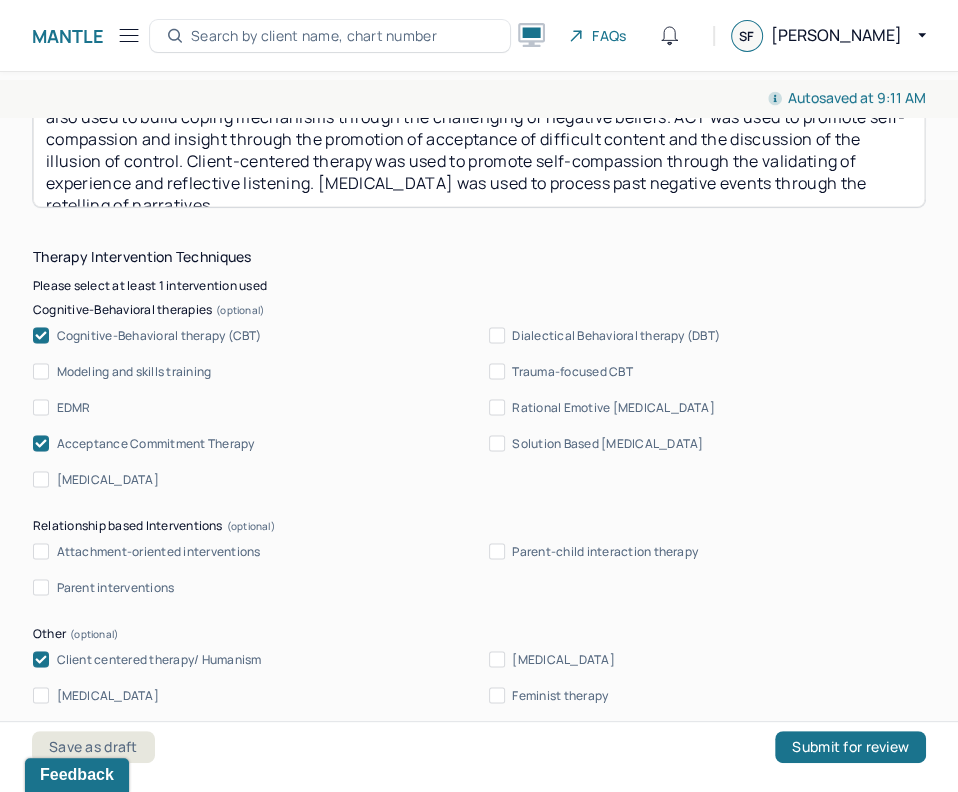 scroll, scrollTop: 41, scrollLeft: 0, axis: vertical 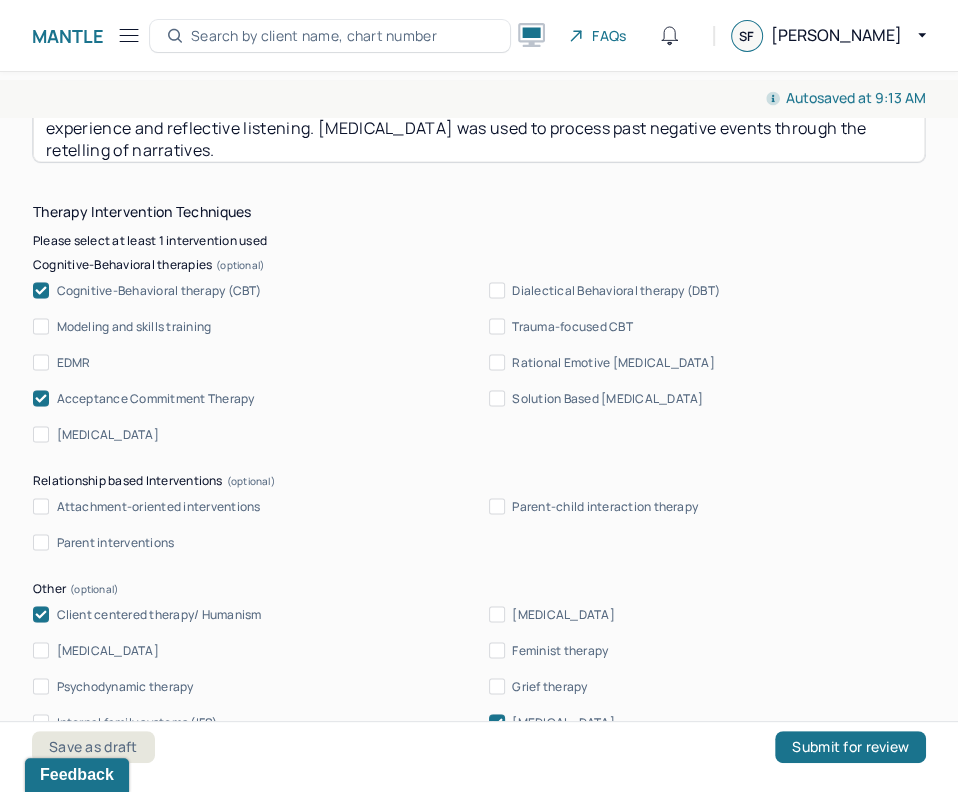 click on "CBT was used to build insight through the use of Socratic questioning and downward arrow technique; CBT was also used to build coping mechanisms through the challenging of negative beliefs. ACT was used to promote self-compassion and insight through the promotion of acceptance of difficult content and the discussion of the illusion of control. Client-centered therapy was used to promote self-compassion through the validating of experience and reflective listening. [MEDICAL_DATA] was used to process past negative events through the retelling of narratives." at bounding box center [479, 109] 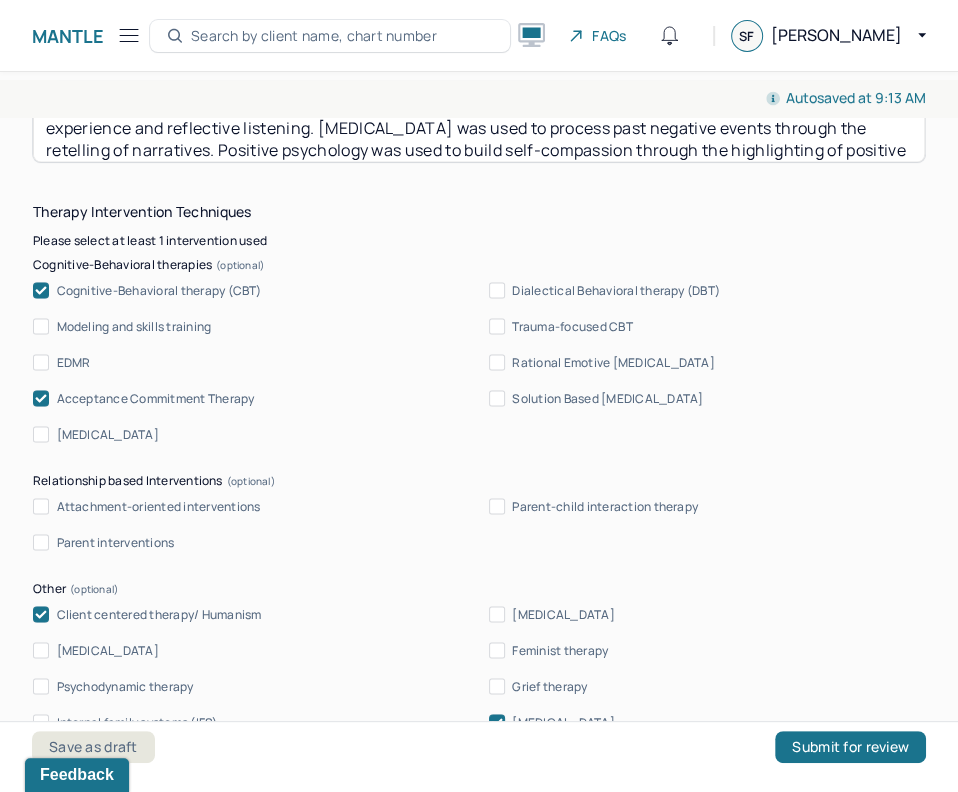 scroll, scrollTop: 63, scrollLeft: 0, axis: vertical 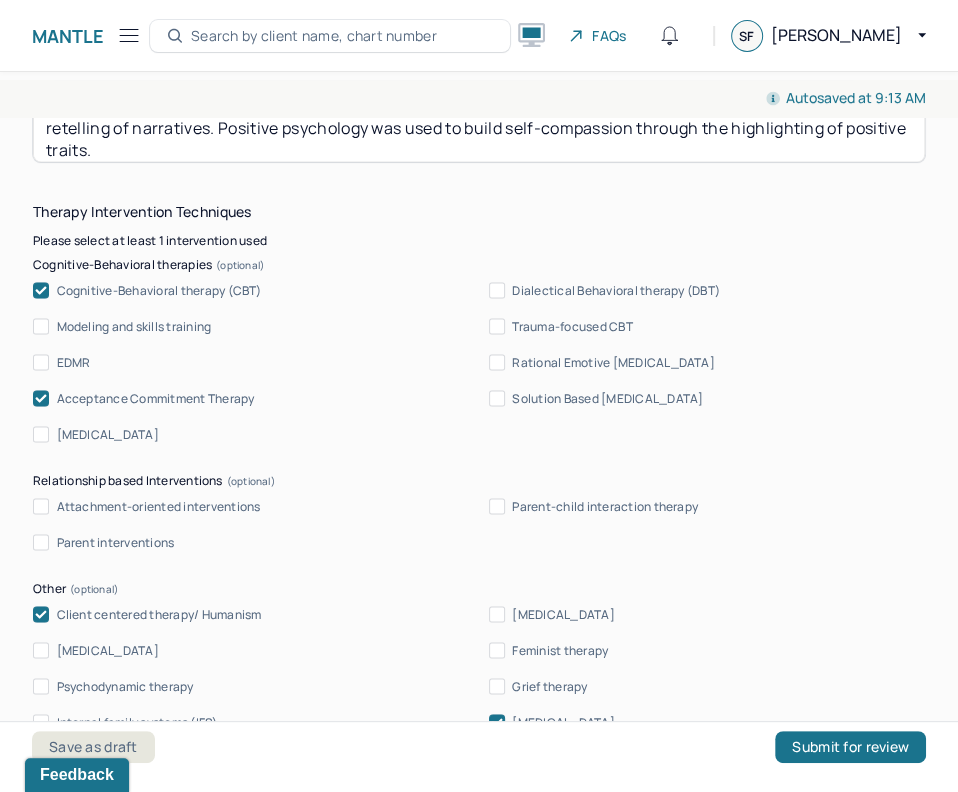 type on "CBT was used to build insight through the use of Socratic questioning and downward arrow technique; CBT was also used to build coping mechanisms through the challenging of negative beliefs. ACT was used to promote self-compassion and insight through the promotion of acceptance of difficult content and the discussion of the illusion of control. Client-centered therapy was used to promote self-compassion through the validating of experience and reflective listening. [MEDICAL_DATA] was used to process past negative events through the retelling of narratives. Positive psychology was used to build self-compassion through the highlighting of positive traits." 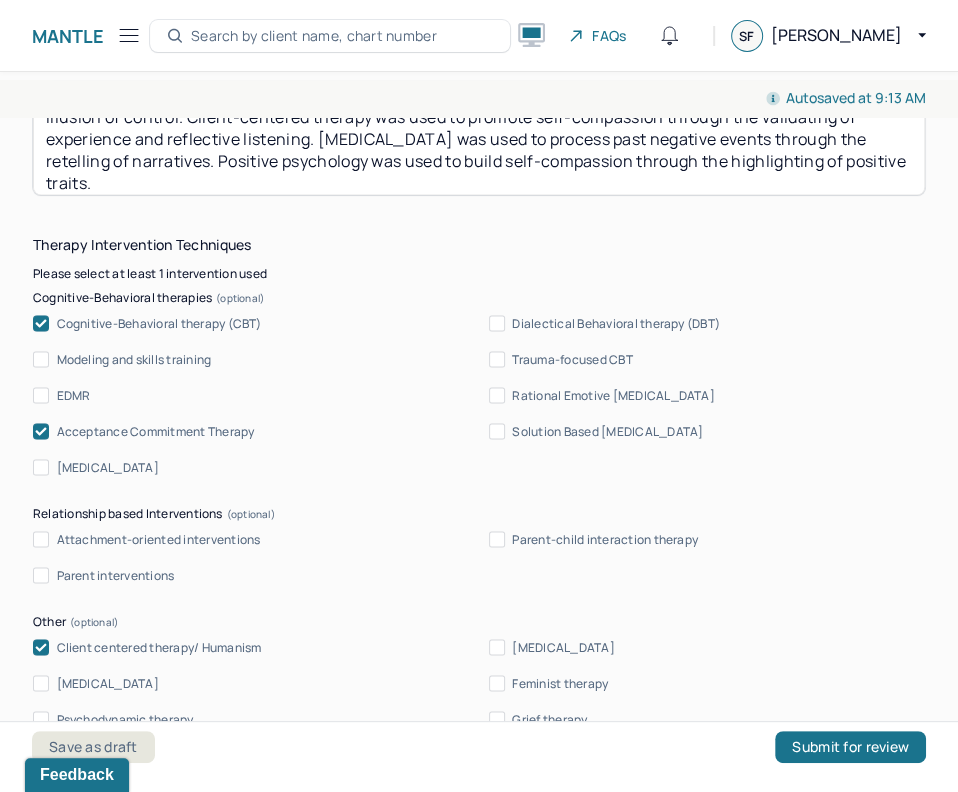 scroll, scrollTop: 1928, scrollLeft: 0, axis: vertical 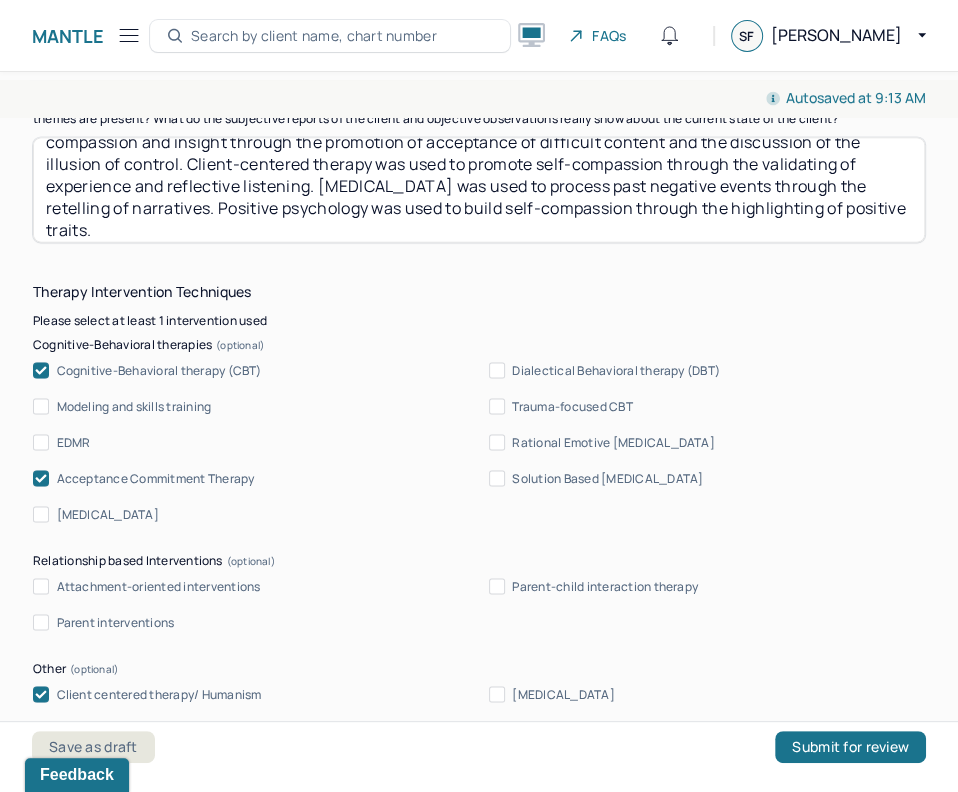 click on "Solution Based [MEDICAL_DATA]" at bounding box center [607, 478] 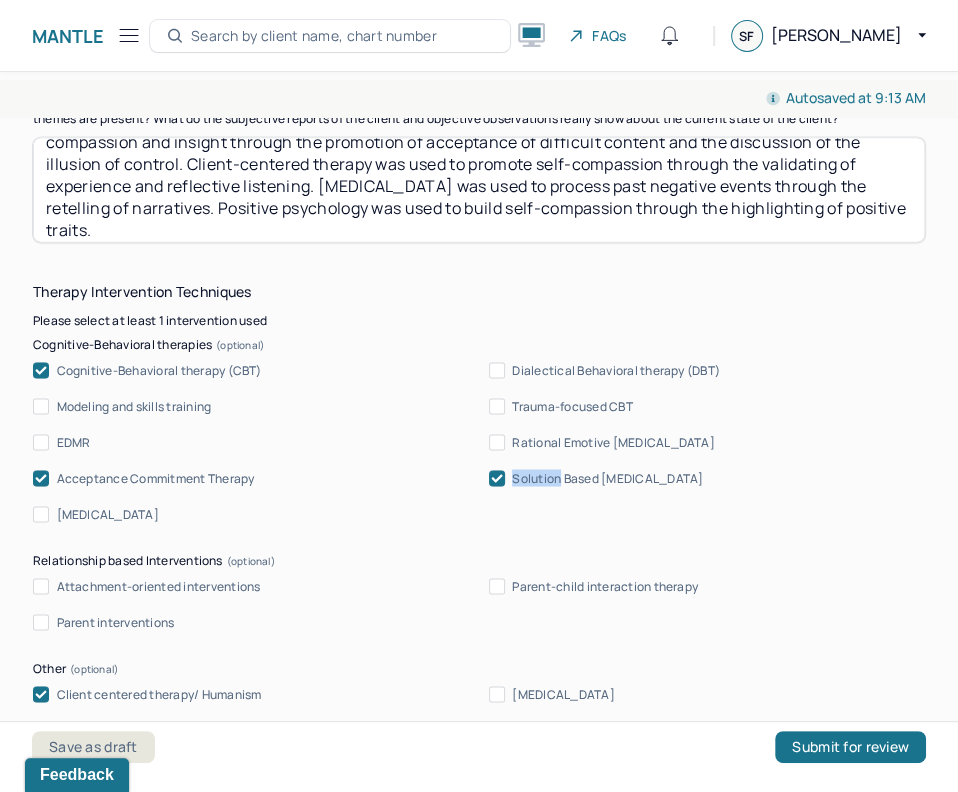 click on "Solution Based [MEDICAL_DATA]" at bounding box center [607, 478] 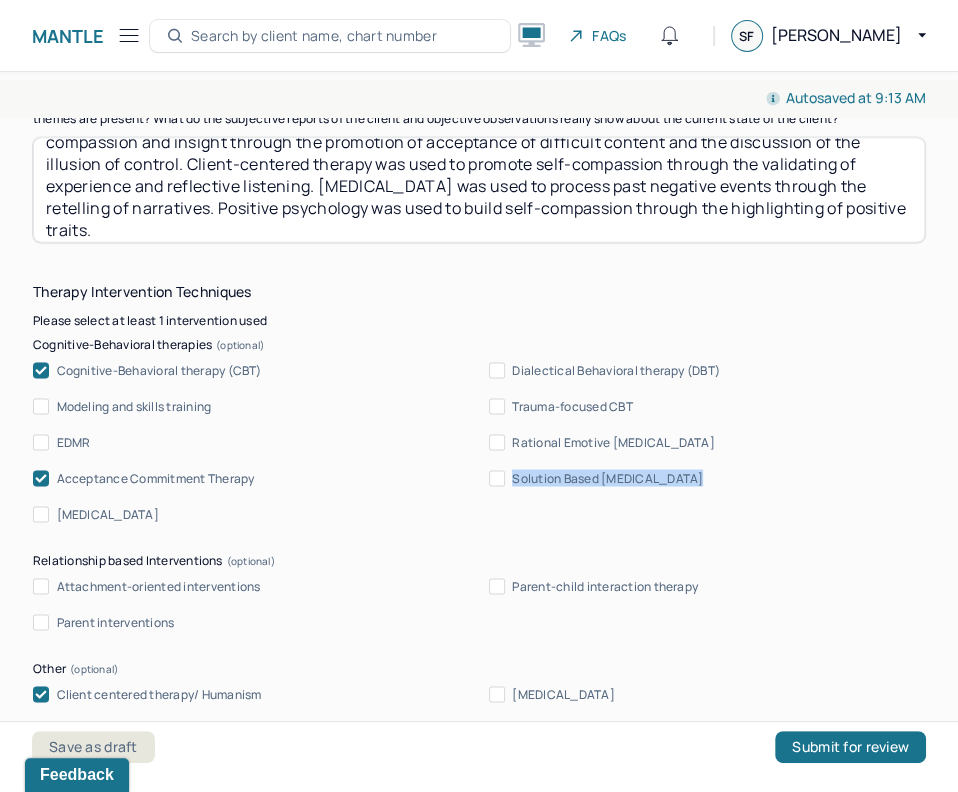 click on "Solution Based [MEDICAL_DATA]" at bounding box center (607, 478) 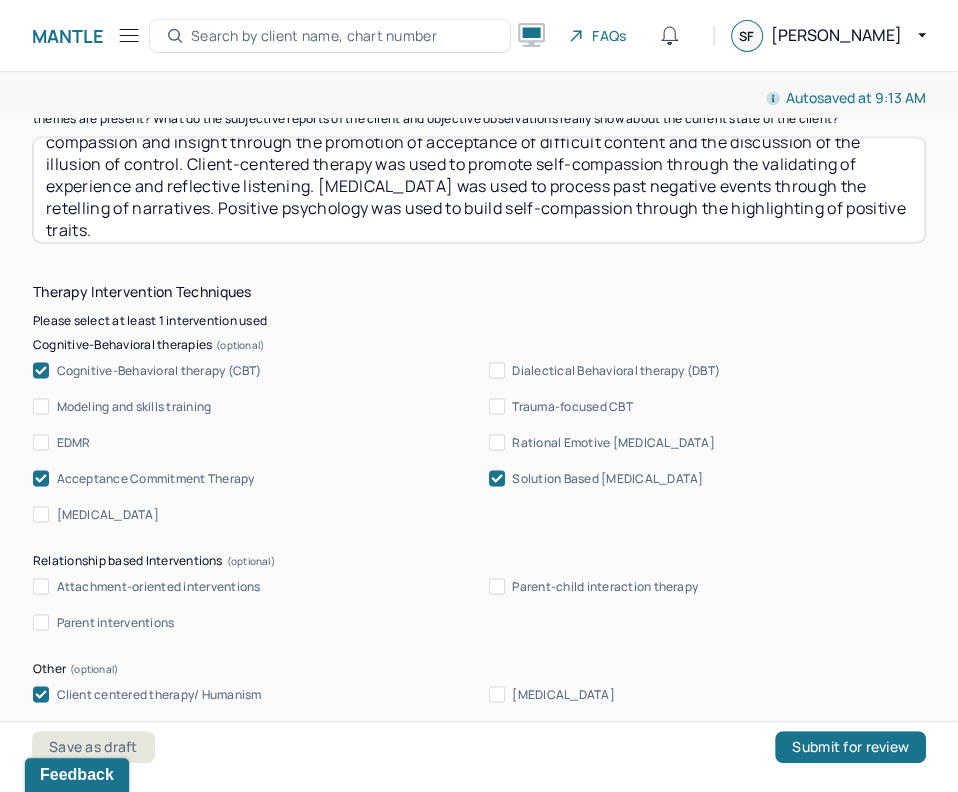 click on "CBT was used to build insight through the use of Socratic questioning and downward arrow technique; CBT was also used to build coping mechanisms through the challenging of negative beliefs. ACT was used to promote self-compassion and insight through the promotion of acceptance of difficult content and the discussion of the illusion of control. Client-centered therapy was used to promote self-compassion through the validating of experience and reflective listening. [MEDICAL_DATA] was used to process past negative events through the retelling of narratives. Positive psychology was used to build self-compassion through the highlighting of positive traits." at bounding box center (479, 189) 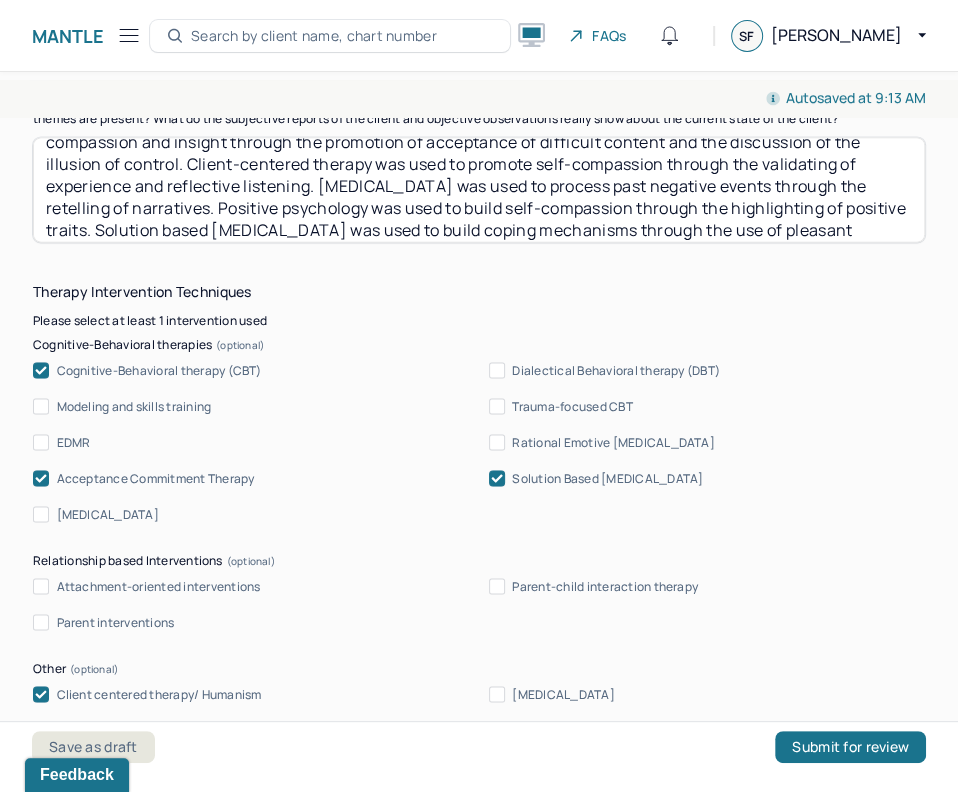 scroll, scrollTop: 86, scrollLeft: 0, axis: vertical 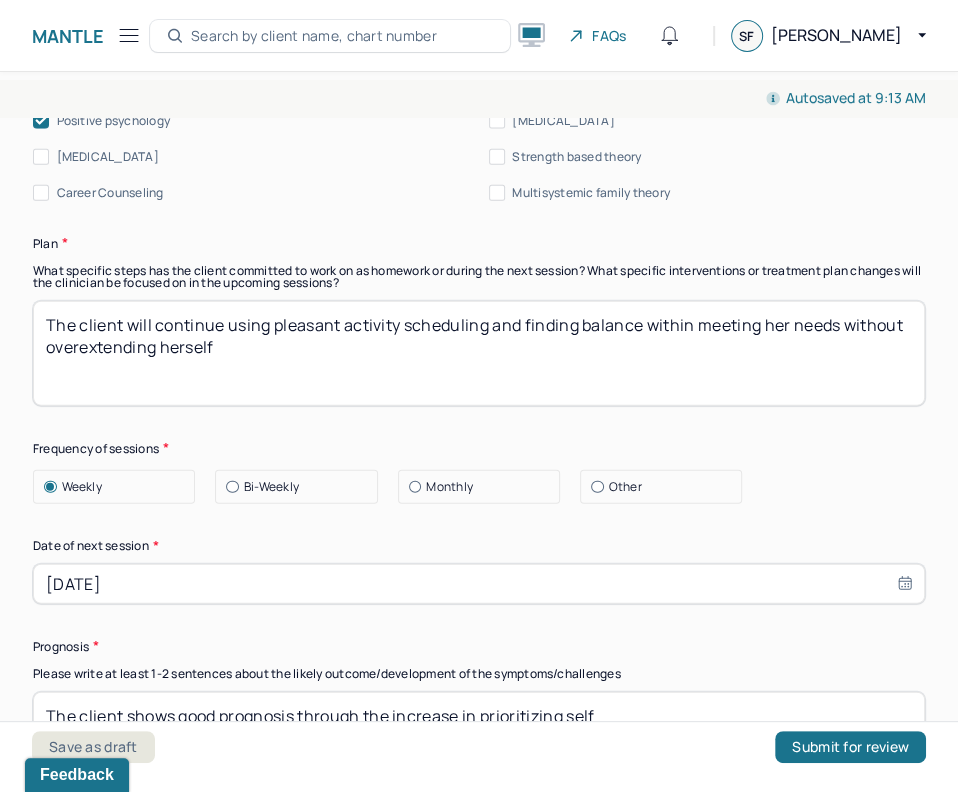 type on "CBT was used to build insight through the use of Socratic questioning and downward arrow technique; CBT was also used to build coping mechanisms through the challenging of negative beliefs. ACT was used to promote self-compassion and insight through the promotion of acceptance of difficult content and the discussion of the illusion of control. Client-centered therapy was used to promote self-compassion through the validating of experience and reflective listening. [MEDICAL_DATA] was used to process past negative events through the retelling of narratives. Positive psychology was used to build self-compassion through the highlighting of positive traits. Solution based [MEDICAL_DATA] was used to build coping mechanisms through the use of pleasant activity scheduling." 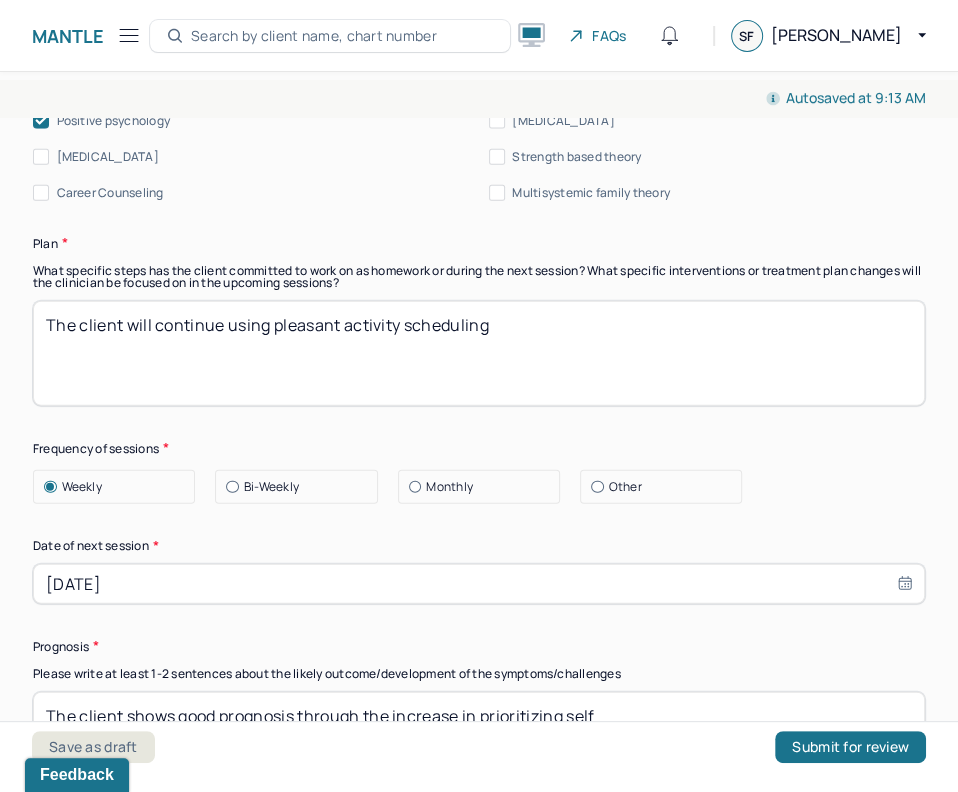 type on "The client will continue using pleasant activity scheduling" 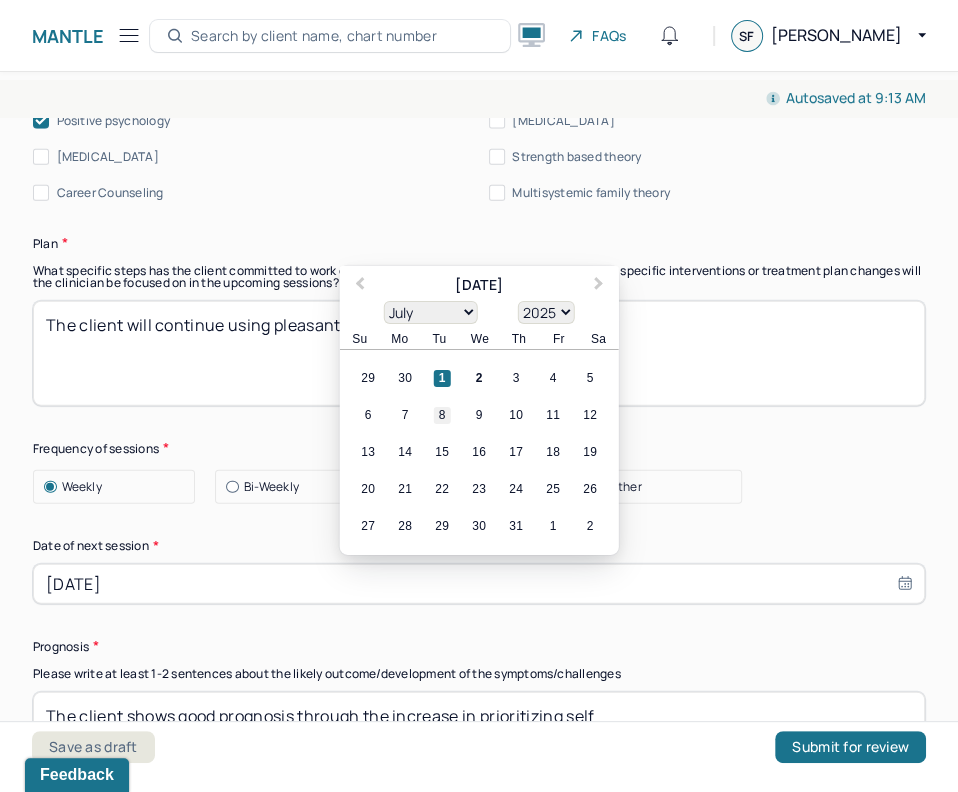 click on "8" at bounding box center [442, 415] 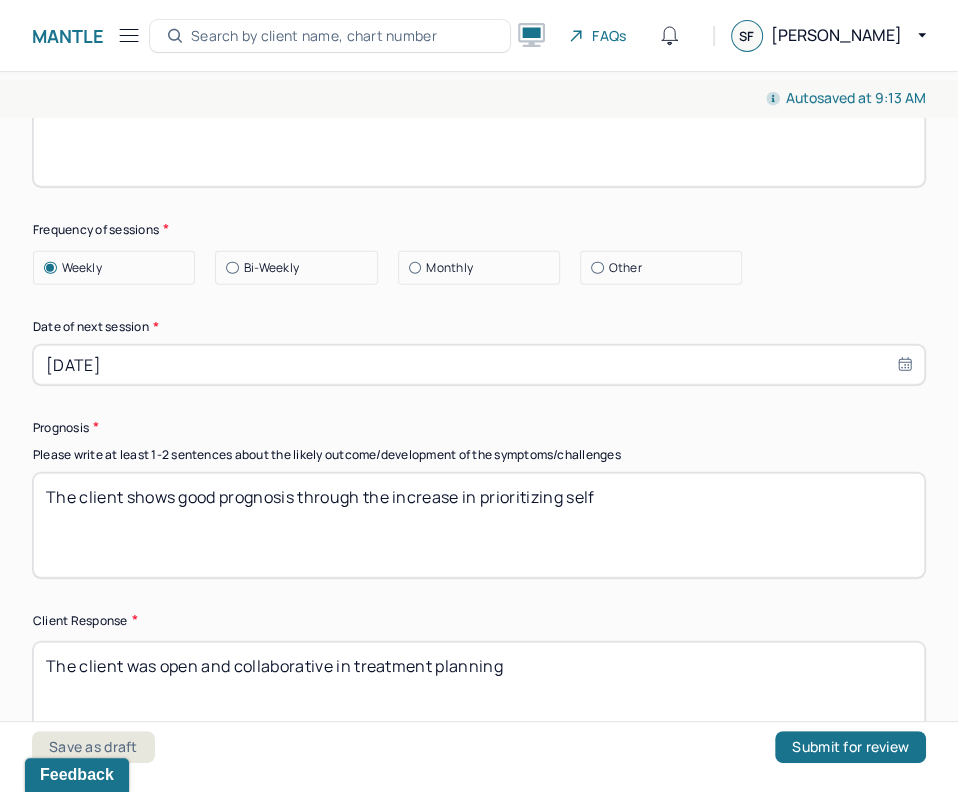 scroll, scrollTop: 2708, scrollLeft: 0, axis: vertical 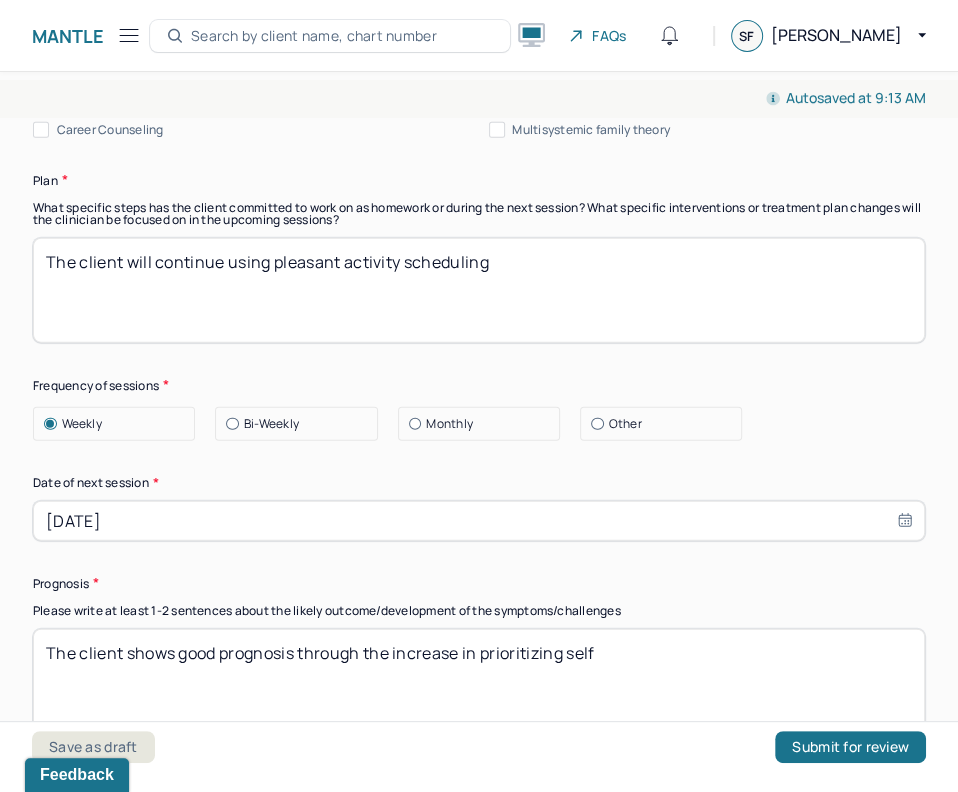 click on "The client will continue using pleasant activity scheduling" at bounding box center [479, 290] 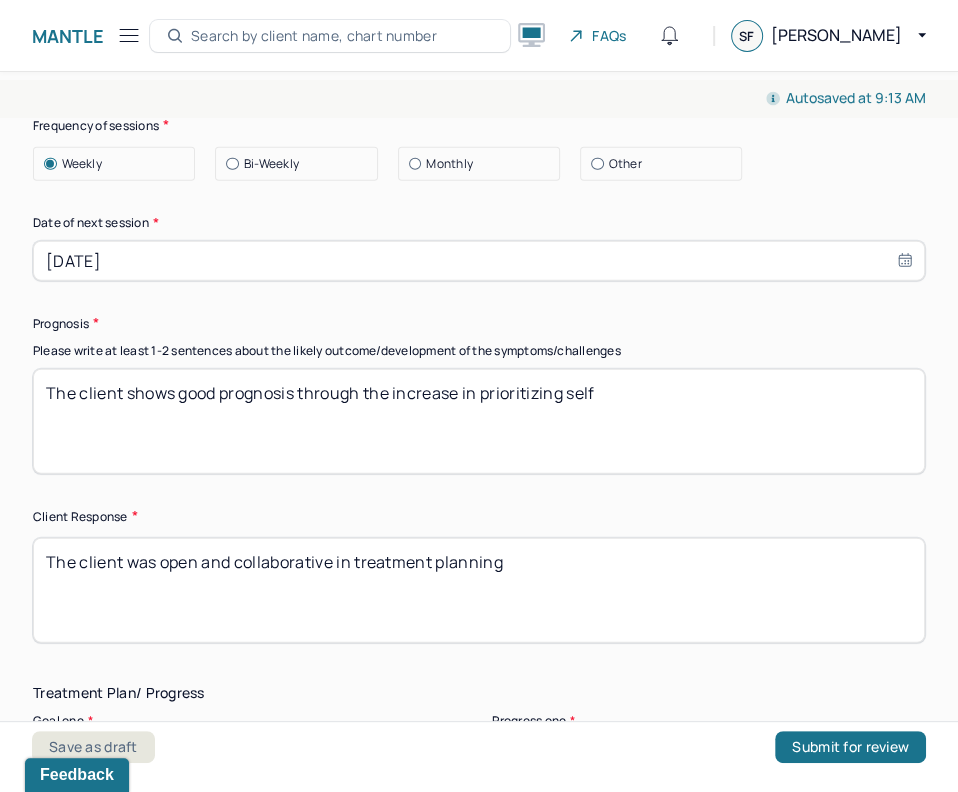 scroll, scrollTop: 3000, scrollLeft: 0, axis: vertical 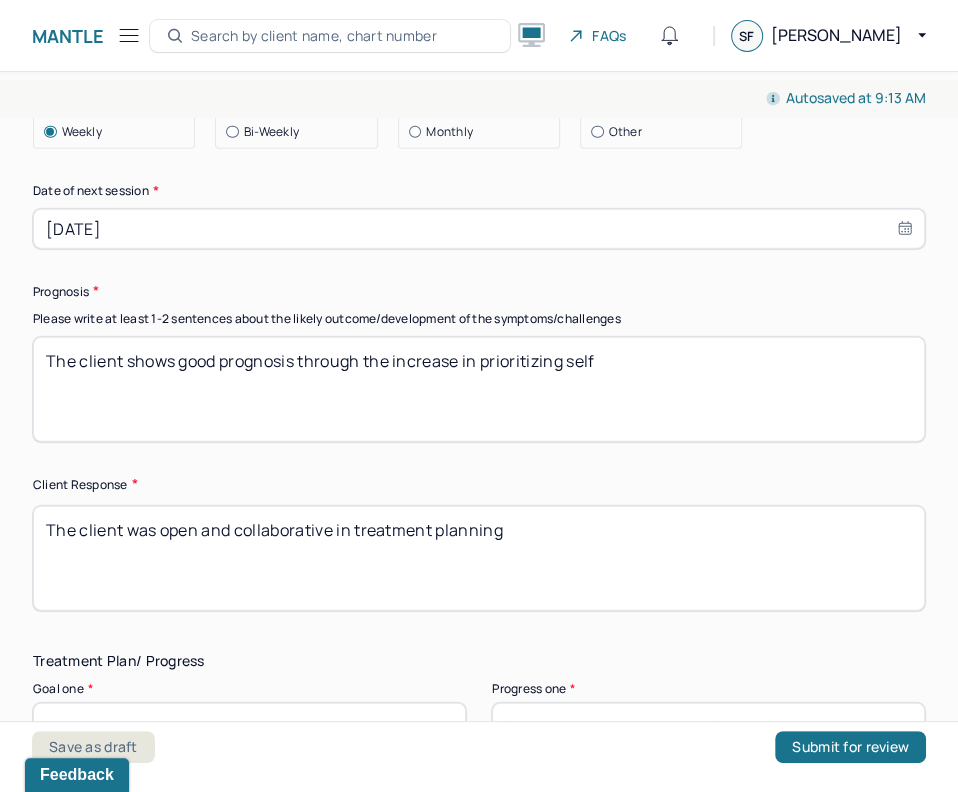 type on "The client will continue using pleasant activity scheduling as a coping mechanism." 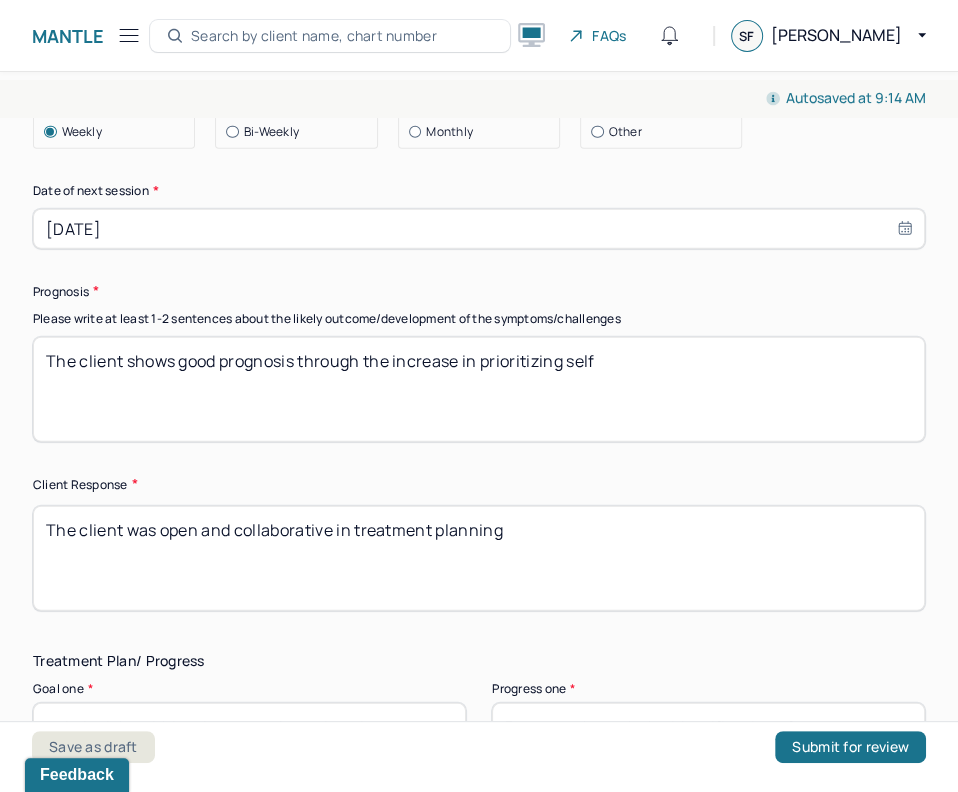 drag, startPoint x: 632, startPoint y: 366, endPoint x: 466, endPoint y: 370, distance: 166.04819 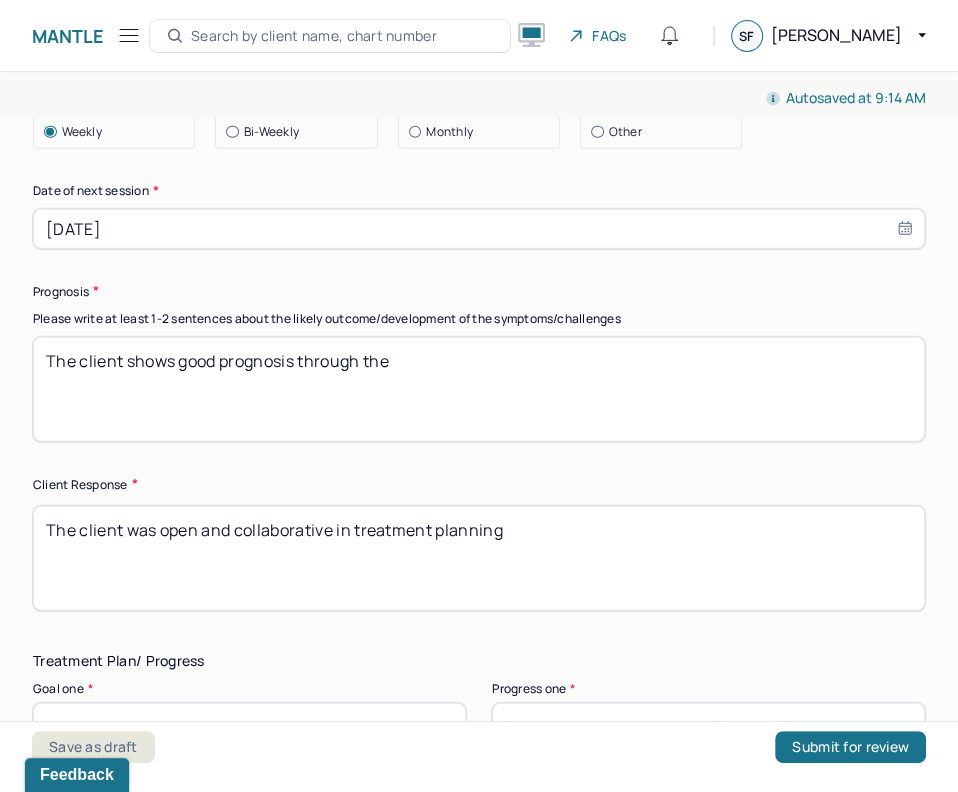 click on "The client shows good prognosis through the" at bounding box center (479, 389) 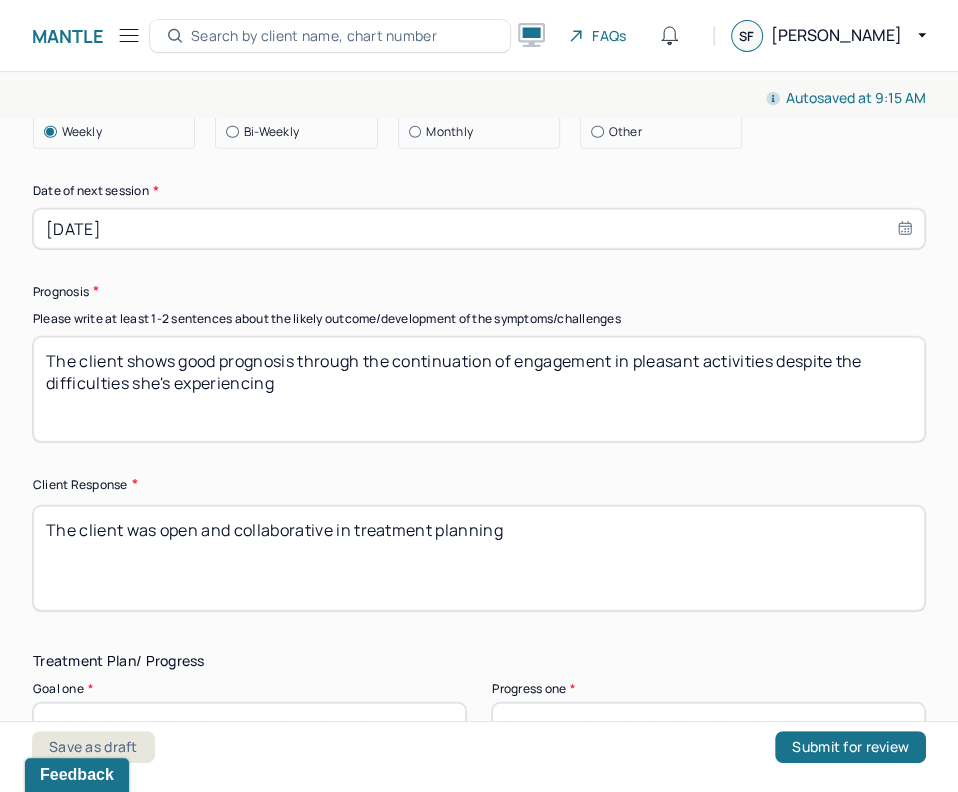 type on "The client shows good prognosis through the continuation of engagement in pleasant activities despite the difficulties she's experiencing" 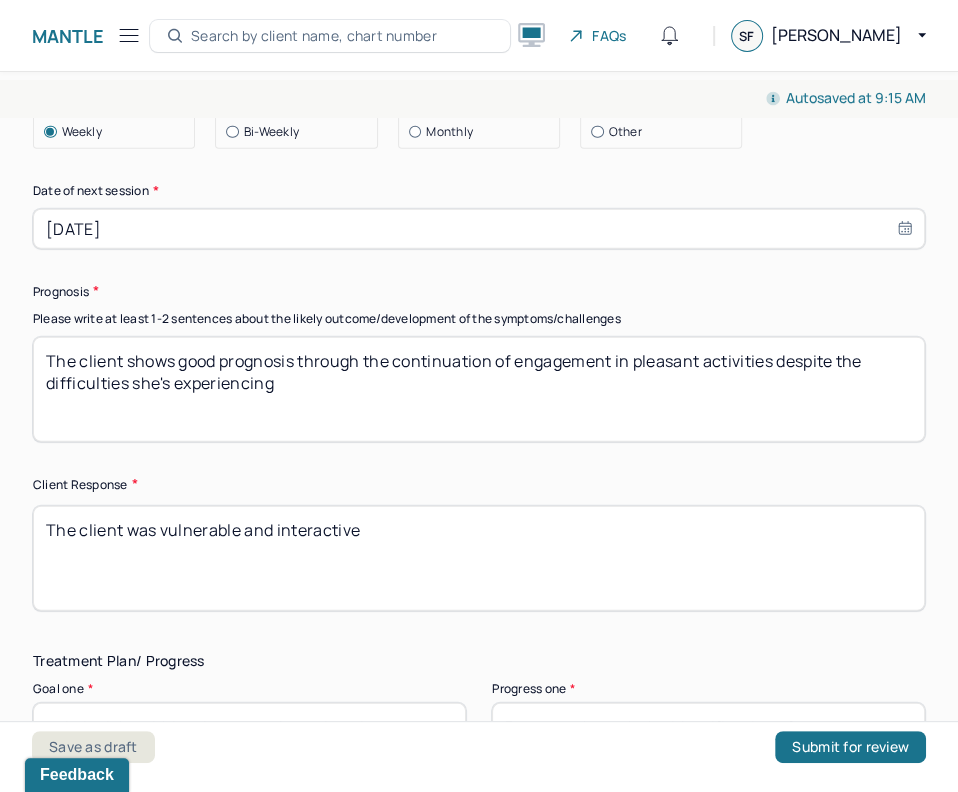 scroll, scrollTop: 3120, scrollLeft: 0, axis: vertical 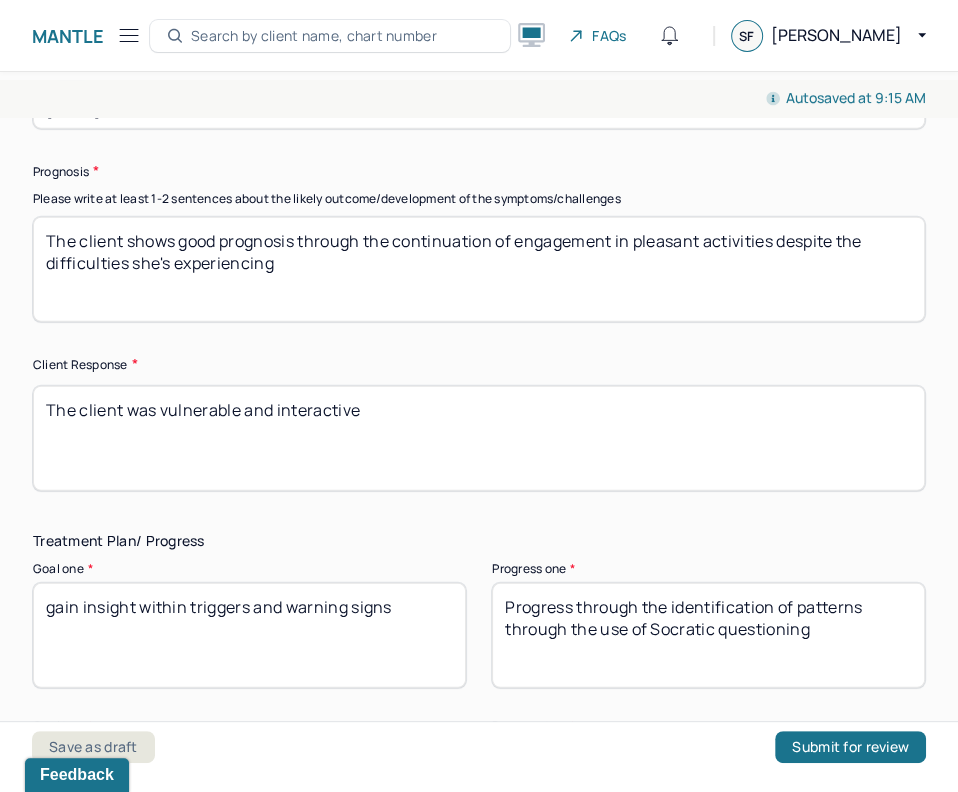 type on "The client was vulnerable and interactive" 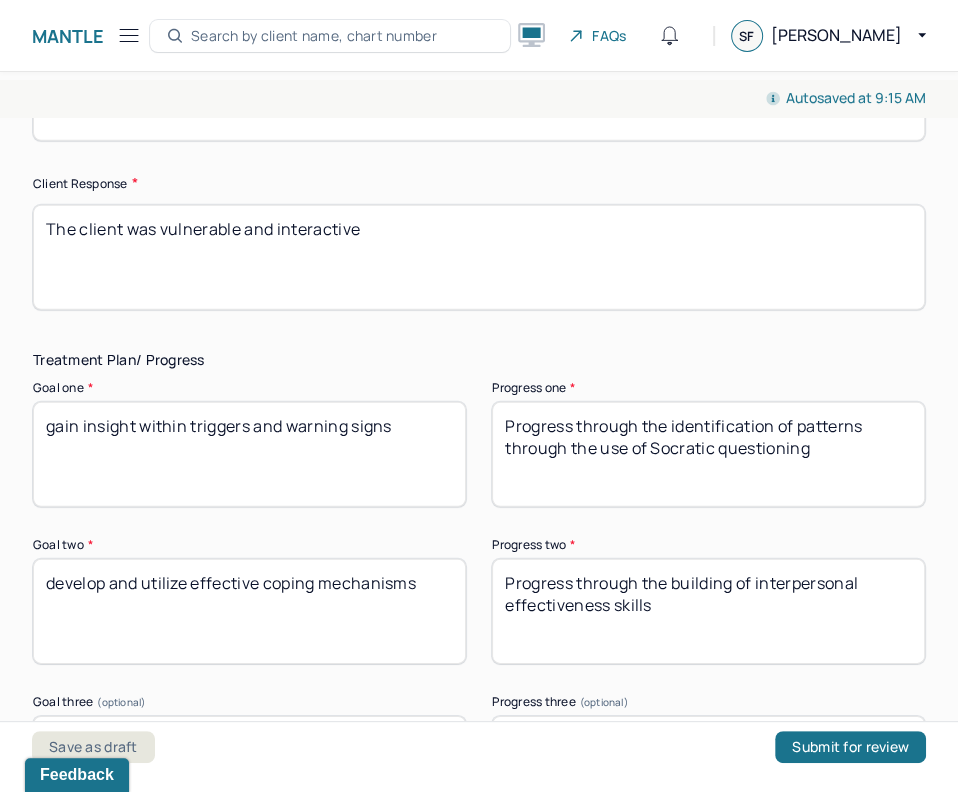 scroll, scrollTop: 3311, scrollLeft: 0, axis: vertical 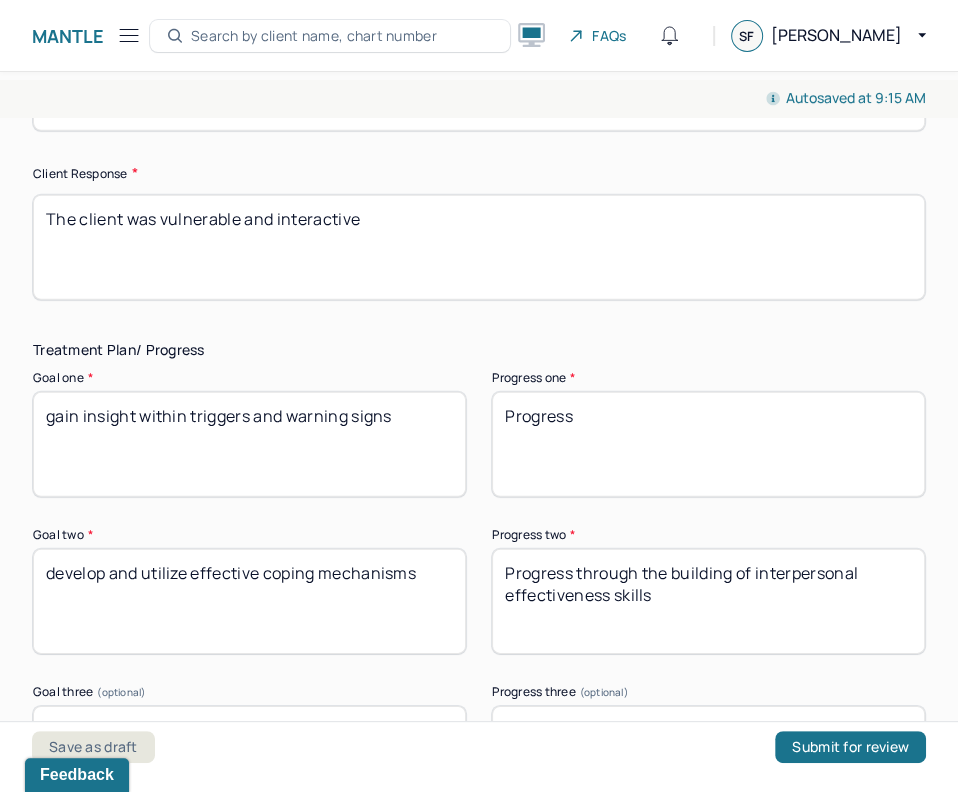 drag, startPoint x: 610, startPoint y: 434, endPoint x: 499, endPoint y: 428, distance: 111.16204 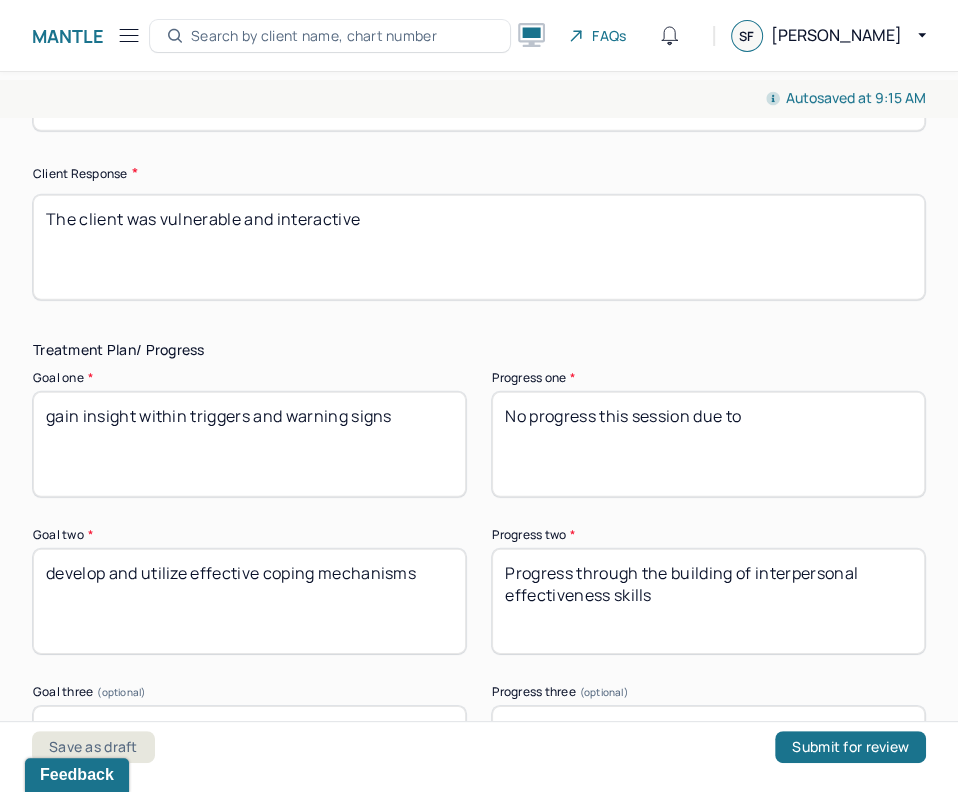 type on "No progress this session due to" 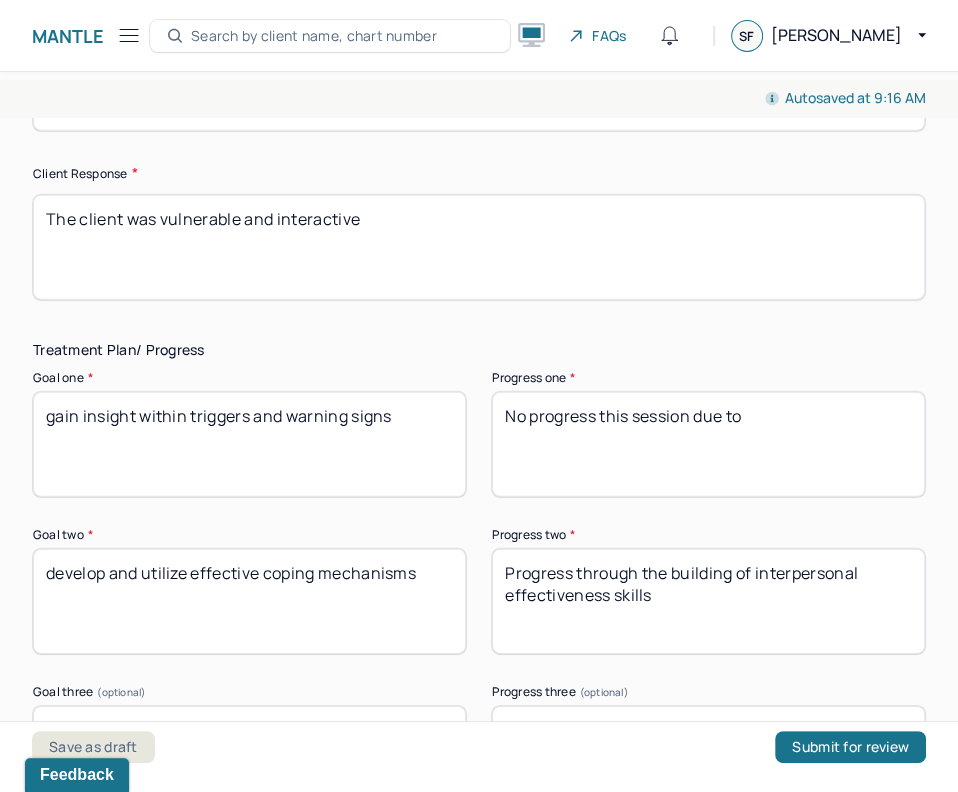 drag, startPoint x: 795, startPoint y: 420, endPoint x: 455, endPoint y: 407, distance: 340.24844 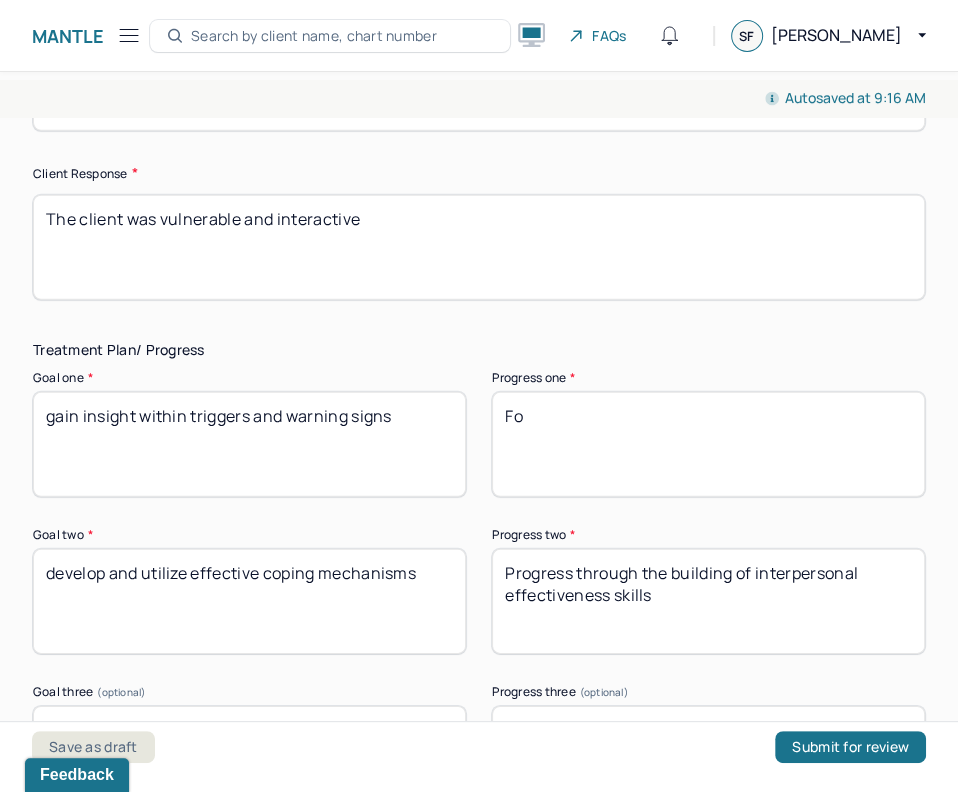 type on "F" 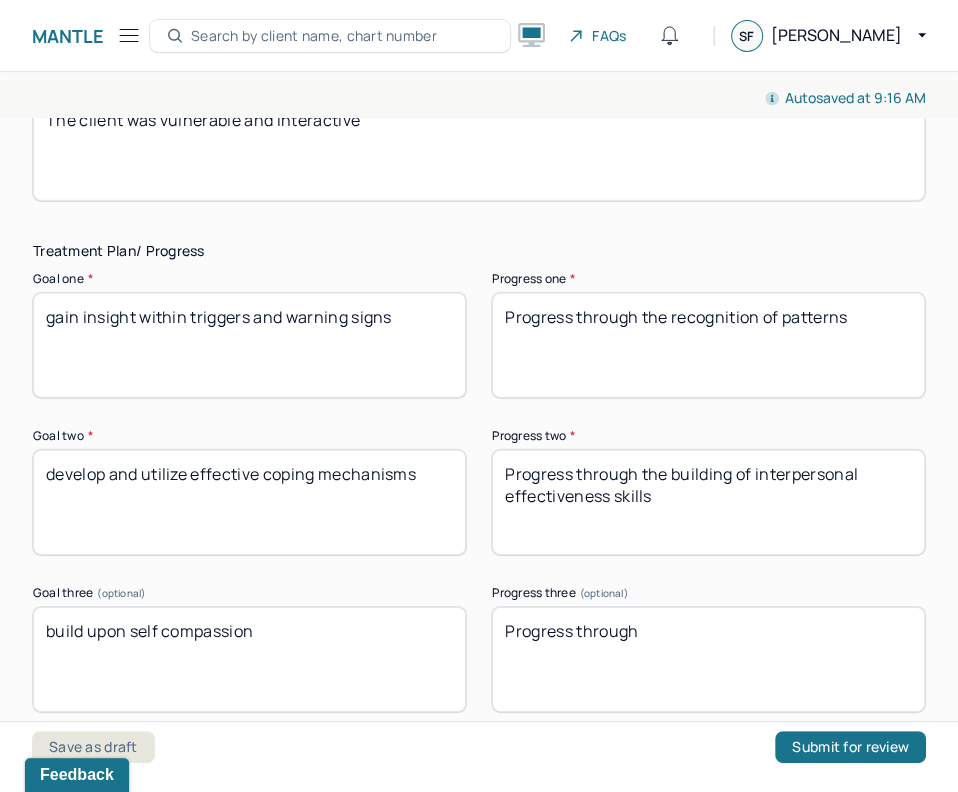 scroll, scrollTop: 3434, scrollLeft: 0, axis: vertical 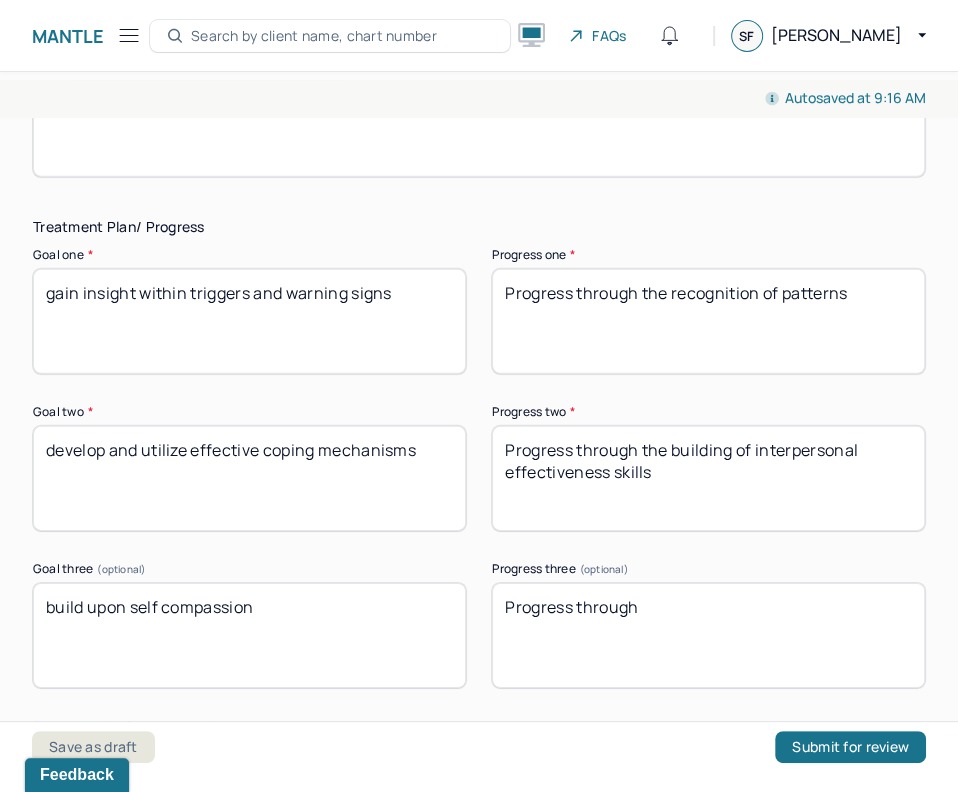 type on "Progress through the recognition of patterns" 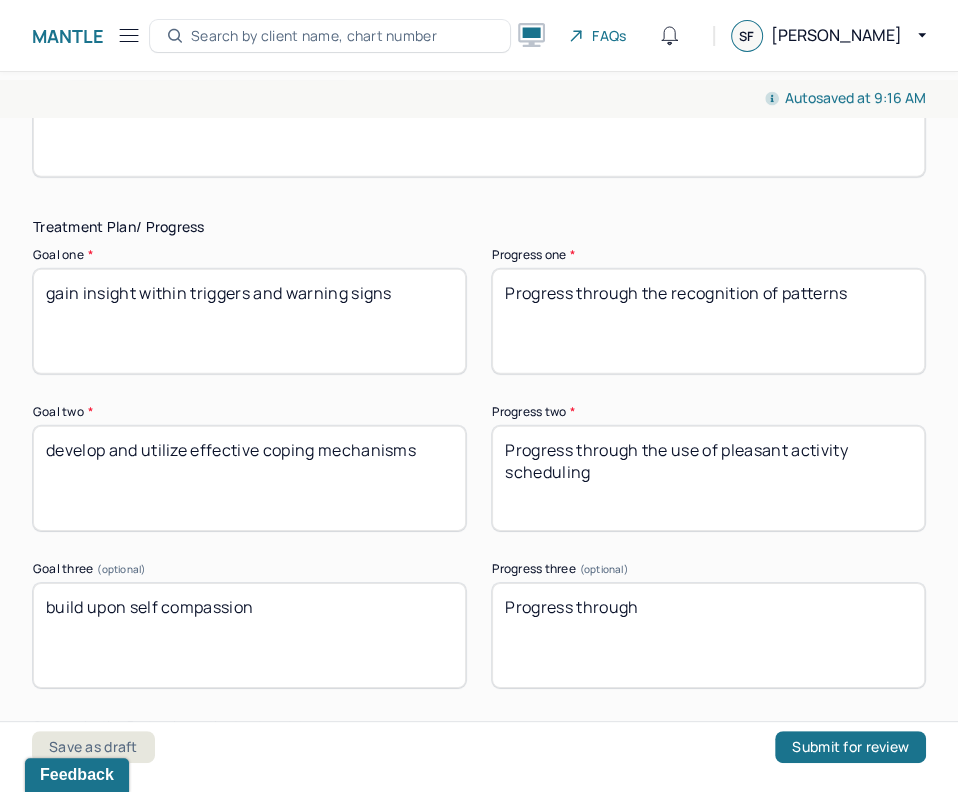 type on "Progress through the use of pleasant activity scheduling" 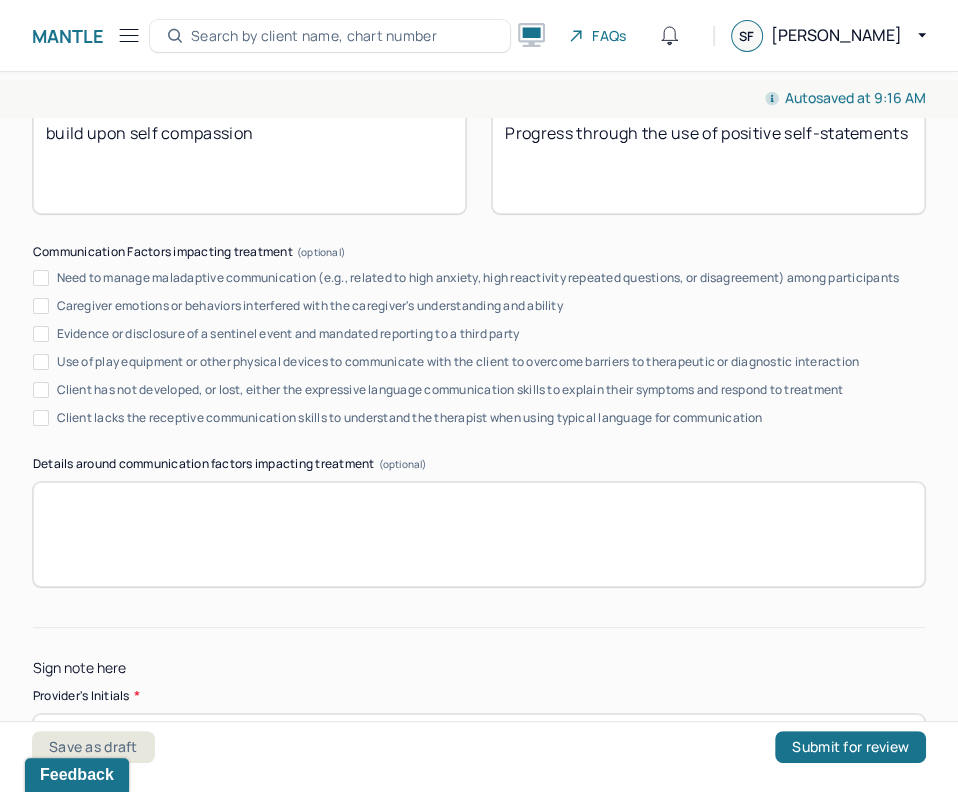 scroll, scrollTop: 4057, scrollLeft: 0, axis: vertical 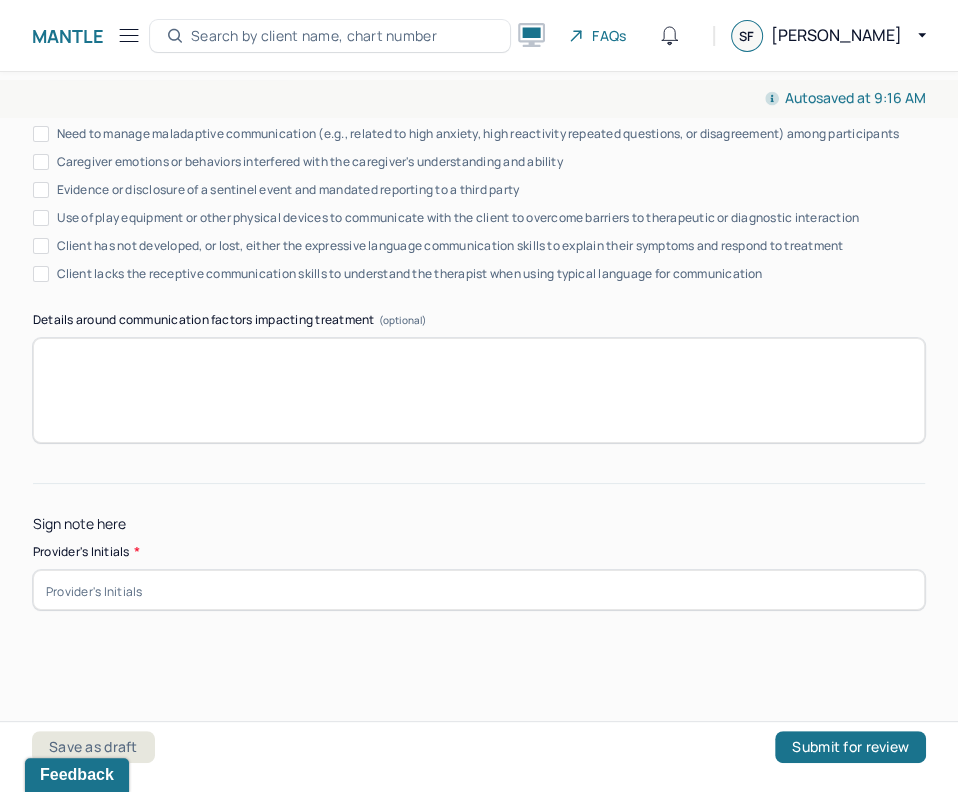 type on "Progress through the use of positive self-statements" 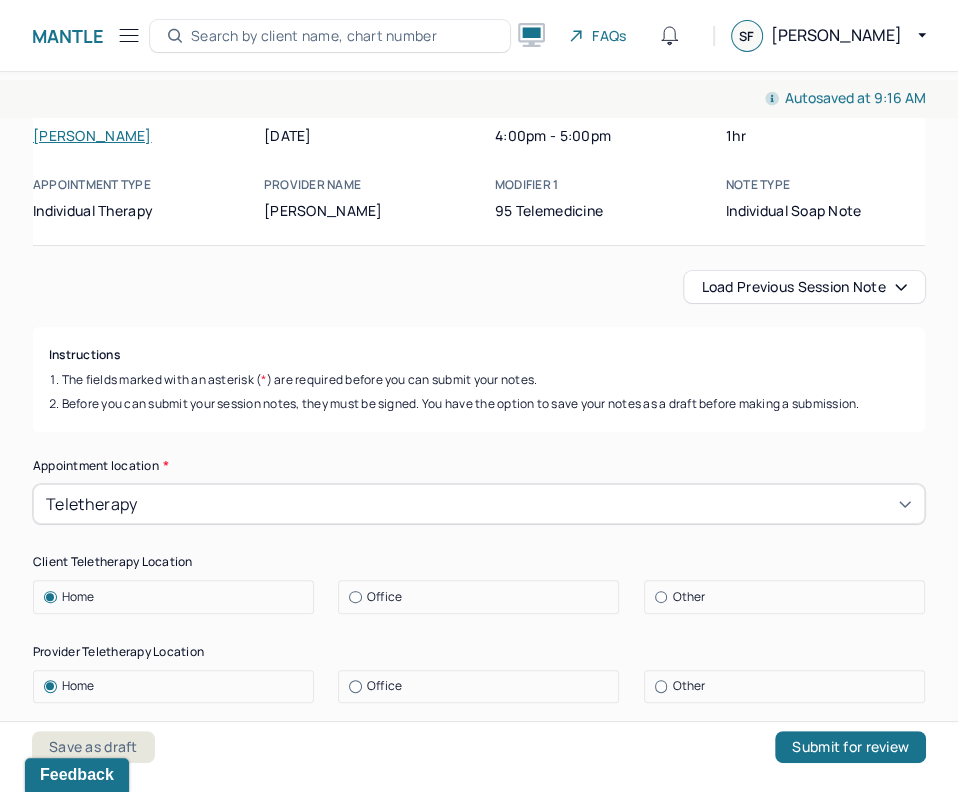 scroll, scrollTop: 0, scrollLeft: 0, axis: both 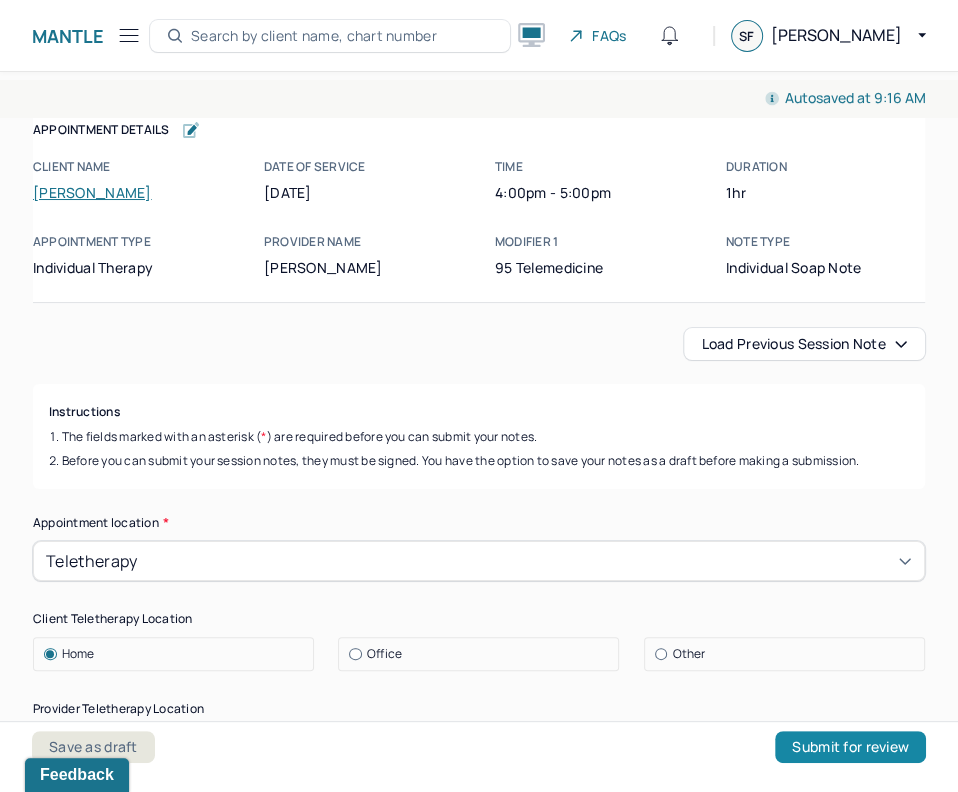 type on "SF" 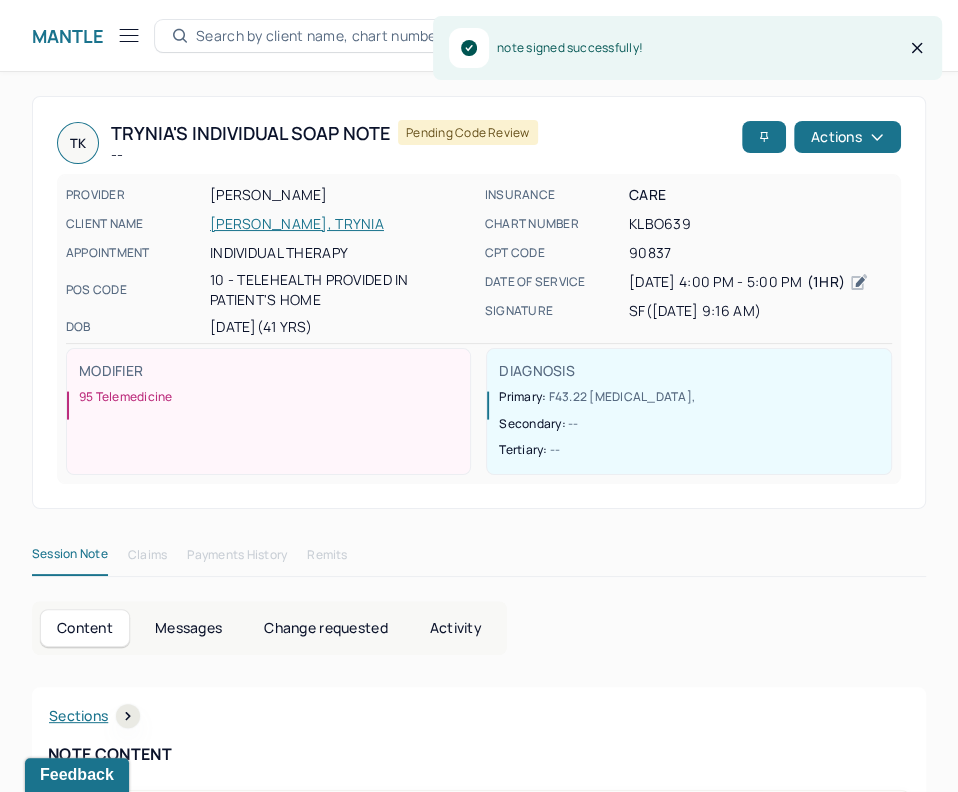 click 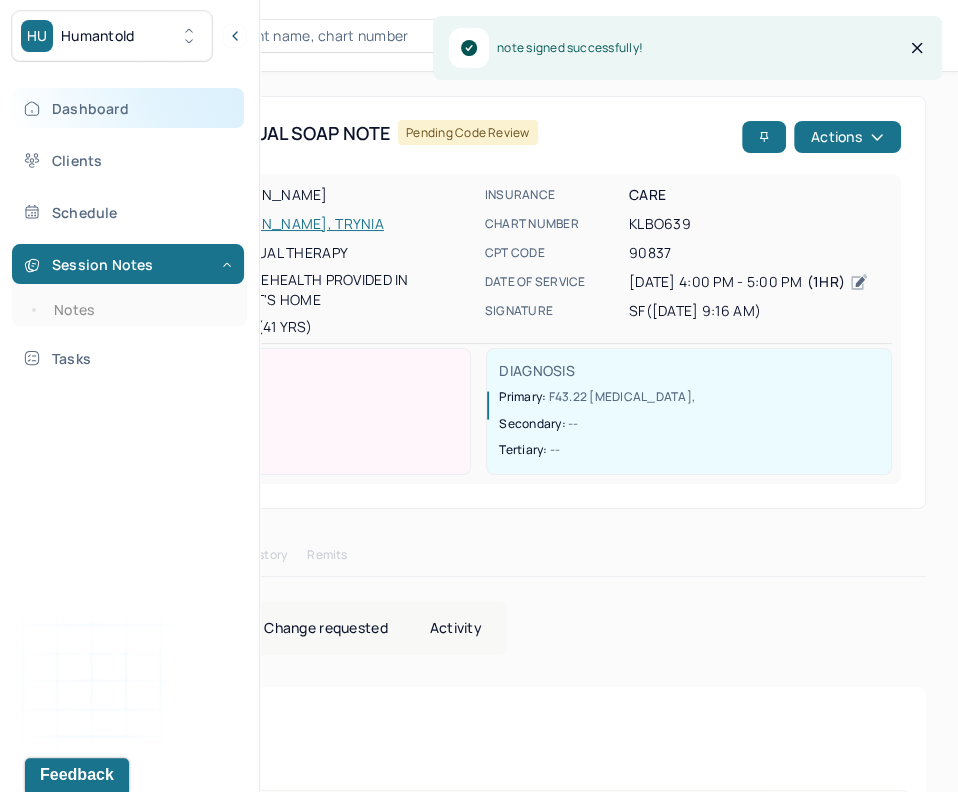 click on "Dashboard" at bounding box center [128, 108] 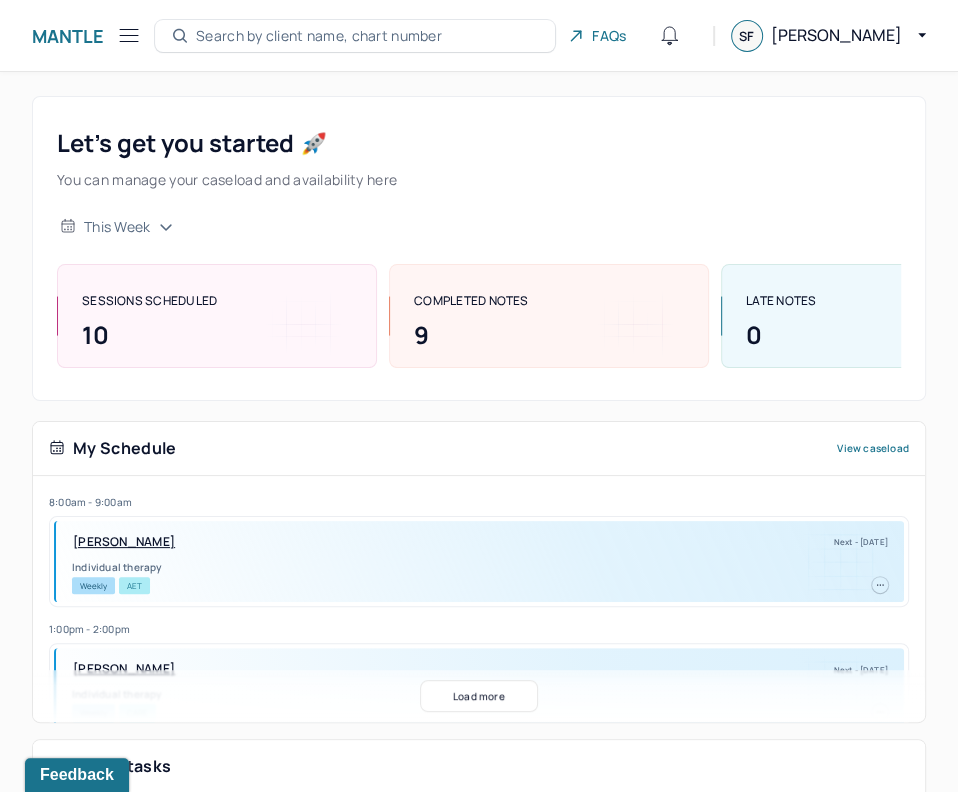 scroll, scrollTop: 296, scrollLeft: 0, axis: vertical 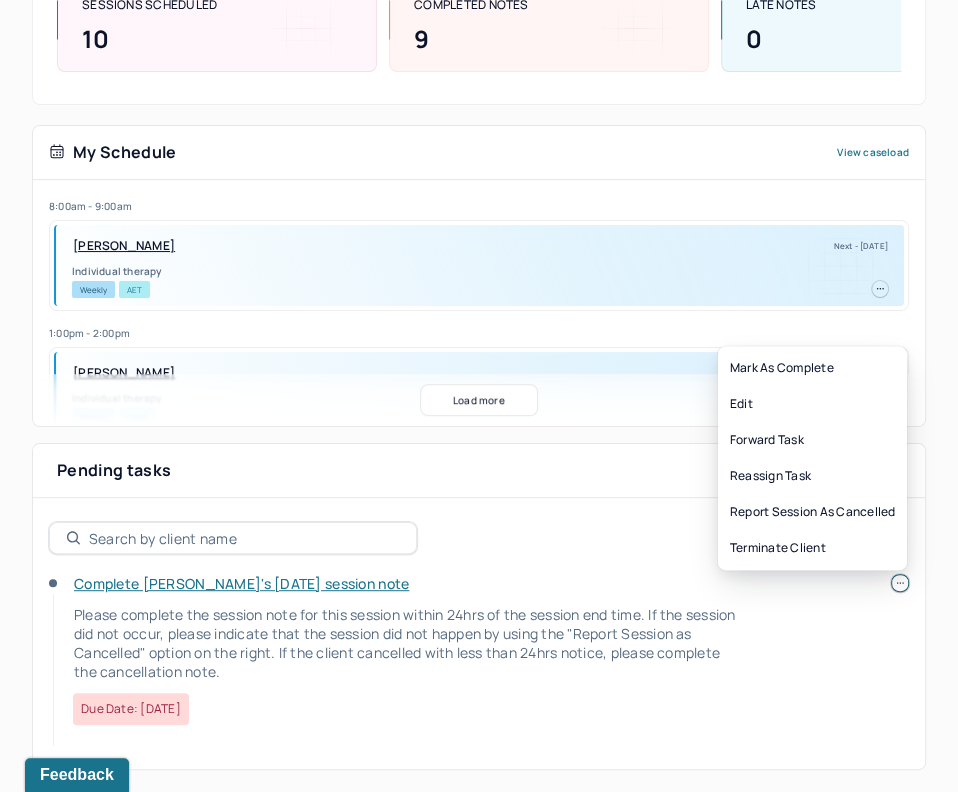click at bounding box center (900, 583) 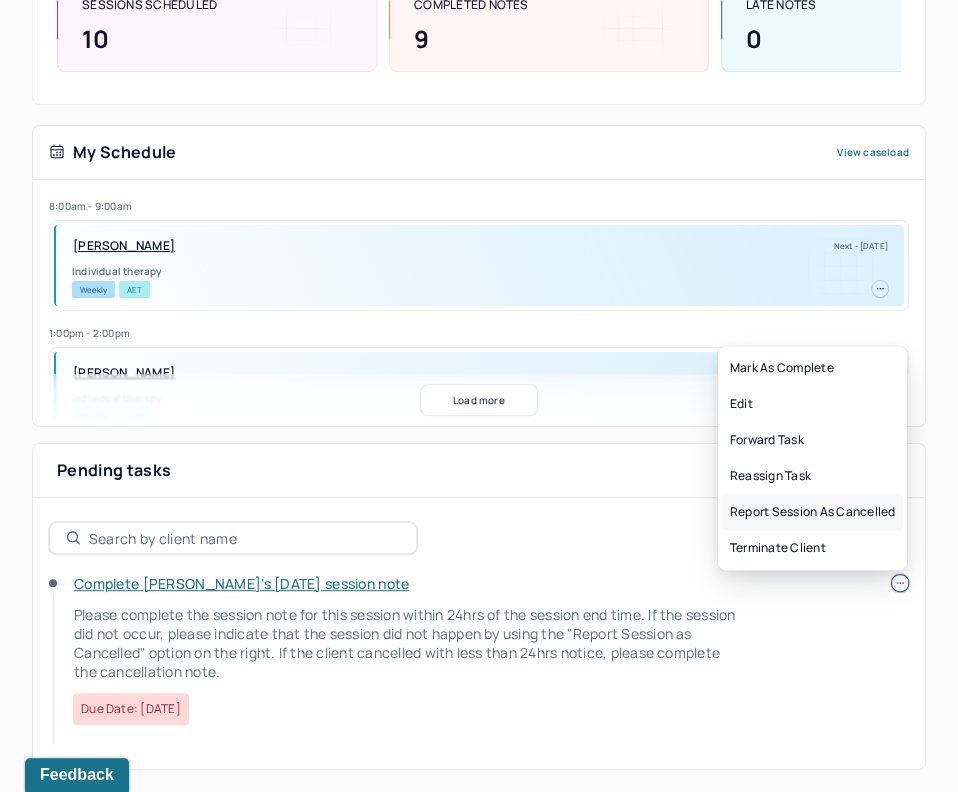 click on "Report session as cancelled" at bounding box center (812, 512) 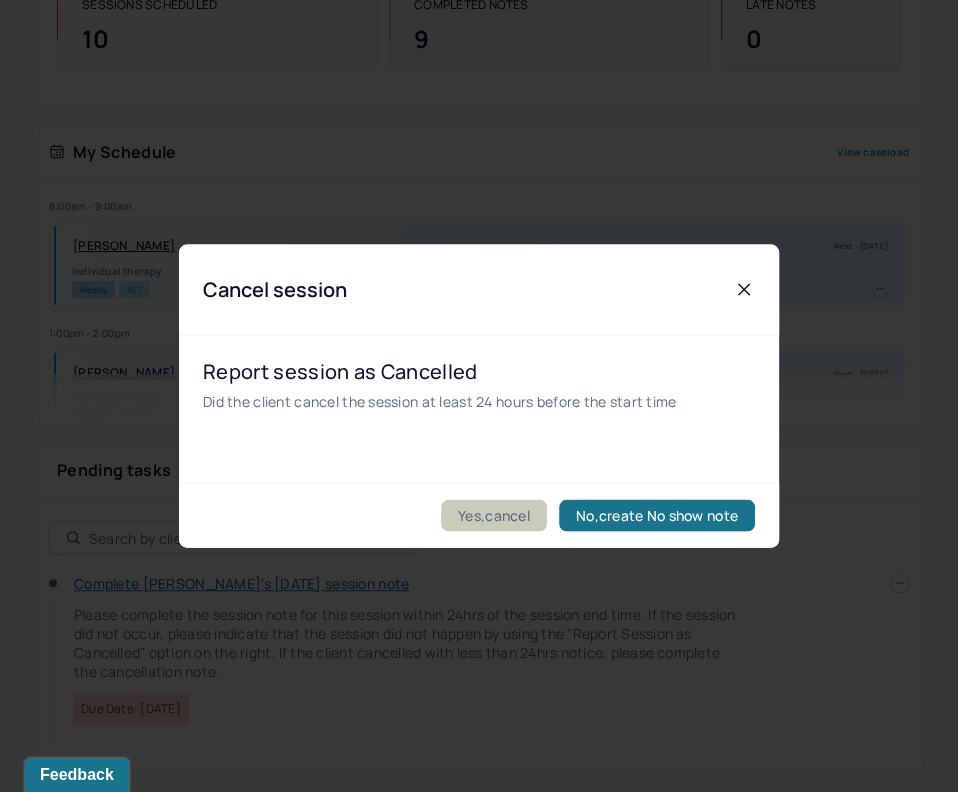click on "Yes,cancel" at bounding box center [494, 516] 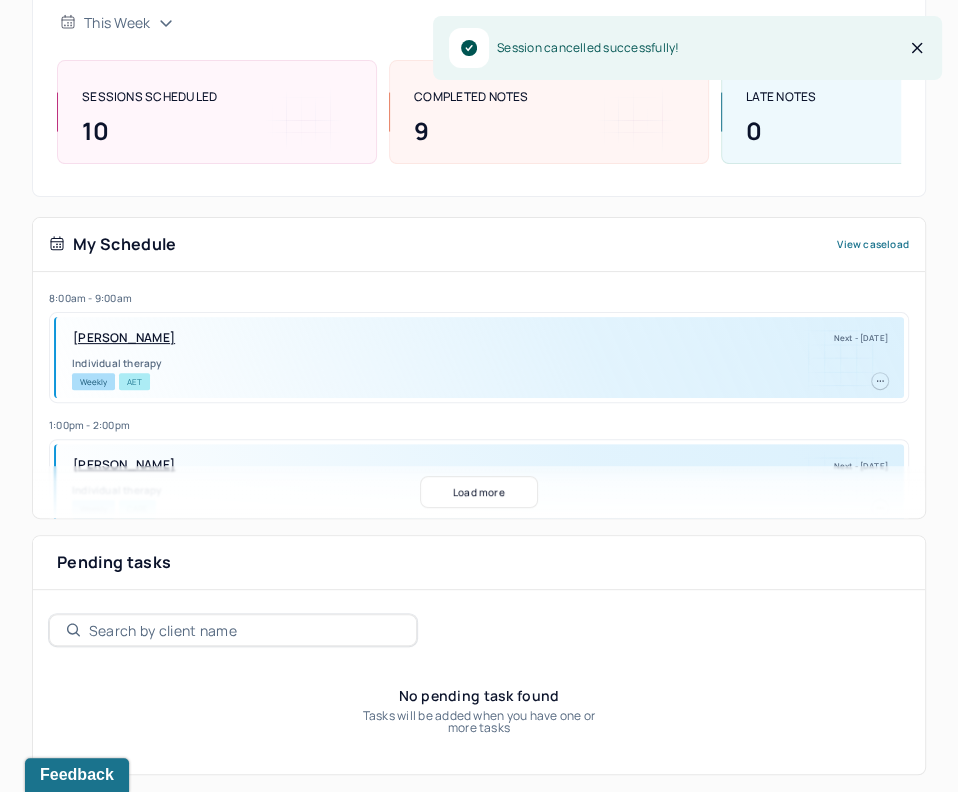 scroll, scrollTop: 0, scrollLeft: 0, axis: both 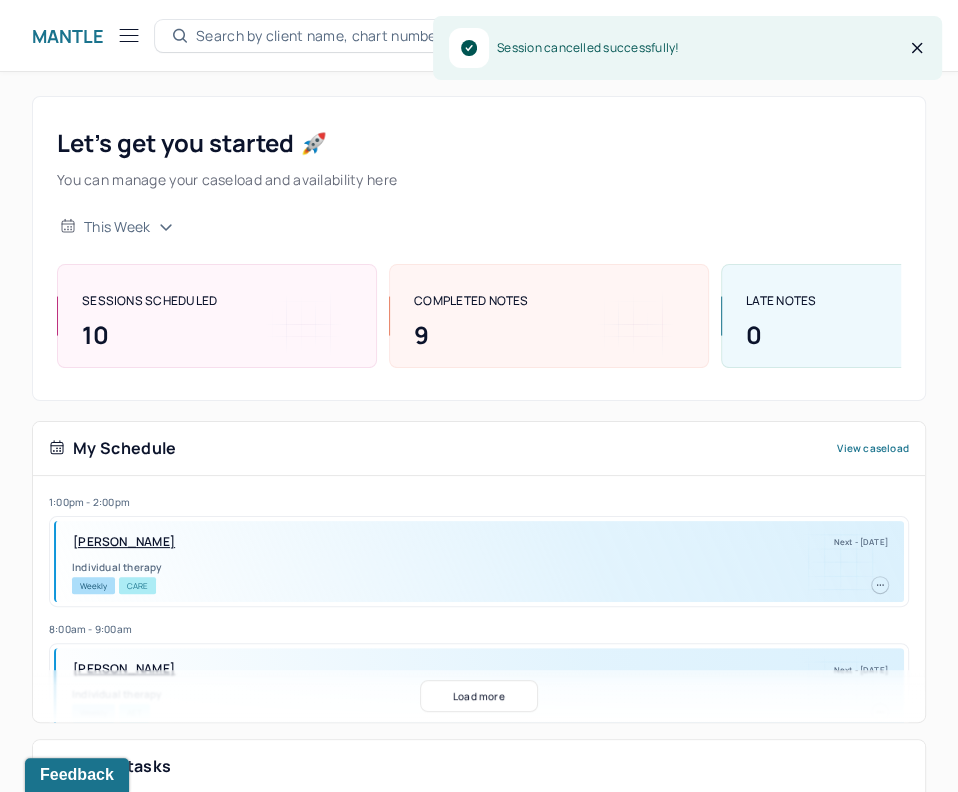 click 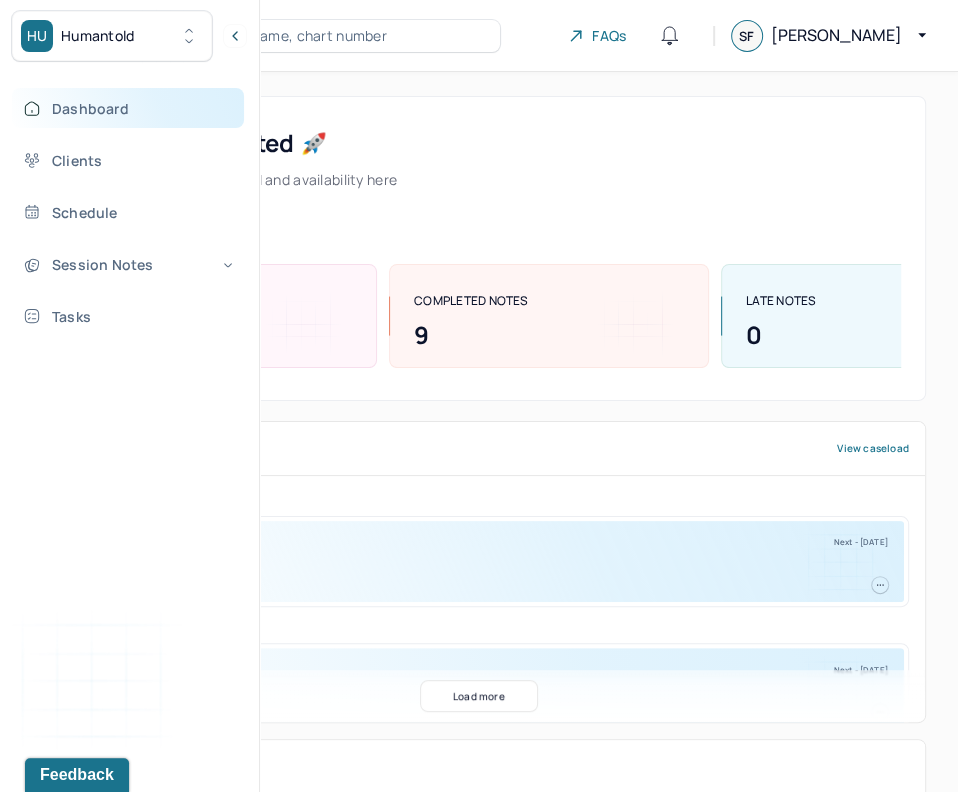 click on "Dashboard" at bounding box center [128, 108] 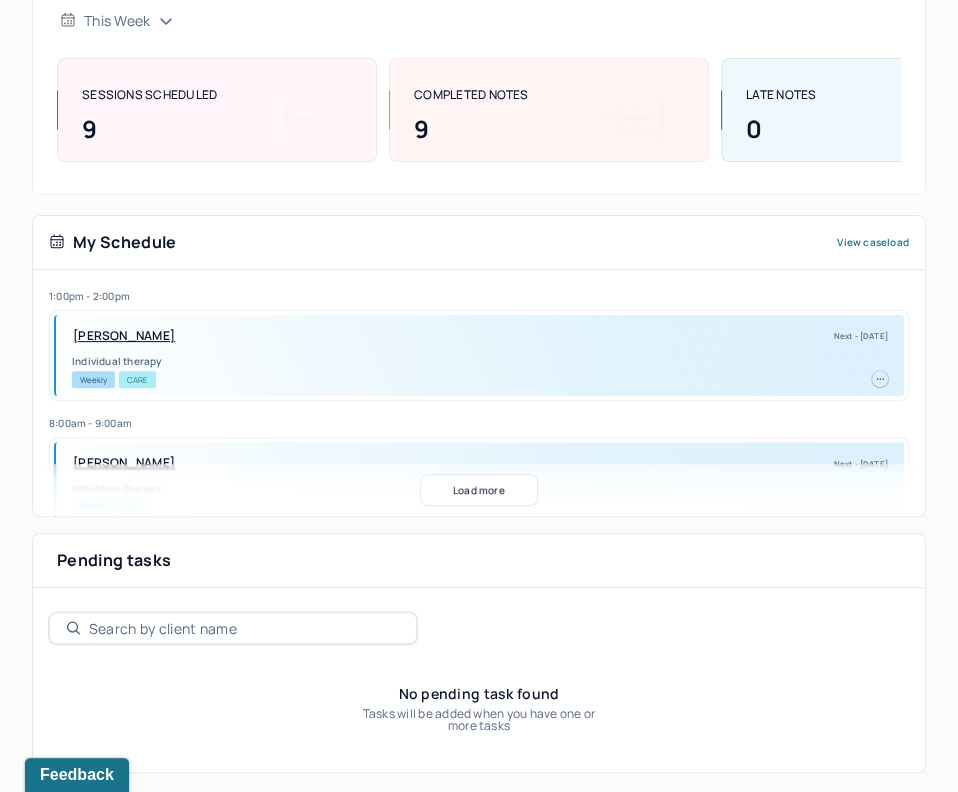 scroll, scrollTop: 0, scrollLeft: 0, axis: both 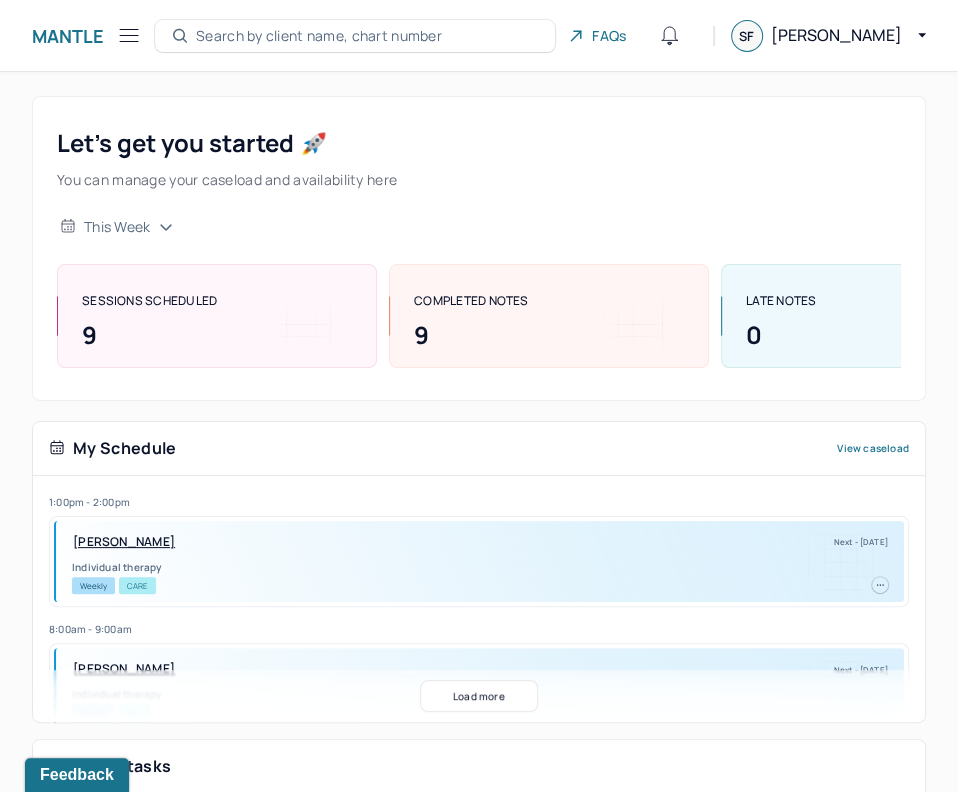 click 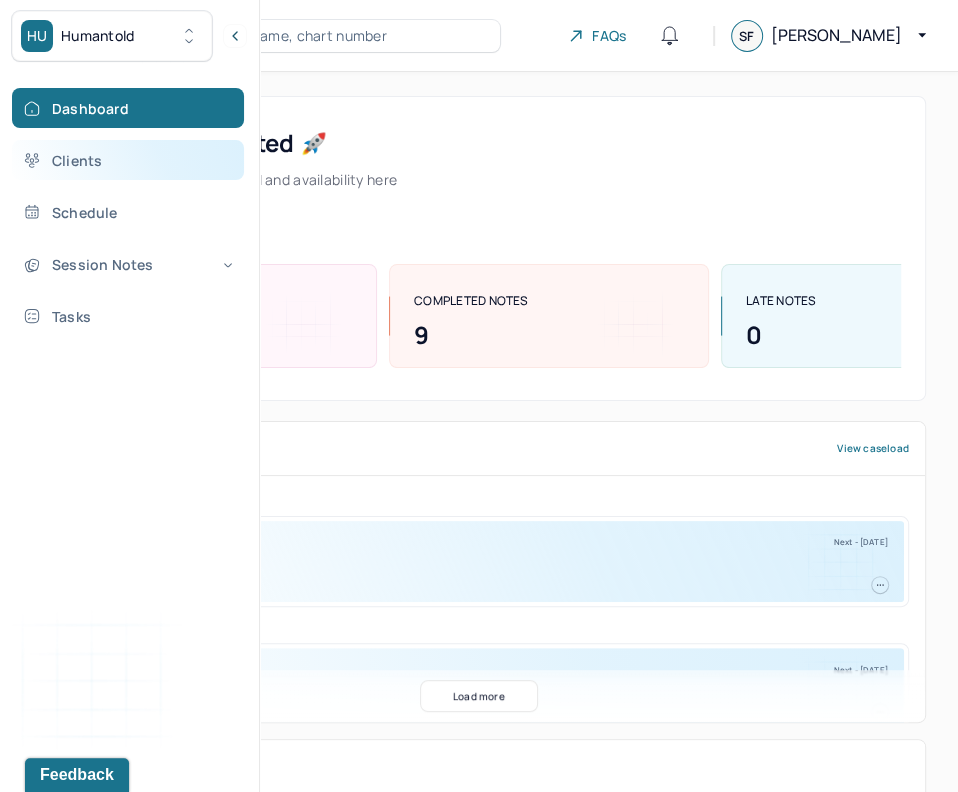 click on "Clients" at bounding box center [128, 160] 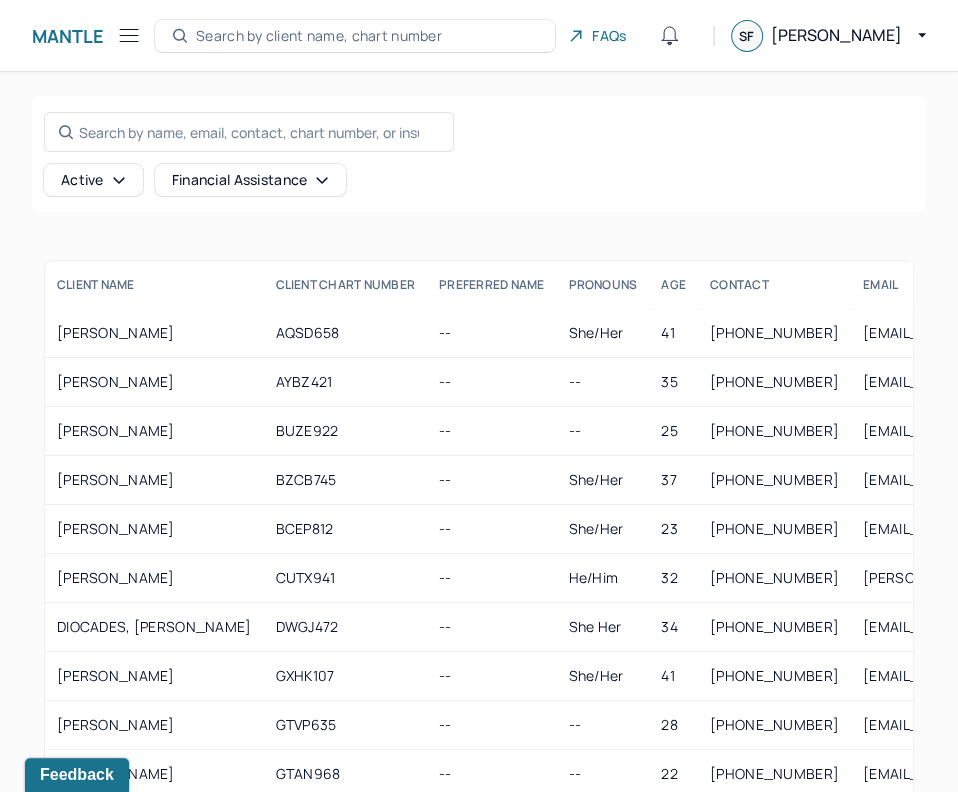 click on "Mantle" at bounding box center (87, 35) 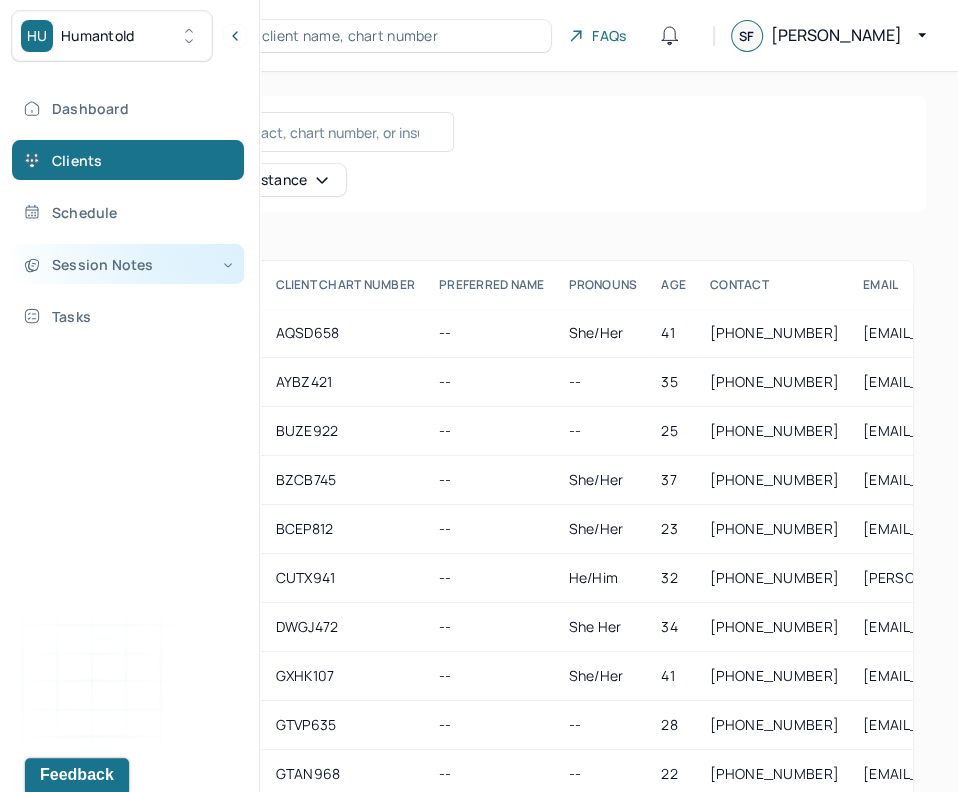 click on "Session Notes" at bounding box center (128, 264) 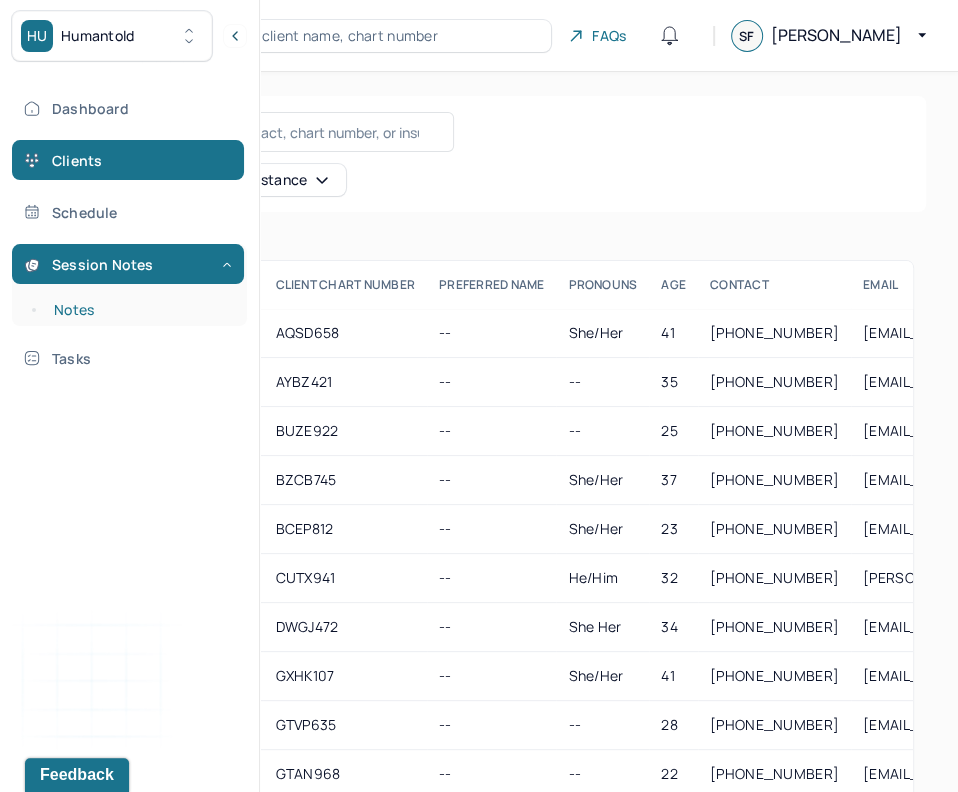 click on "Notes" at bounding box center (139, 310) 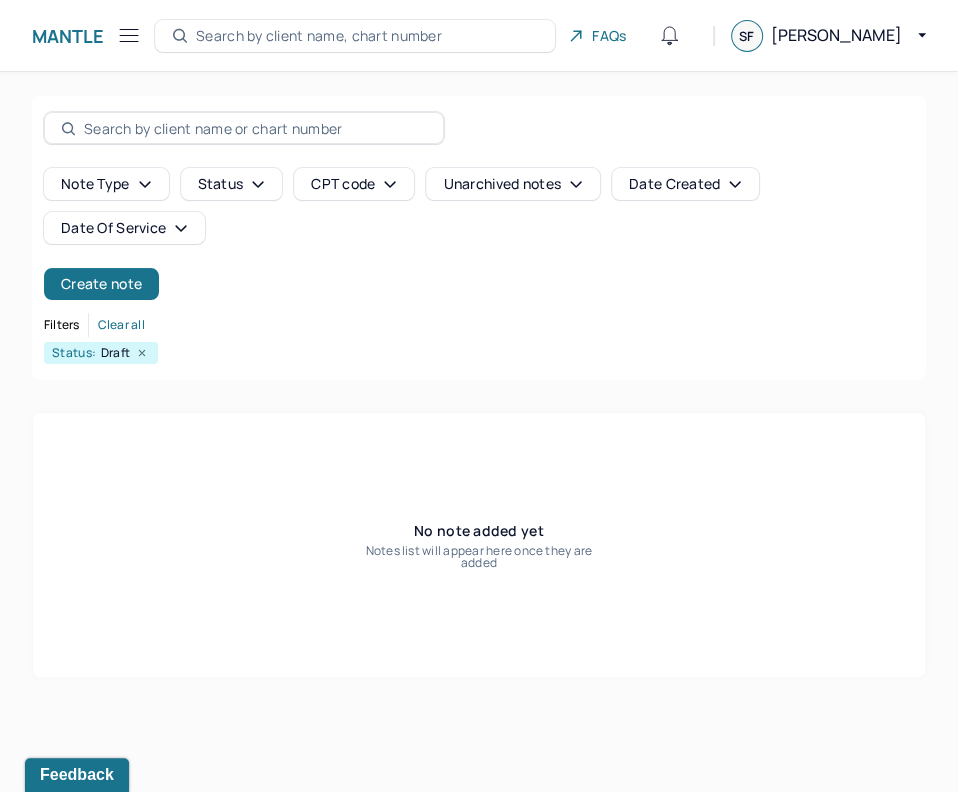 click on "Clear all" at bounding box center [121, 325] 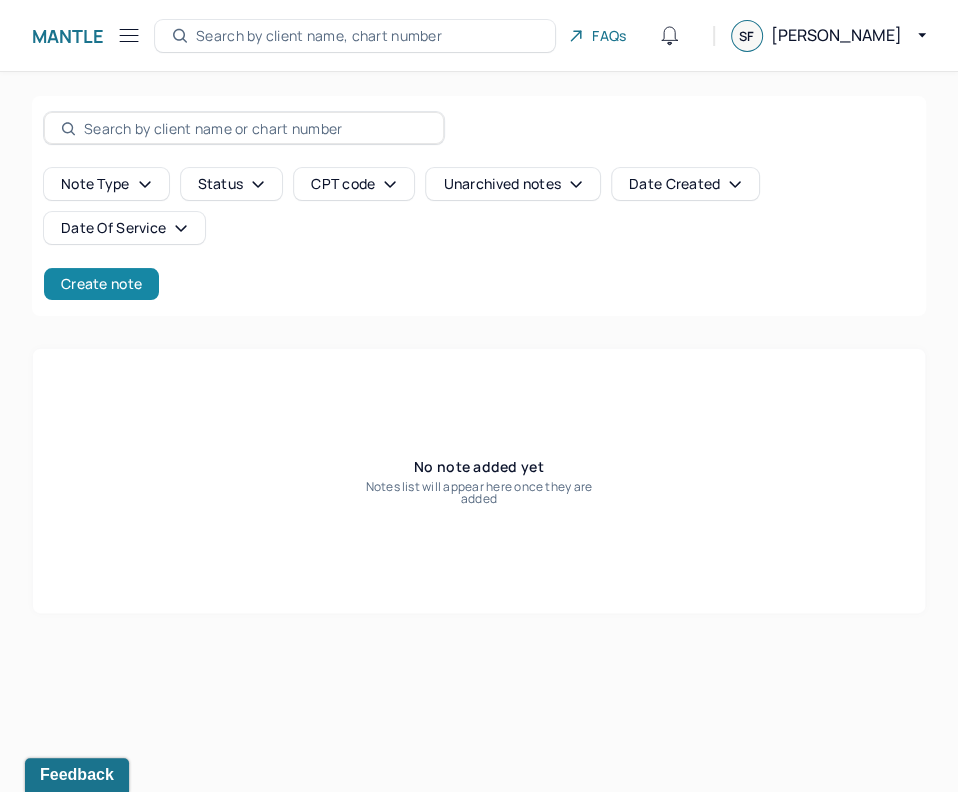 click on "Create note" at bounding box center (101, 284) 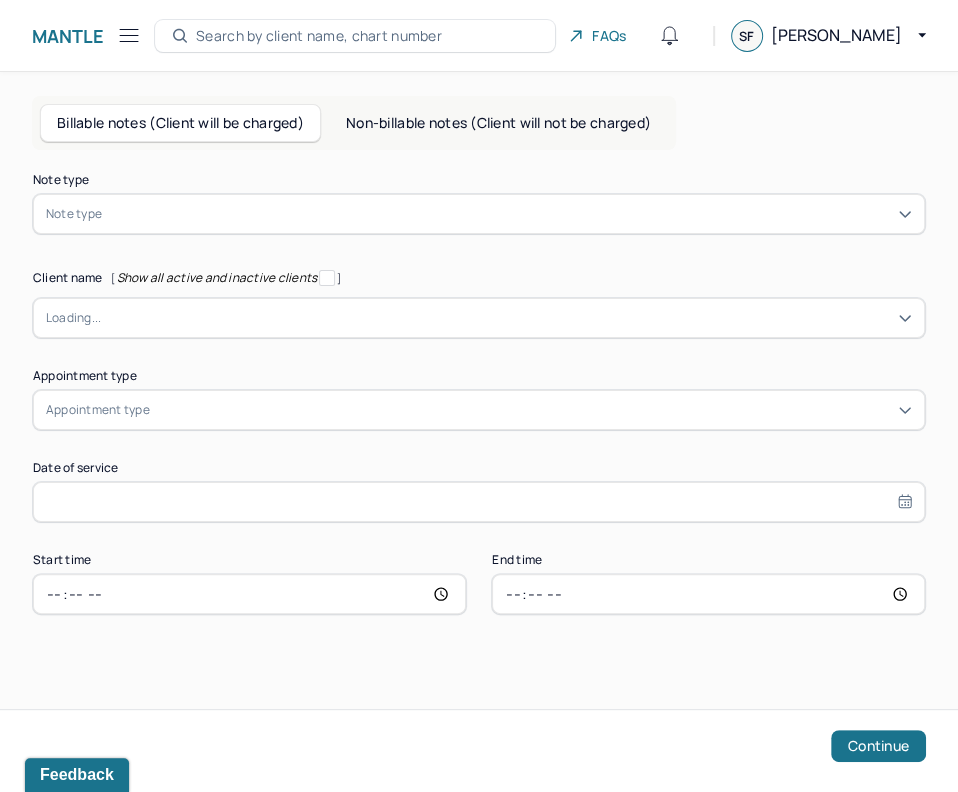 click on "Note type Note type" at bounding box center [479, 204] 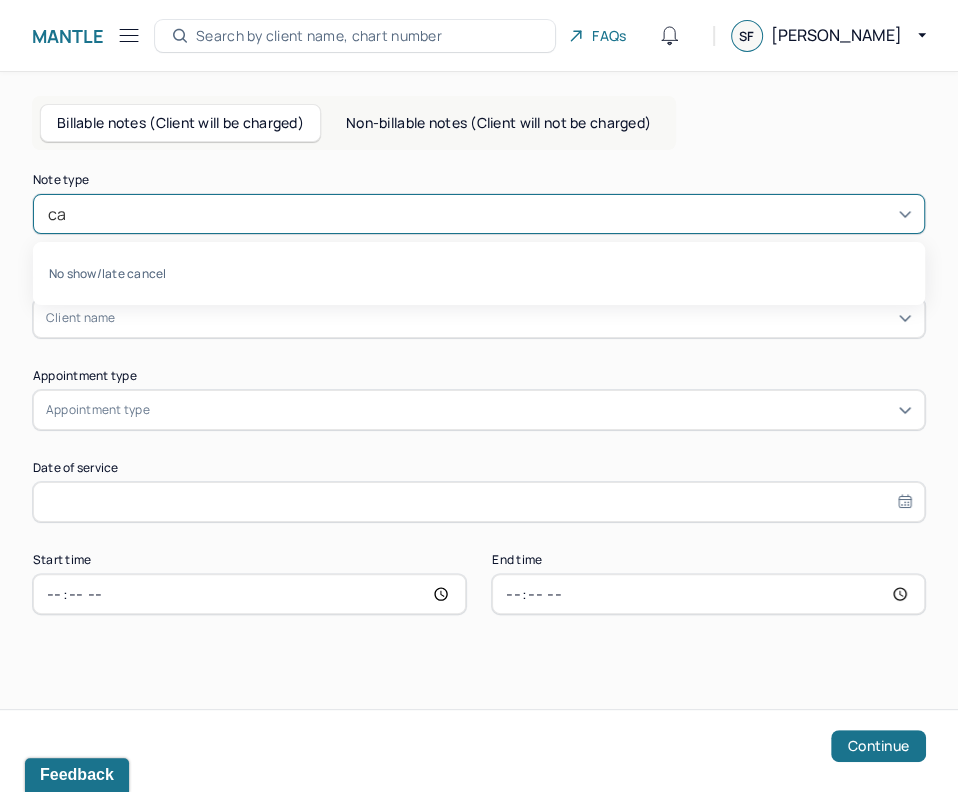 type on "c" 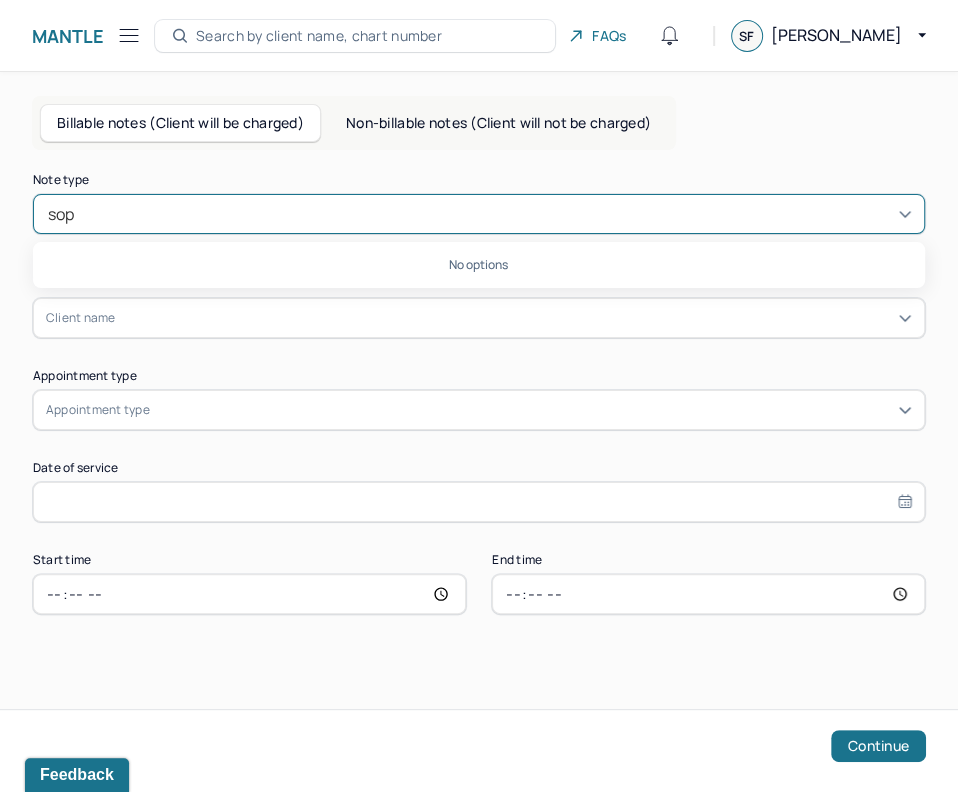 type on "so" 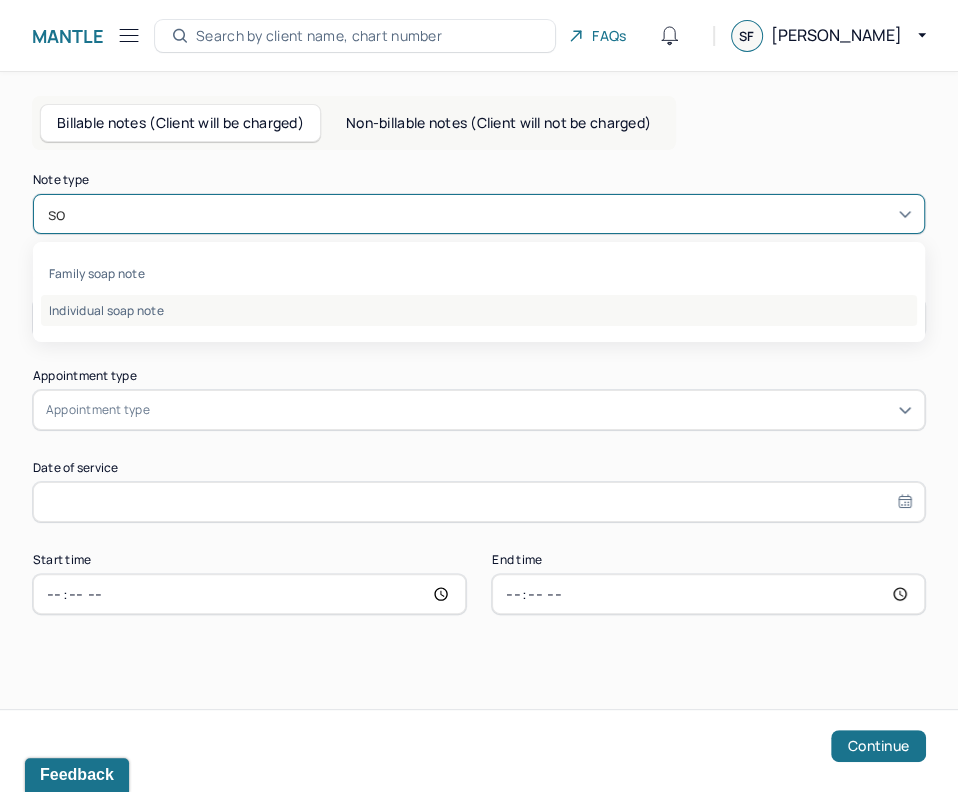 click on "Individual soap note" at bounding box center [479, 310] 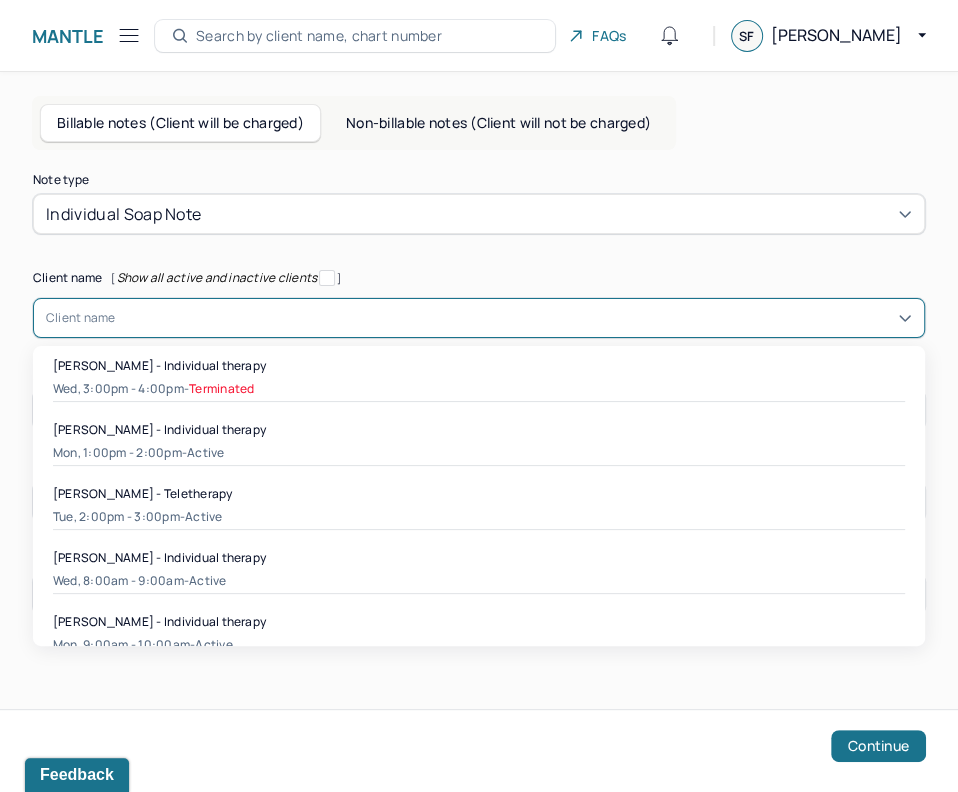 click at bounding box center (514, 318) 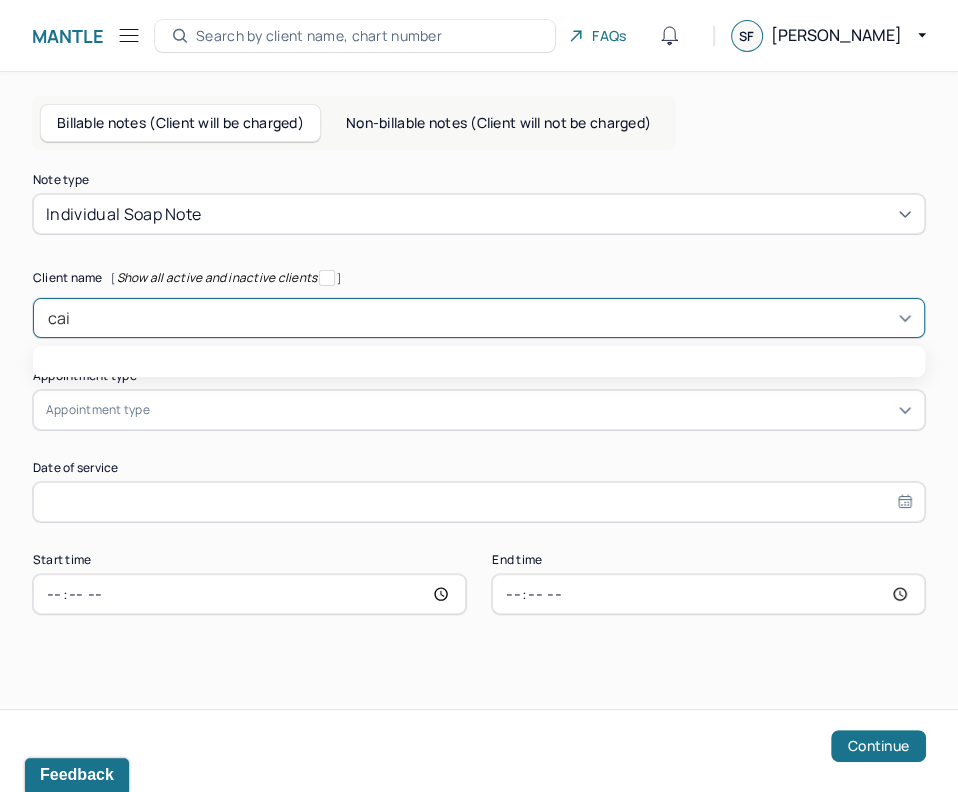 type on "cait" 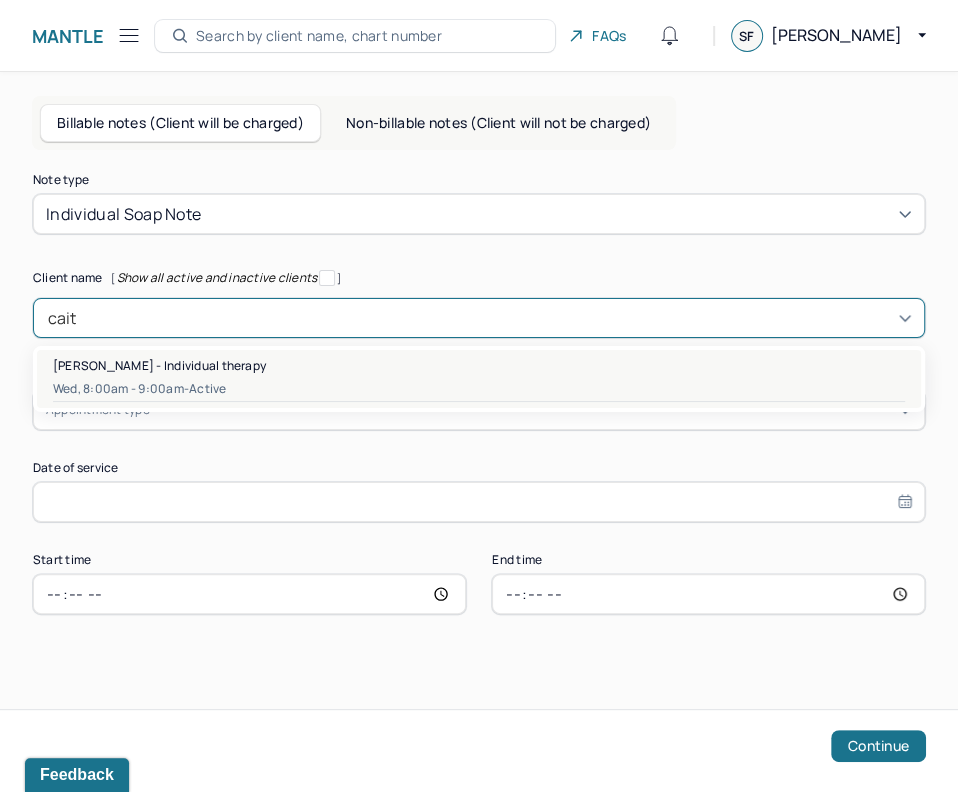click on "[PERSON_NAME] - Individual therapy" at bounding box center [159, 365] 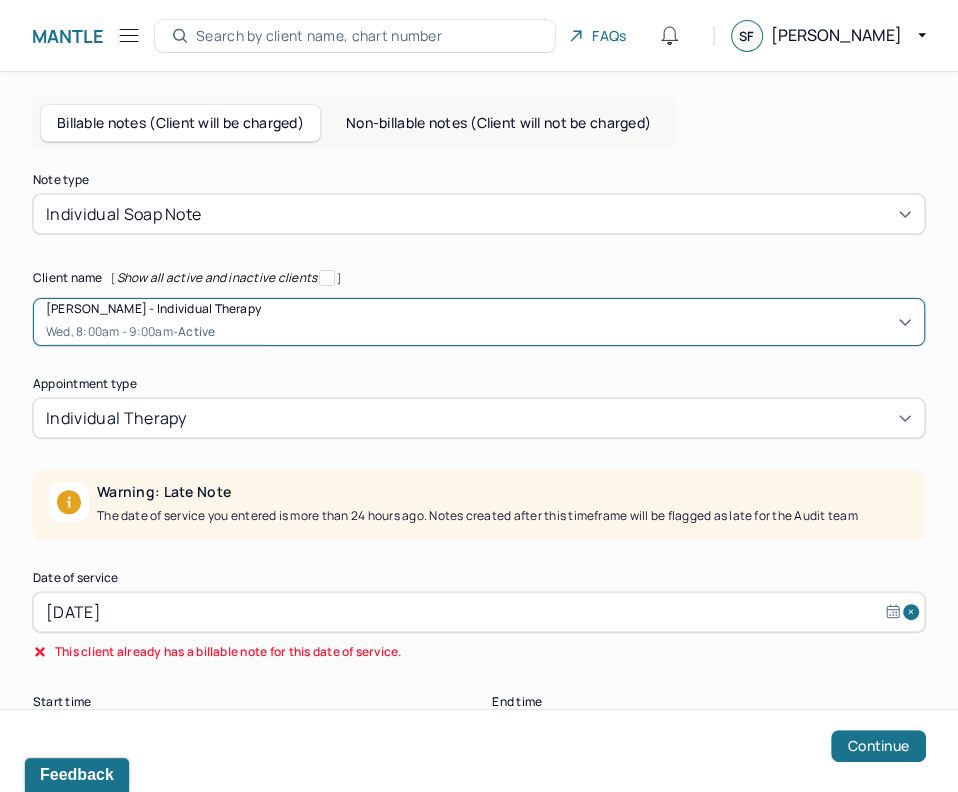 scroll, scrollTop: 55, scrollLeft: 0, axis: vertical 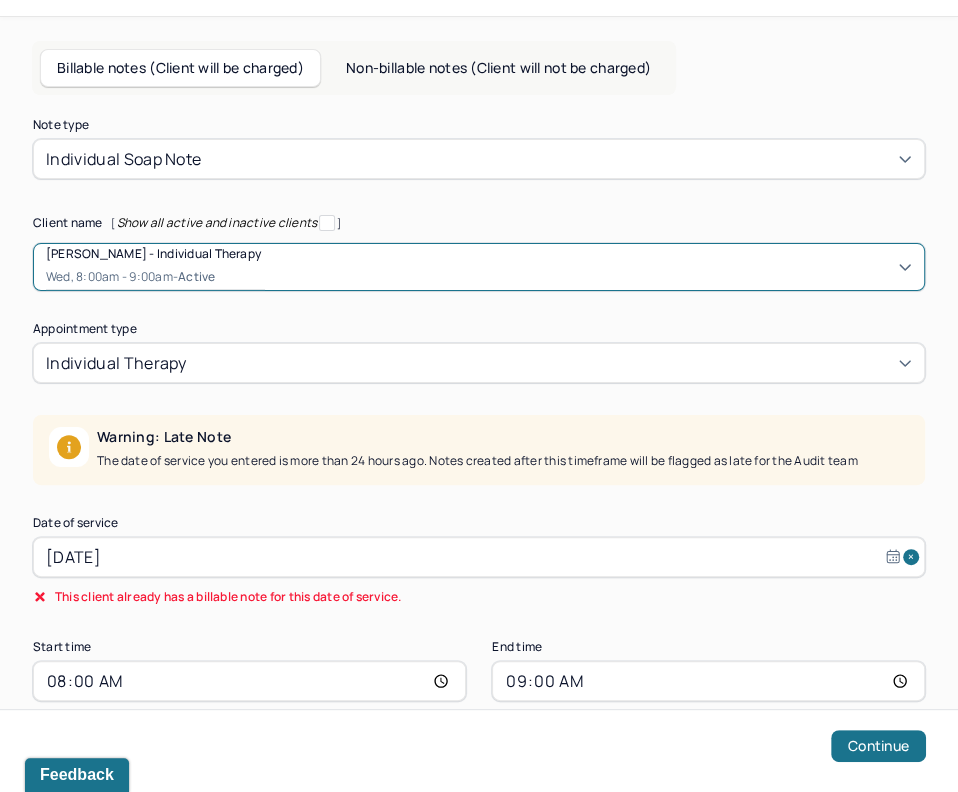 select on "5" 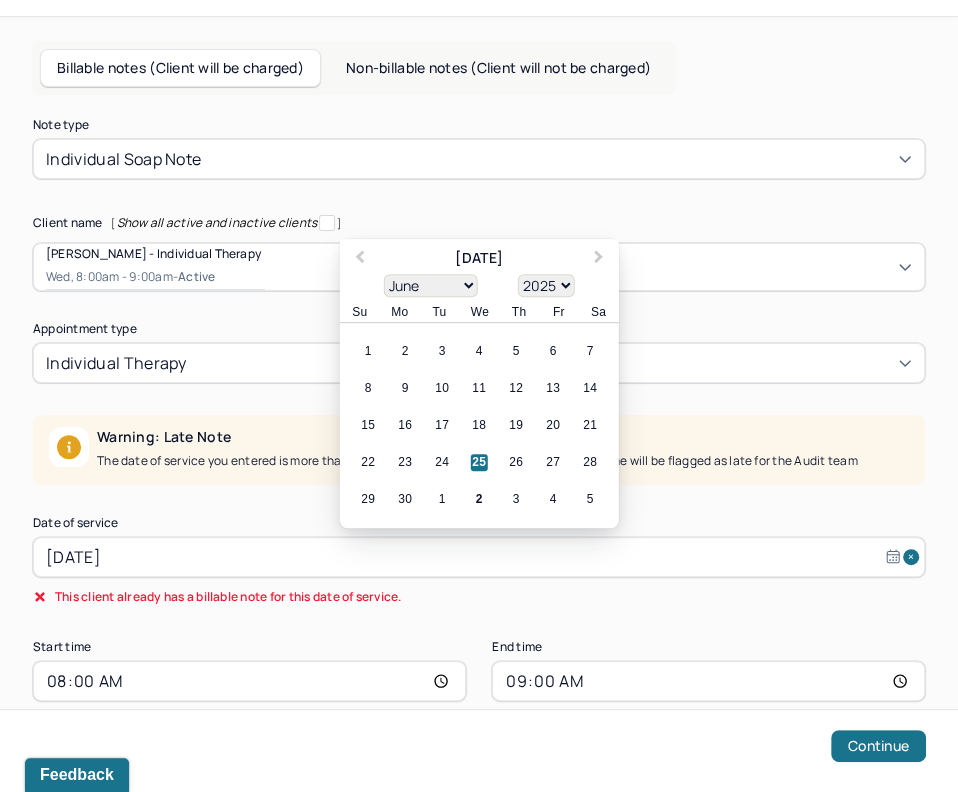 click on "[DATE]" at bounding box center [479, 557] 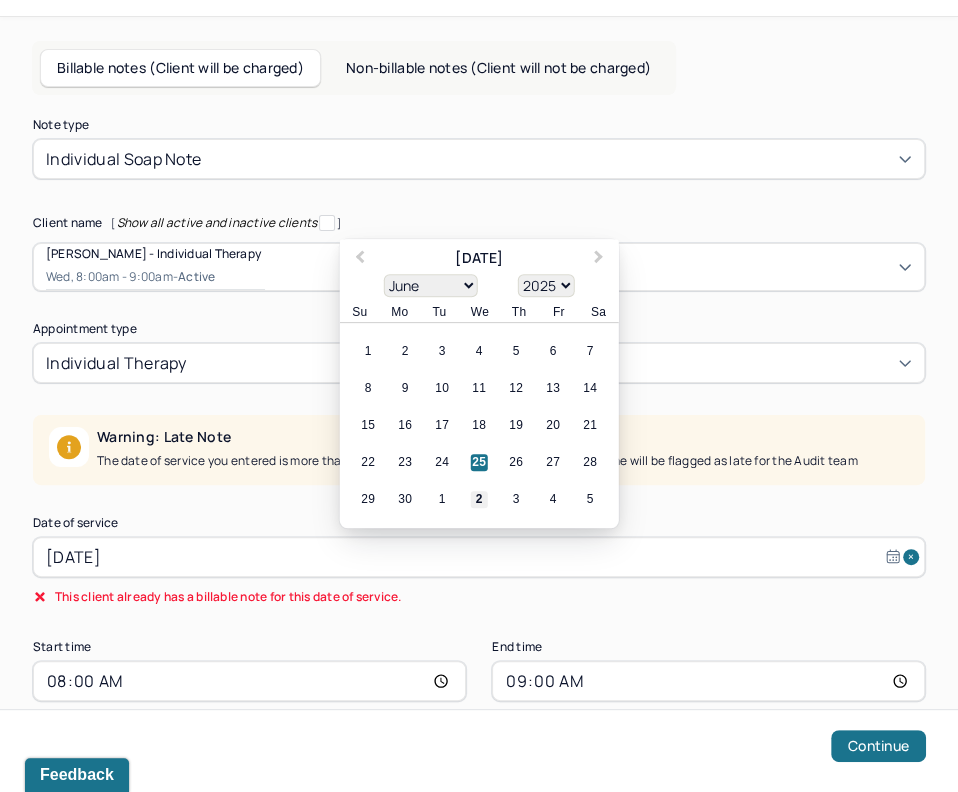 click on "2" at bounding box center [479, 500] 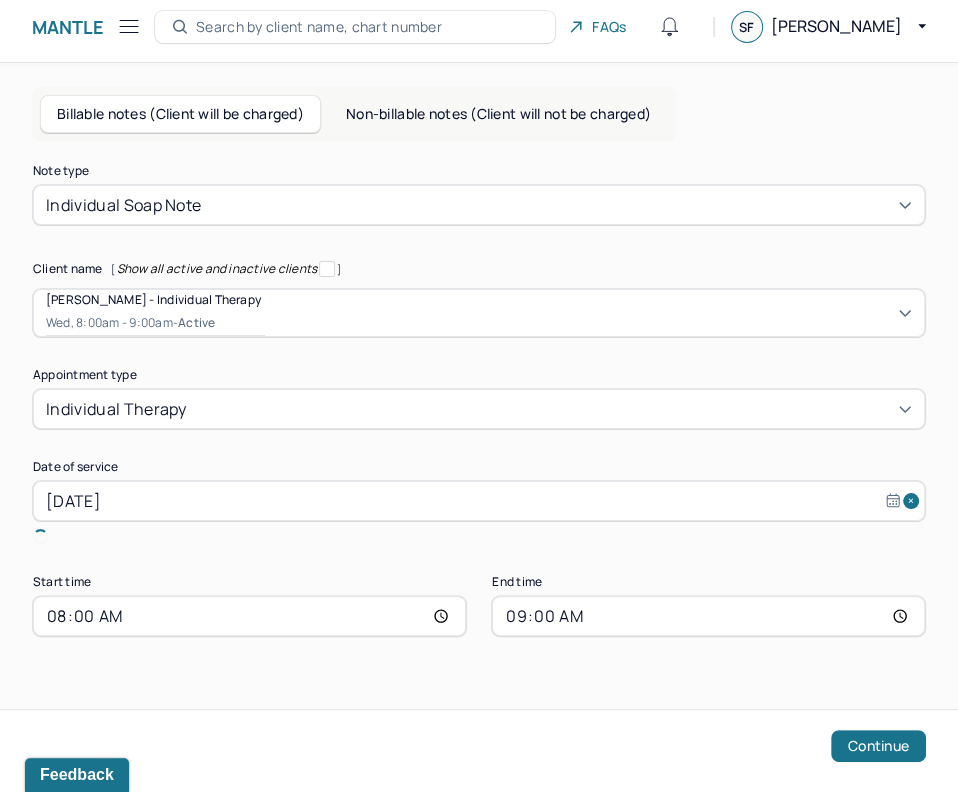 scroll, scrollTop: 0, scrollLeft: 0, axis: both 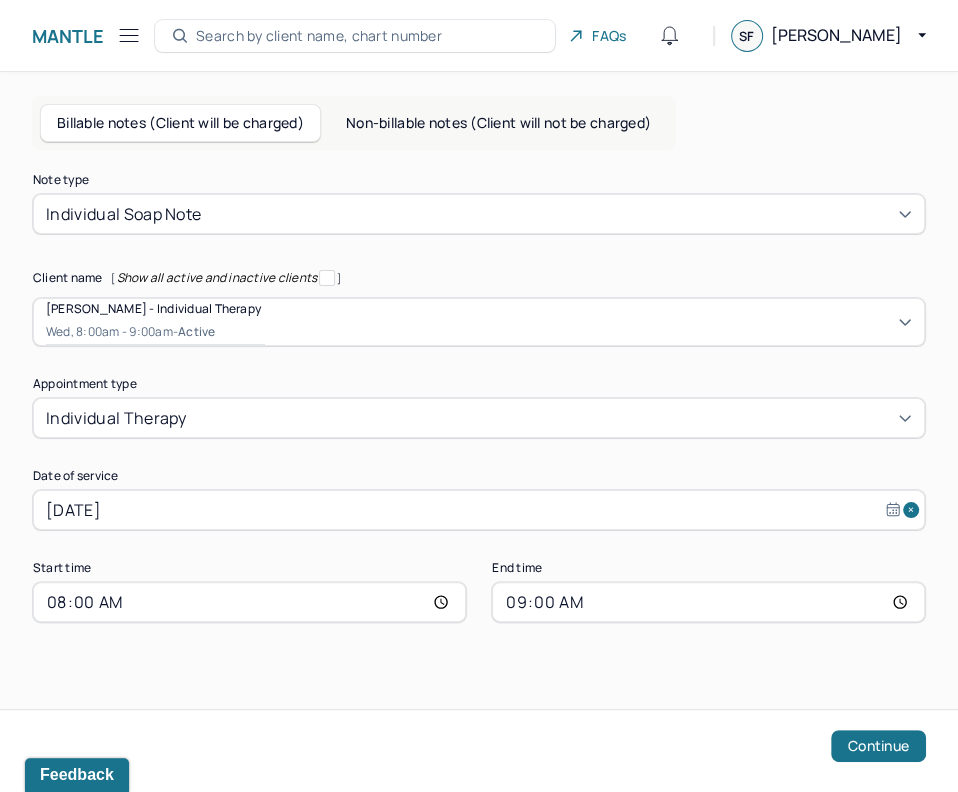 click on "Continue" at bounding box center (479, 750) 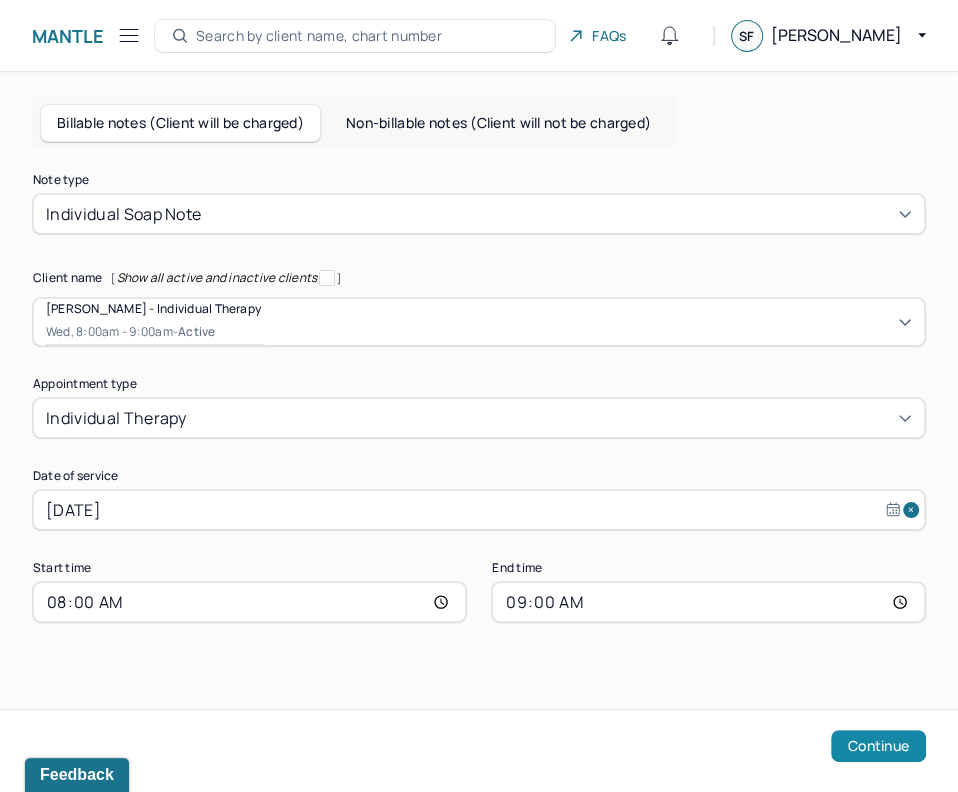 click on "Continue" at bounding box center (878, 746) 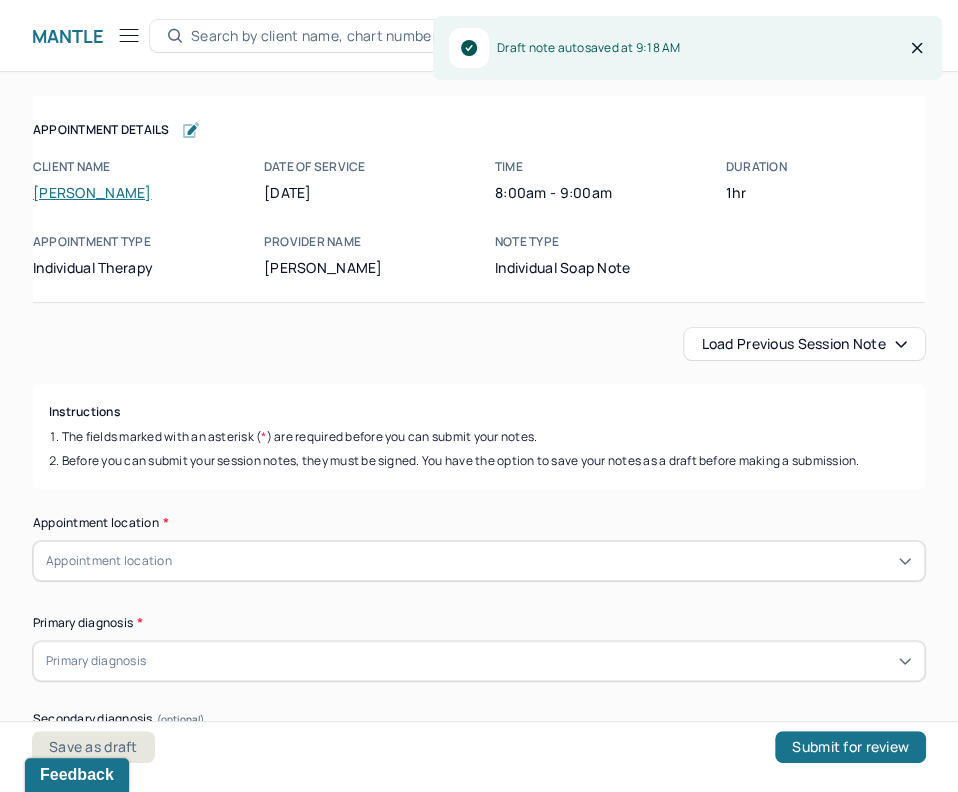 click on "Load previous session note" at bounding box center [804, 344] 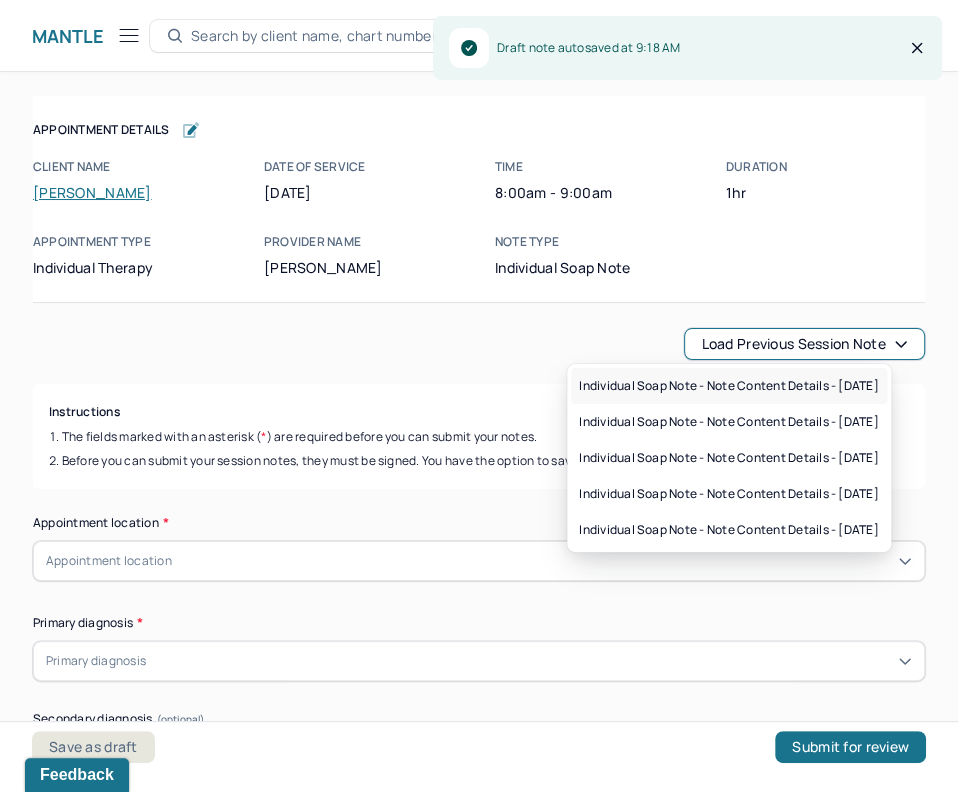 click on "Individual soap note   - Note content Details -   [DATE]" at bounding box center [729, 386] 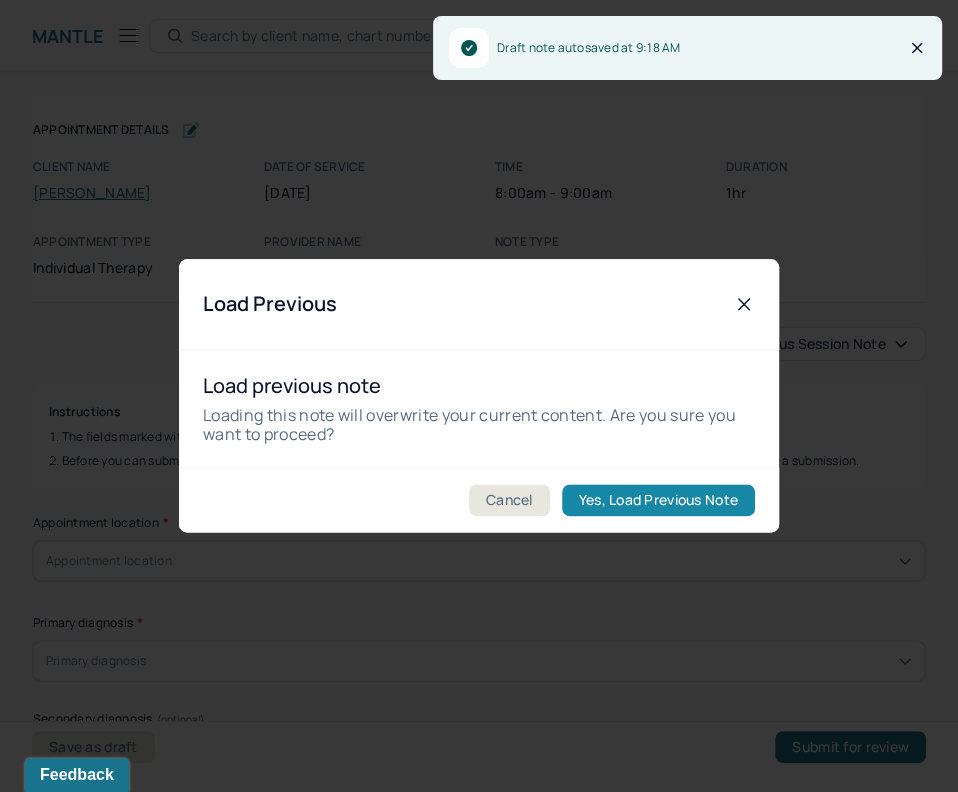 click on "Yes, Load Previous Note" at bounding box center [658, 501] 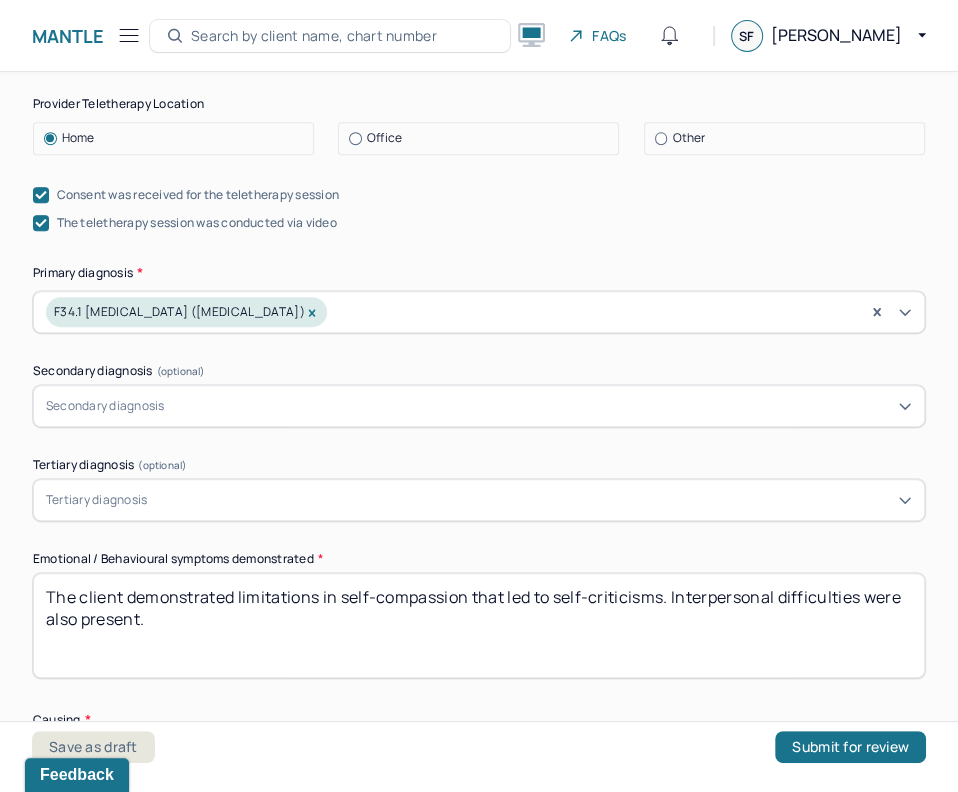 scroll, scrollTop: 722, scrollLeft: 0, axis: vertical 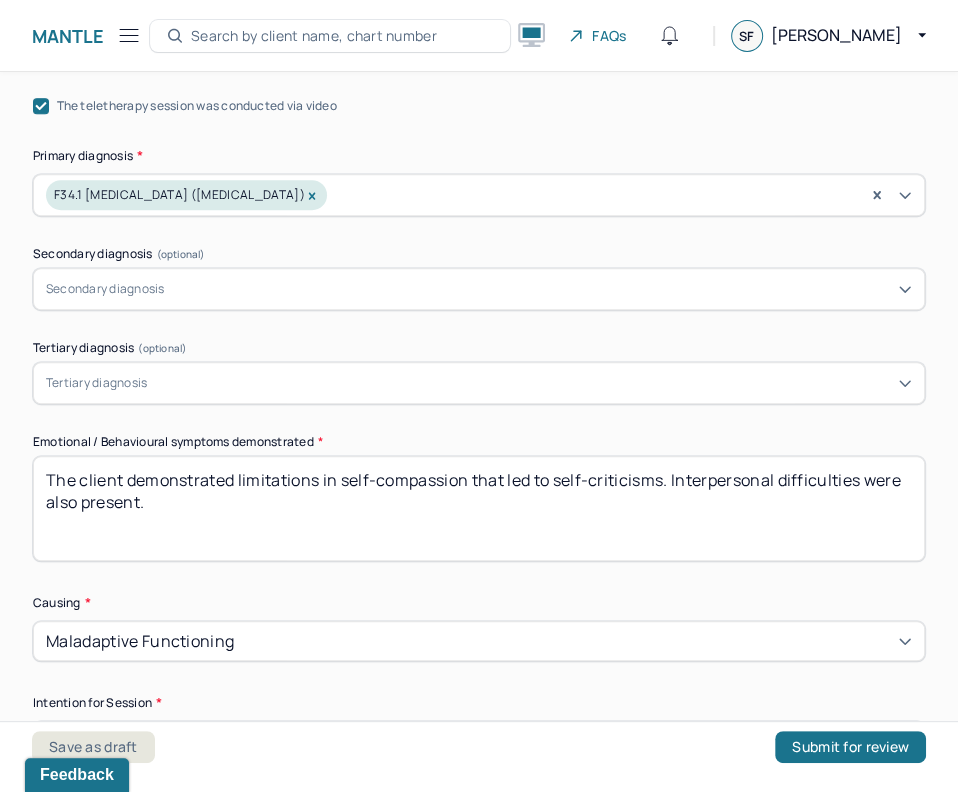 click on "The client demonstrated limitations in self-compassion that led to self-criticisms. Interpersonal difficulties were also present." at bounding box center (479, 508) 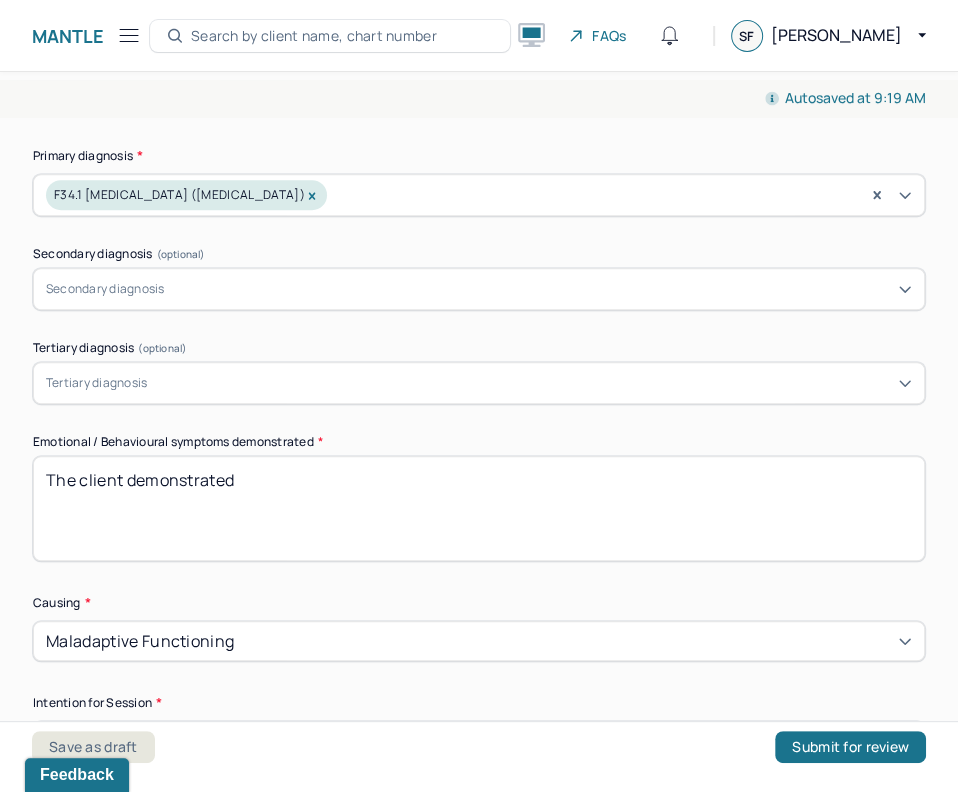 scroll, scrollTop: 761, scrollLeft: 0, axis: vertical 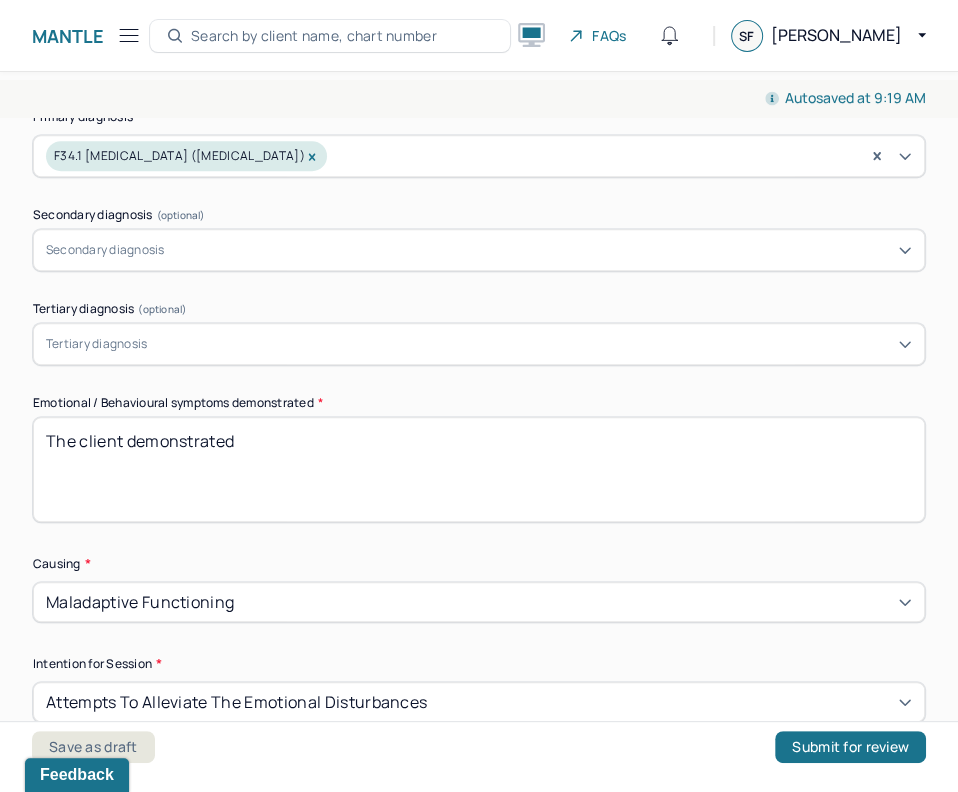 click on "The client demonstrated" at bounding box center [479, 469] 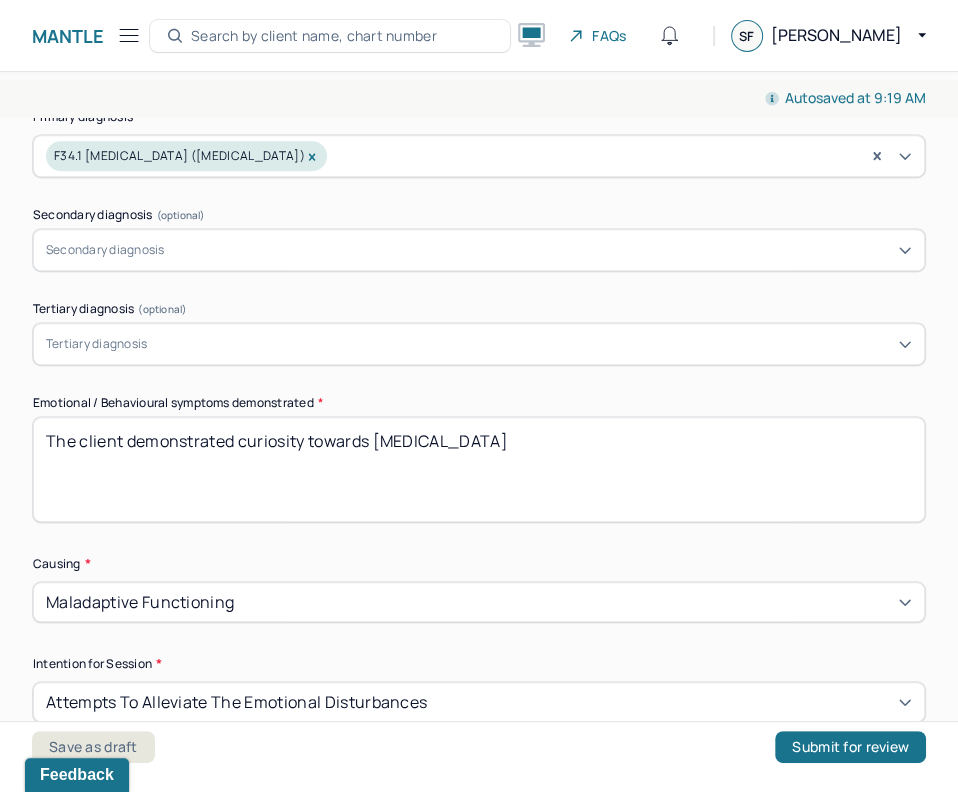 click on "The client demonstrated curiosity towards [MEDICAL_DATA]" at bounding box center [479, 469] 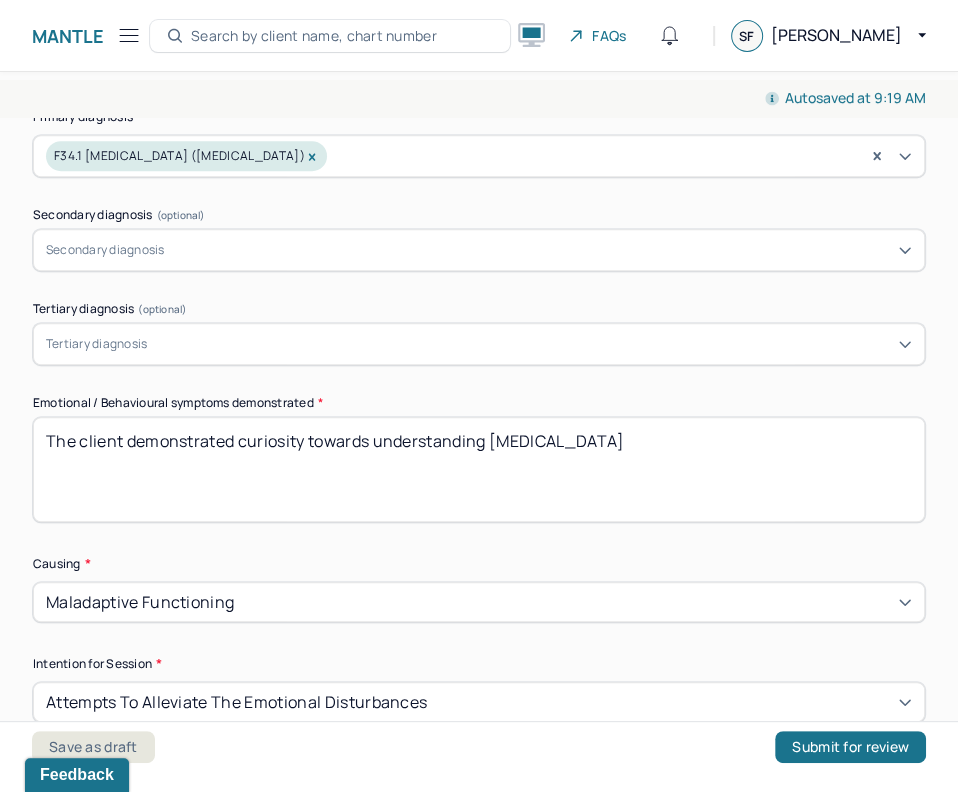 click on "The client demonstrated curiosity towards [MEDICAL_DATA]" at bounding box center [479, 469] 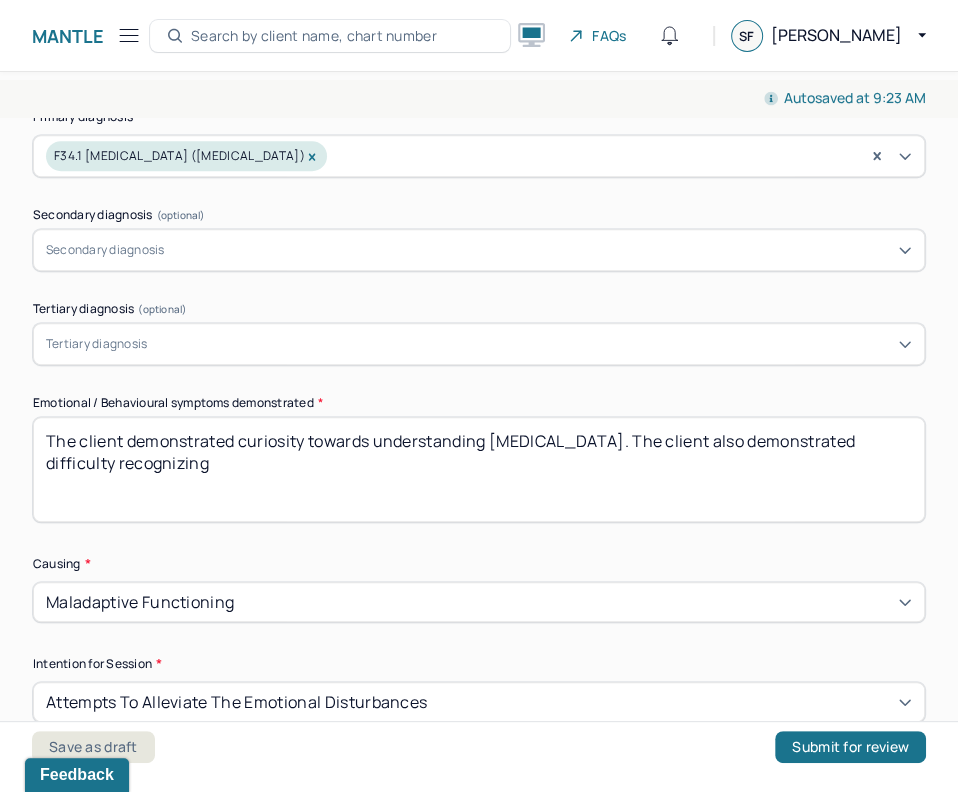click on "The client demonstrated curiosity towards understanding [MEDICAL_DATA]. The client also demonstrated difficulty recognizing" at bounding box center (479, 469) 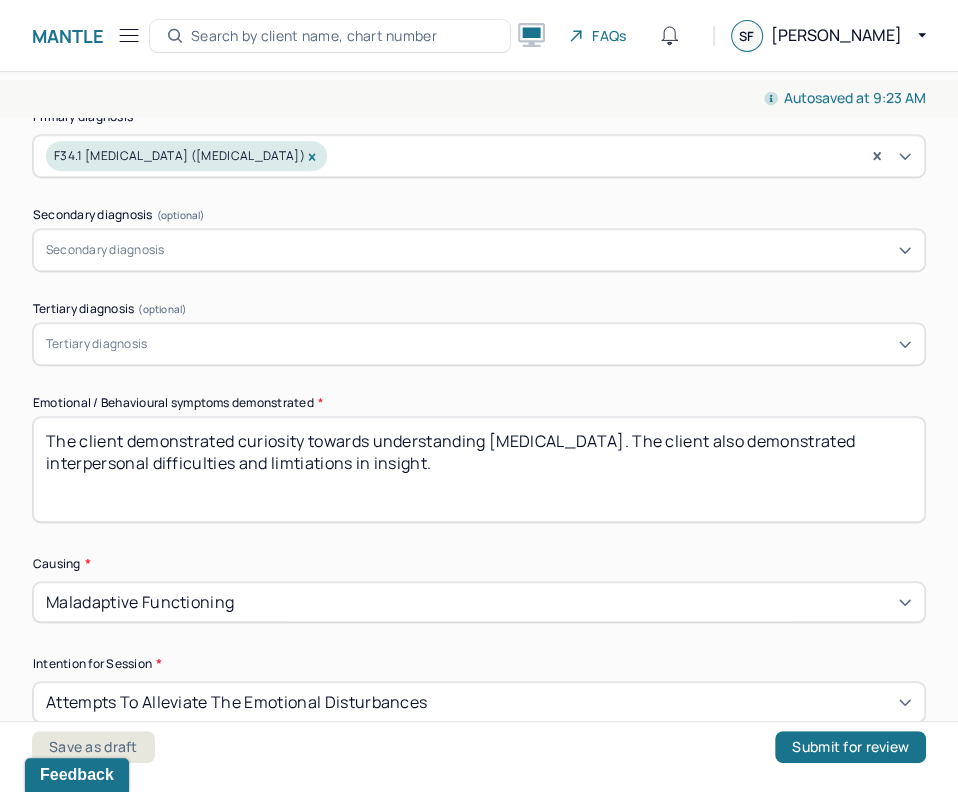 click on "The client demonstrated curiosity towards understanding [MEDICAL_DATA]. The client also demonstrated difficulty recognizing" at bounding box center (479, 469) 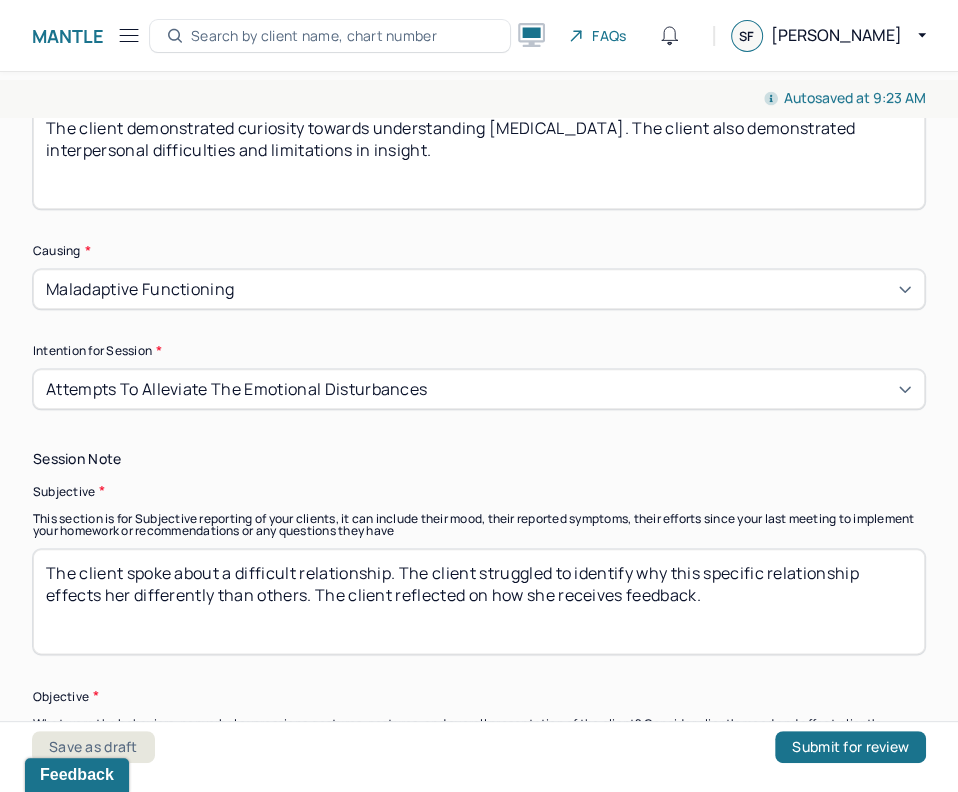 scroll, scrollTop: 1082, scrollLeft: 0, axis: vertical 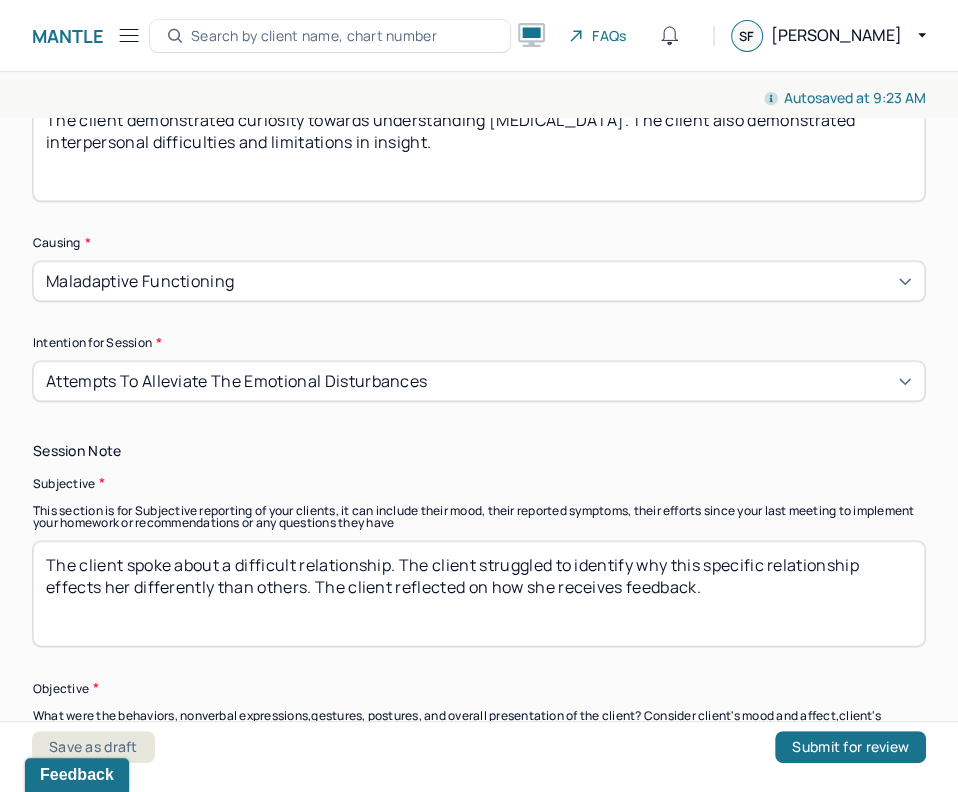 type on "The client demonstrated curiosity towards understanding [MEDICAL_DATA]. The client also demonstrated interpersonal difficulties and limitations in insight." 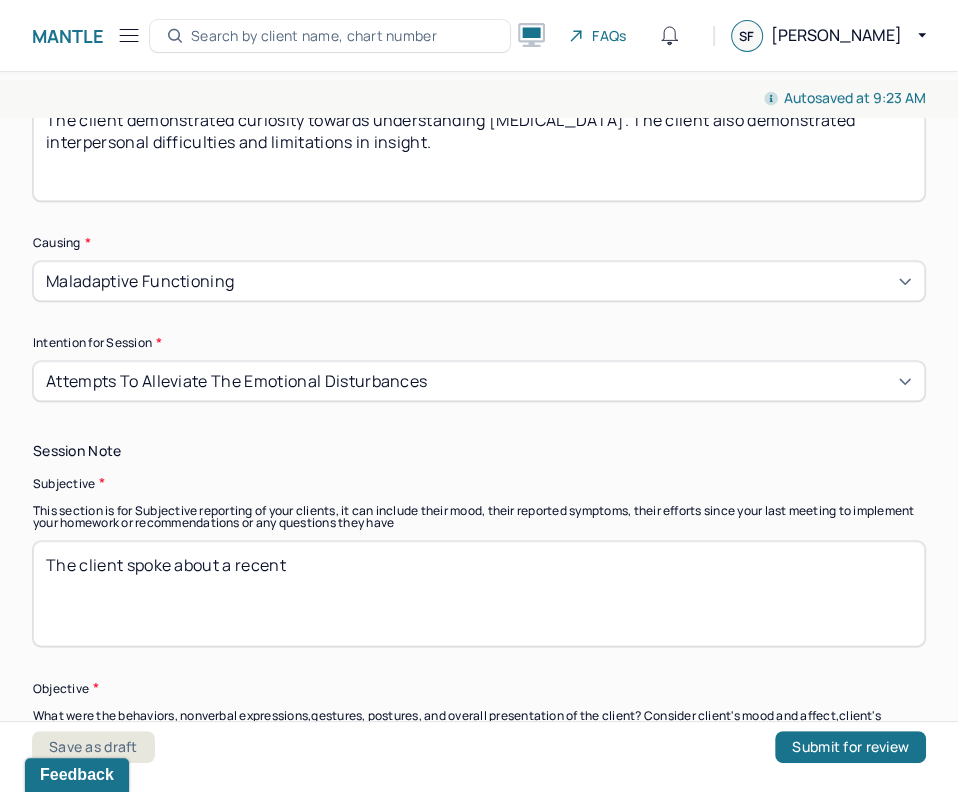 drag, startPoint x: 359, startPoint y: 570, endPoint x: 129, endPoint y: 556, distance: 230.42569 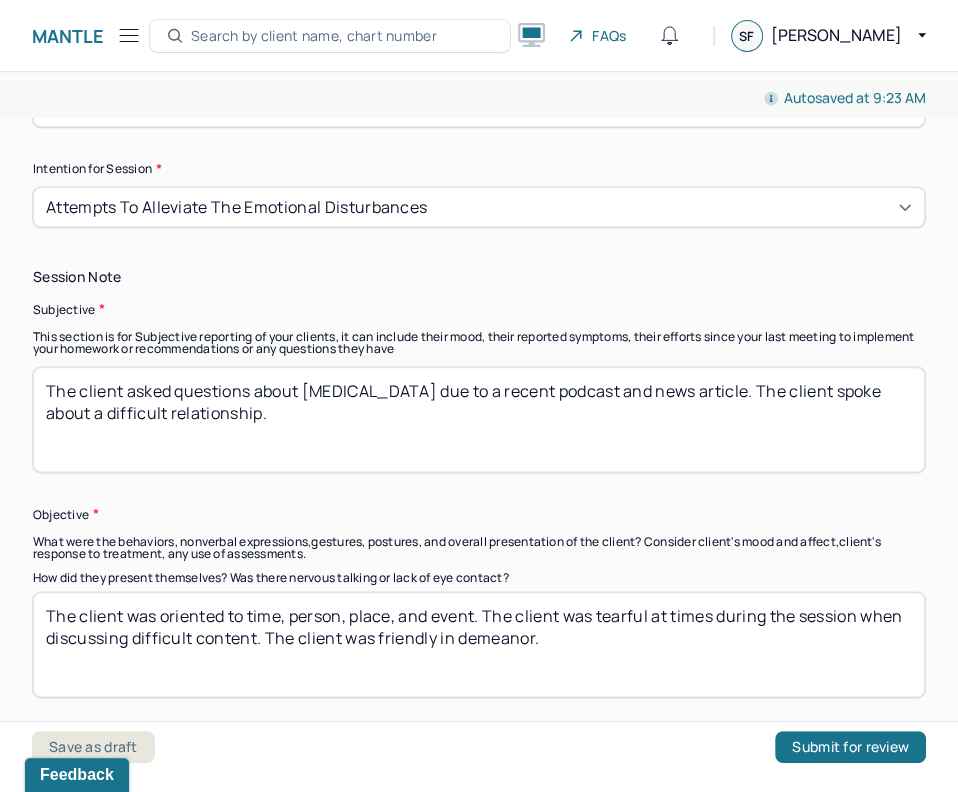 scroll, scrollTop: 1346, scrollLeft: 0, axis: vertical 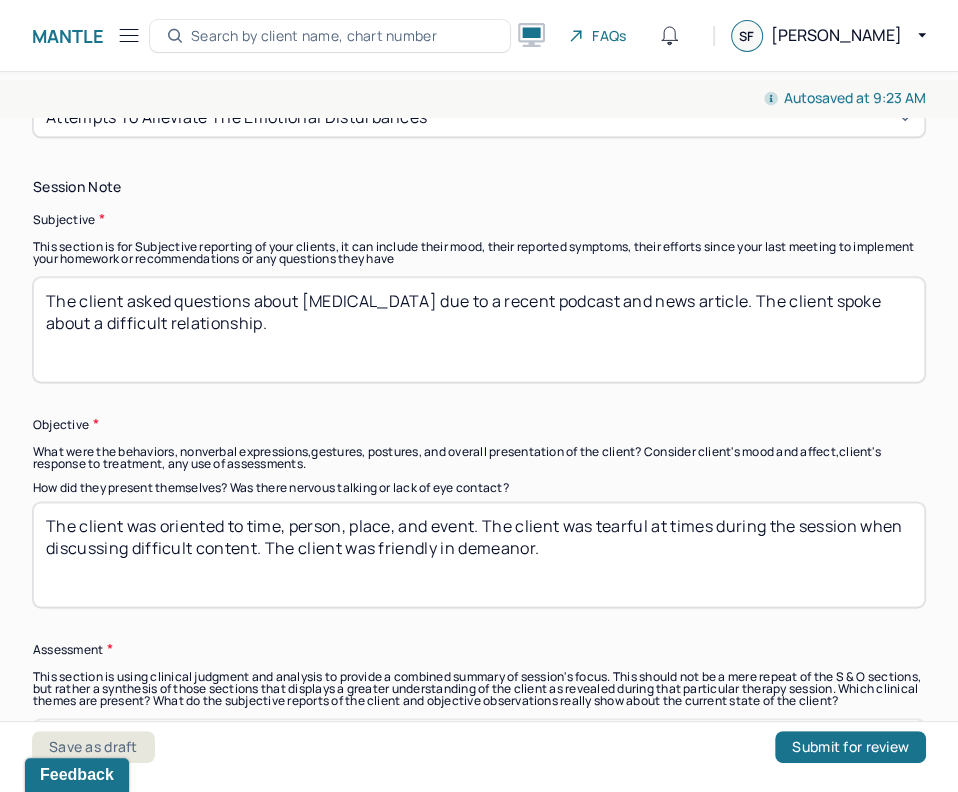 type on "The client asked questions about [MEDICAL_DATA] due to a recent podcast and news article. The client spoke about a difficult relationship." 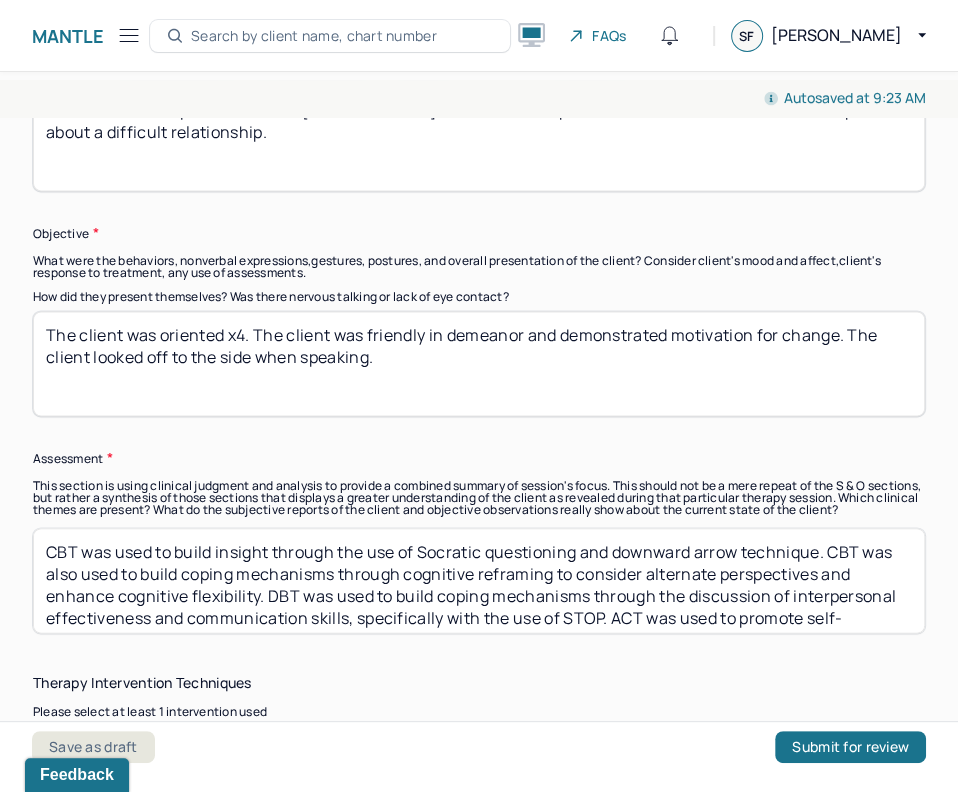 scroll, scrollTop: 1643, scrollLeft: 0, axis: vertical 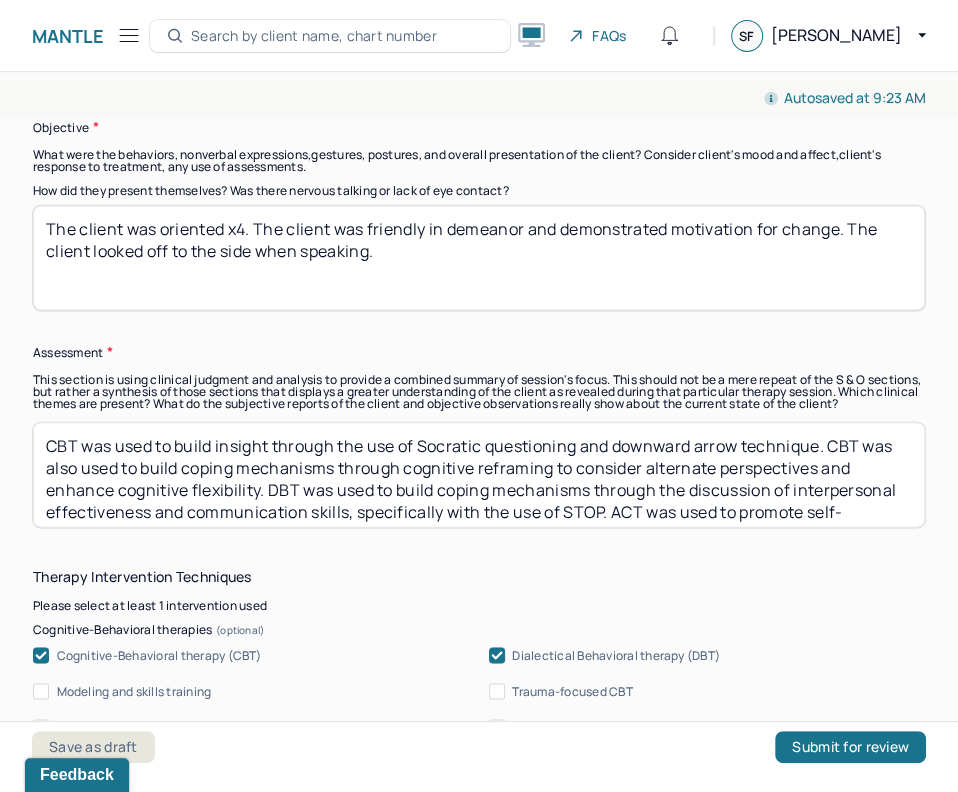 type on "The client was oriented x4. The client was friendly in demeanor and demonstrated motivation for change. The client looked off to the side when speaking." 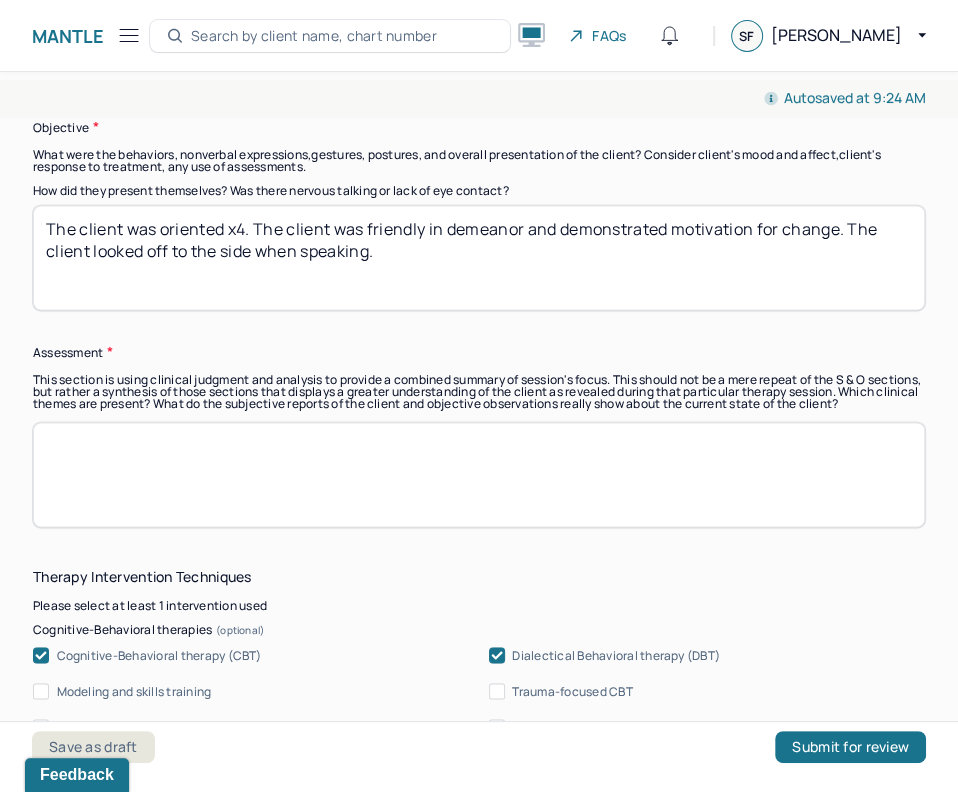 paste on "[MEDICAL_DATA] was used to promote insight through discussion of [MEDICAL_DATA] symptom presentation." 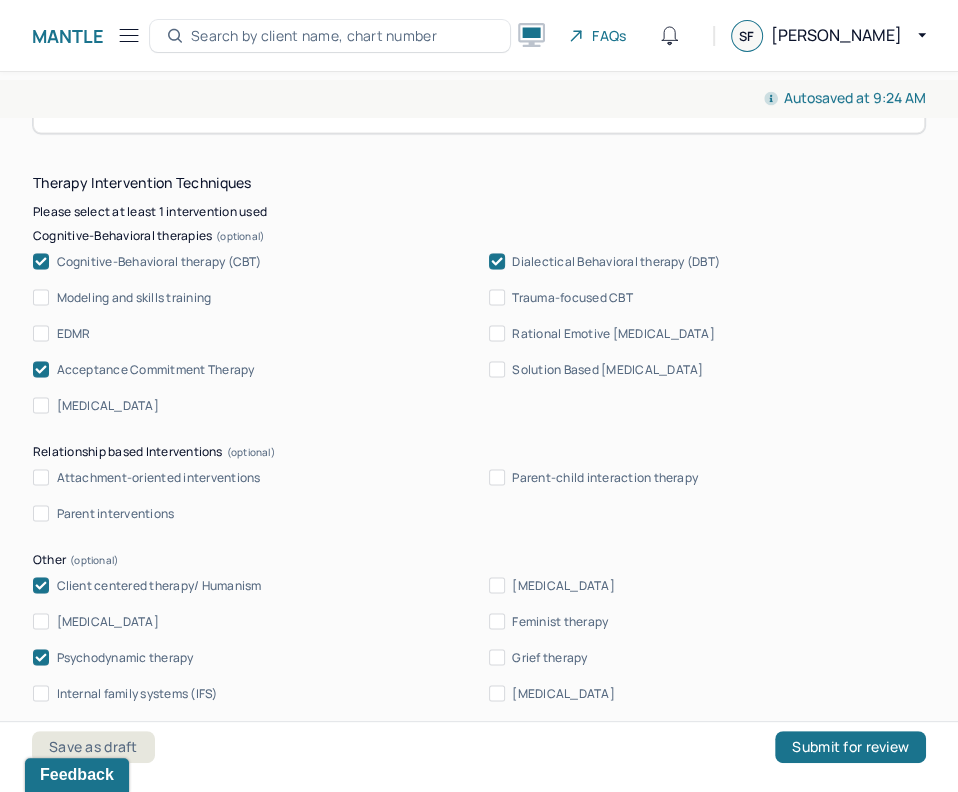 scroll, scrollTop: 2117, scrollLeft: 0, axis: vertical 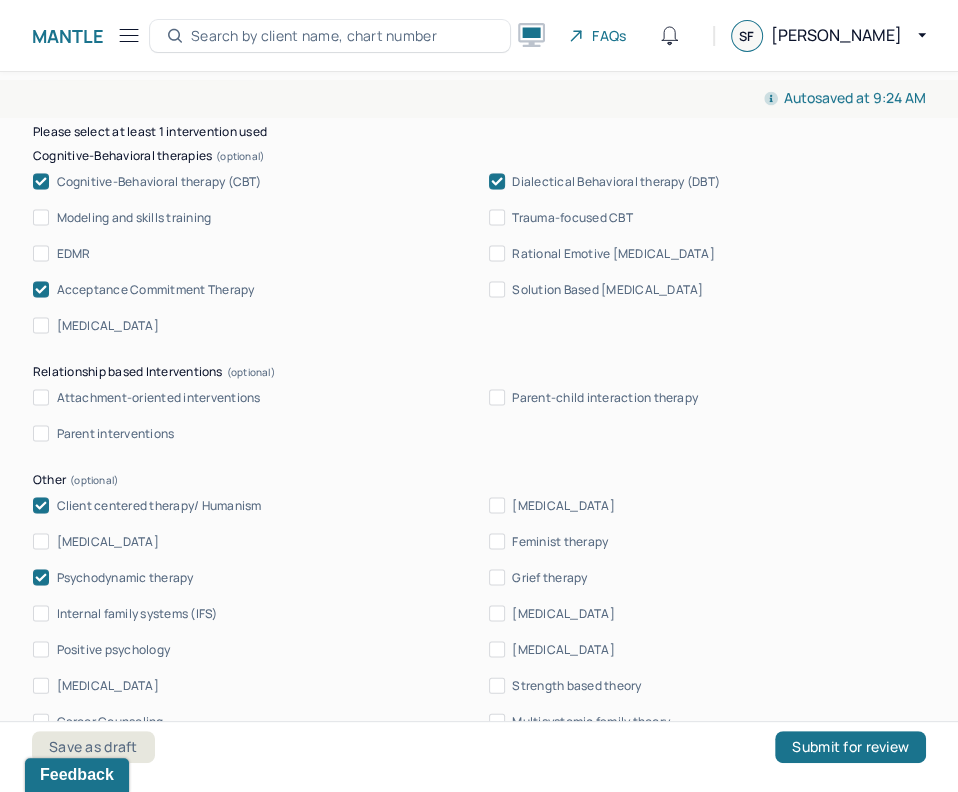 type on "[MEDICAL_DATA] was used to promote insight through discussion of [MEDICAL_DATA] symptom presentation." 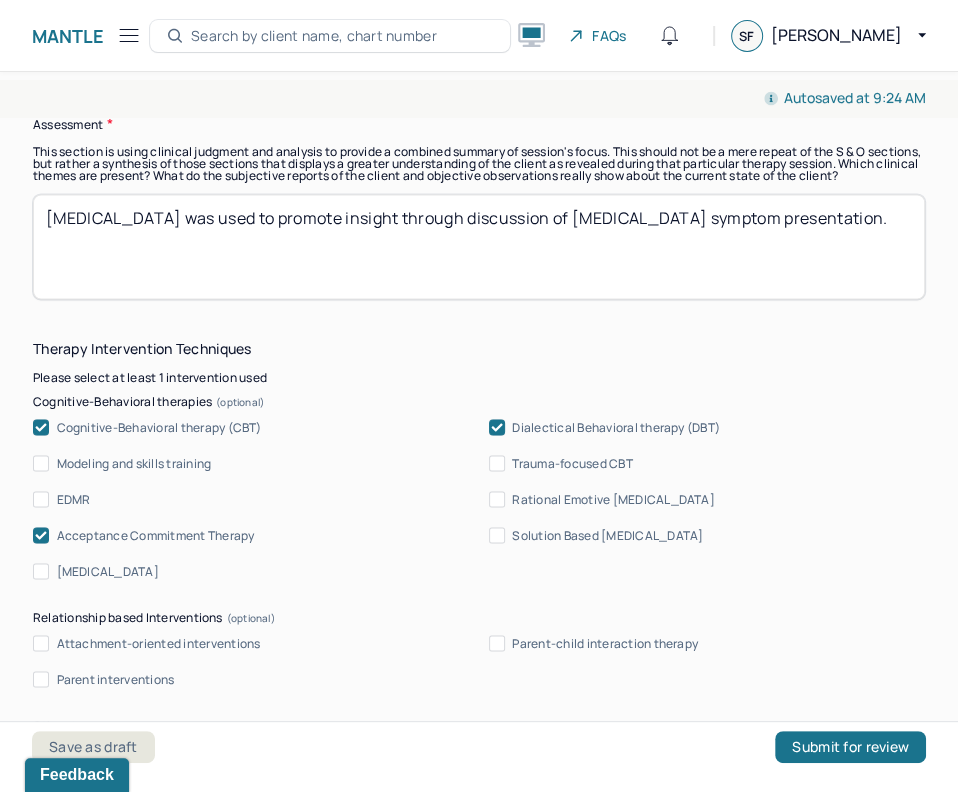 scroll, scrollTop: 1868, scrollLeft: 0, axis: vertical 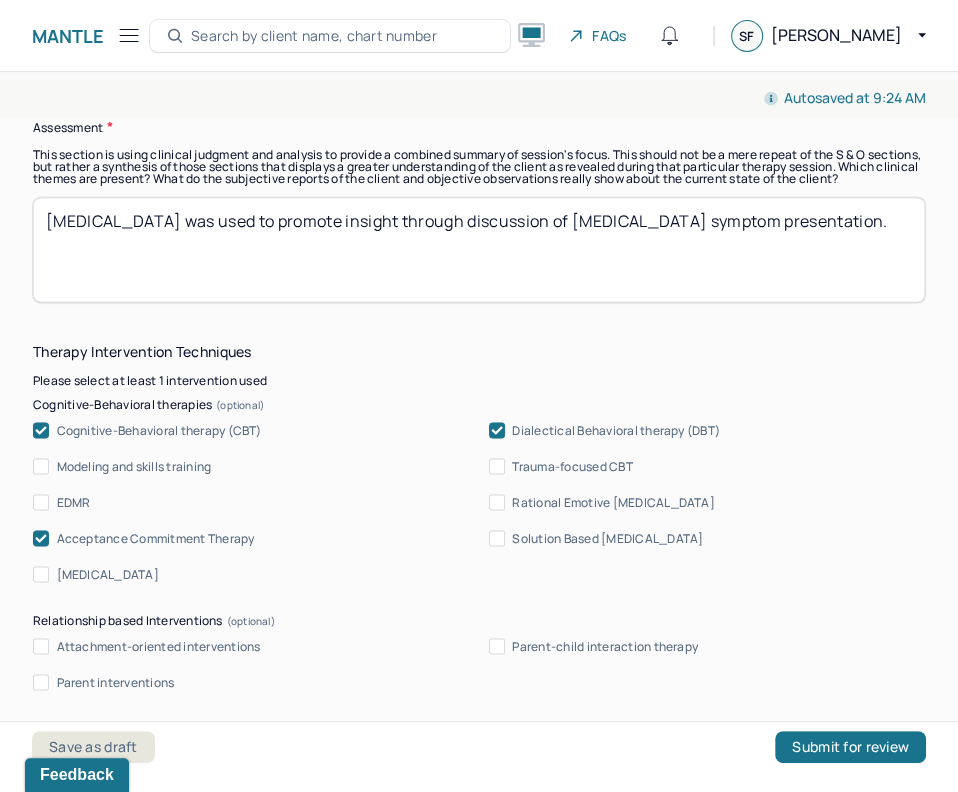click on "[MEDICAL_DATA] was used to promote insight through discussion of [MEDICAL_DATA] symptom presentation." at bounding box center [479, 249] 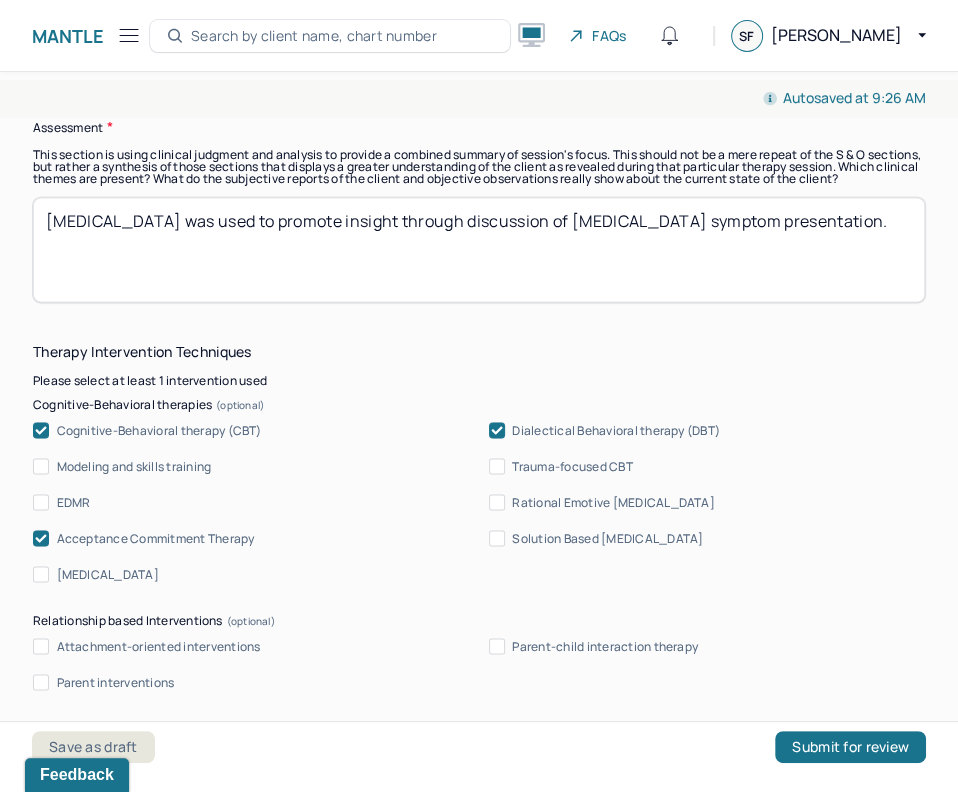 click on "Acceptance Commitment Therapy" at bounding box center [156, 538] 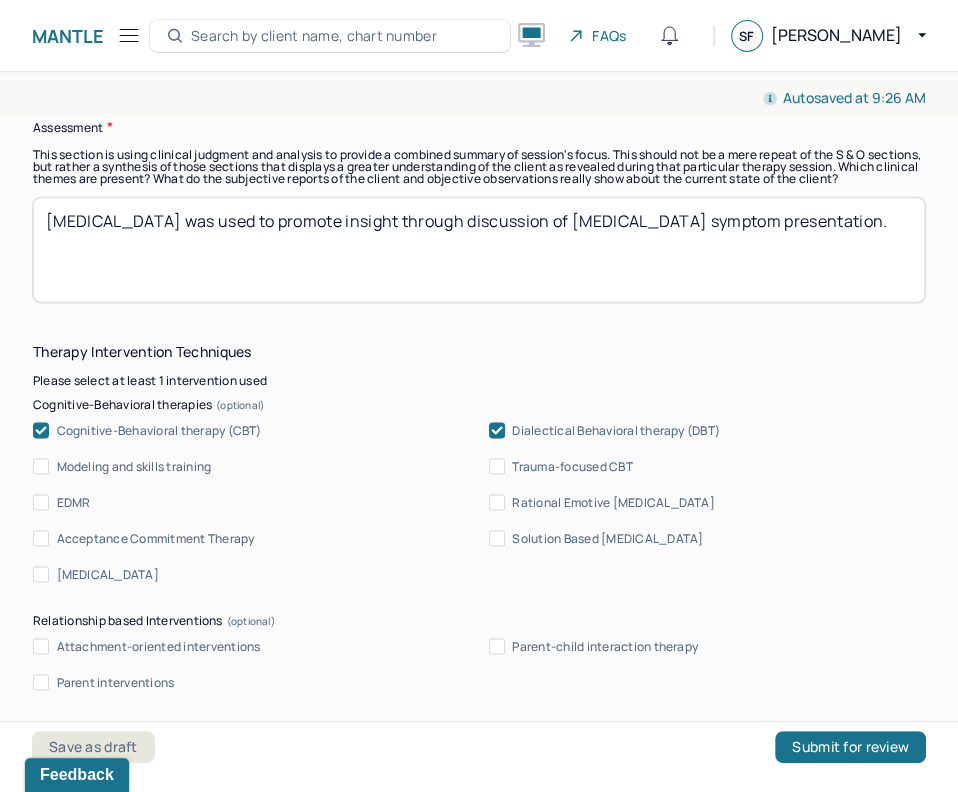 click on "[MEDICAL_DATA] was used to promote insight through discussion of [MEDICAL_DATA] symptom presentation." at bounding box center (479, 249) 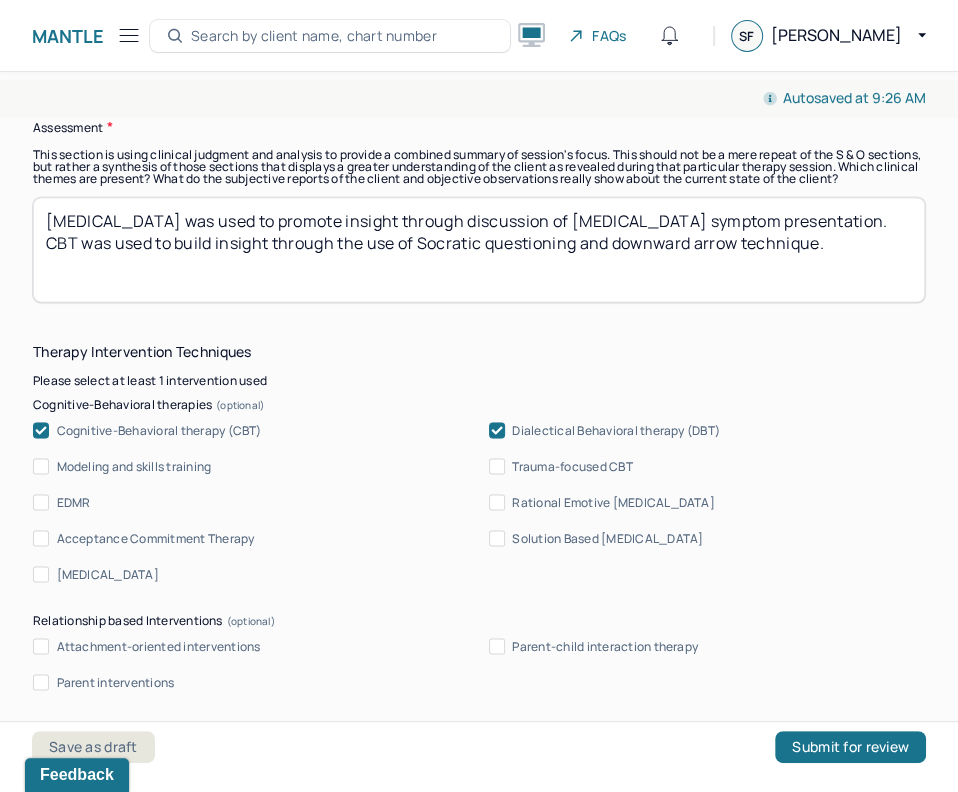 type on "[MEDICAL_DATA] was used to promote insight through discussion of [MEDICAL_DATA] symptom presentation. CBT was used to build insight through the use of Socratic questioning and downward arrow technique." 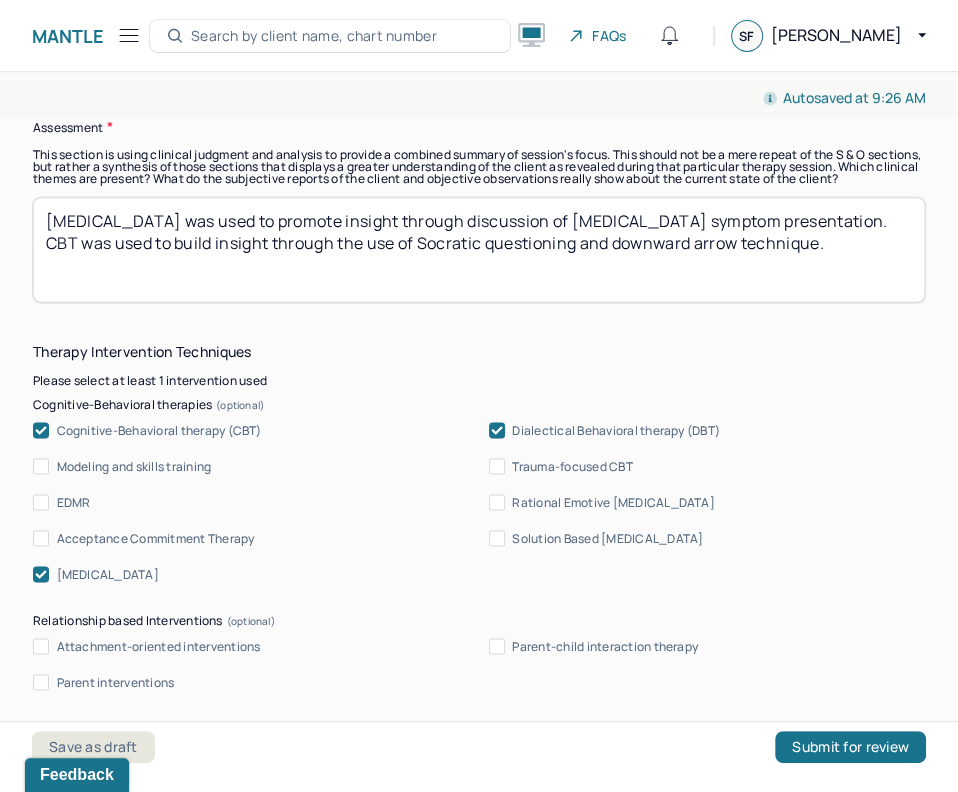 click on "[MEDICAL_DATA]" at bounding box center [108, 574] 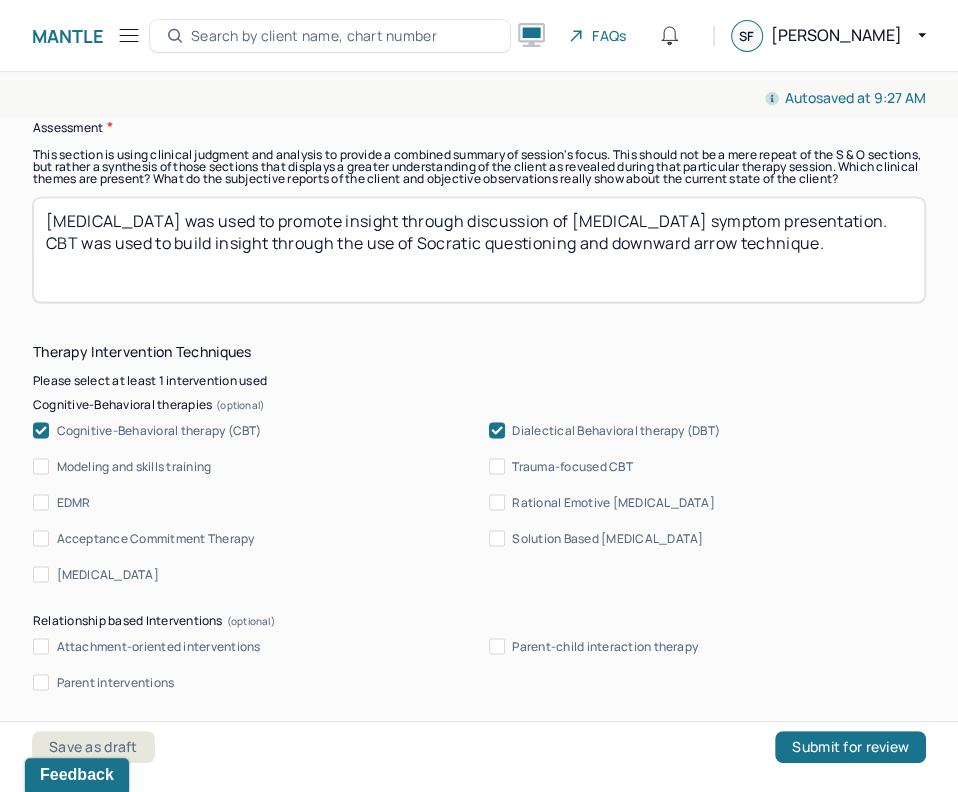 click on "[MEDICAL_DATA] was used to promote insight through discussion of [MEDICAL_DATA] symptom presentation. CBT was used to build insight through the use of Socratic questioning and downward arrow technique." at bounding box center (479, 249) 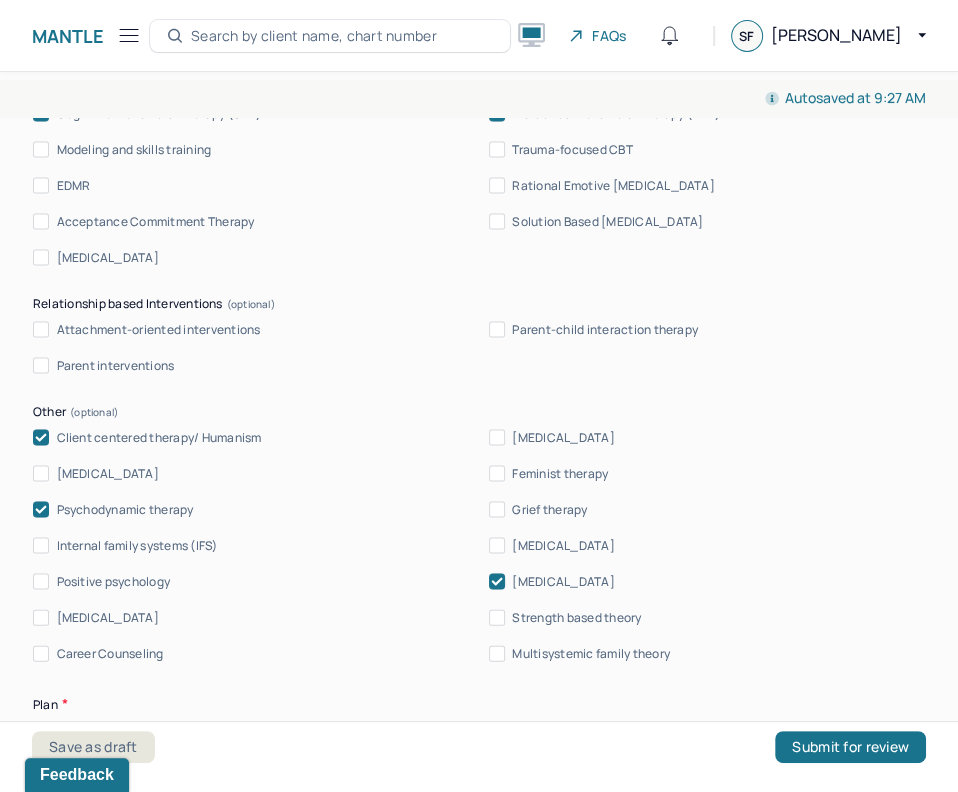 scroll, scrollTop: 2206, scrollLeft: 0, axis: vertical 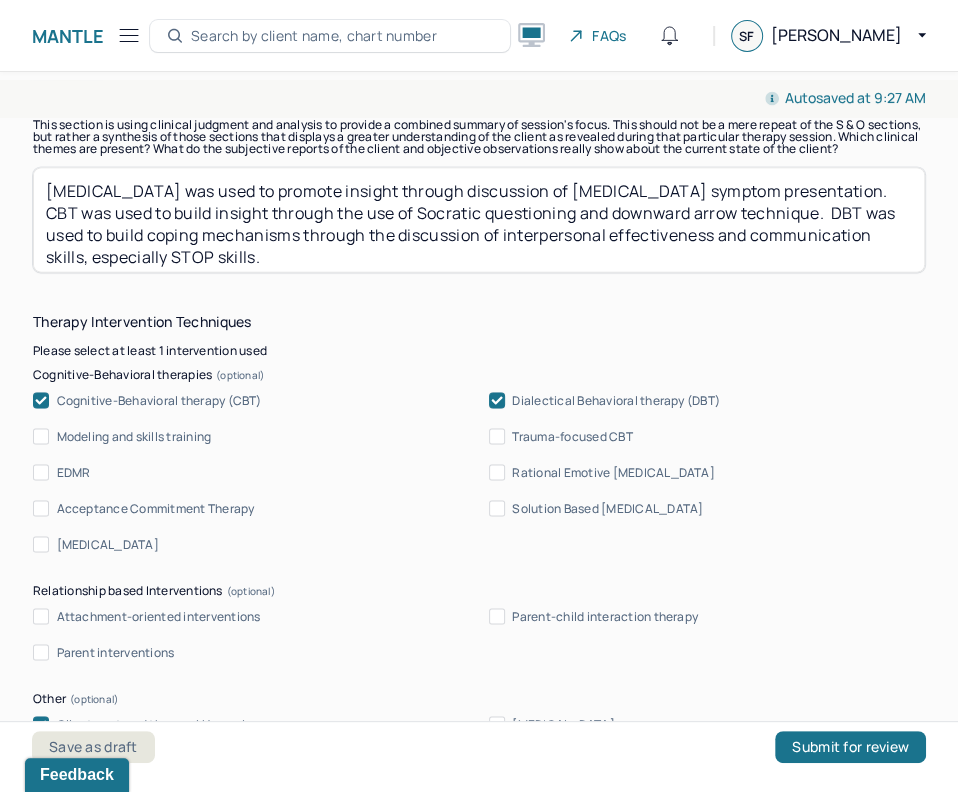 paste on "Psychodynamic therapy was used to build insight through the use of interpretation." 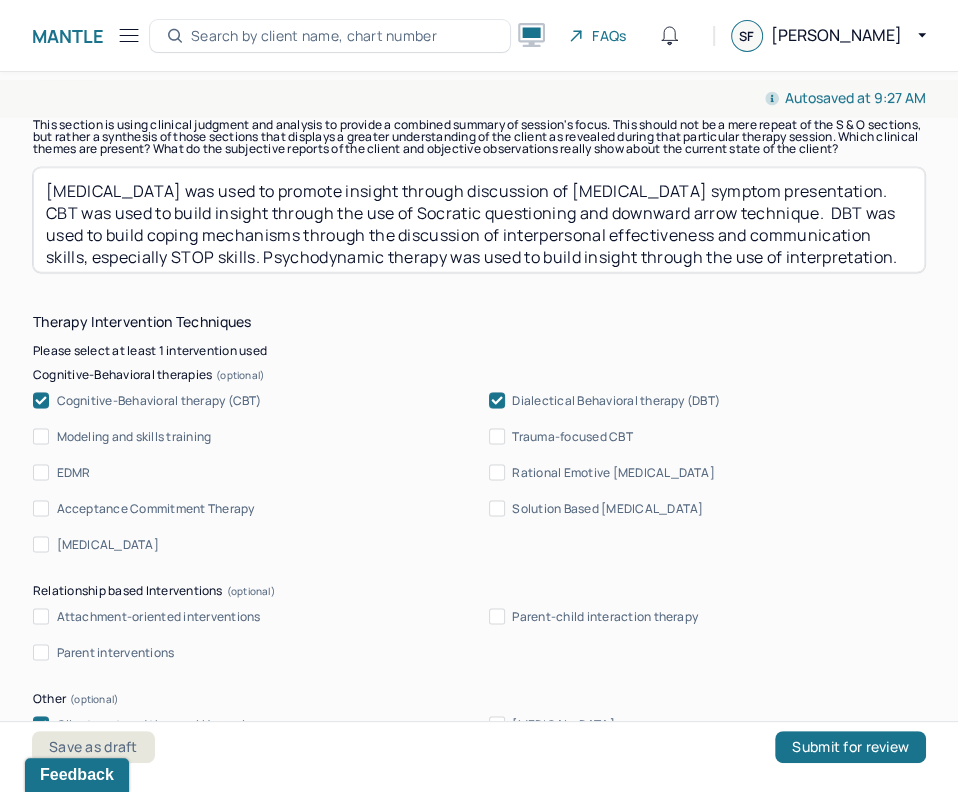 paste on "Client-centered therapy was used to promote insight through reflective listening." 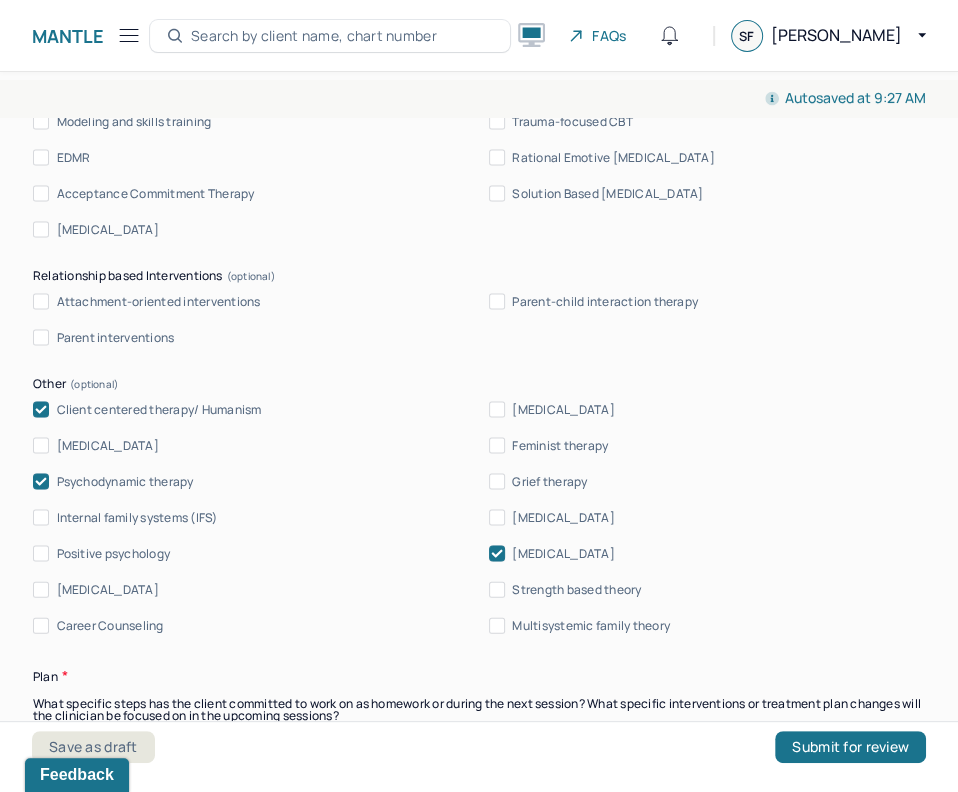scroll, scrollTop: 2236, scrollLeft: 0, axis: vertical 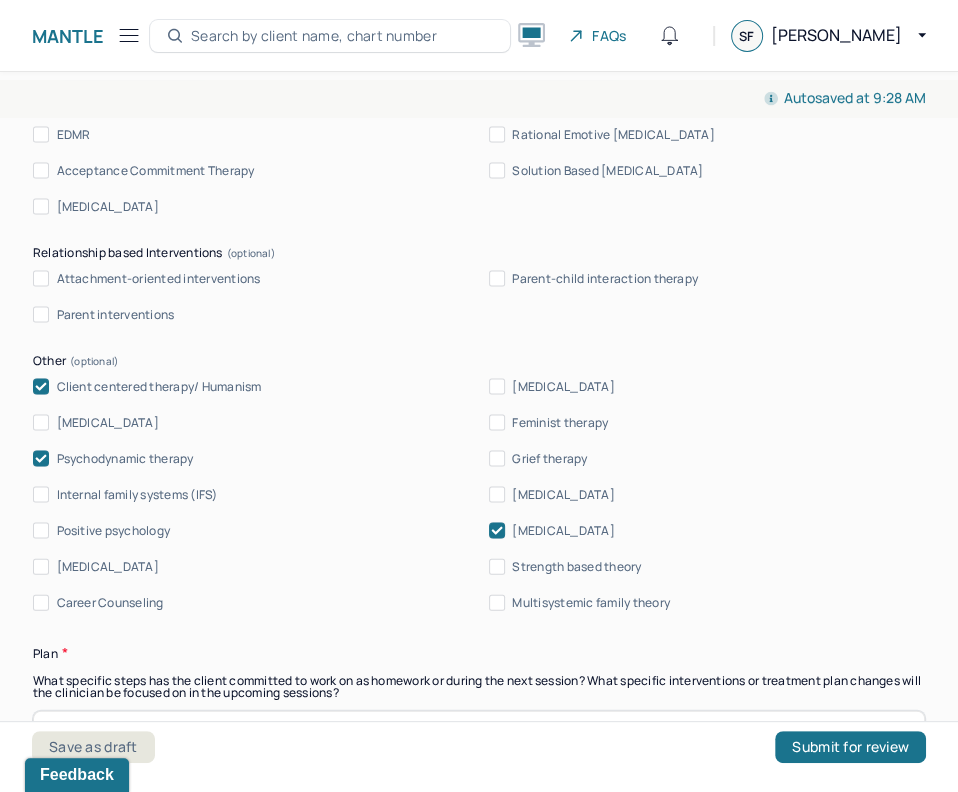 type on "[MEDICAL_DATA] was used to promote insight through discussion of [MEDICAL_DATA] symptom presentation. CBT was used to build insight through the use of Socratic questioning and downward arrow technique.  DBT was used to build coping mechanisms through the discussion of interpersonal effectiveness and communication skills, especially STOP skills. Psychodynamic therapy was used to build insight through the use of interpretation. Client-centered therapy was used to promote insight through reflective listening." 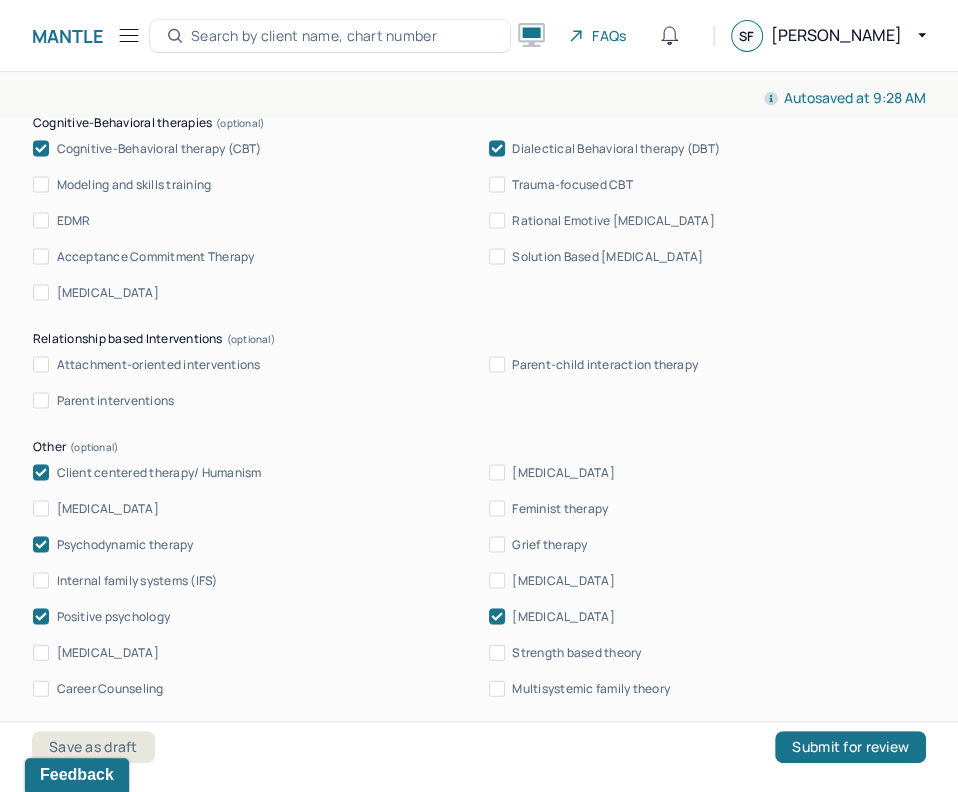 scroll, scrollTop: 1924, scrollLeft: 0, axis: vertical 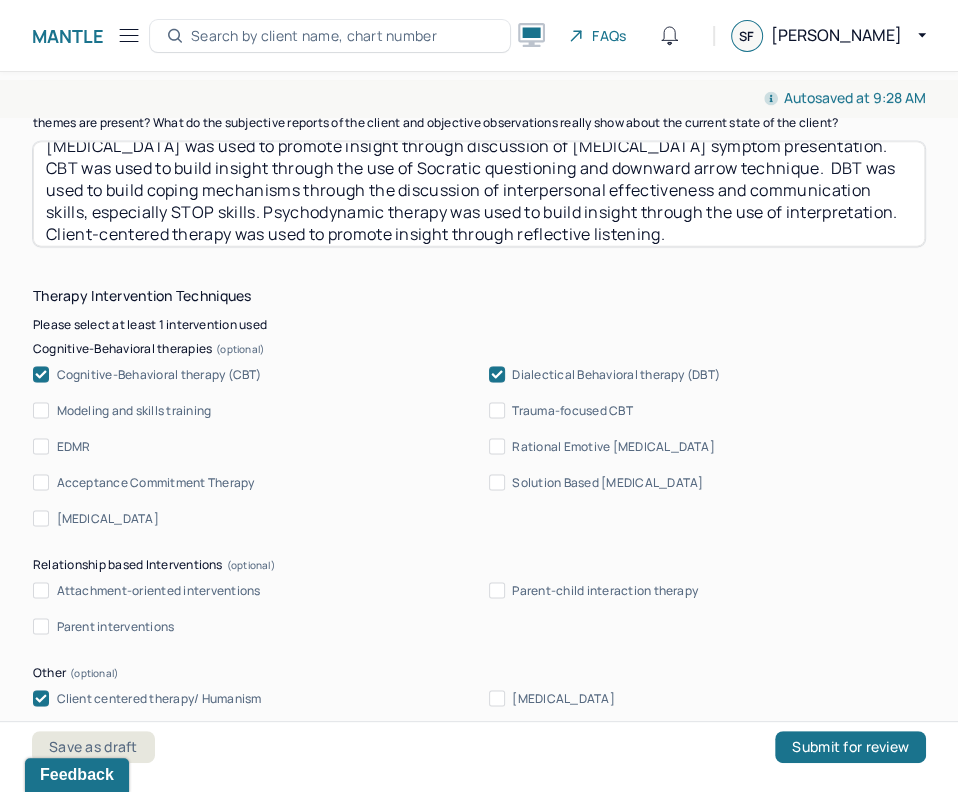 click on "[MEDICAL_DATA] was used to promote insight through discussion of [MEDICAL_DATA] symptom presentation. CBT was used to build insight through the use of Socratic questioning and downward arrow technique.  DBT was used to build coping mechanisms through the discussion of interpersonal effectiveness and communication skills, especially STOP skills. Psychodynamic therapy was used to build insight through the use of interpretation. Client-centered therapy was used to promote insight through reflective listening." at bounding box center (479, 193) 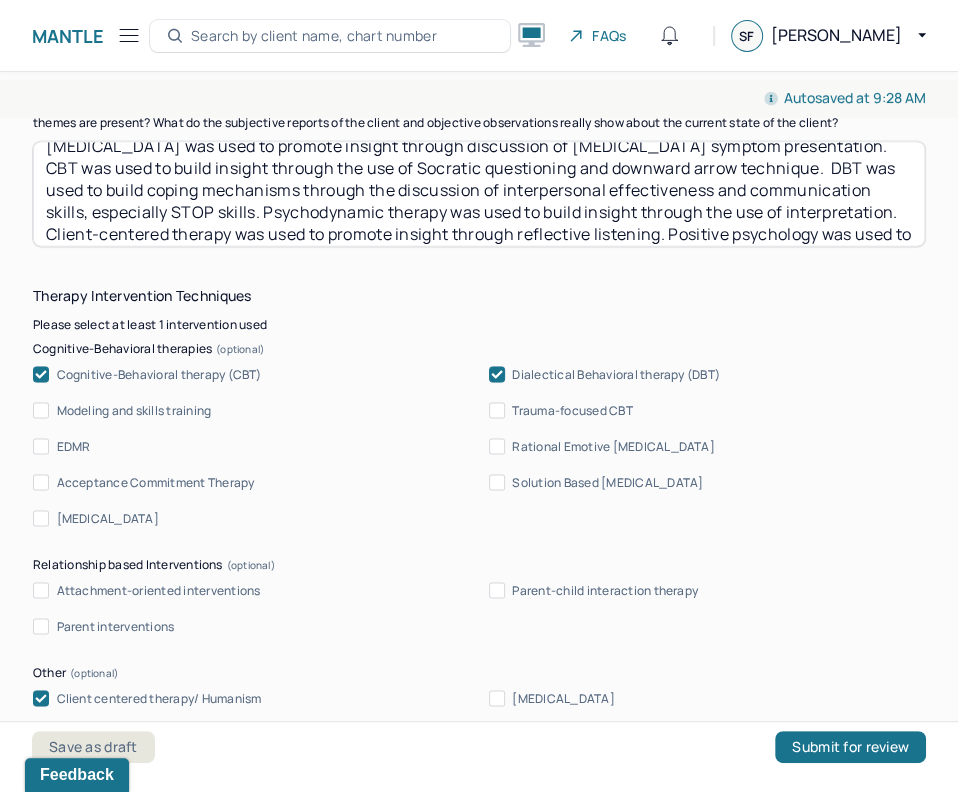 scroll, scrollTop: 41, scrollLeft: 0, axis: vertical 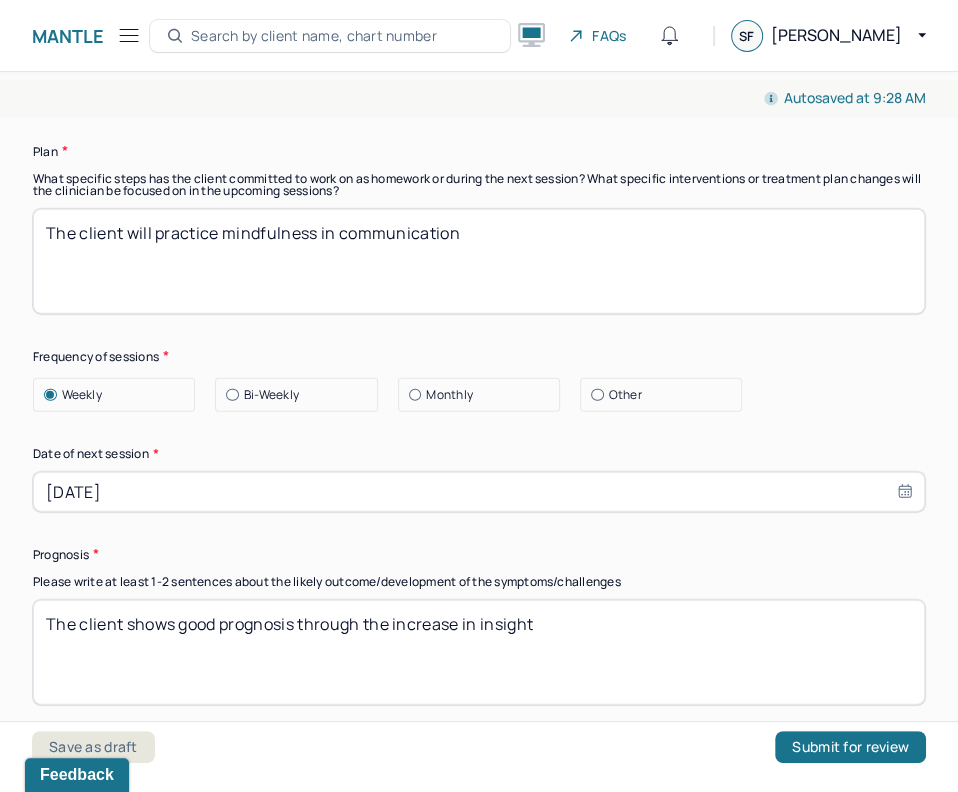 type on "[MEDICAL_DATA] was used to promote insight through discussion of [MEDICAL_DATA] symptom presentation. CBT was used to build insight through the use of Socratic questioning and downward arrow technique.  DBT was used to build coping mechanisms through the discussion of interpersonal effectiveness and communication skills, especially STOP skills. Psychodynamic therapy was used to build insight through the use of interpretation. Client-centered therapy was used to promote insight through reflective listening. Positive psychology was used to build self-compassion through the acknowledgement of growth and the use of helpful coping mechanisms," 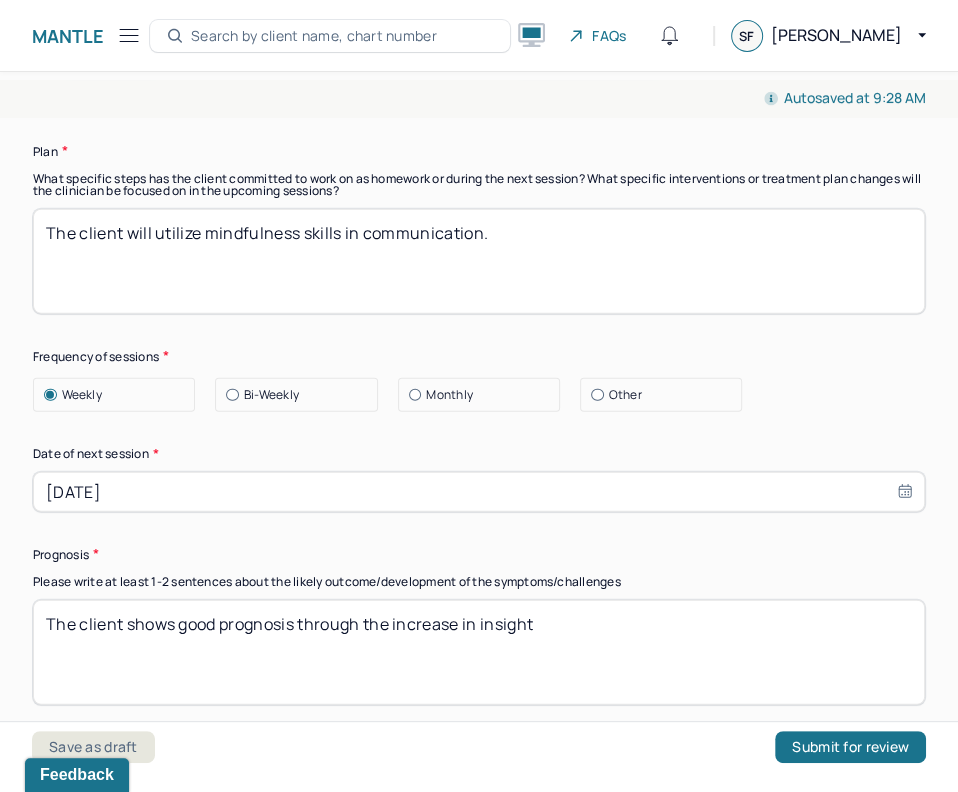 type on "The client will utilize mindfulness skills in communication." 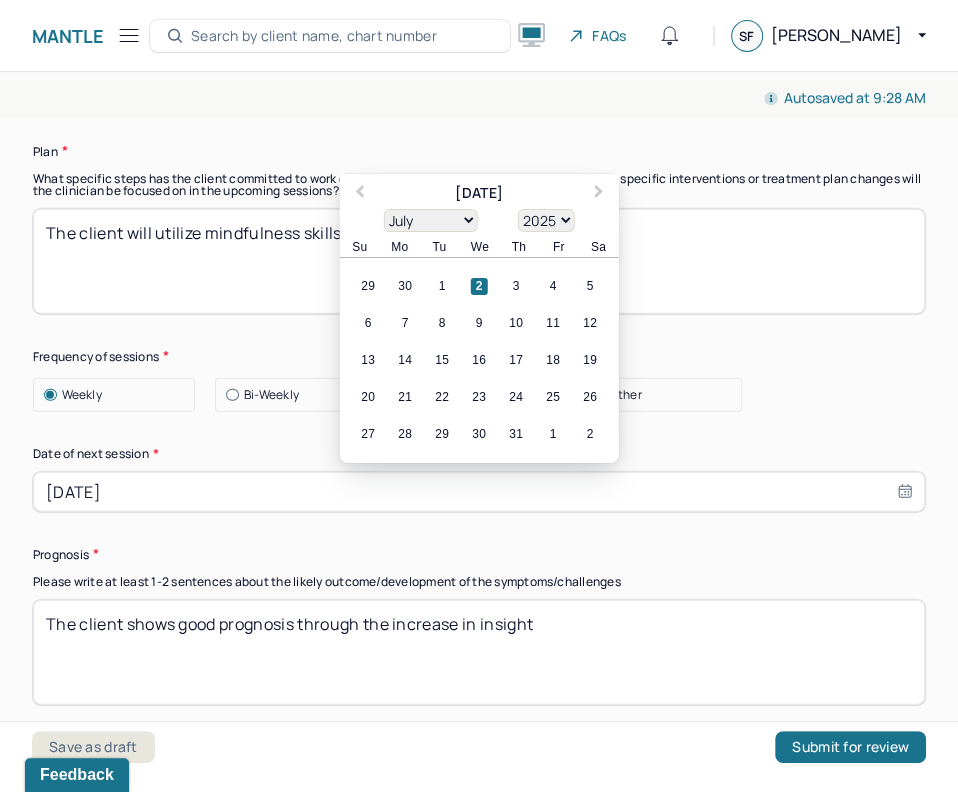 click on "[DATE]" at bounding box center [479, 492] 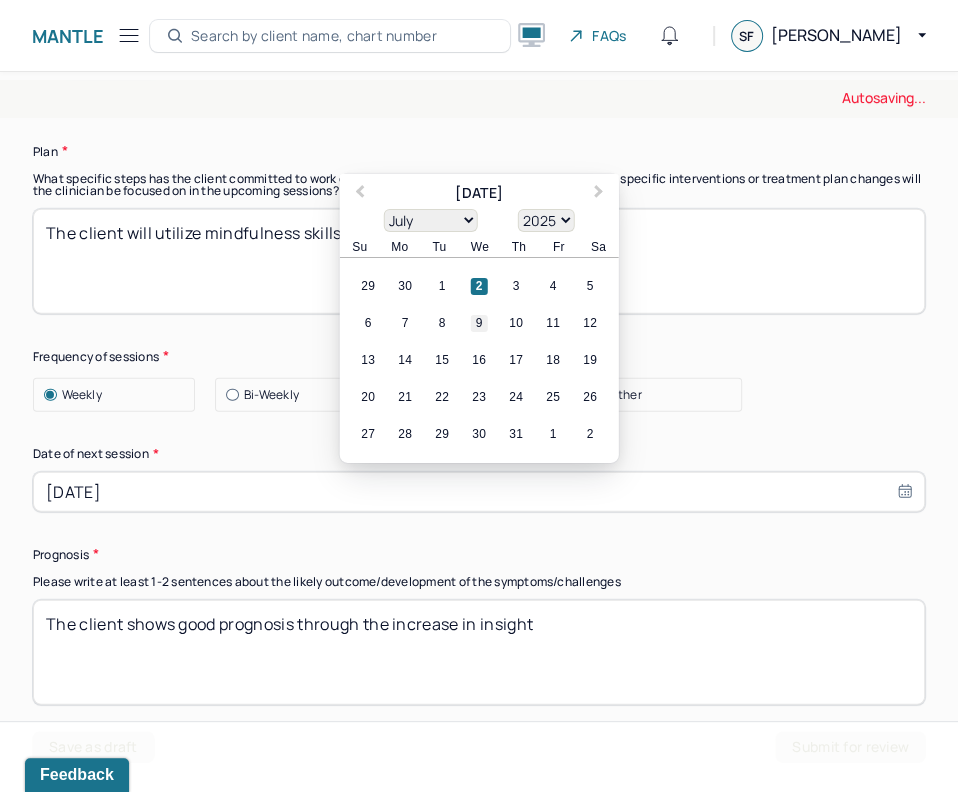 click on "9" at bounding box center (479, 323) 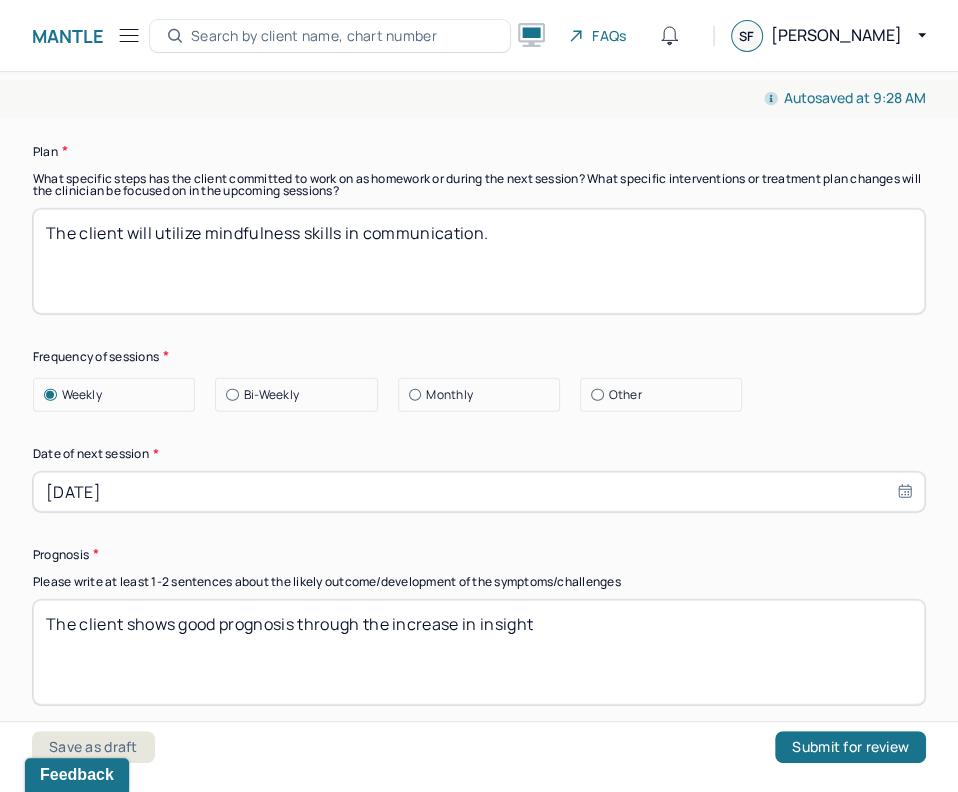 scroll, scrollTop: 2783, scrollLeft: 0, axis: vertical 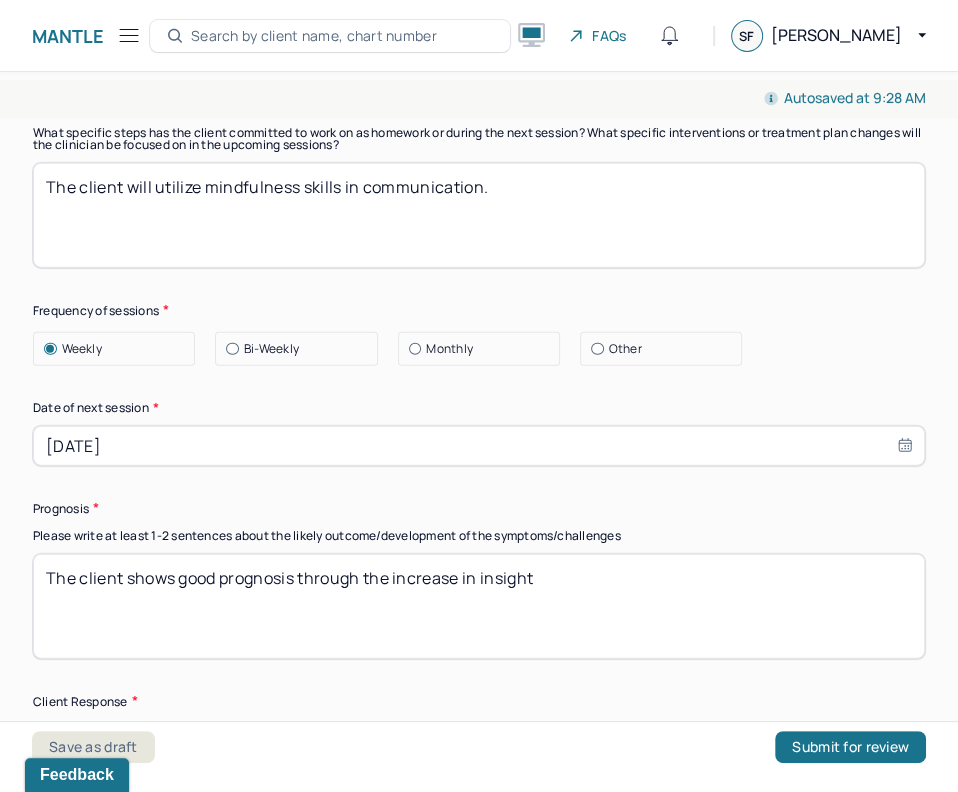 click on "The client will utilize mindfulness skills in communication." at bounding box center (479, 215) 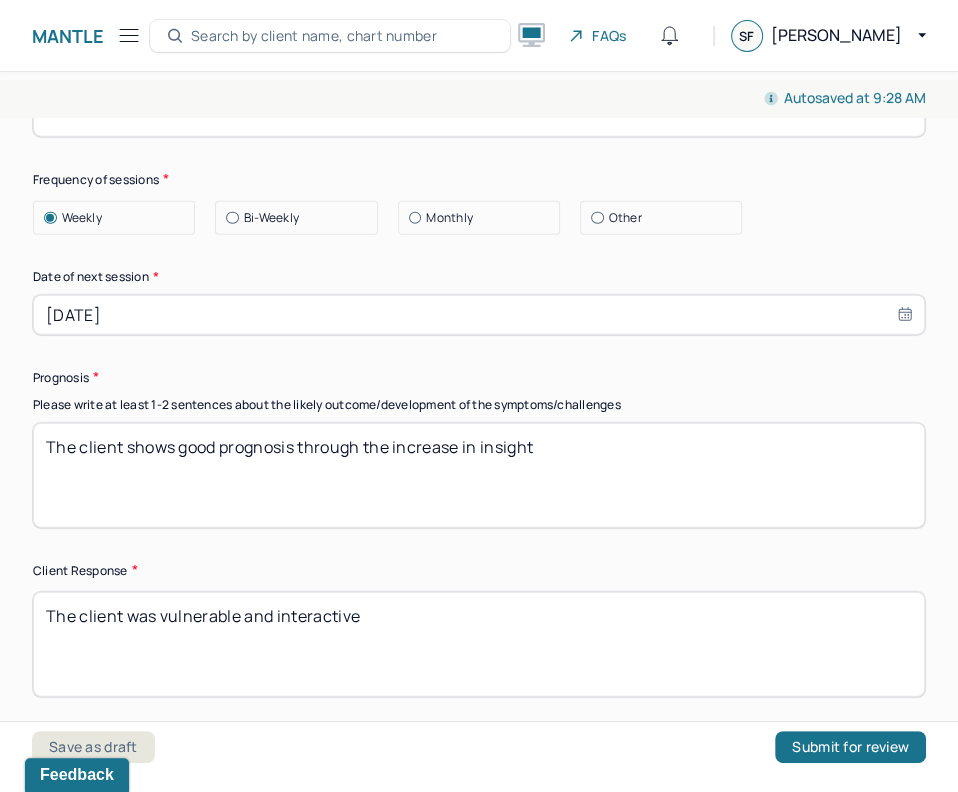 scroll, scrollTop: 2922, scrollLeft: 0, axis: vertical 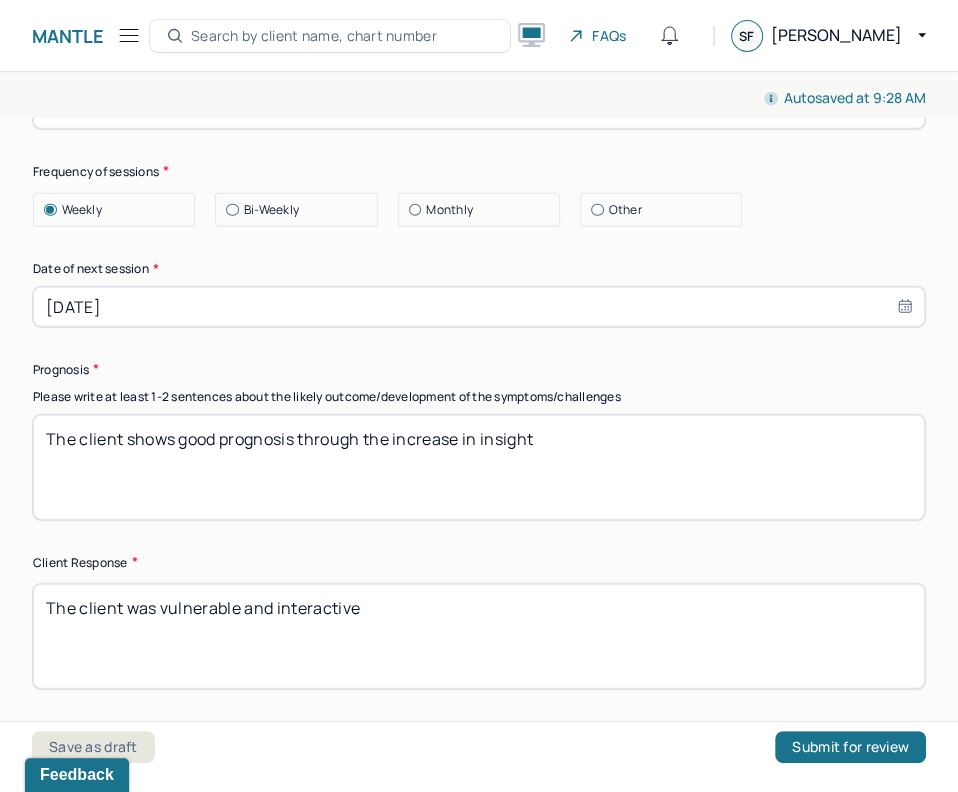 type on "The client will continue to utilize mindfulness skills in communication." 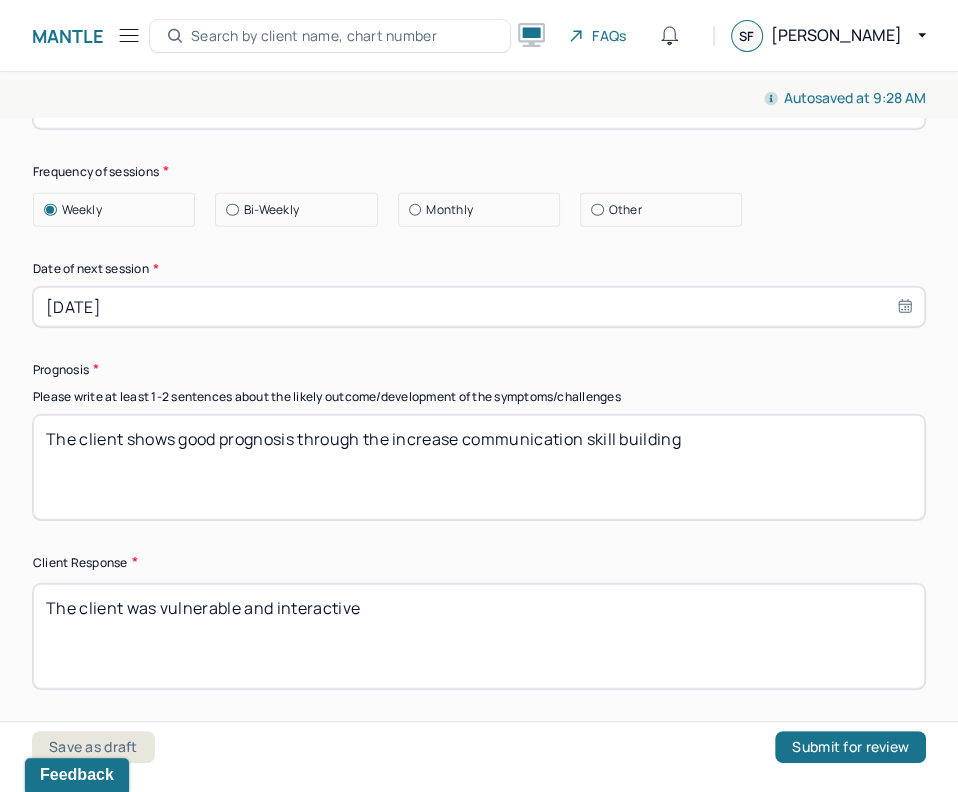 type on "The client shows good prognosis through the increase communication skill building" 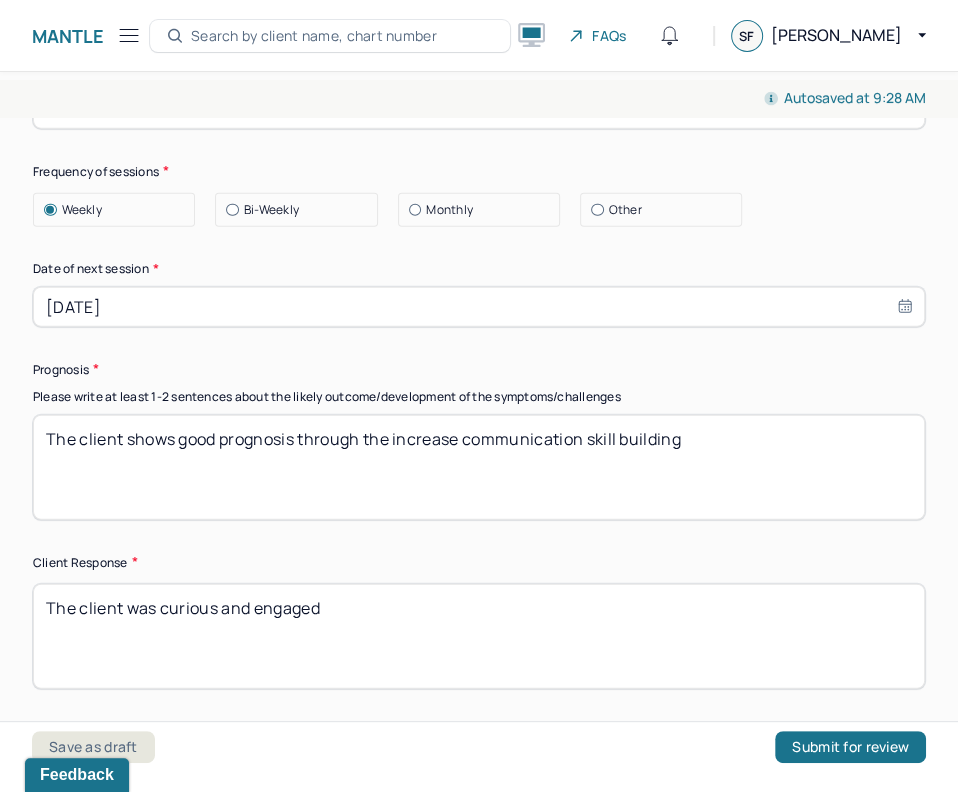scroll, scrollTop: 3304, scrollLeft: 0, axis: vertical 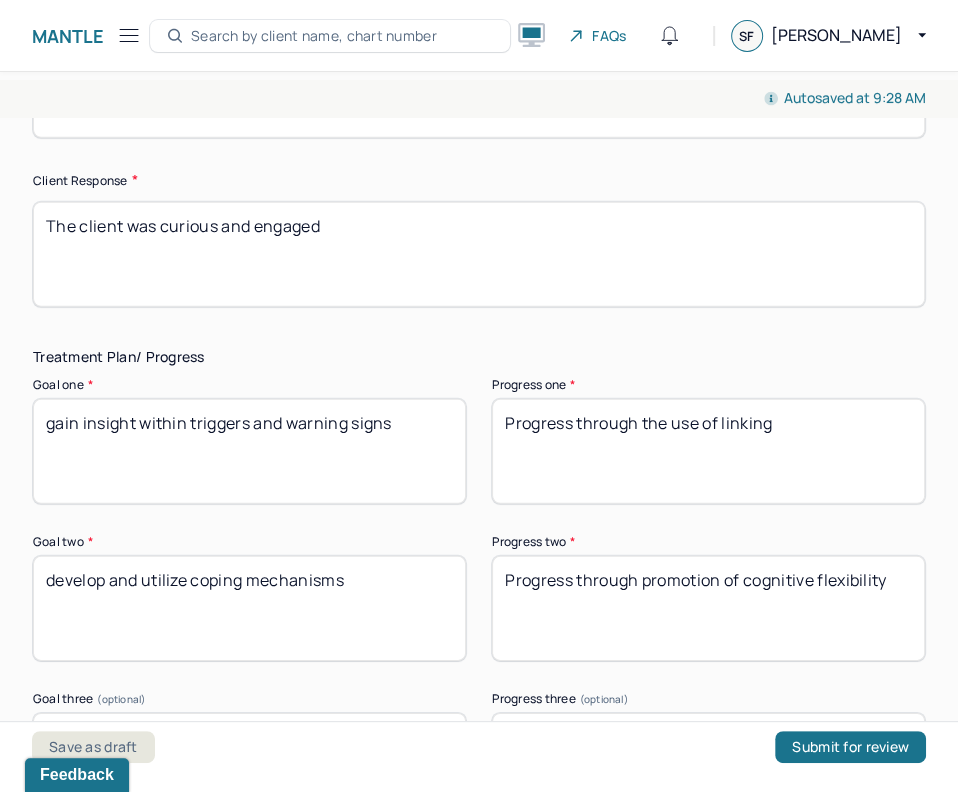 type on "The client was curious and engaged" 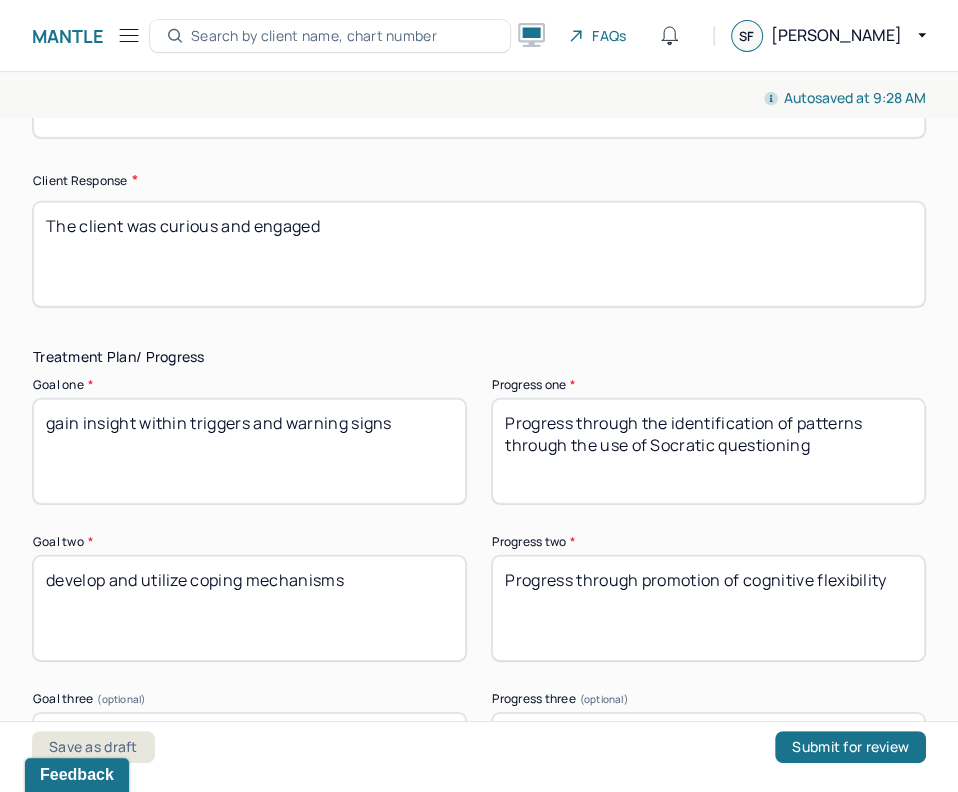 type on "Progress through the identification of patterns through the use of Socratic questioning" 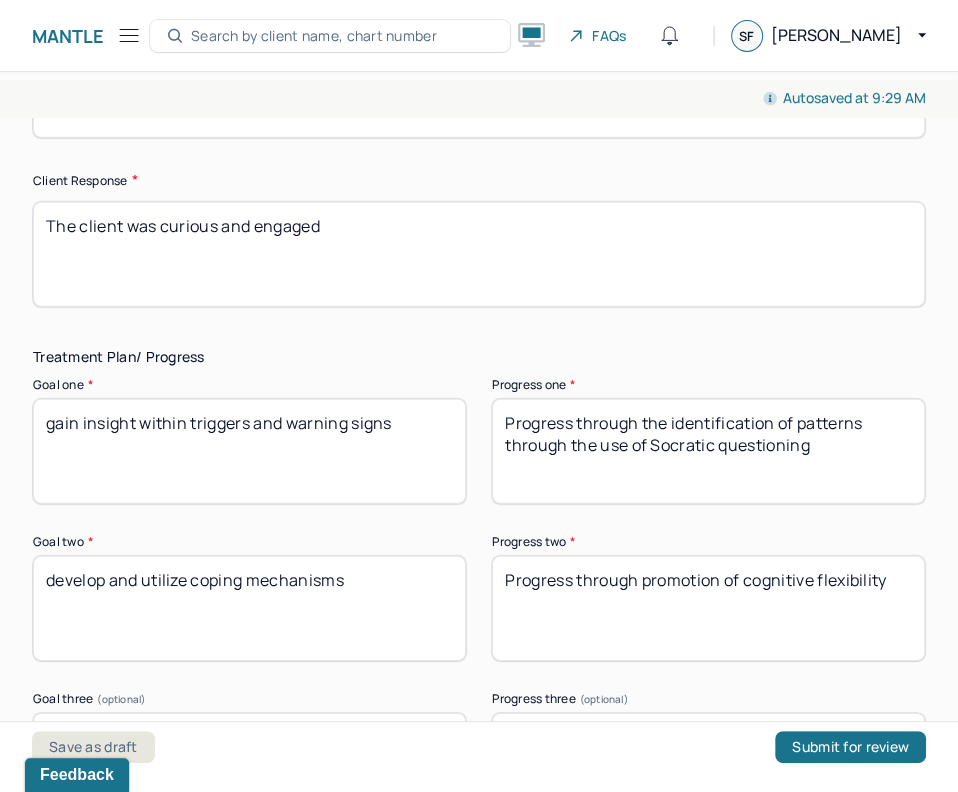 drag, startPoint x: 898, startPoint y: 587, endPoint x: 643, endPoint y: 578, distance: 255.15877 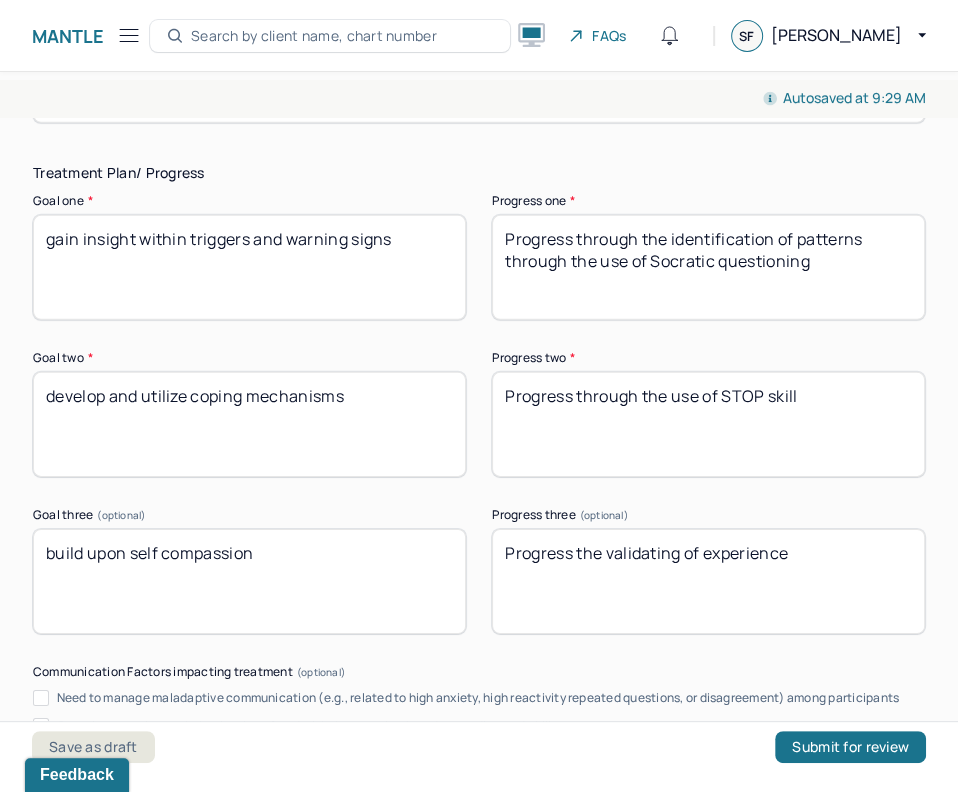 scroll, scrollTop: 3496, scrollLeft: 0, axis: vertical 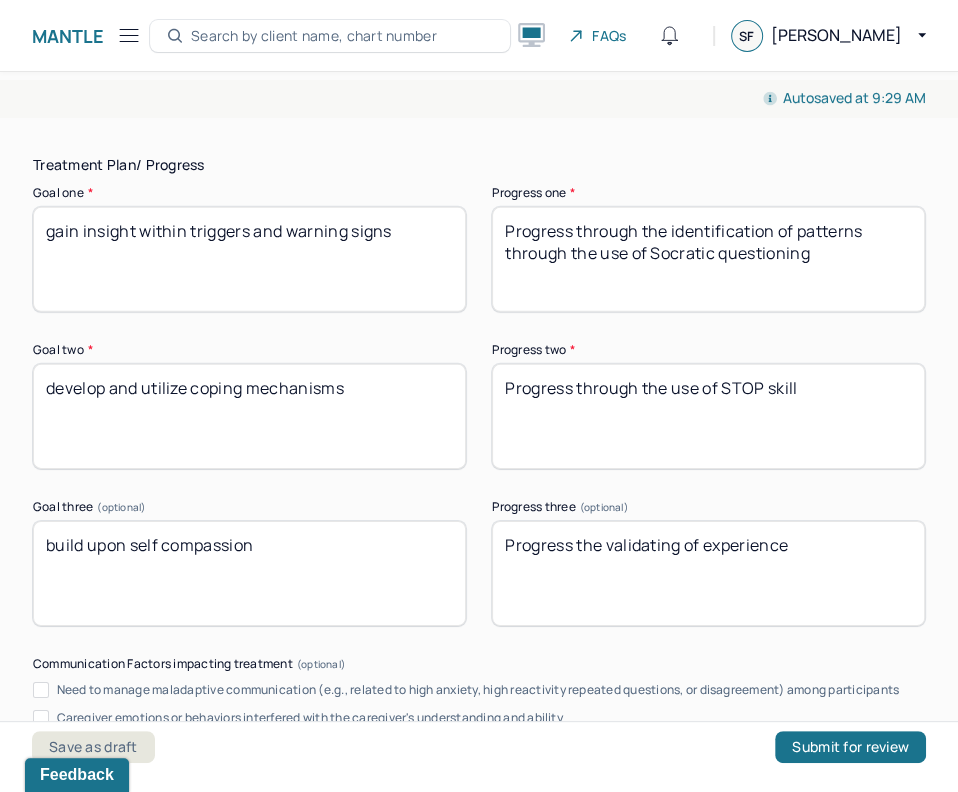 type on "Progress through the use of STOP skill" 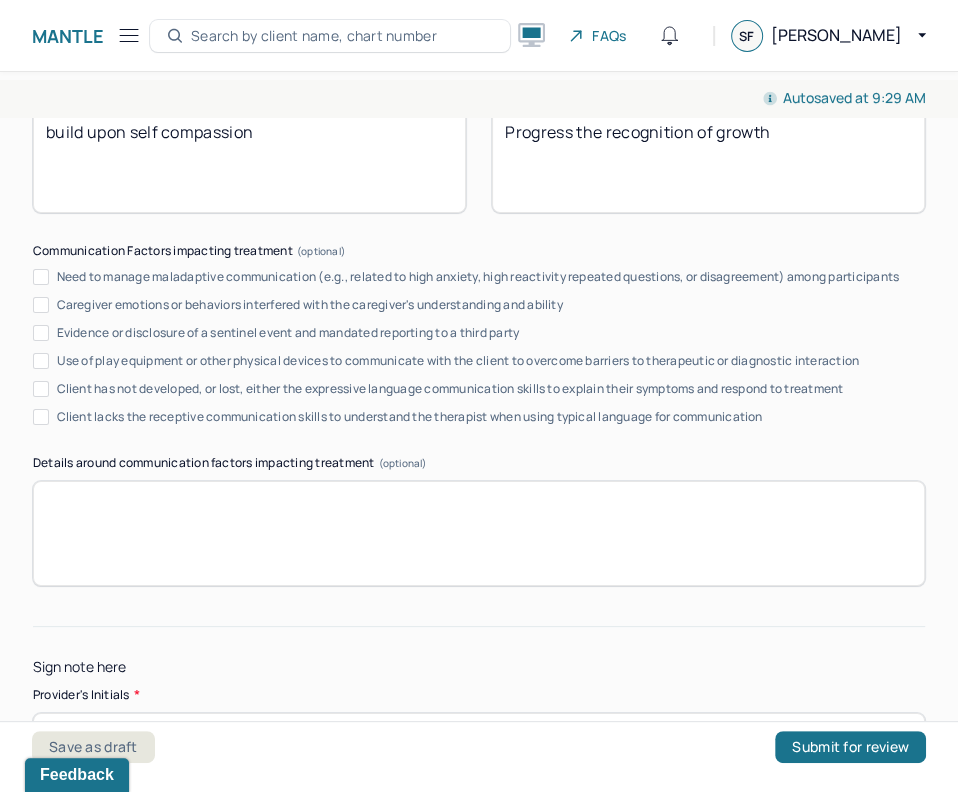 scroll, scrollTop: 3791, scrollLeft: 0, axis: vertical 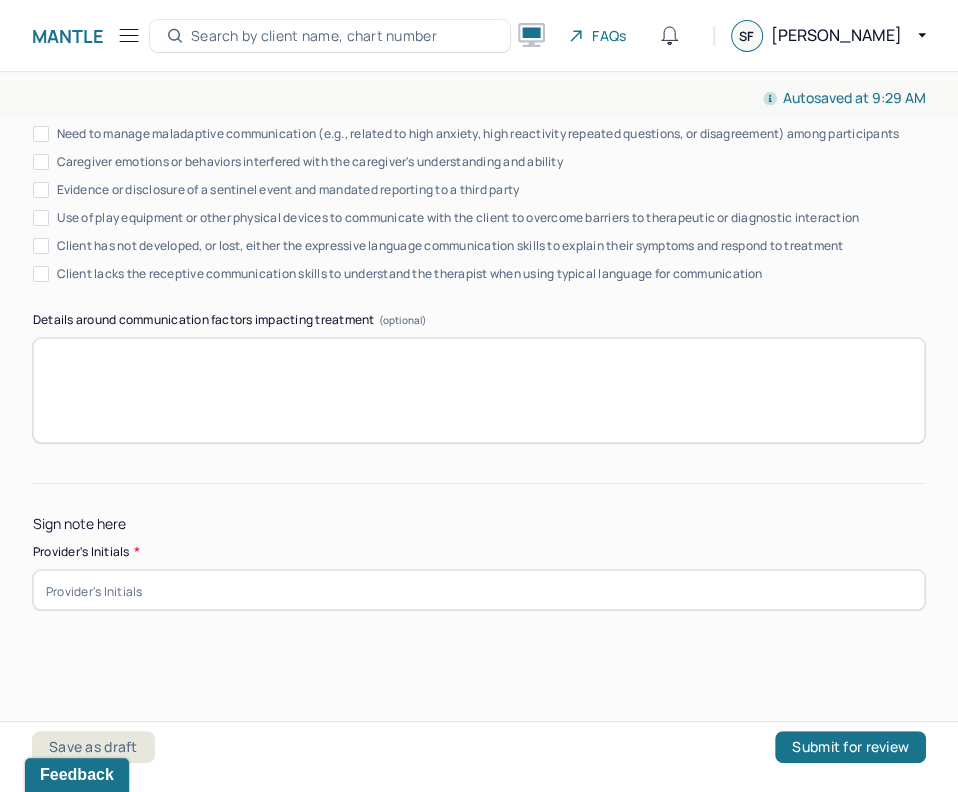 type on "Progress through the recognition of growth" 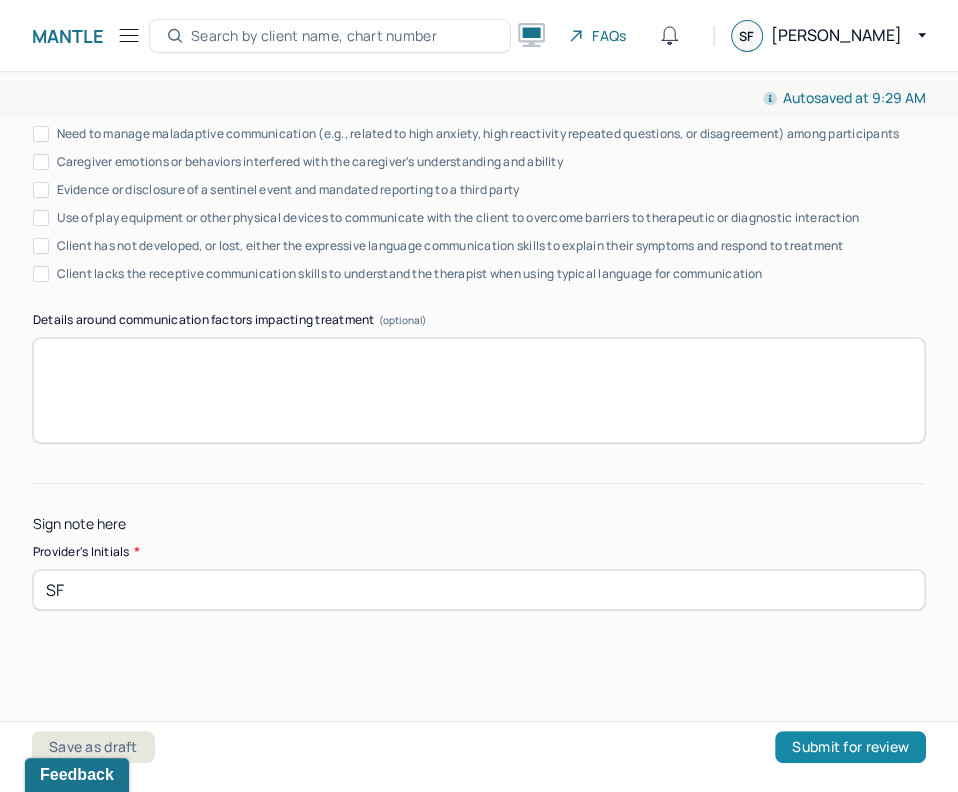 type on "SF" 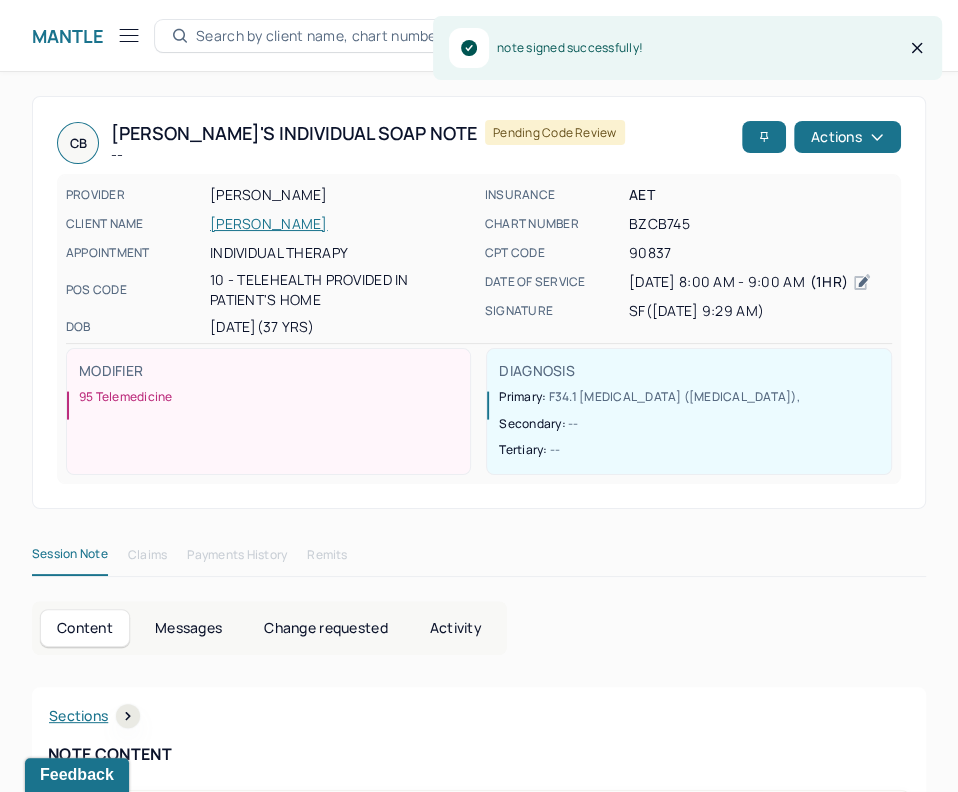 click 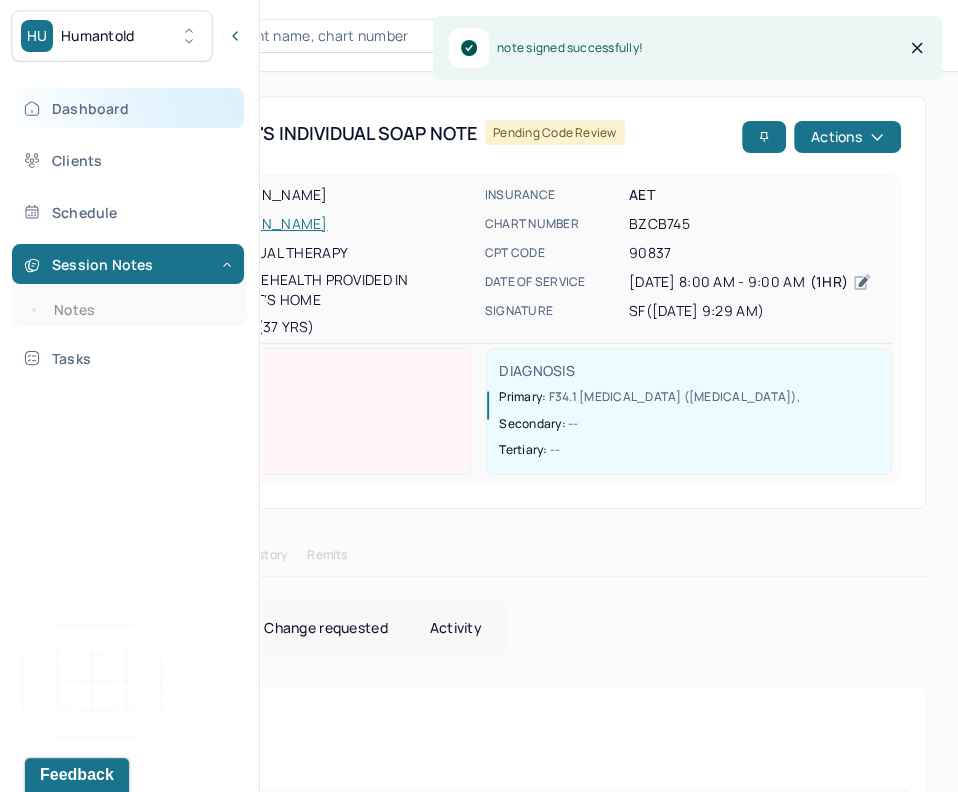 click on "Dashboard" at bounding box center (128, 108) 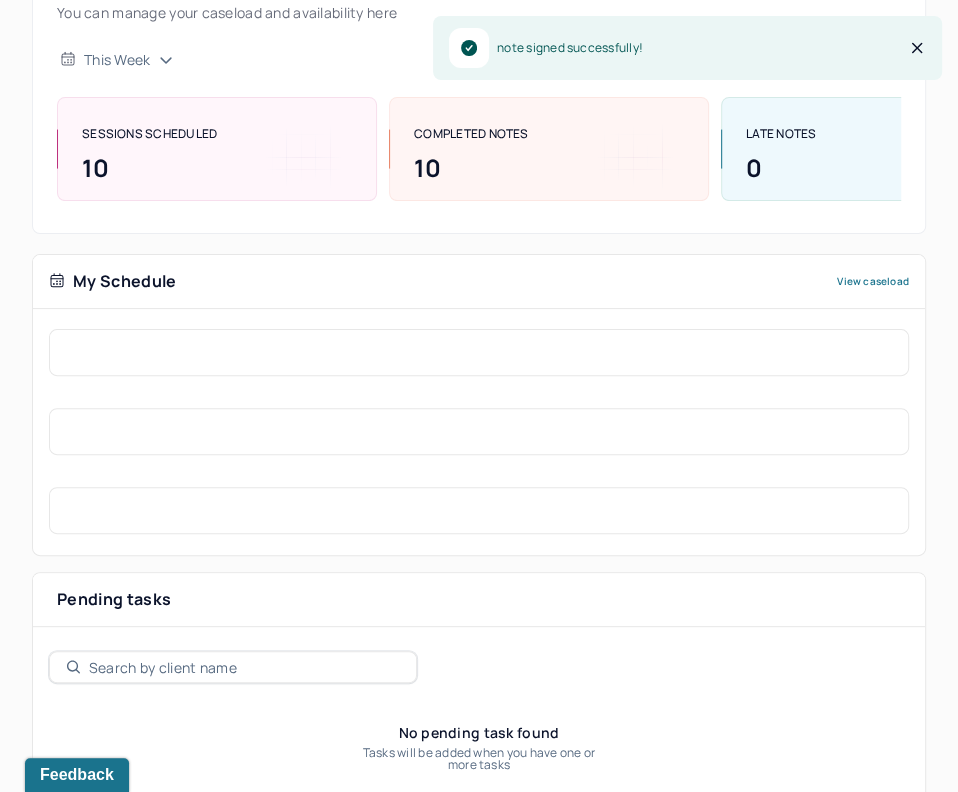 scroll, scrollTop: 206, scrollLeft: 0, axis: vertical 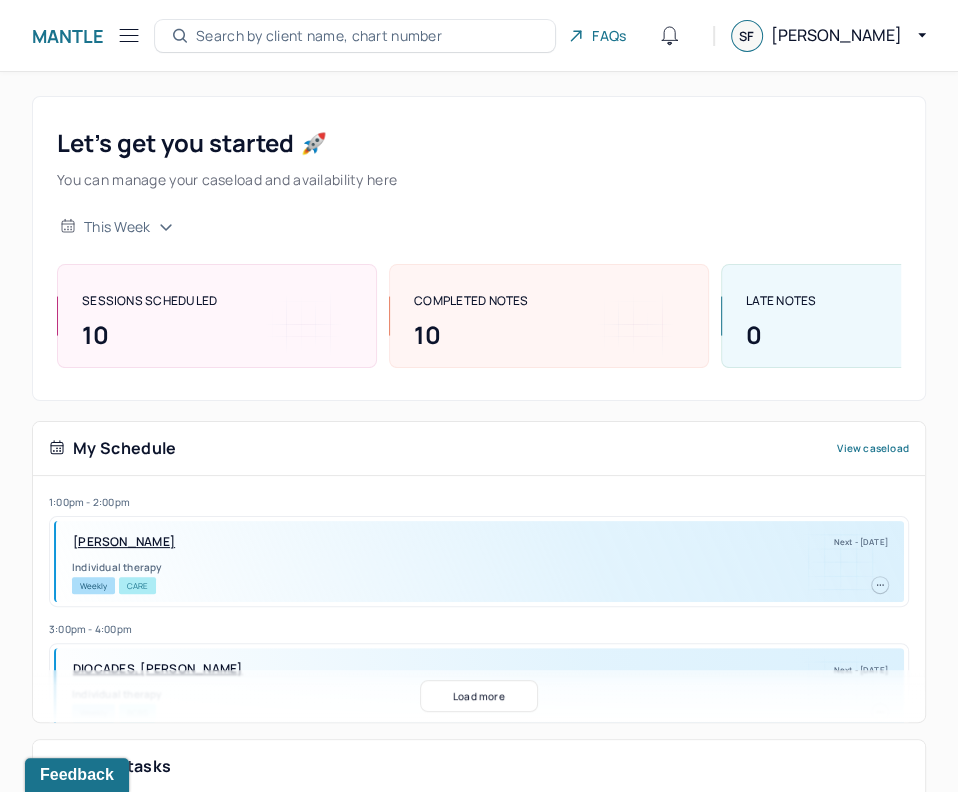 click 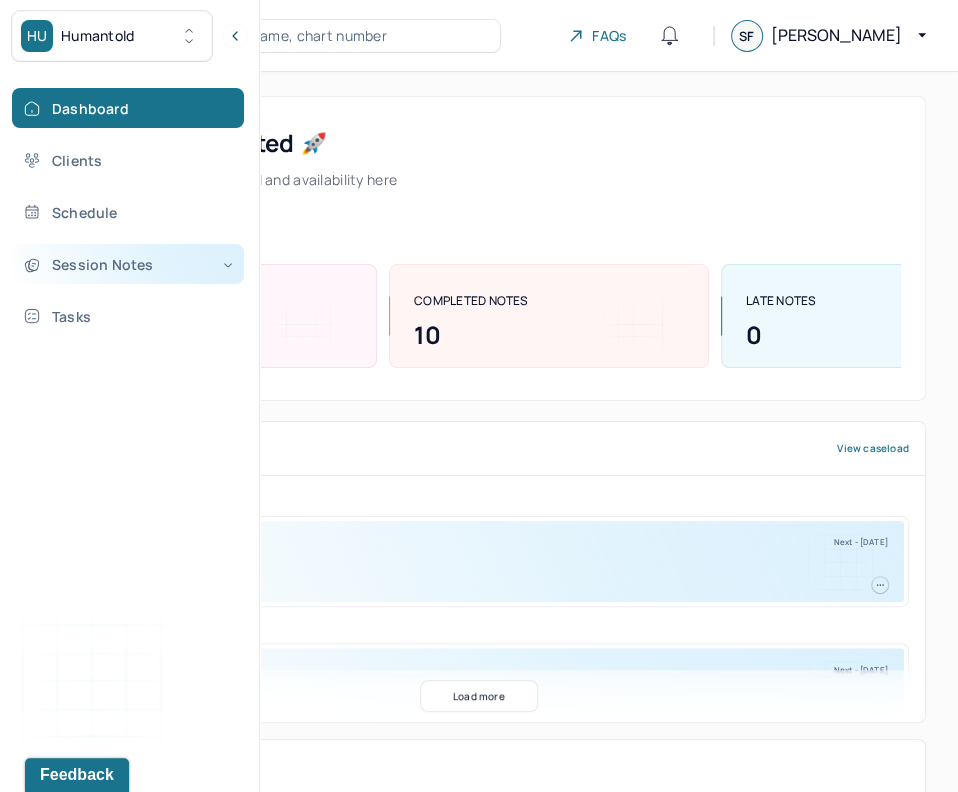 click on "Session Notes" at bounding box center (128, 264) 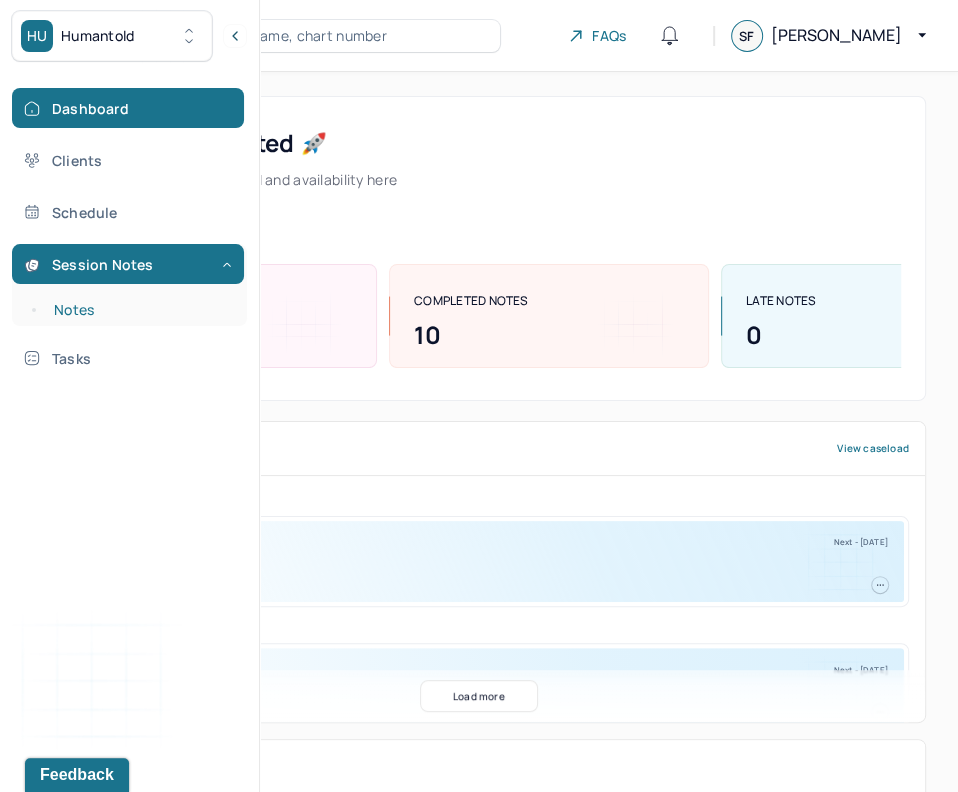 click on "Notes" at bounding box center [139, 310] 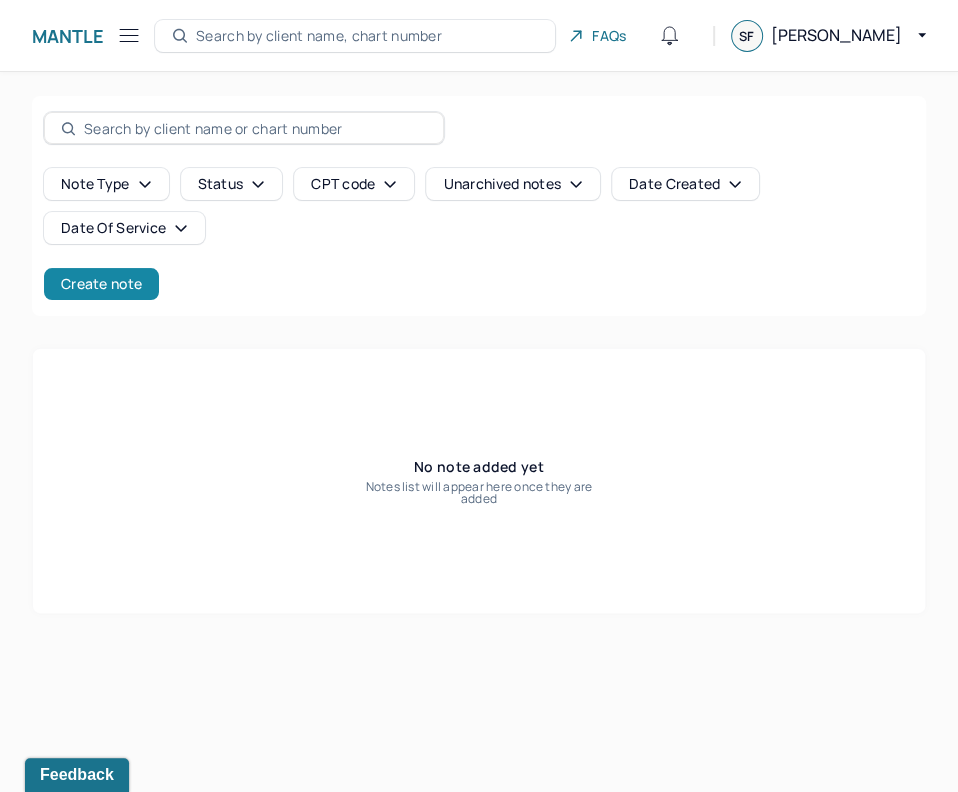 click on "Create note" at bounding box center (101, 284) 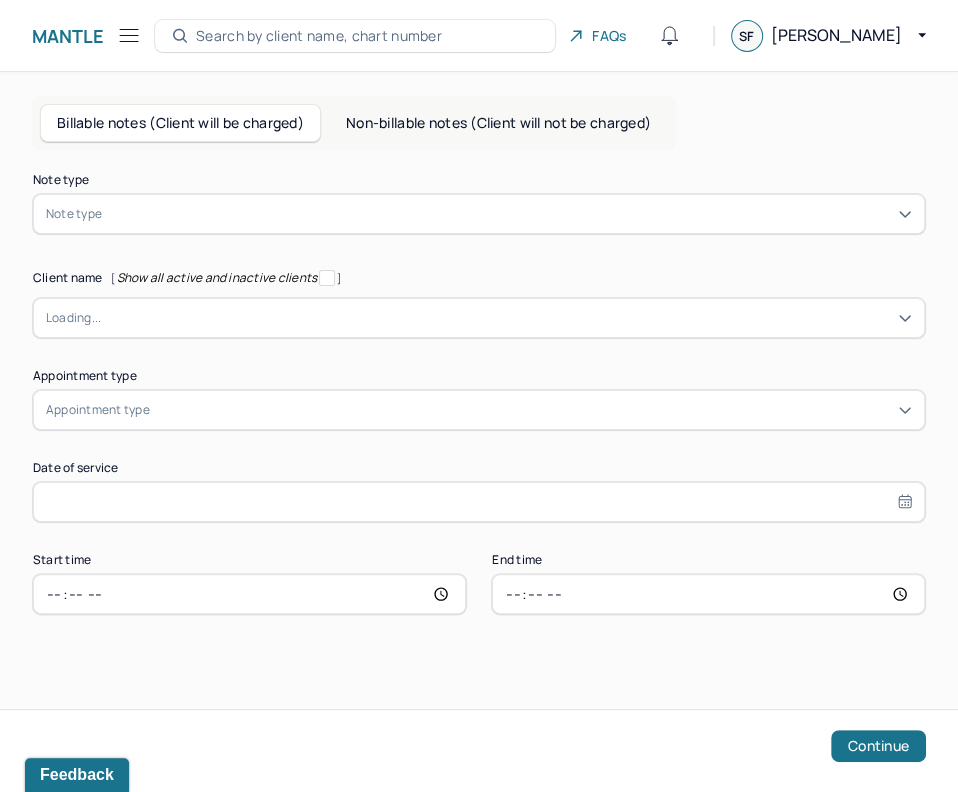 click at bounding box center [509, 214] 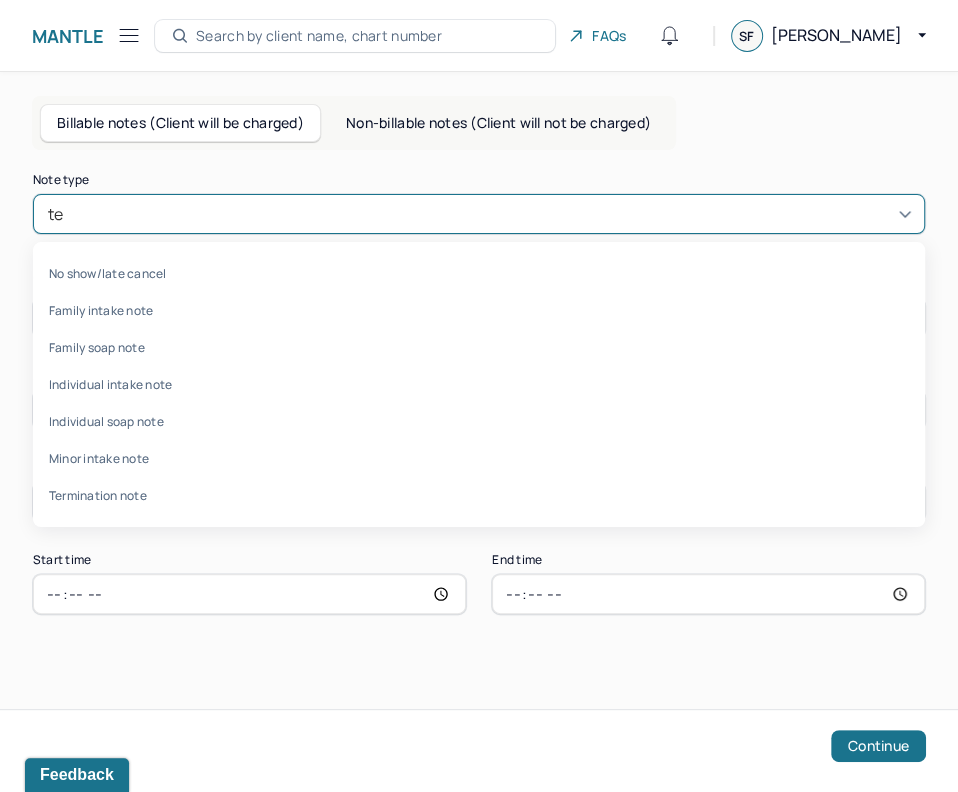 type on "te" 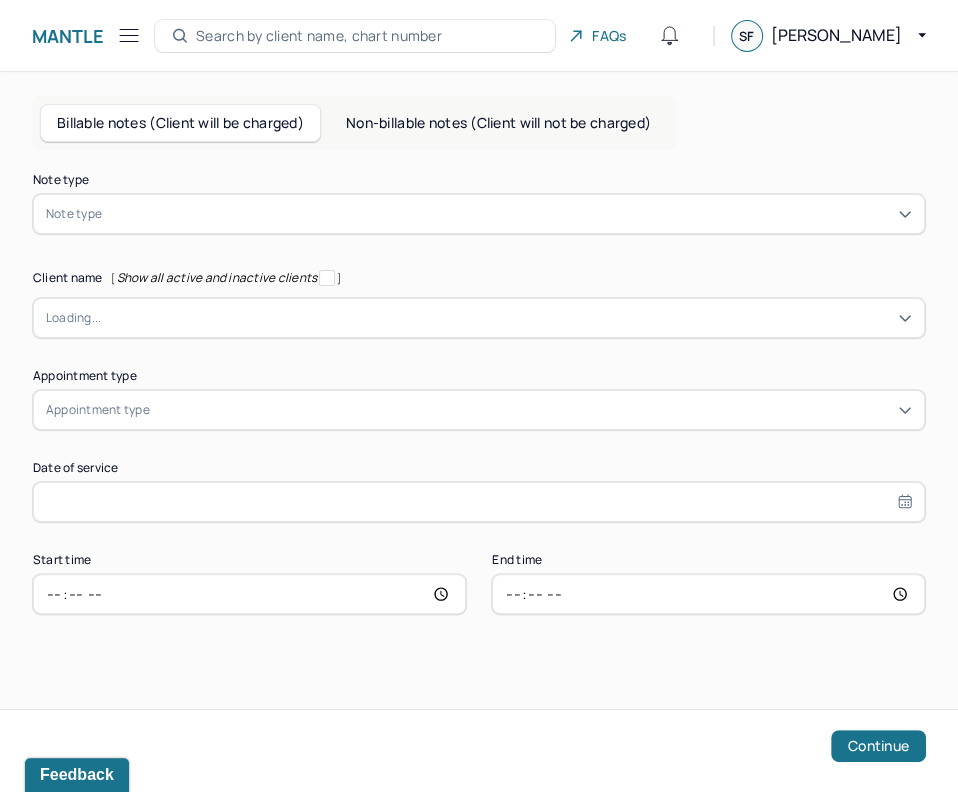 click on "Non-billable notes (Client will not be charged)" at bounding box center [498, 123] 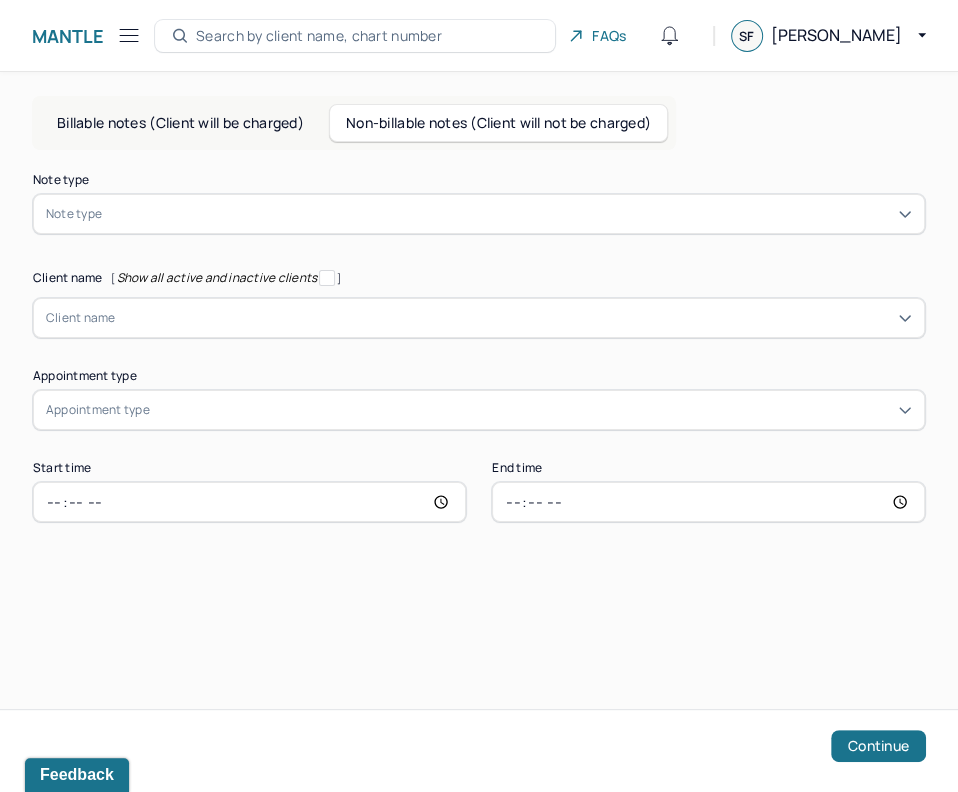 click at bounding box center [509, 214] 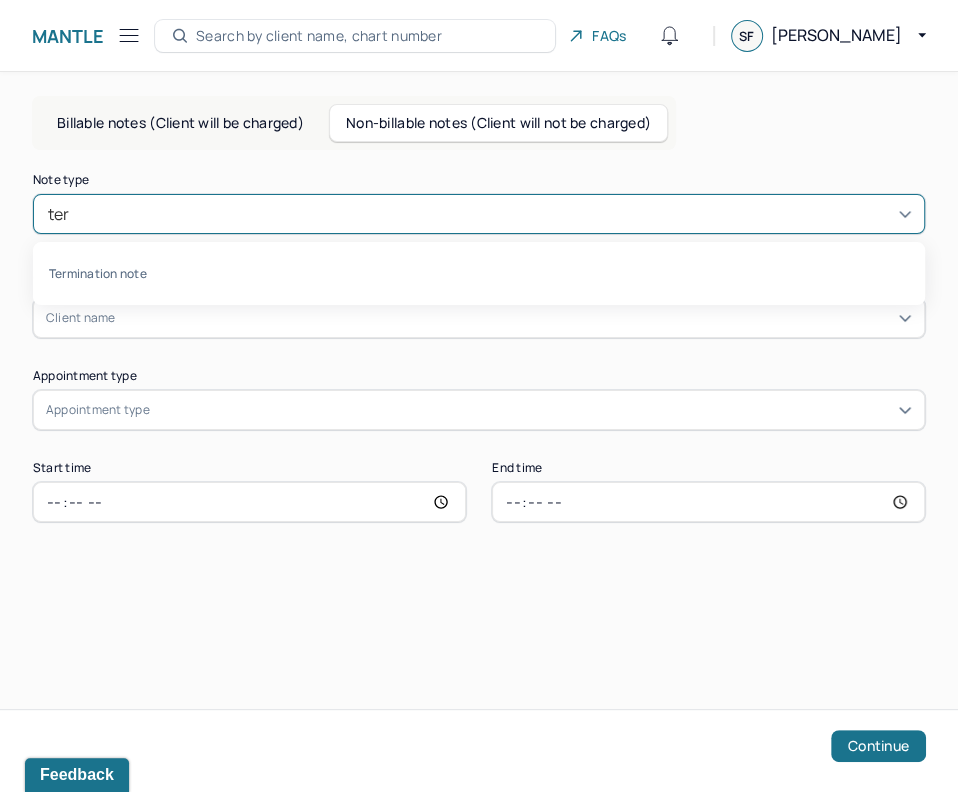type on "term" 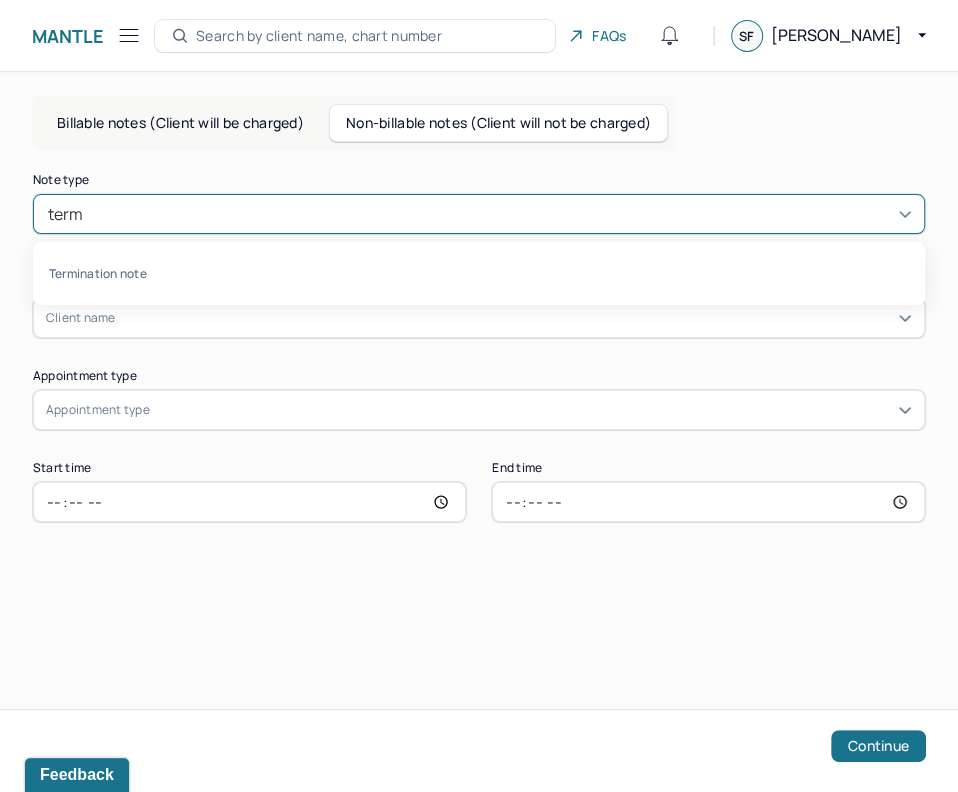 click on "Termination note" at bounding box center [479, 273] 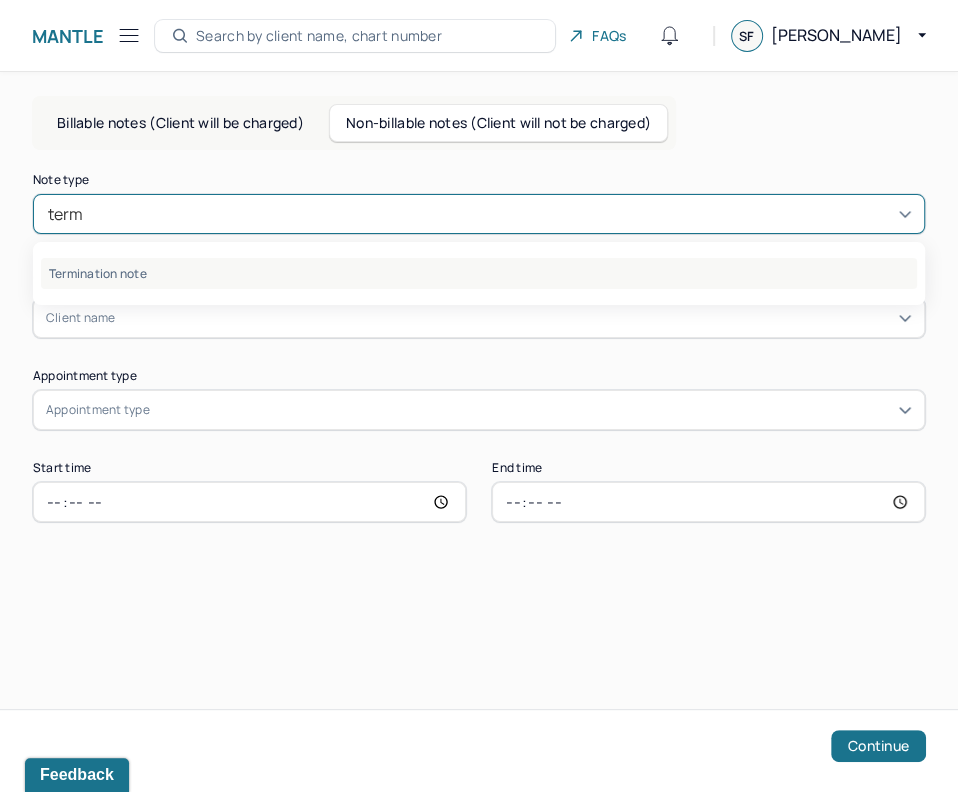 click on "Termination note" at bounding box center [479, 273] 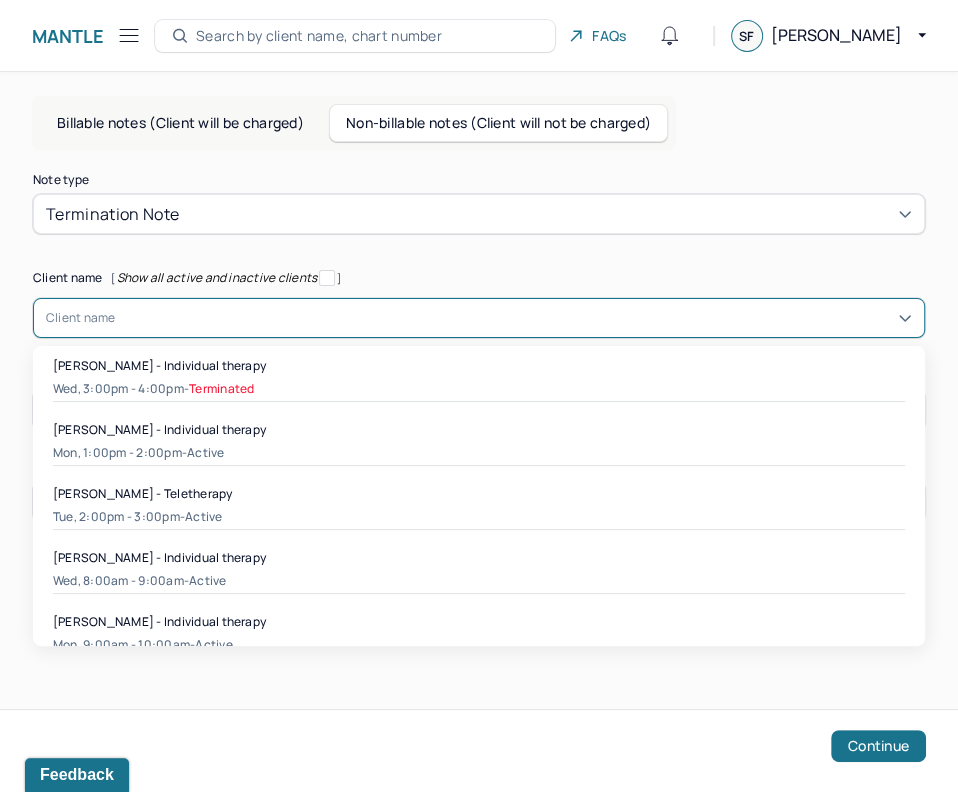 click on "Client name" at bounding box center [479, 318] 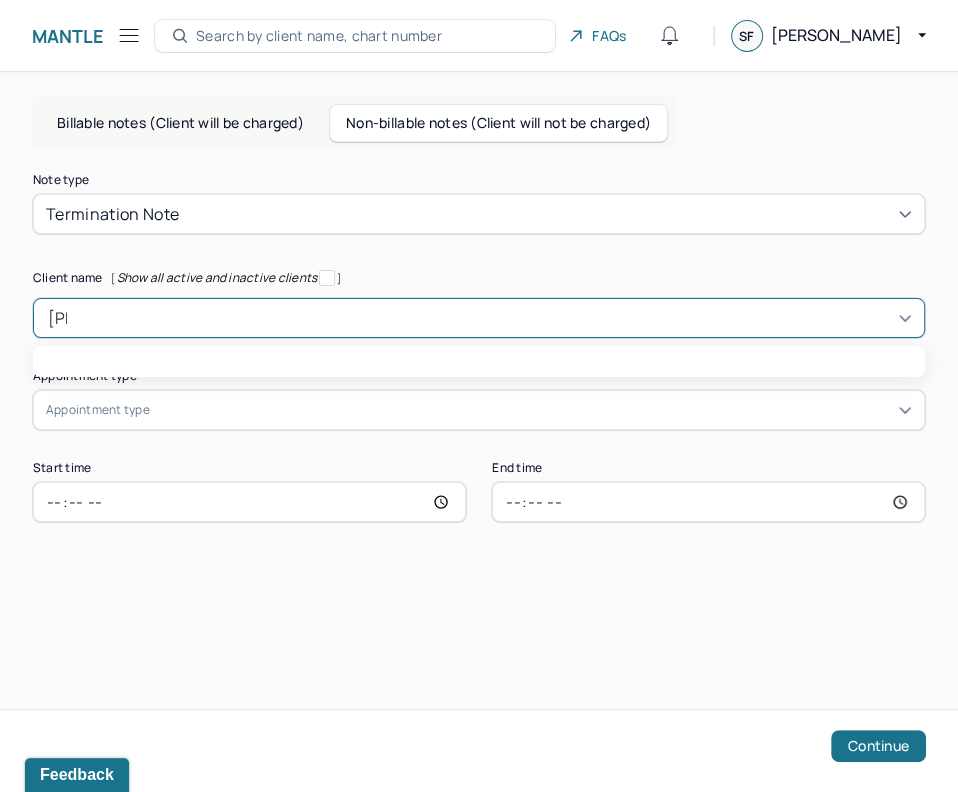 type on "[PERSON_NAME]" 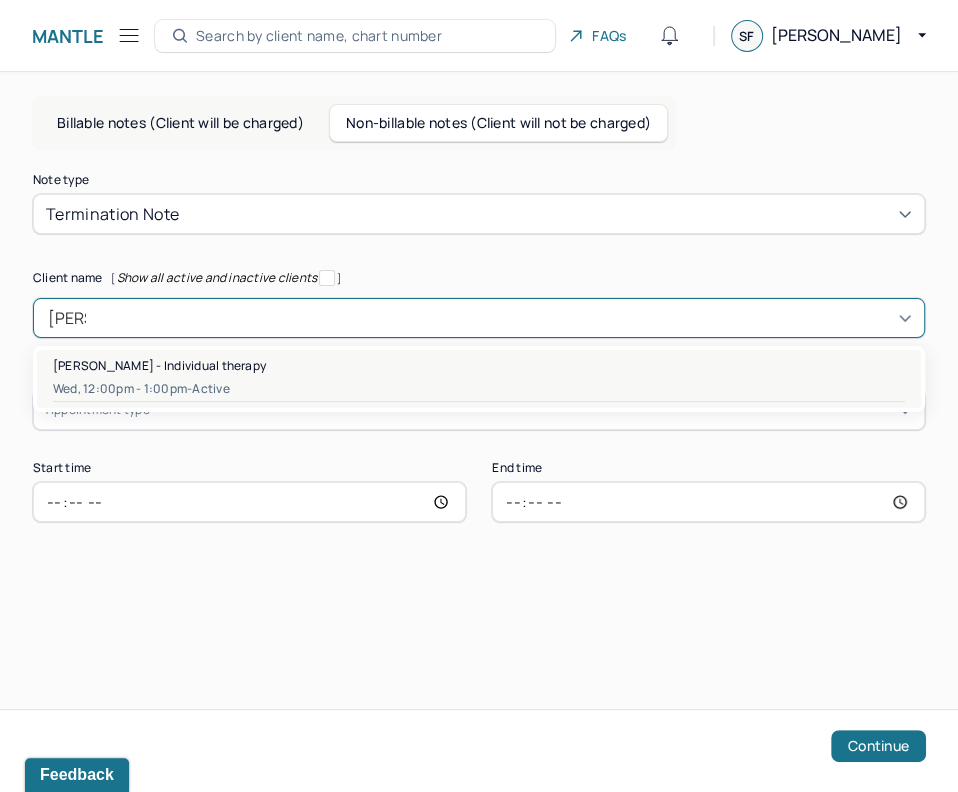 click on "[PERSON_NAME] - Individual therapy Wed, 12:00pm - 1:00pm  -  active" at bounding box center (479, 379) 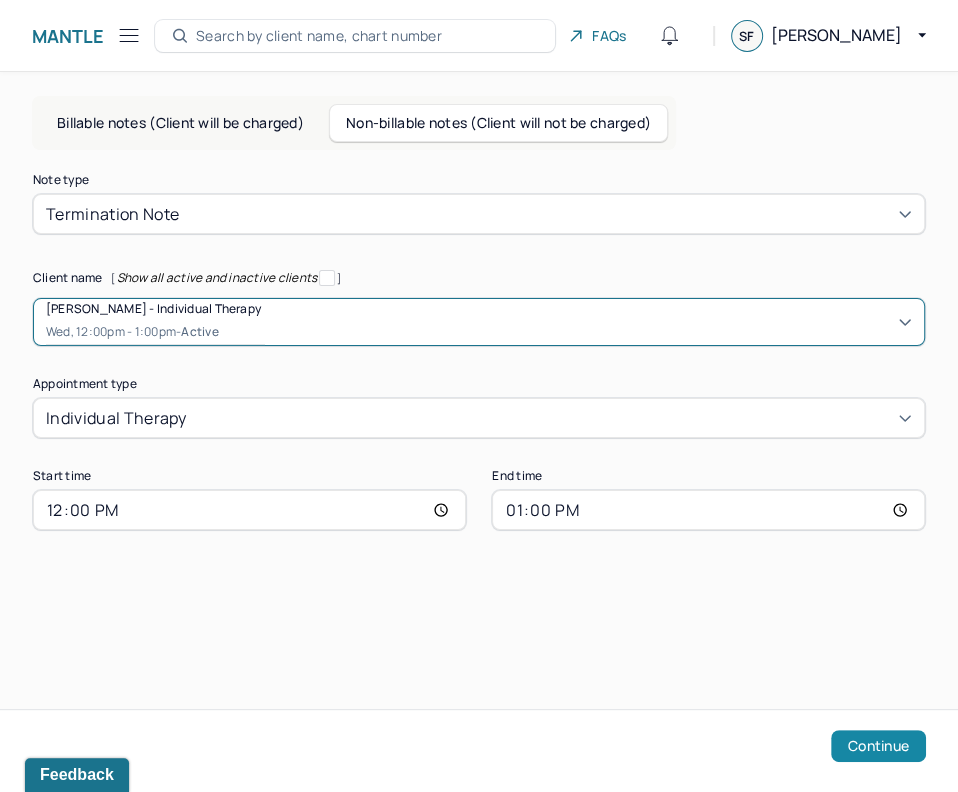 click on "Continue" at bounding box center (878, 746) 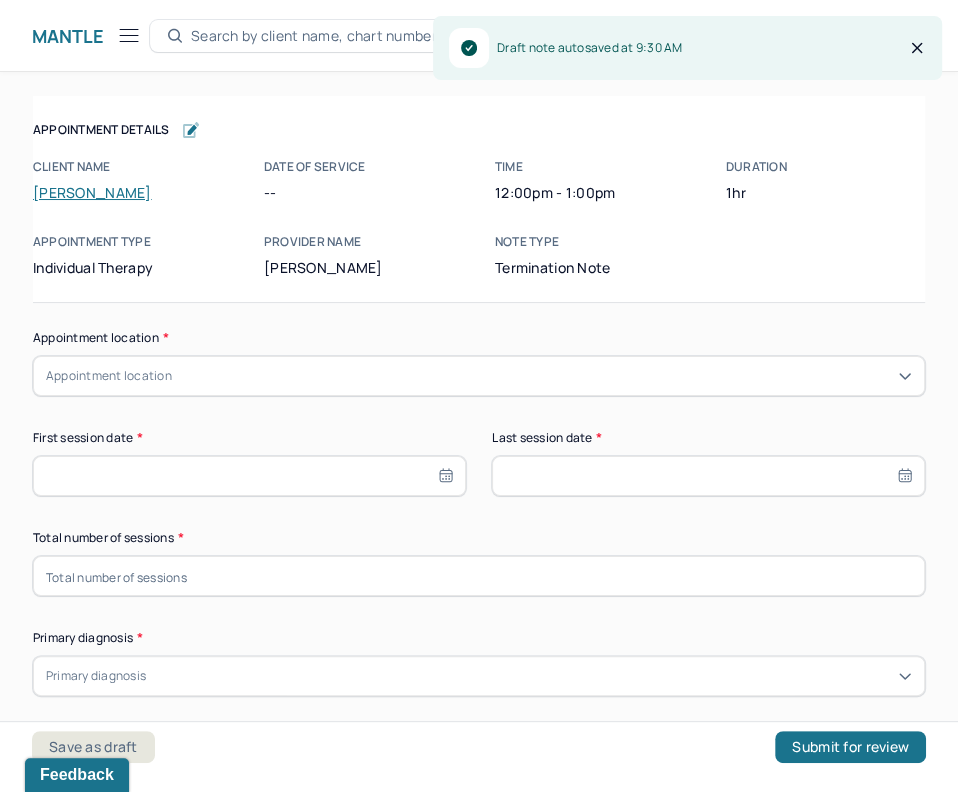 click on "Appointment location" at bounding box center (479, 376) 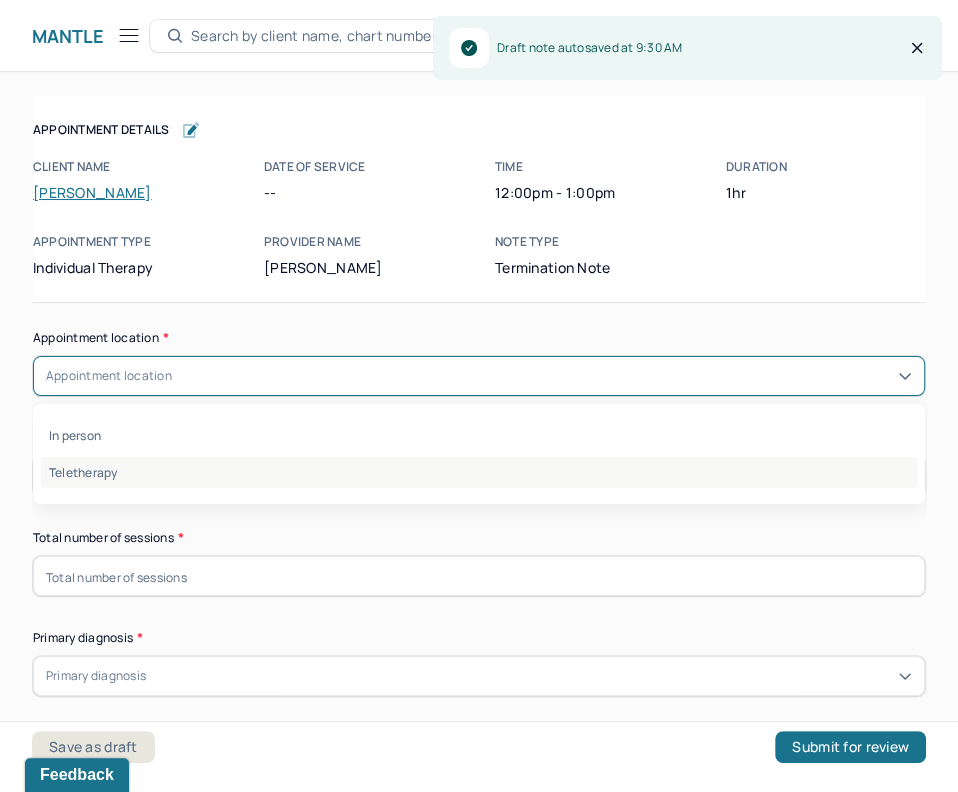 click on "Teletherapy" at bounding box center (479, 472) 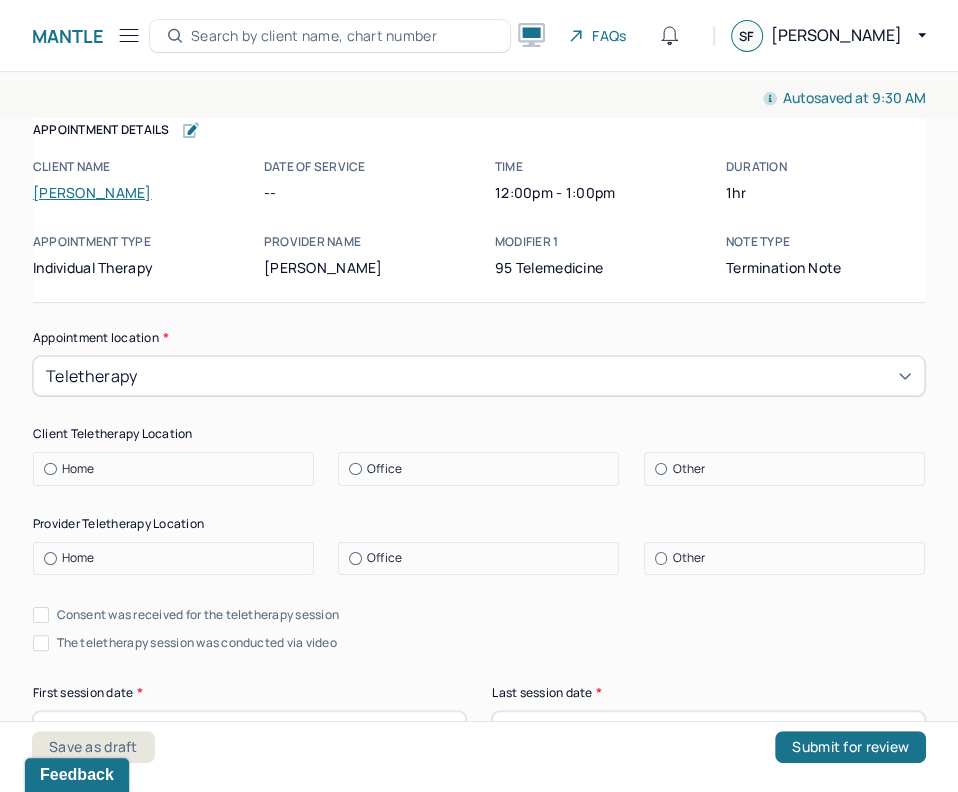 click on "Home" at bounding box center [178, 469] 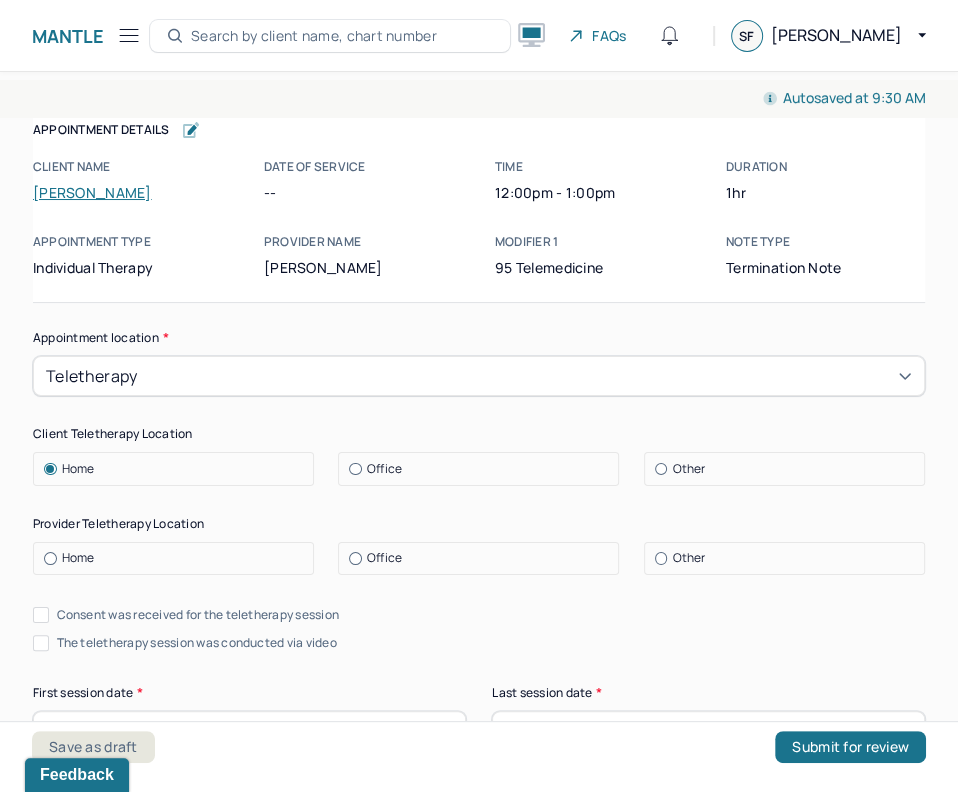 click on "Appointment location * Teletherapy Client Teletherapy Location Home Office Other Provider Teletherapy Location Home Office Other Consent was received for the teletherapy session The teletherapy session was conducted via video First session date * Last session date * Total number of sessions * Primary diagnosis * Primary diagnosis Secondary diagnosis (optional) Secondary diagnosis Tertiary diagnosis (optional) Tertiary diagnosis Presenting problems * Planned treatment and goals * Course of treatment * Patient final condition * Prognosis * Reason for termination * Discharge plan and follow-up * Date created * Sign note here Provider's Initials *   Save as draft     Submit for review" at bounding box center [479, 1431] 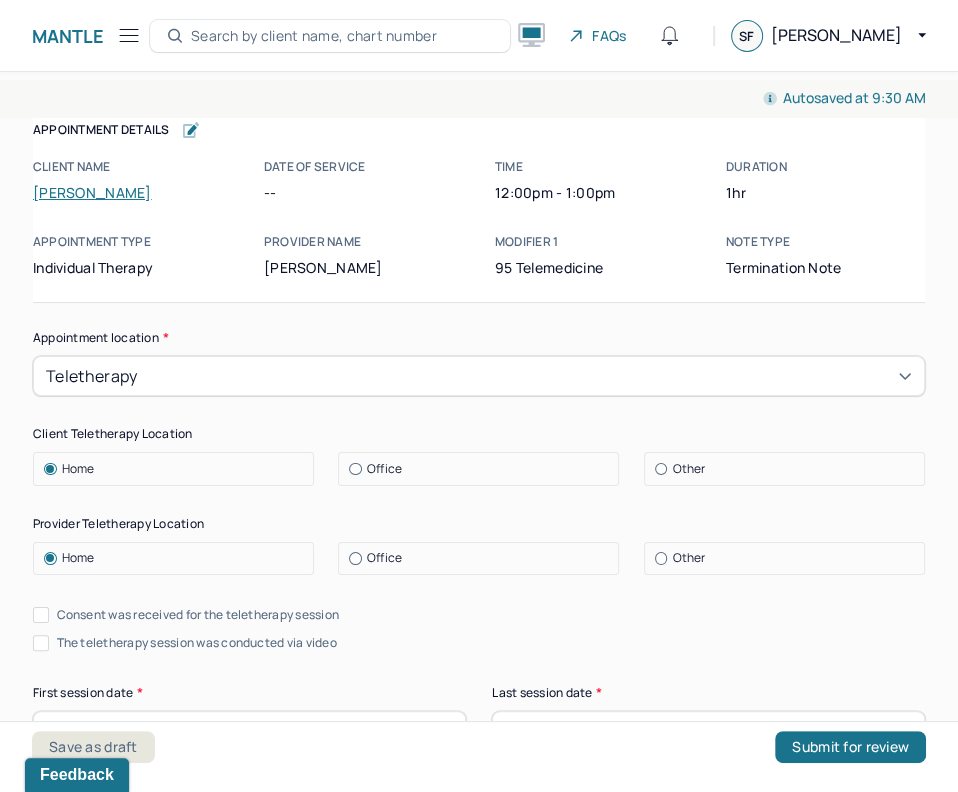 click on "Consent was received for the teletherapy session" at bounding box center [198, 615] 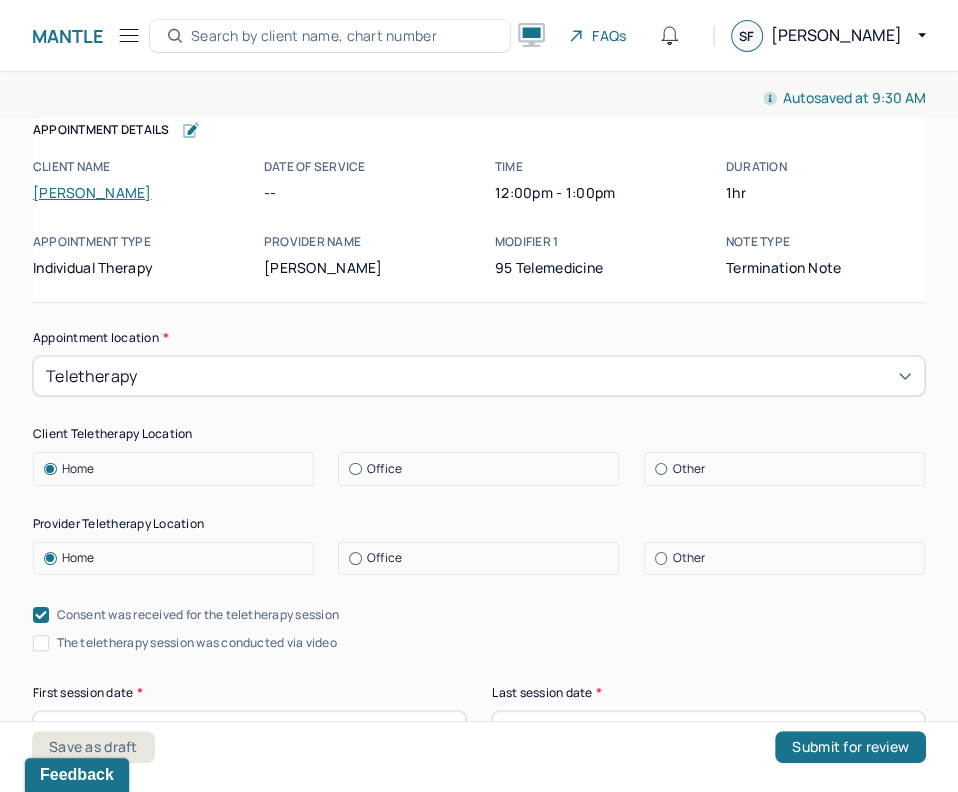 click on "The teletherapy session was conducted via video" at bounding box center (197, 643) 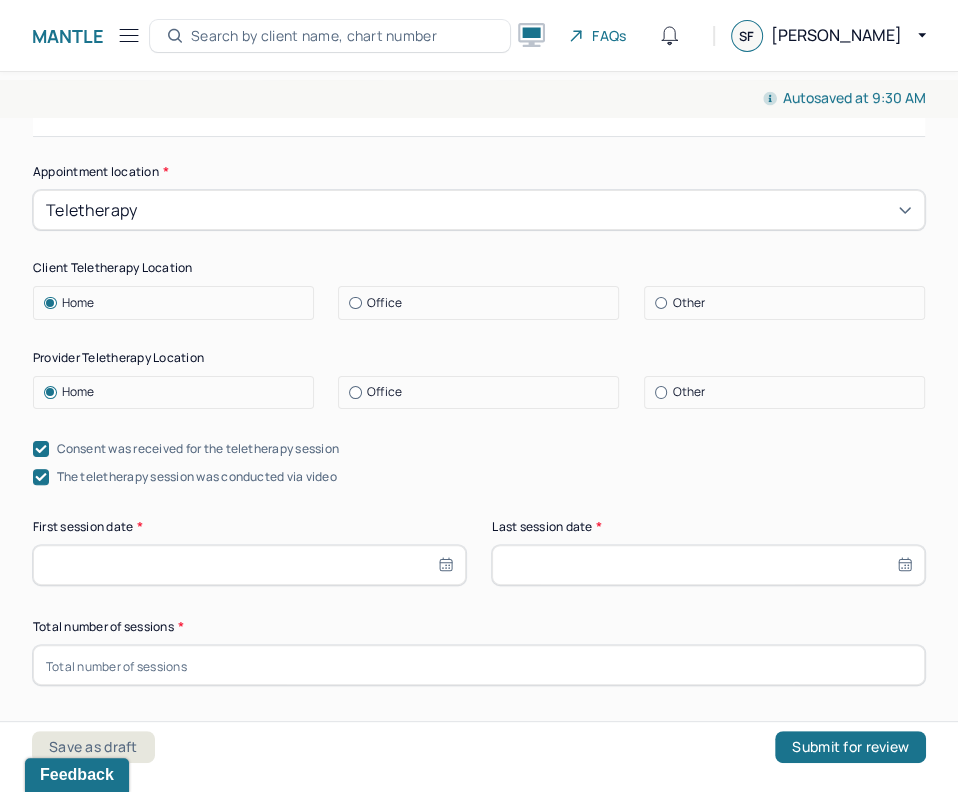 scroll, scrollTop: 167, scrollLeft: 0, axis: vertical 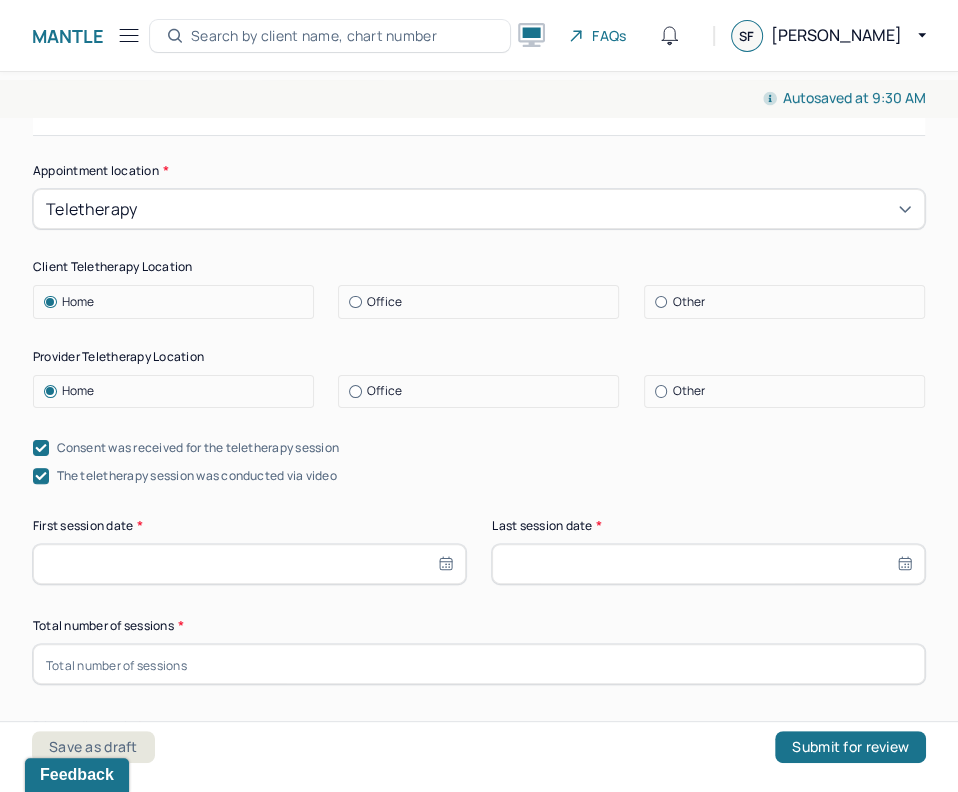 click 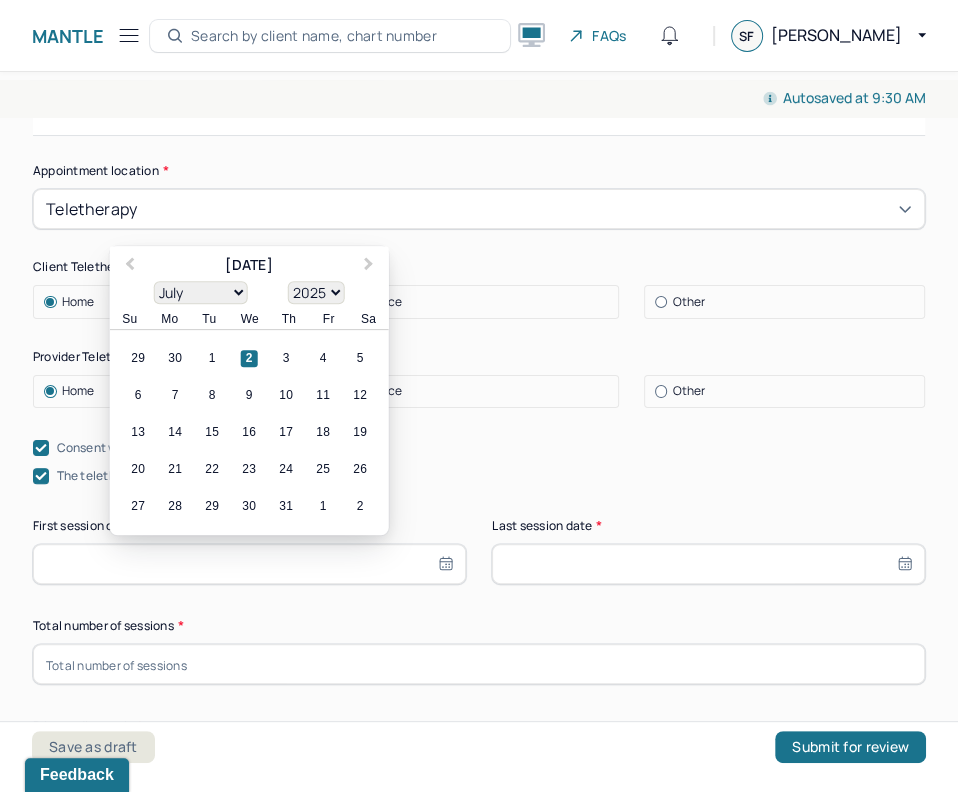 type on "[DATE]" 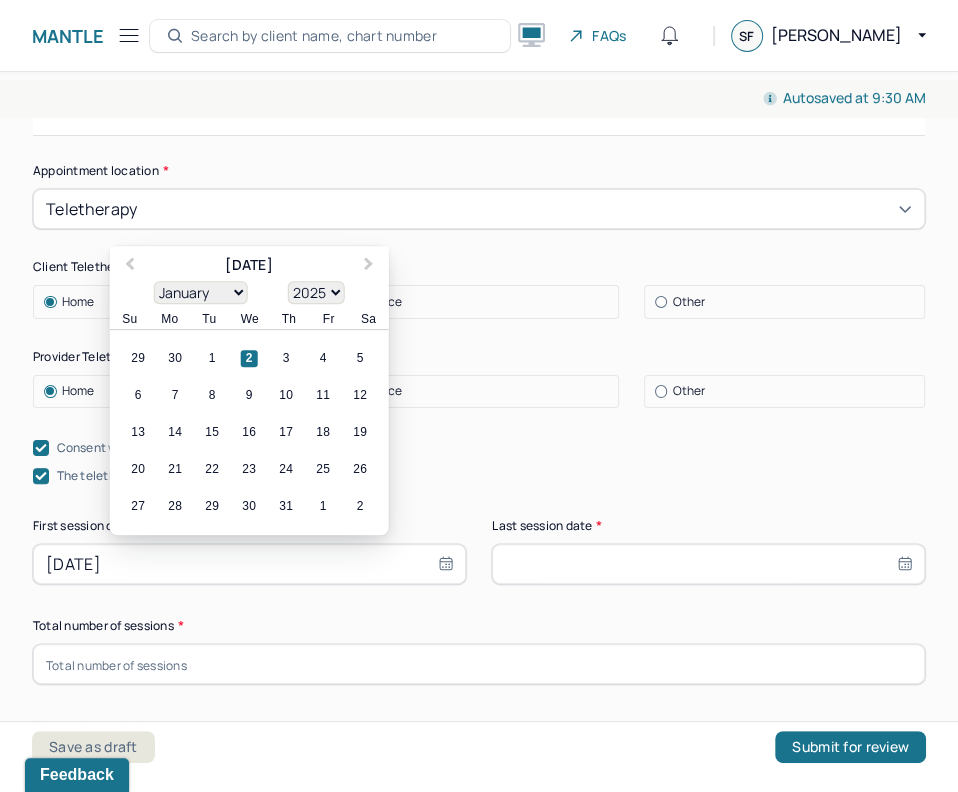 type on "01/01/20250" 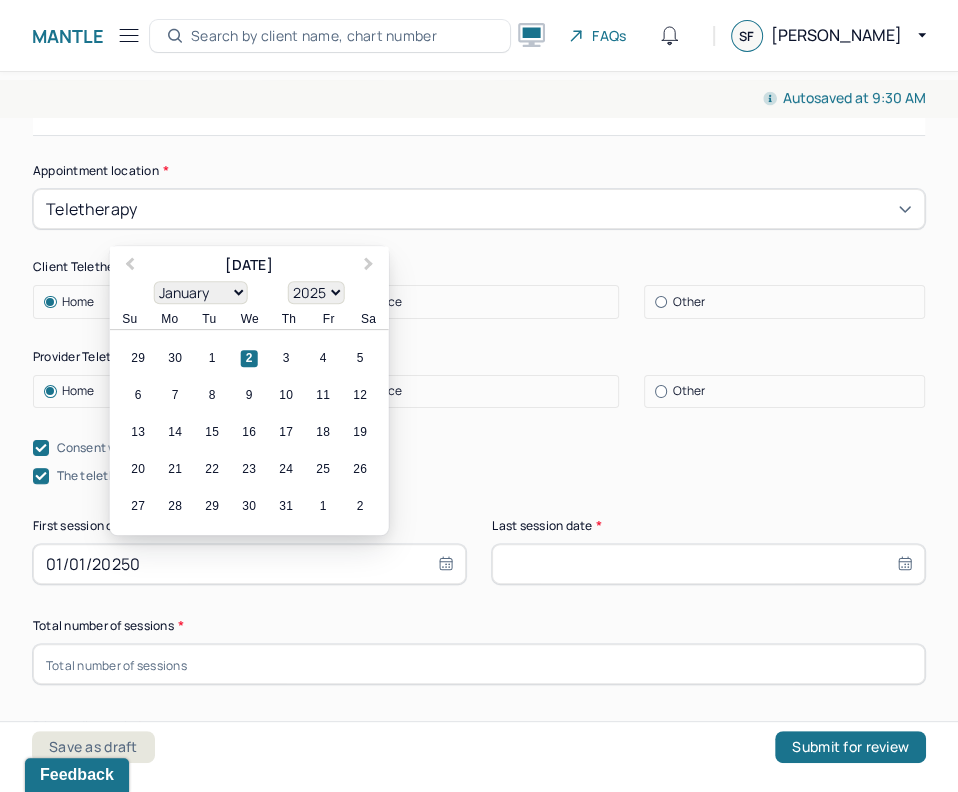select on "1900" 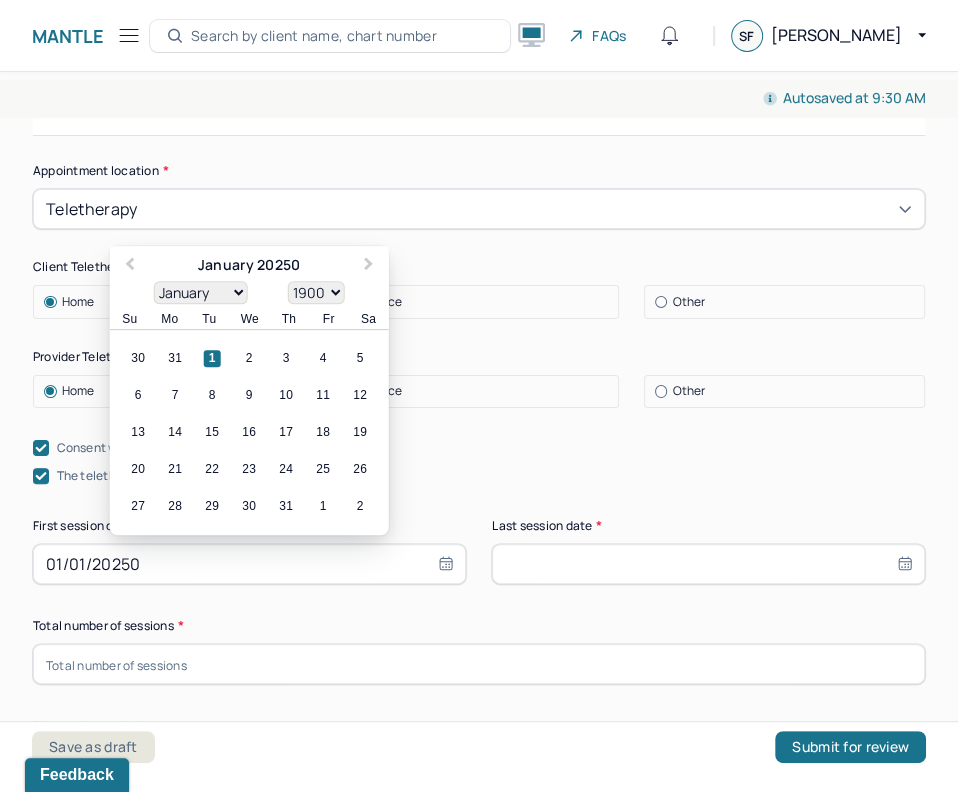 type on "[DATE]" 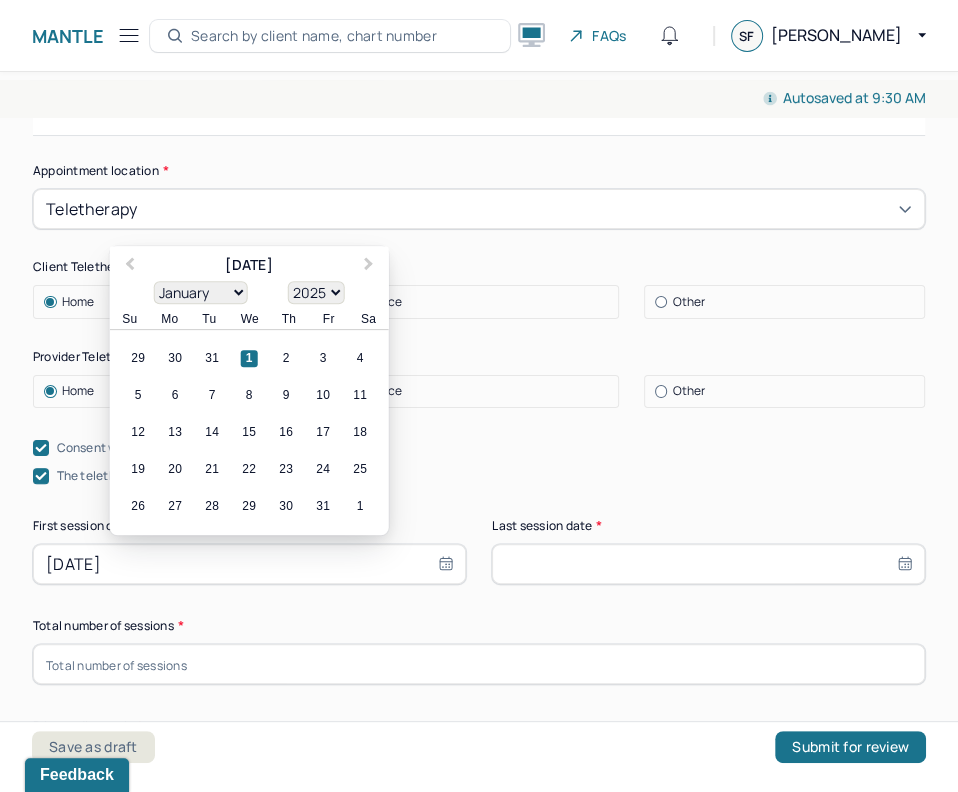 click on "[DATE]" at bounding box center [249, 564] 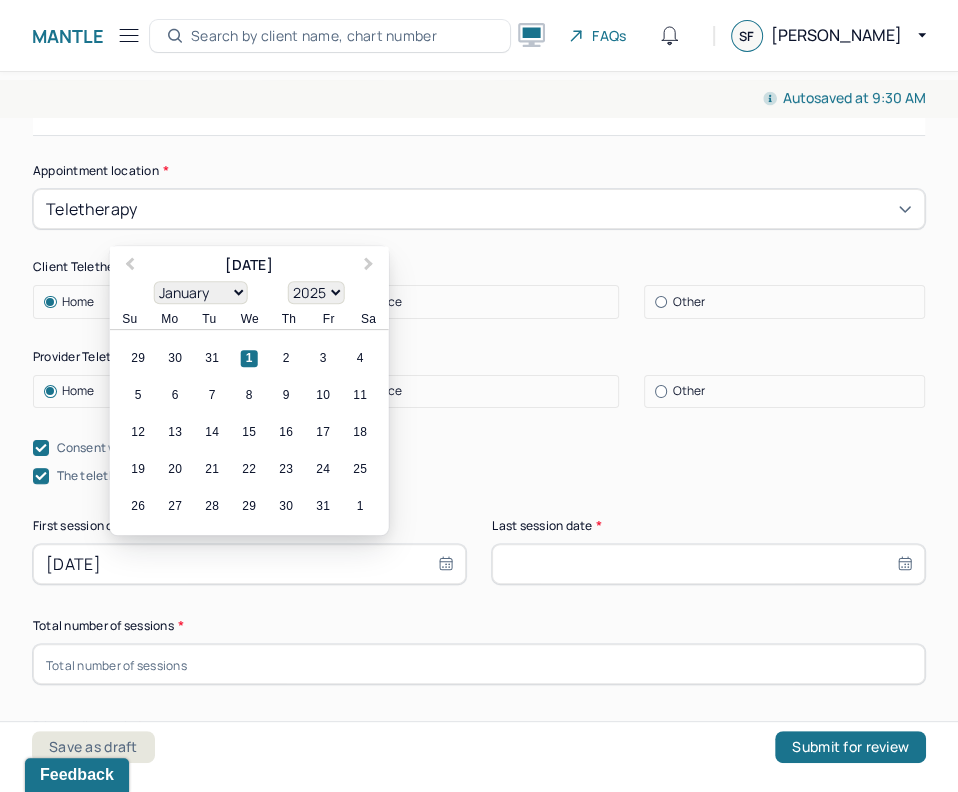 type on "[DATE]" 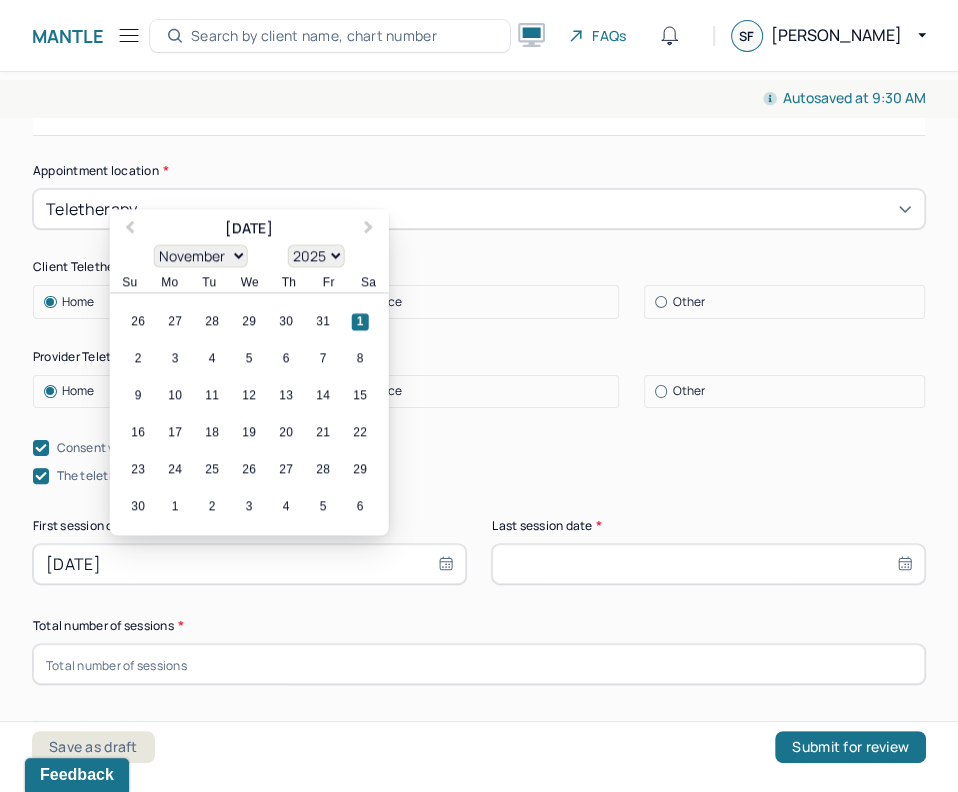 click on "[DATE]" at bounding box center [249, 564] 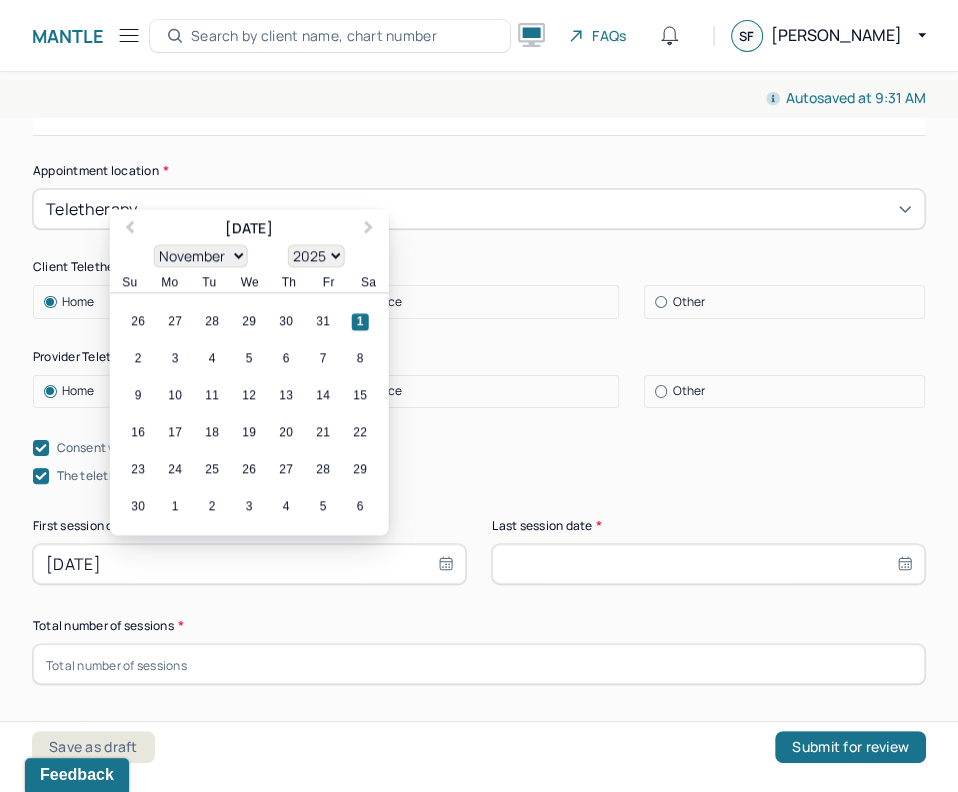 click on "[DATE]" at bounding box center (249, 564) 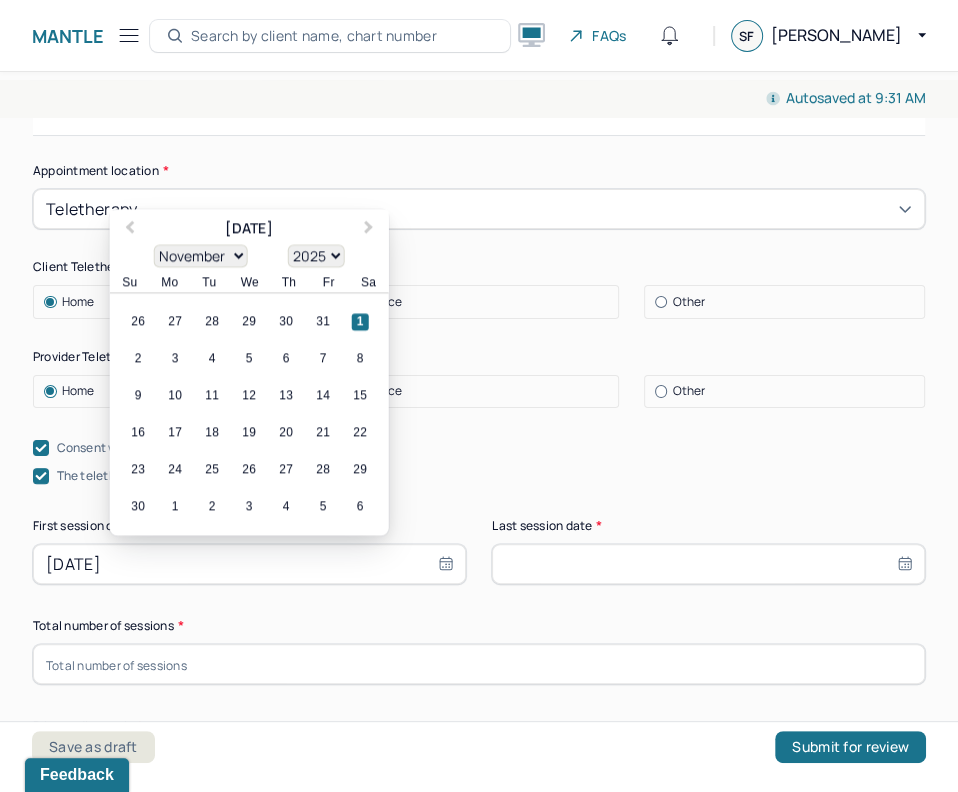 type on "[DATE]" 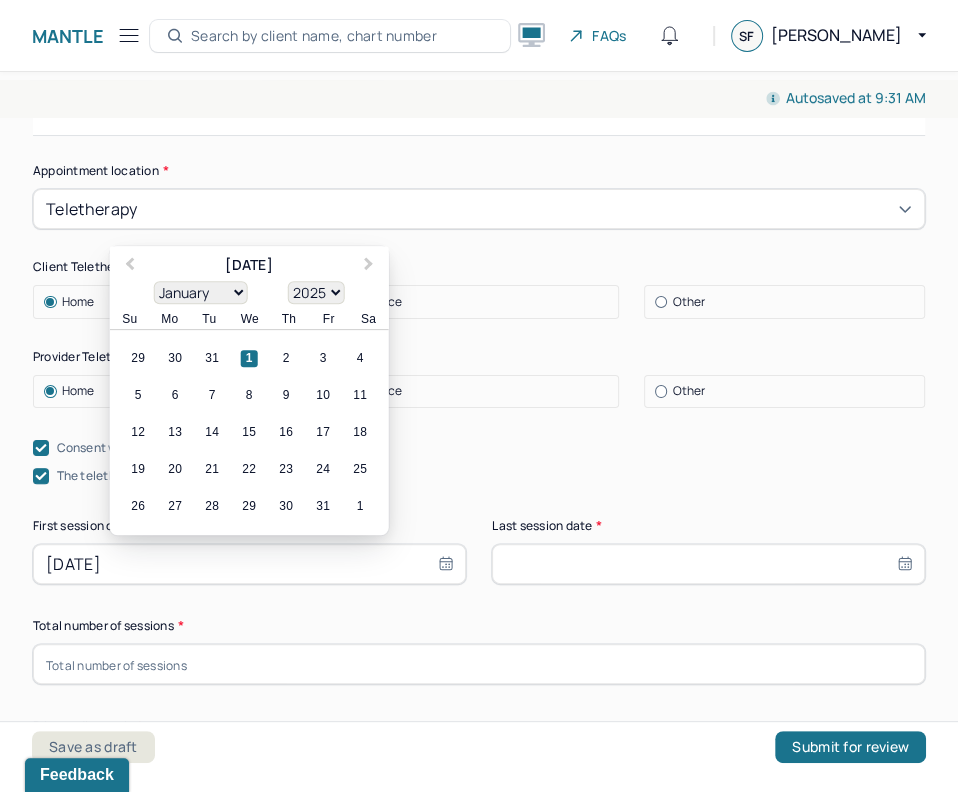 click on "[DATE]" at bounding box center (249, 564) 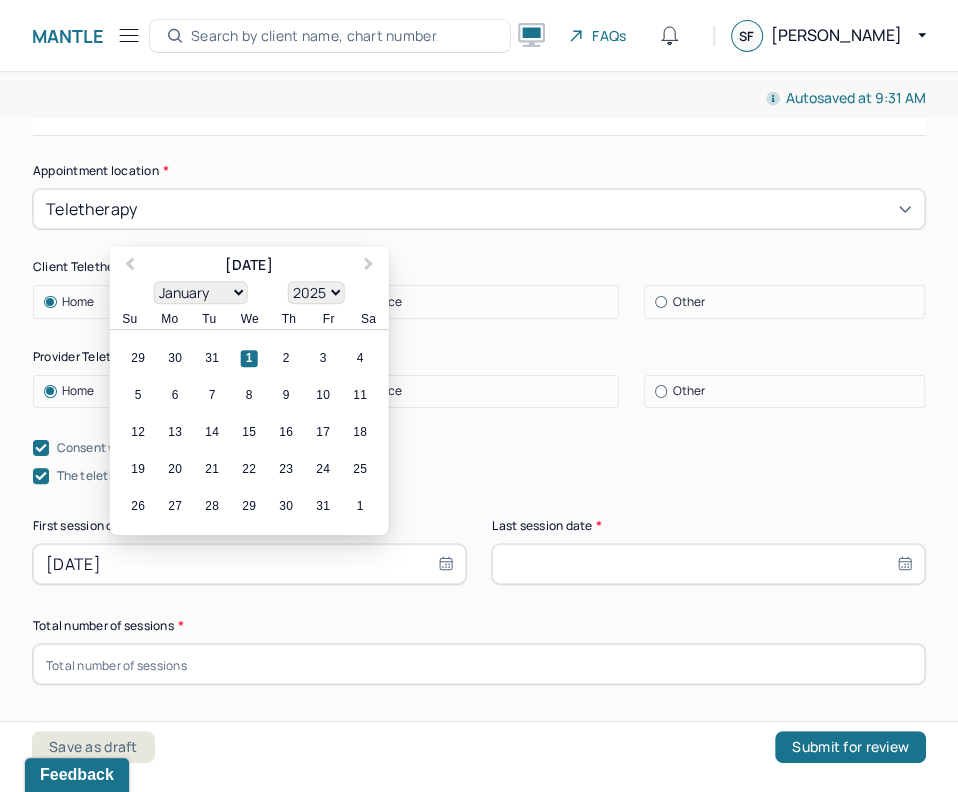 type on "01/01/20250" 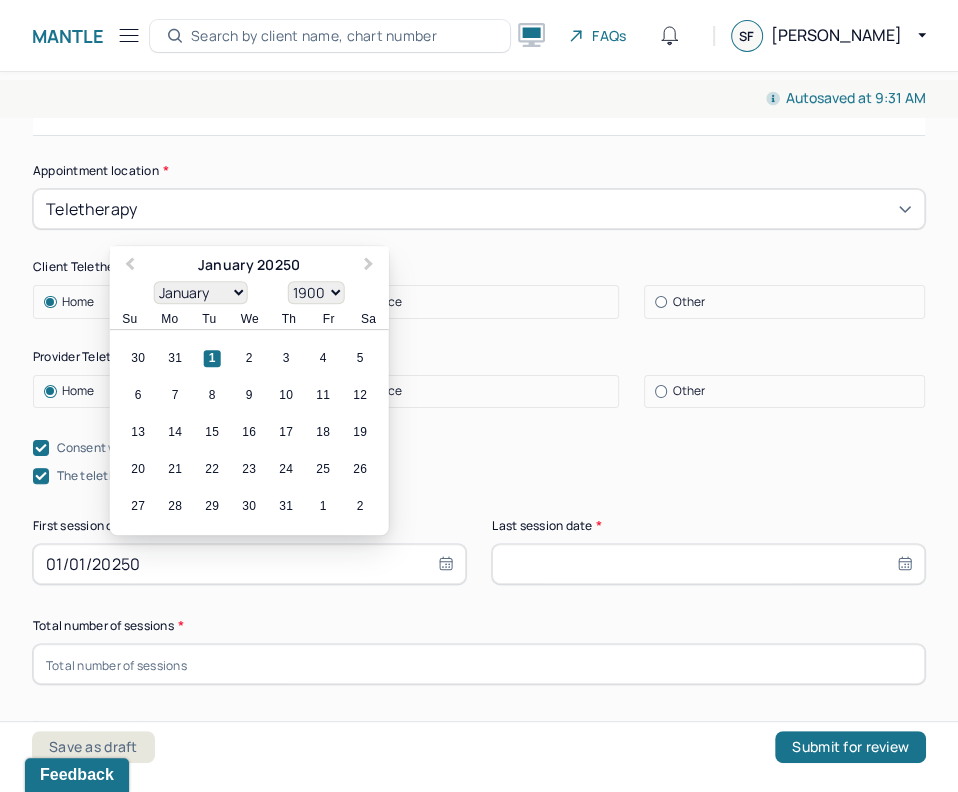 type on "[DATE]" 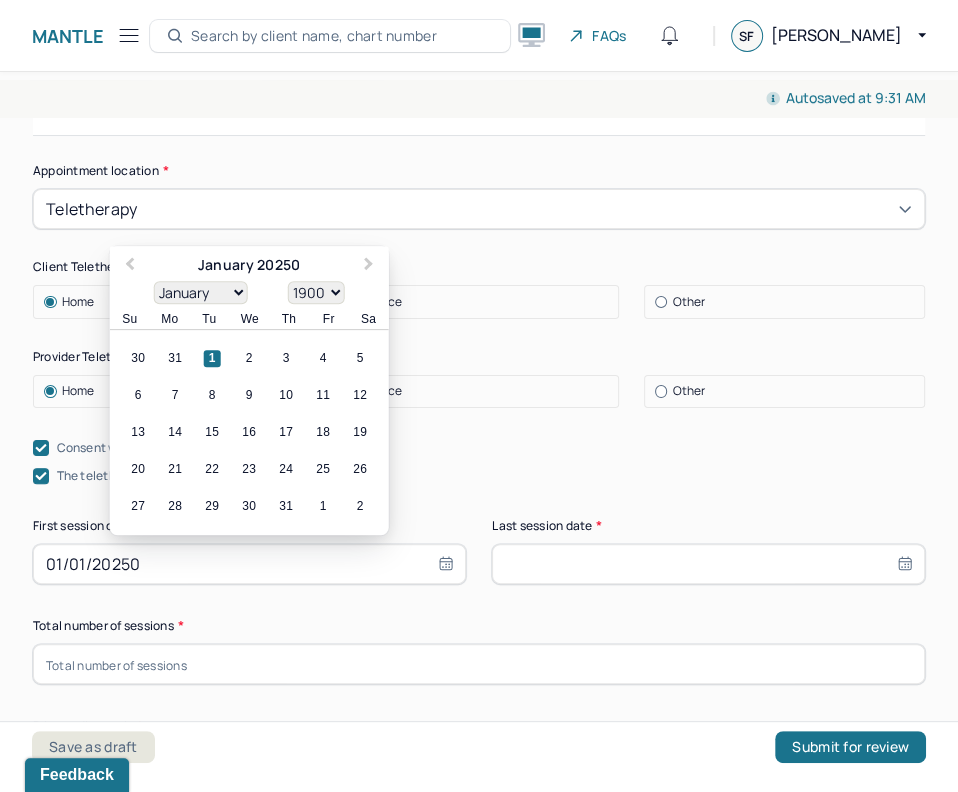 select on "2025" 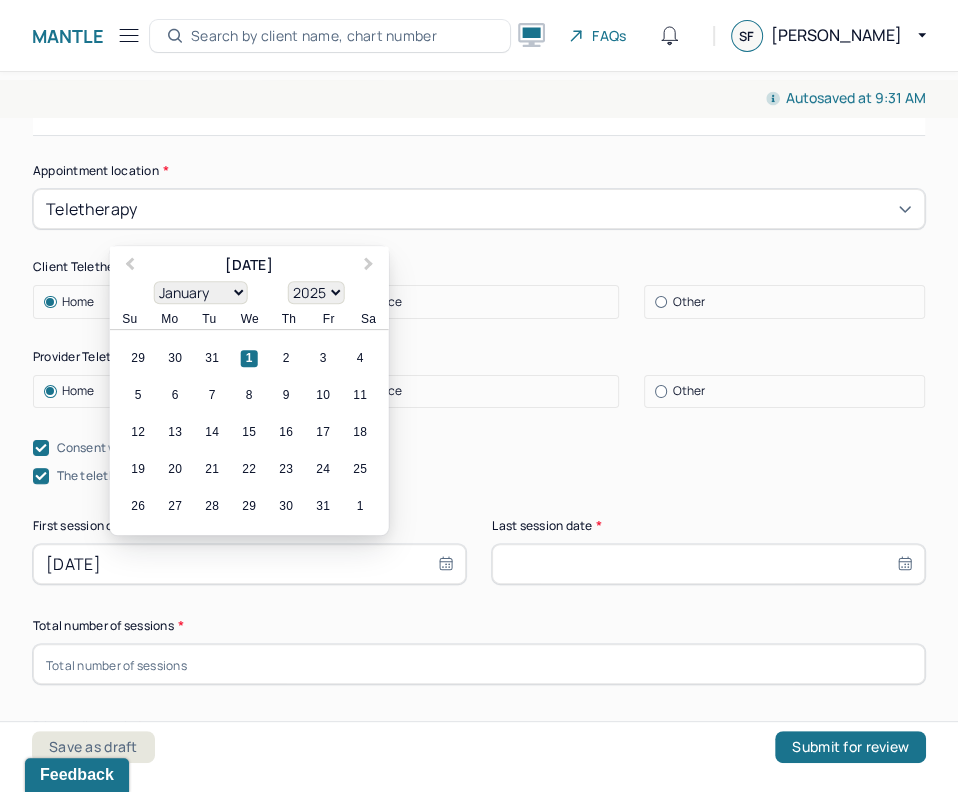 click on "[DATE]" at bounding box center (249, 564) 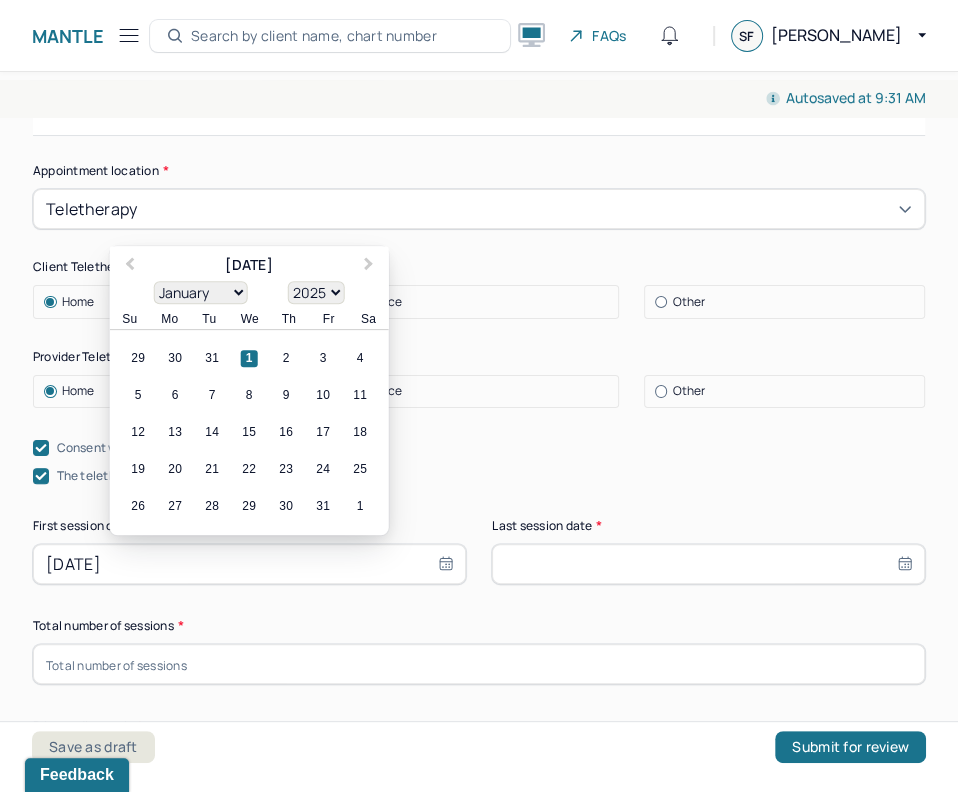 type on "[DATE]" 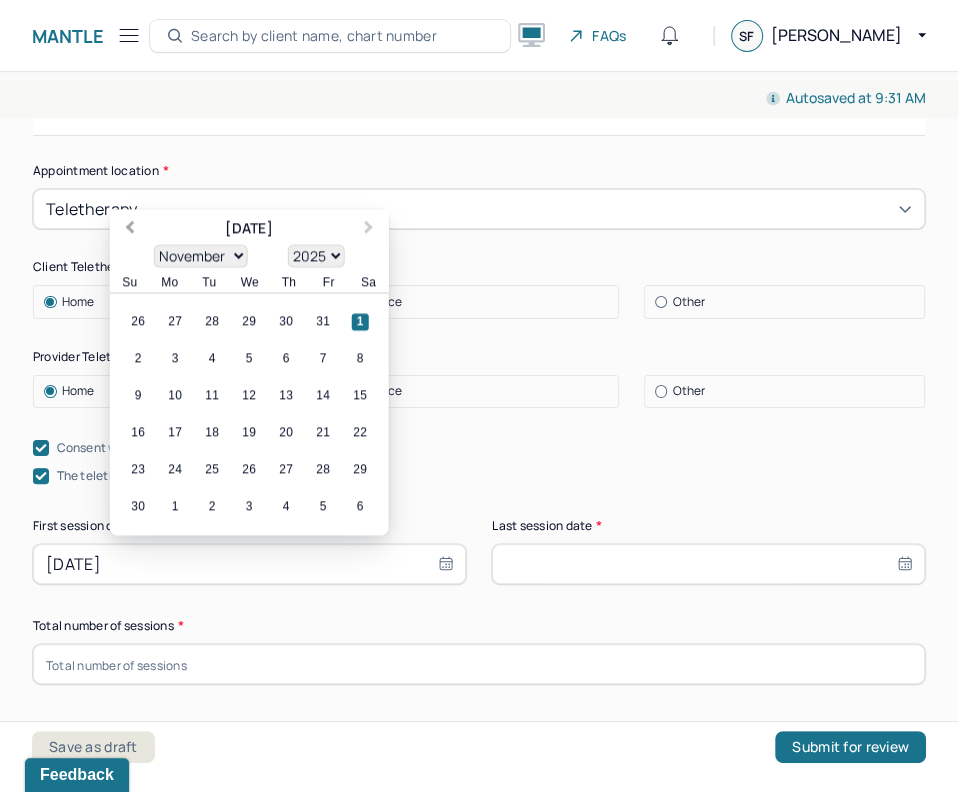 type on "[DATE]" 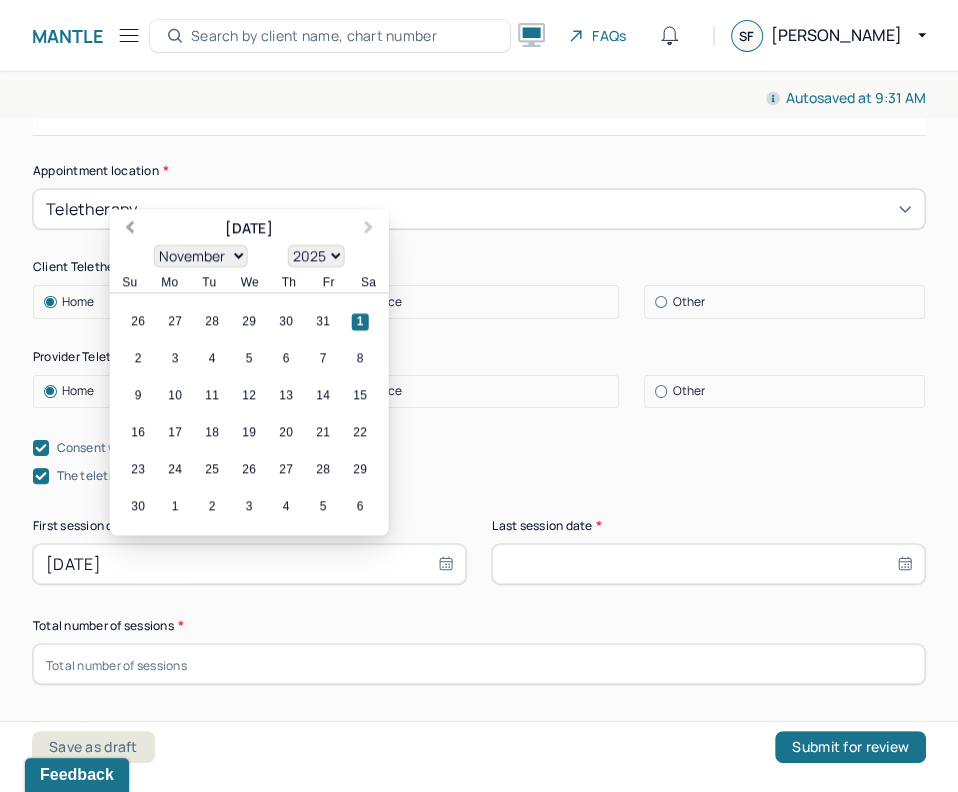 click on "Previous Month" at bounding box center (130, 229) 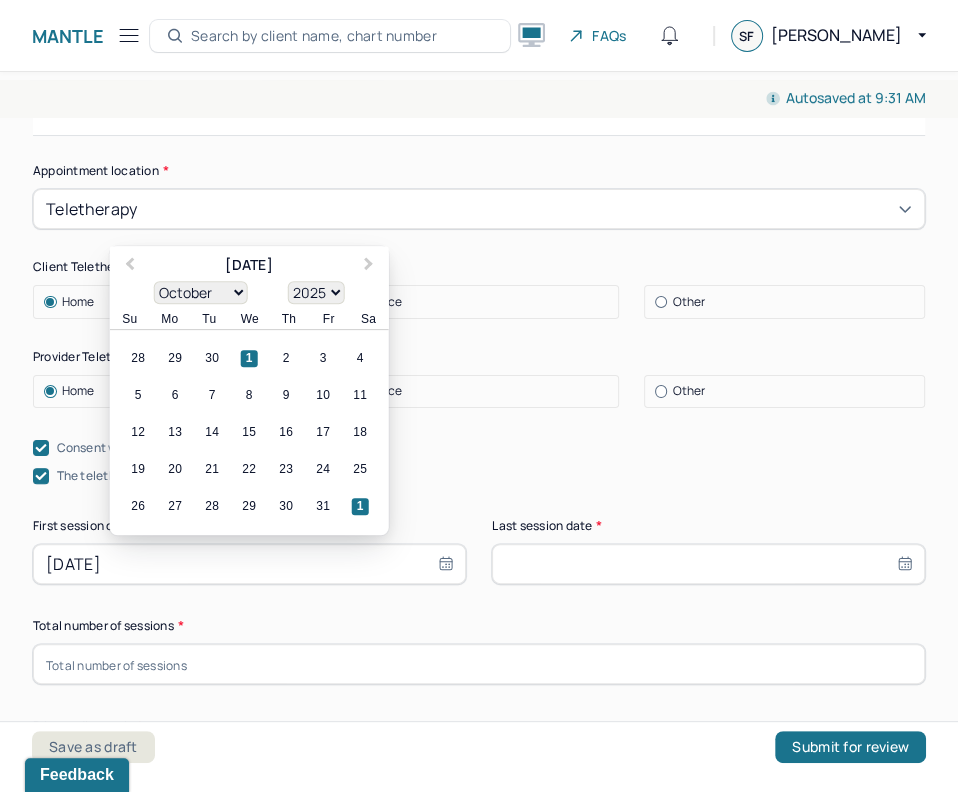 click on "1900 1901 1902 1903 1904 1905 1906 1907 1908 1909 1910 1911 1912 1913 1914 1915 1916 1917 1918 1919 1920 1921 1922 1923 1924 1925 1926 1927 1928 1929 1930 1931 1932 1933 1934 1935 1936 1937 1938 1939 1940 1941 1942 1943 1944 1945 1946 1947 1948 1949 1950 1951 1952 1953 1954 1955 1956 1957 1958 1959 1960 1961 1962 1963 1964 1965 1966 1967 1968 1969 1970 1971 1972 1973 1974 1975 1976 1977 1978 1979 1980 1981 1982 1983 1984 1985 1986 1987 1988 1989 1990 1991 1992 1993 1994 1995 1996 1997 1998 1999 2000 2001 2002 2003 2004 2005 2006 2007 2008 2009 2010 2011 2012 2013 2014 2015 2016 2017 2018 2019 2020 2021 2022 2023 2024 2025 2026 2027 2028 2029 2030 2031 2032 2033 2034 2035 2036 2037 2038 2039 2040 2041 2042 2043 2044 2045 2046 2047 2048 2049 2050 2051 2052 2053 2054 2055 2056 2057 2058 2059 2060 2061 2062 2063 2064 2065 2066 2067 2068 2069 2070 2071 2072 2073 2074 2075 2076 2077 2078 2079 2080 2081 2082 2083 2084 2085 2086 2087 2088 2089 2090 2091 2092 2093 2094 2095 2096 2097 2098 2099 2100" at bounding box center (316, 292) 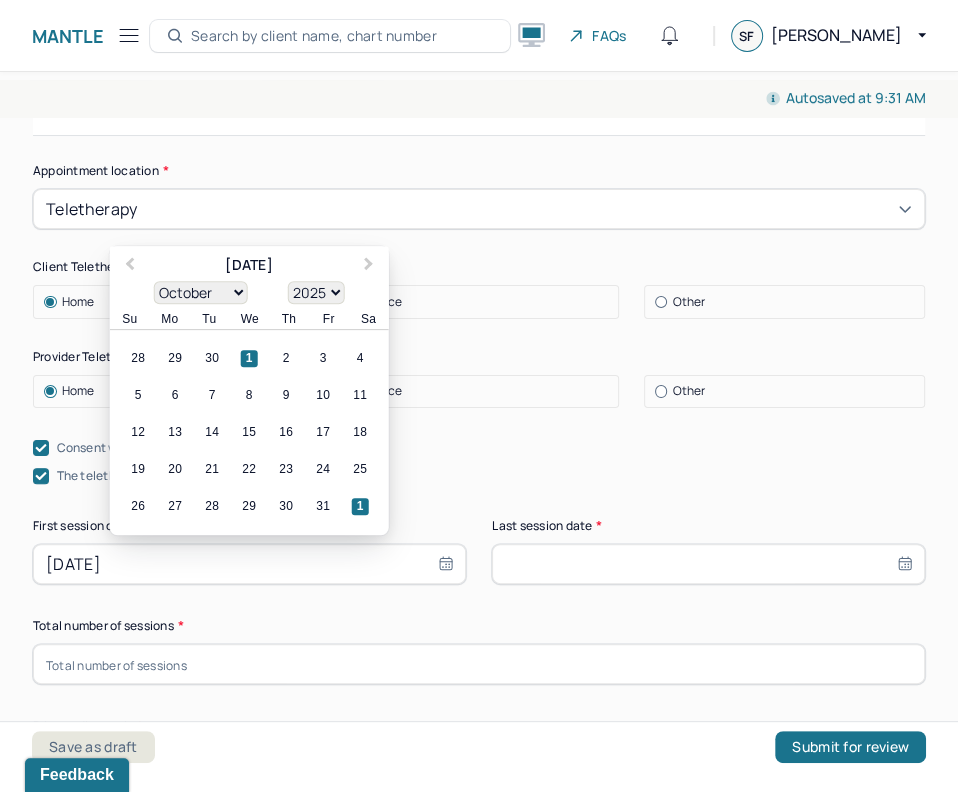 select on "2024" 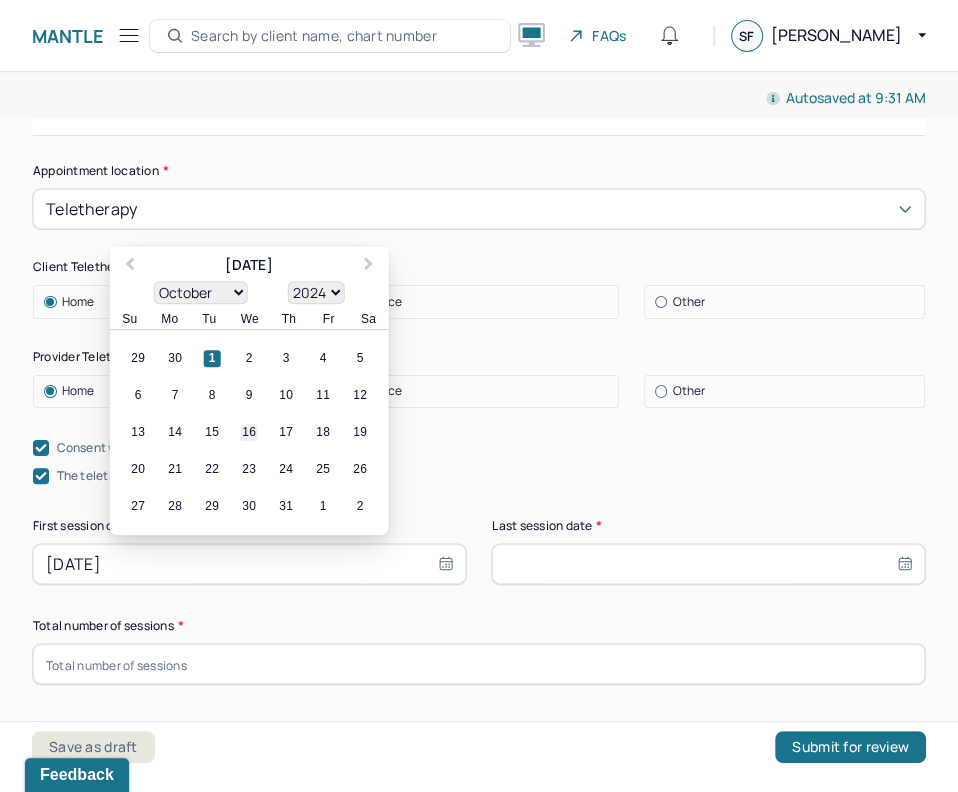 click on "16" at bounding box center (249, 433) 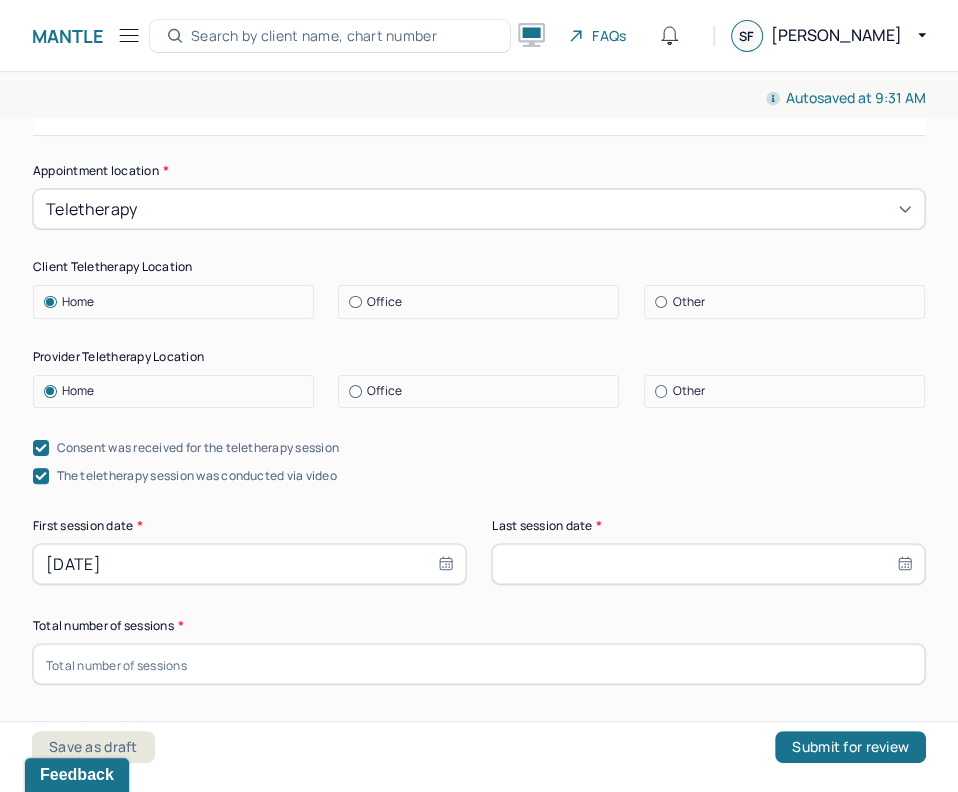 click at bounding box center [708, 564] 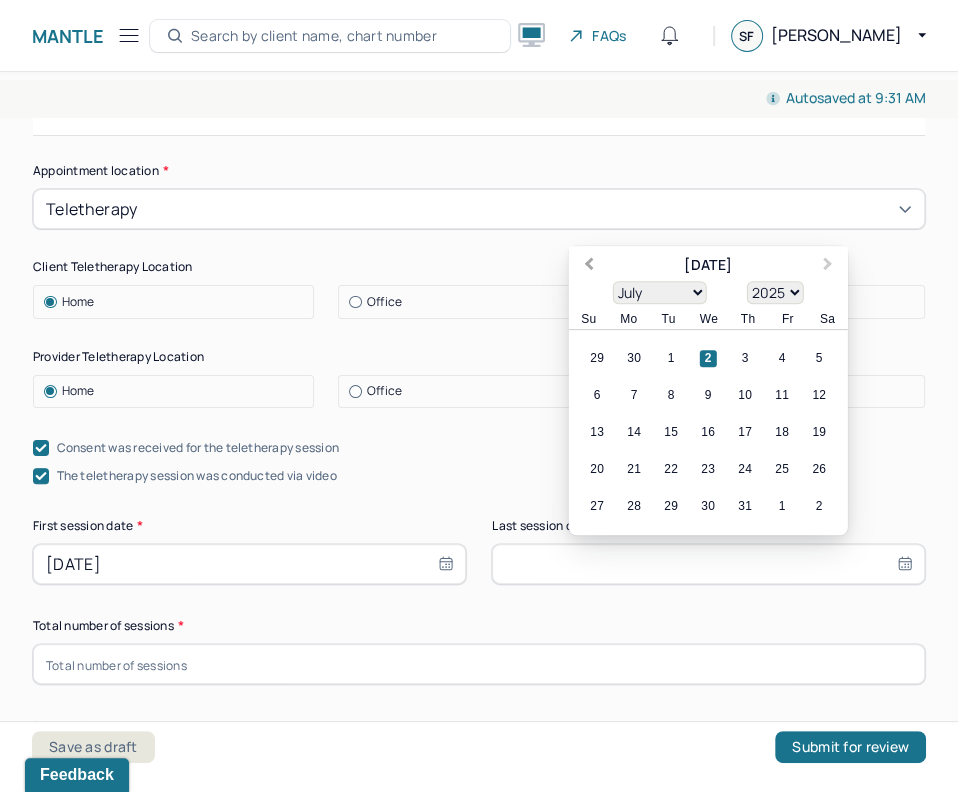 click on "Previous Month" at bounding box center [589, 266] 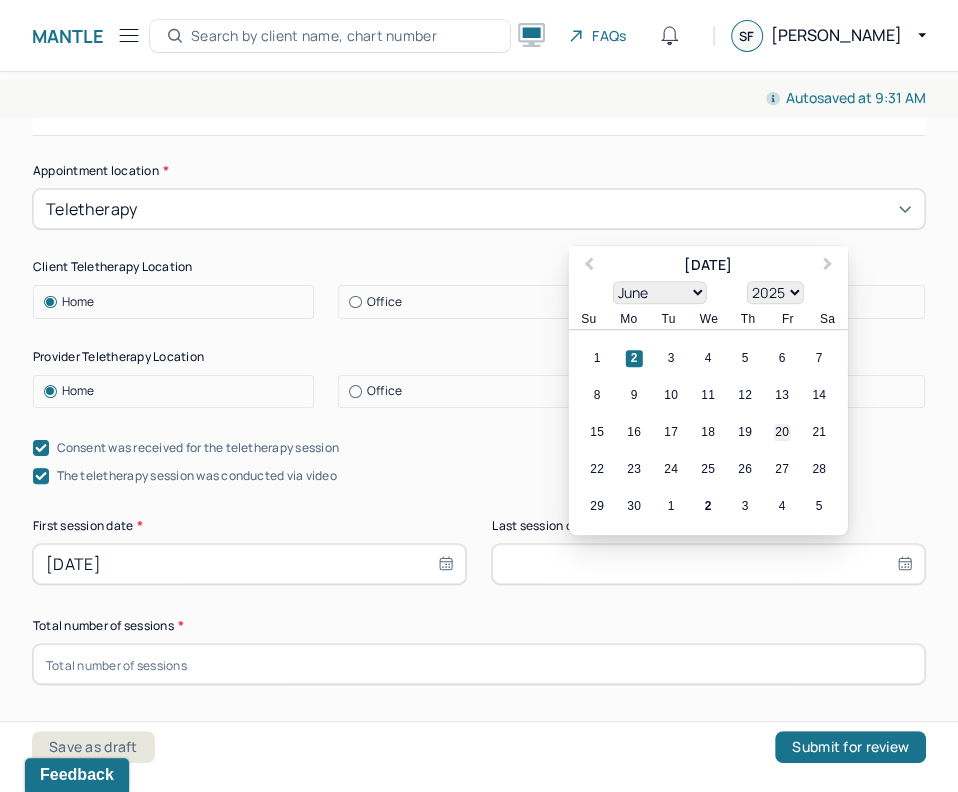 click on "20" at bounding box center [782, 433] 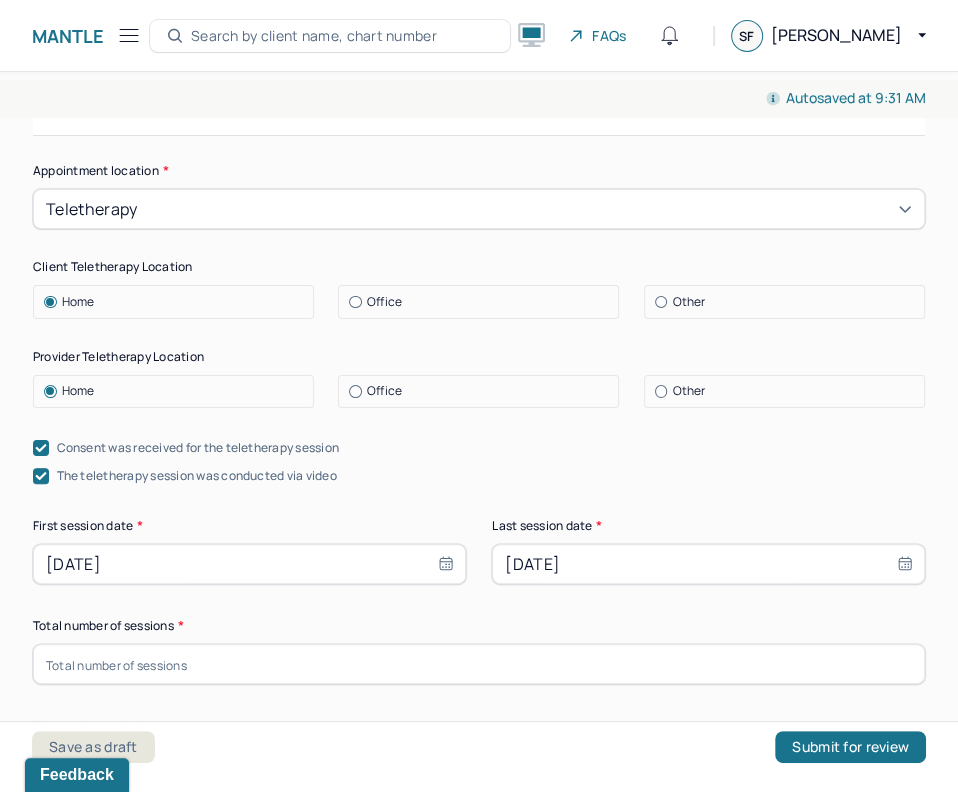 scroll, scrollTop: 278, scrollLeft: 0, axis: vertical 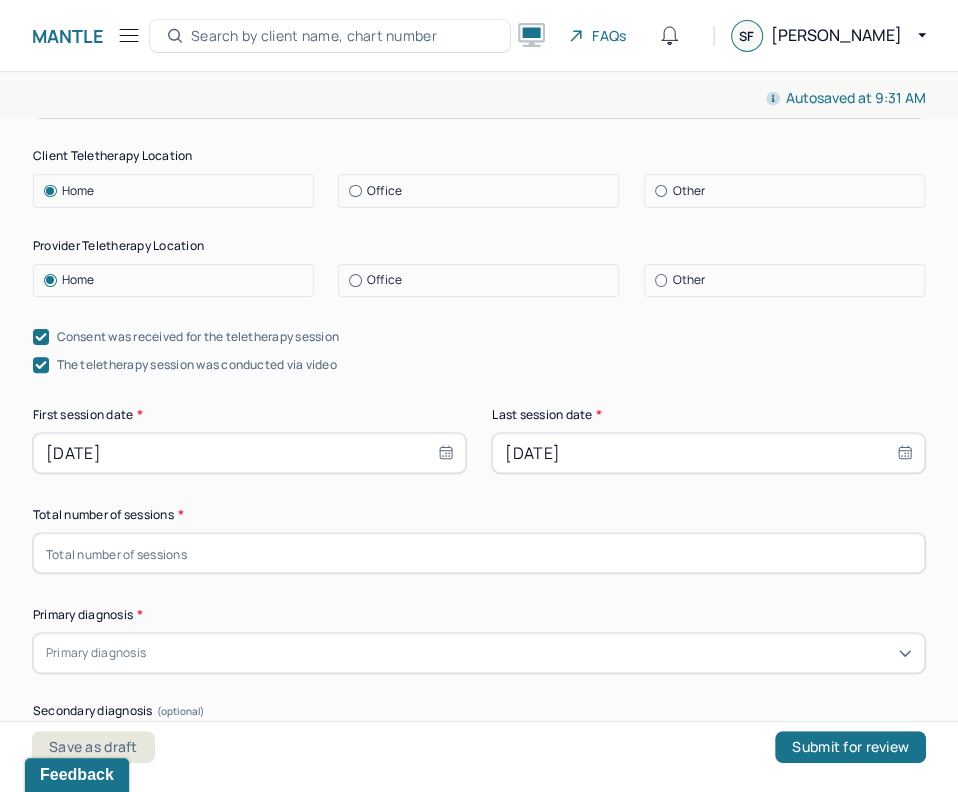 select on "5" 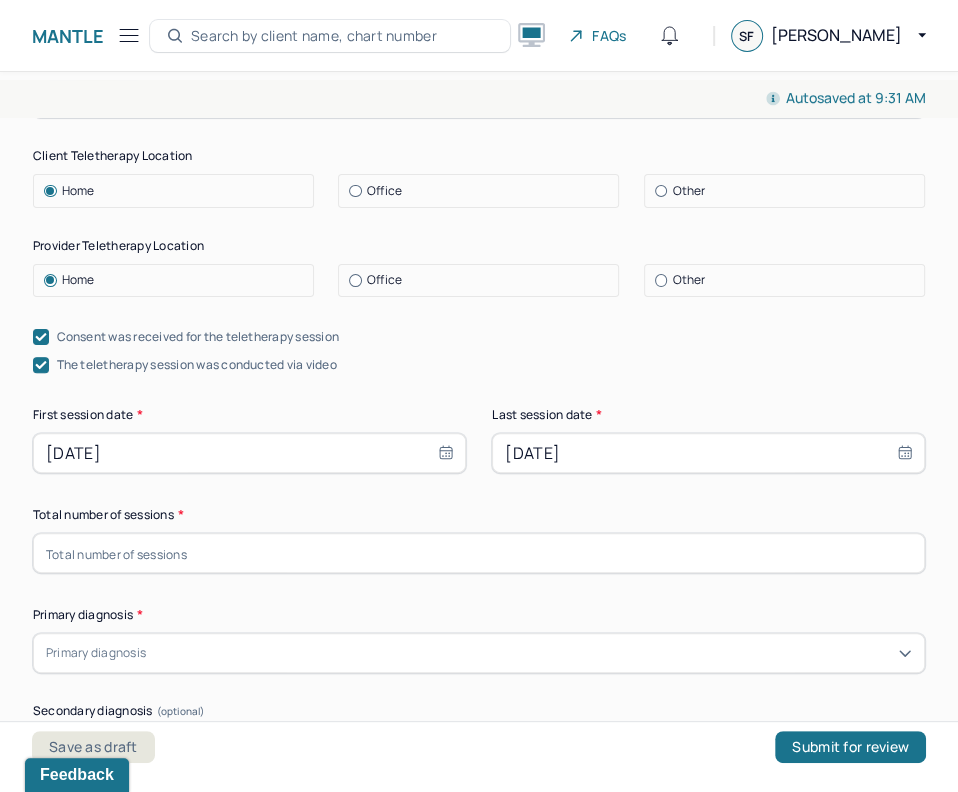 click at bounding box center [479, 553] 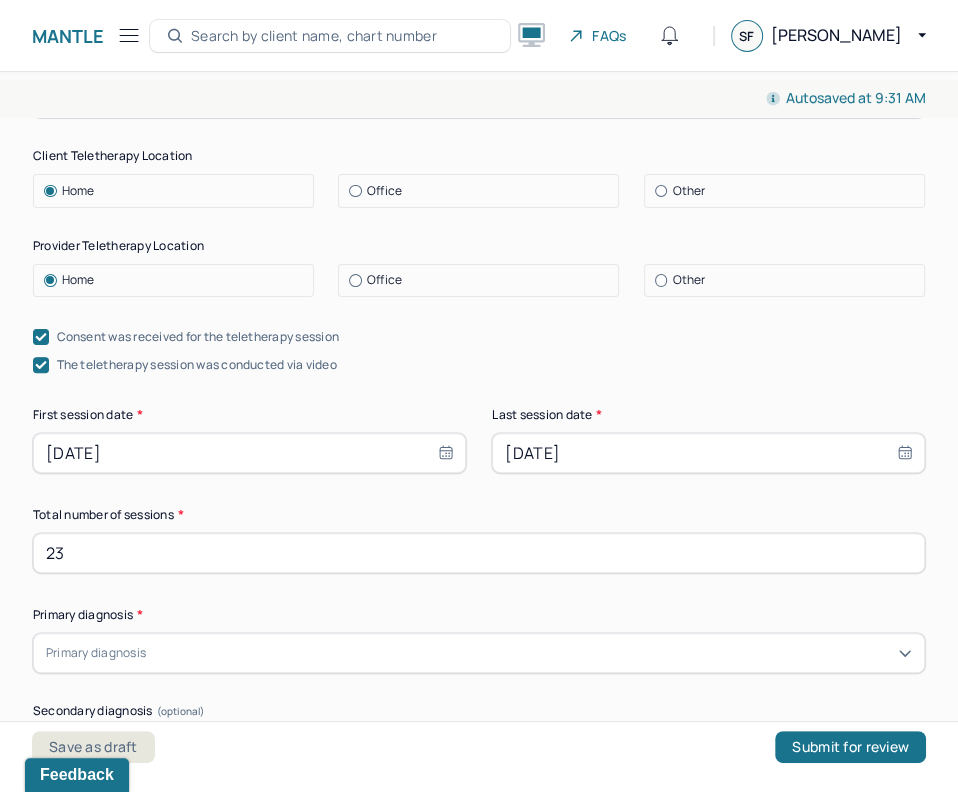 type on "23" 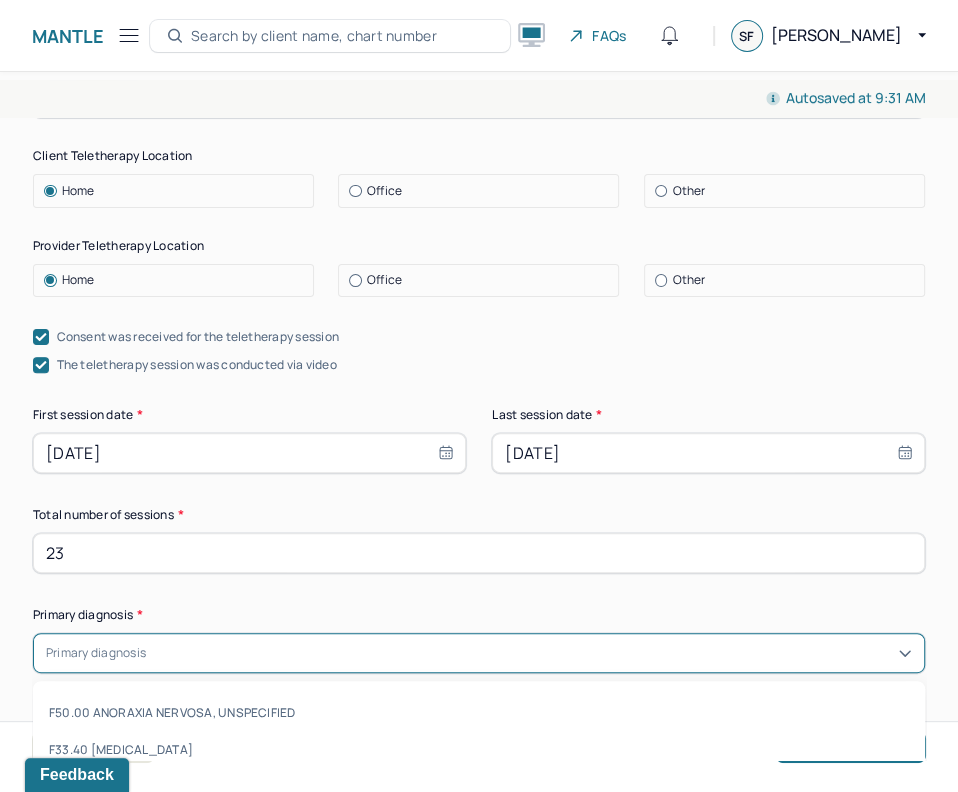 click on "Primary diagnosis" at bounding box center (479, 653) 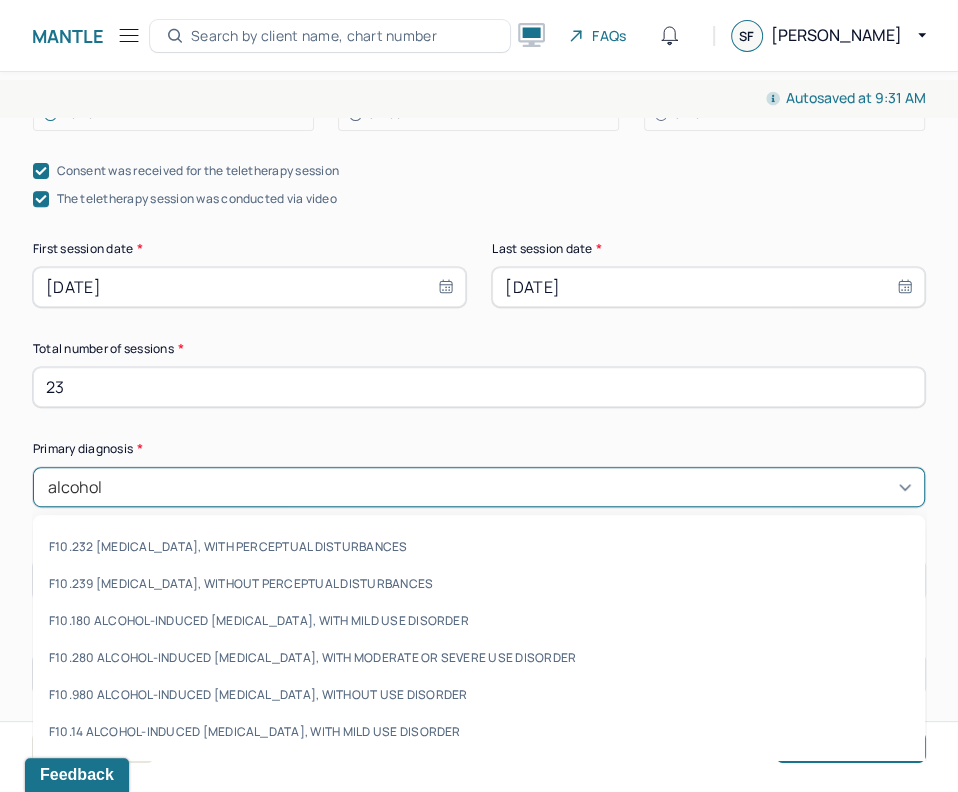 scroll, scrollTop: 470, scrollLeft: 0, axis: vertical 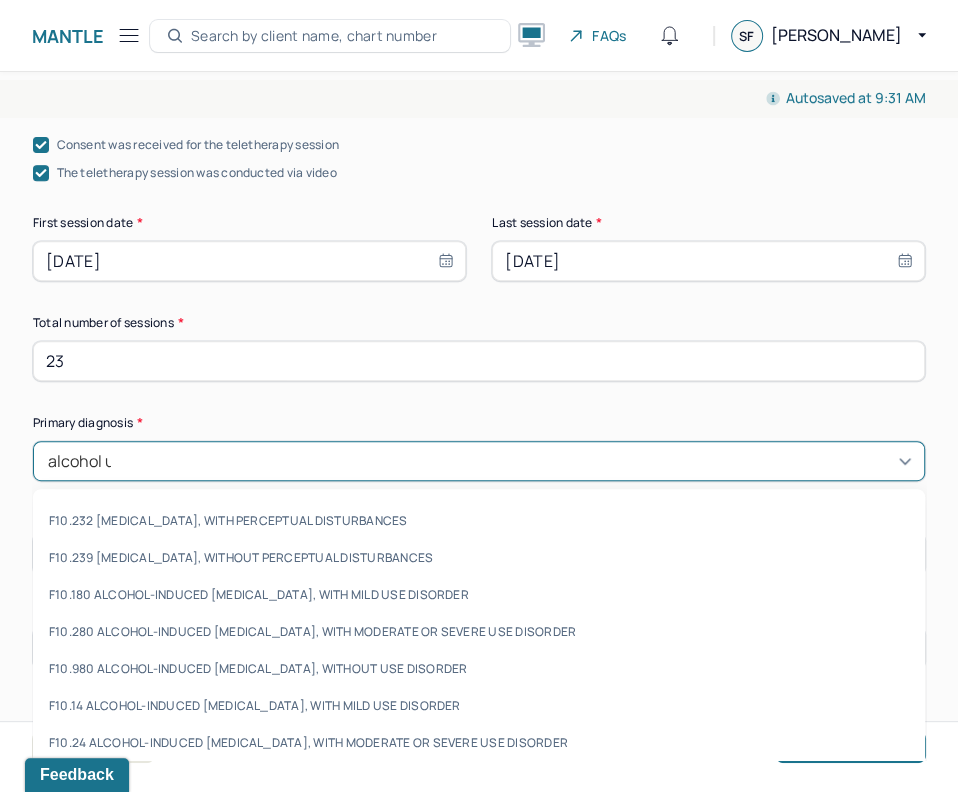 type on "alcohol use" 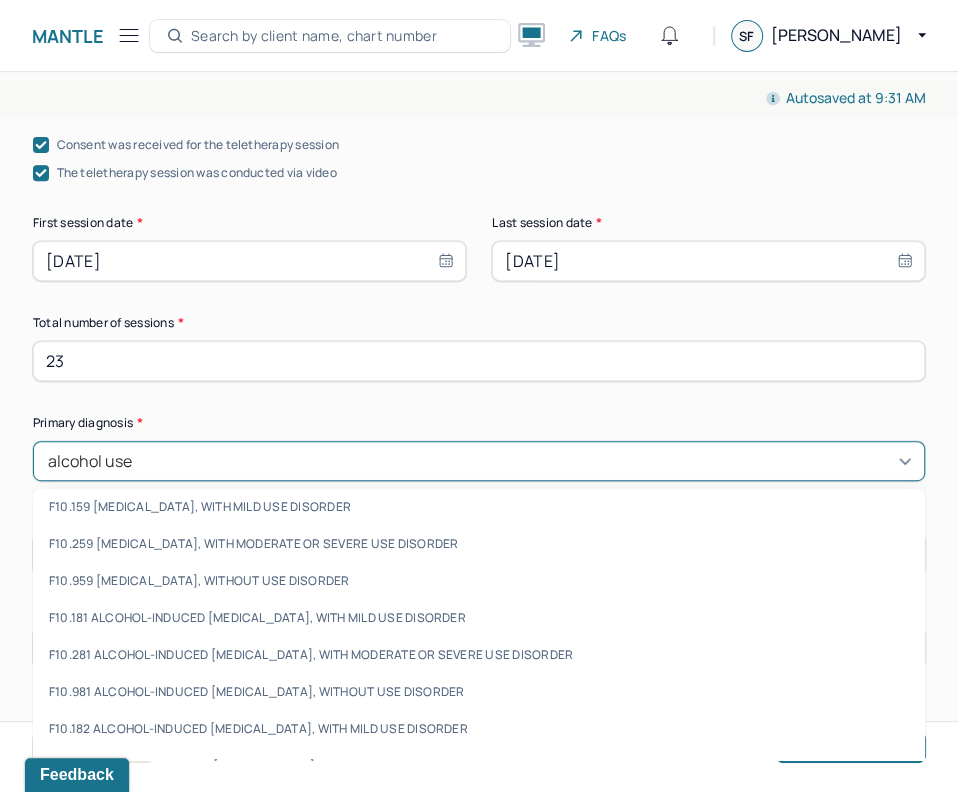 scroll, scrollTop: 798, scrollLeft: 0, axis: vertical 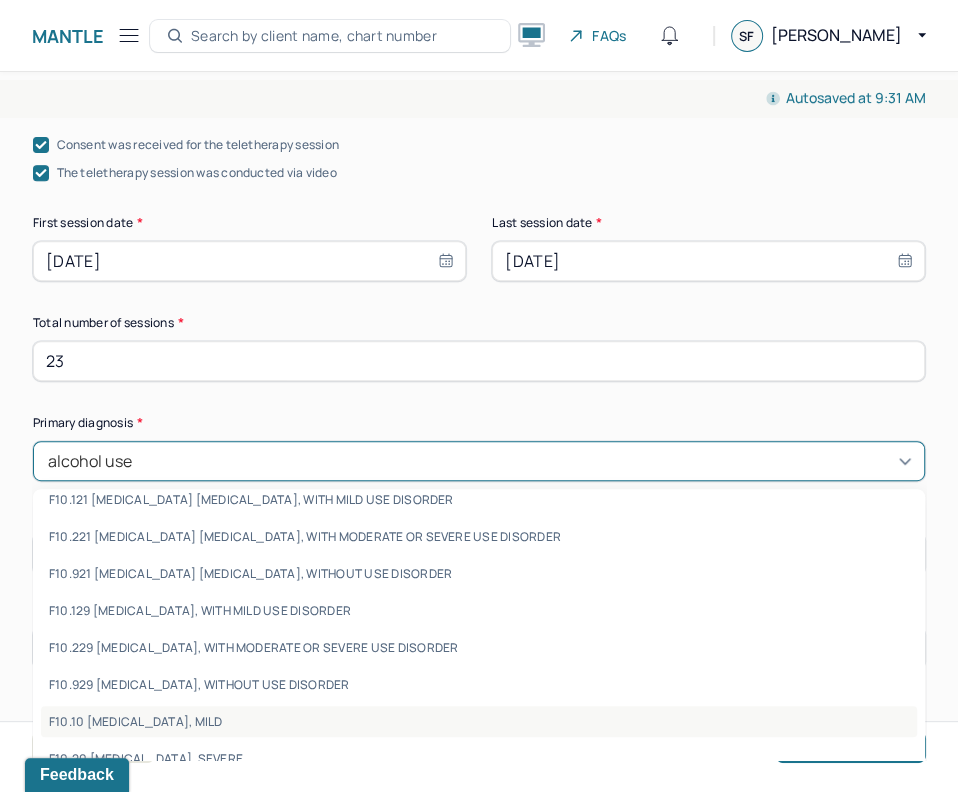 click on "F10.10 [MEDICAL_DATA], MILD" at bounding box center (479, 721) 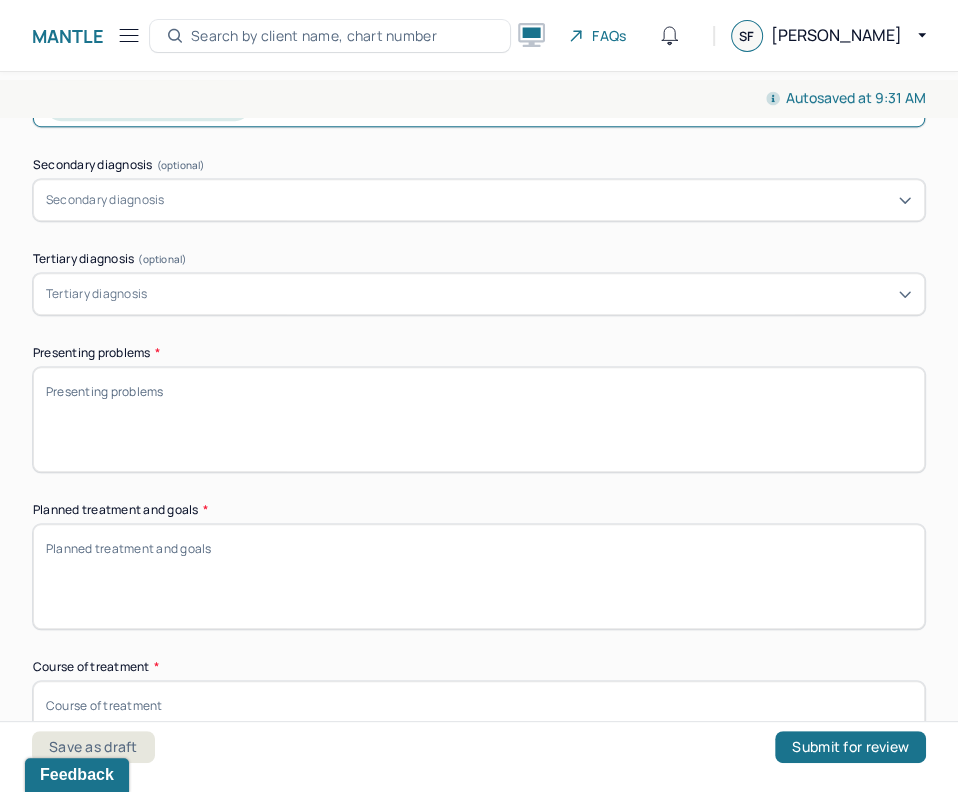 scroll, scrollTop: 853, scrollLeft: 0, axis: vertical 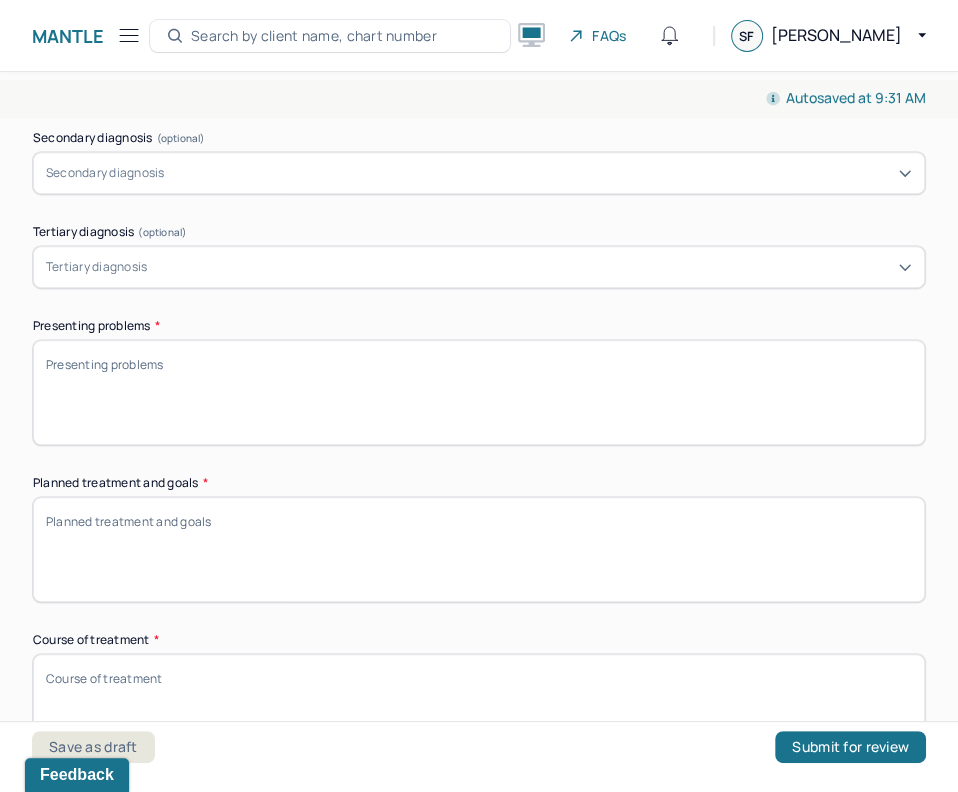 click on "Presenting problems *" at bounding box center (479, 392) 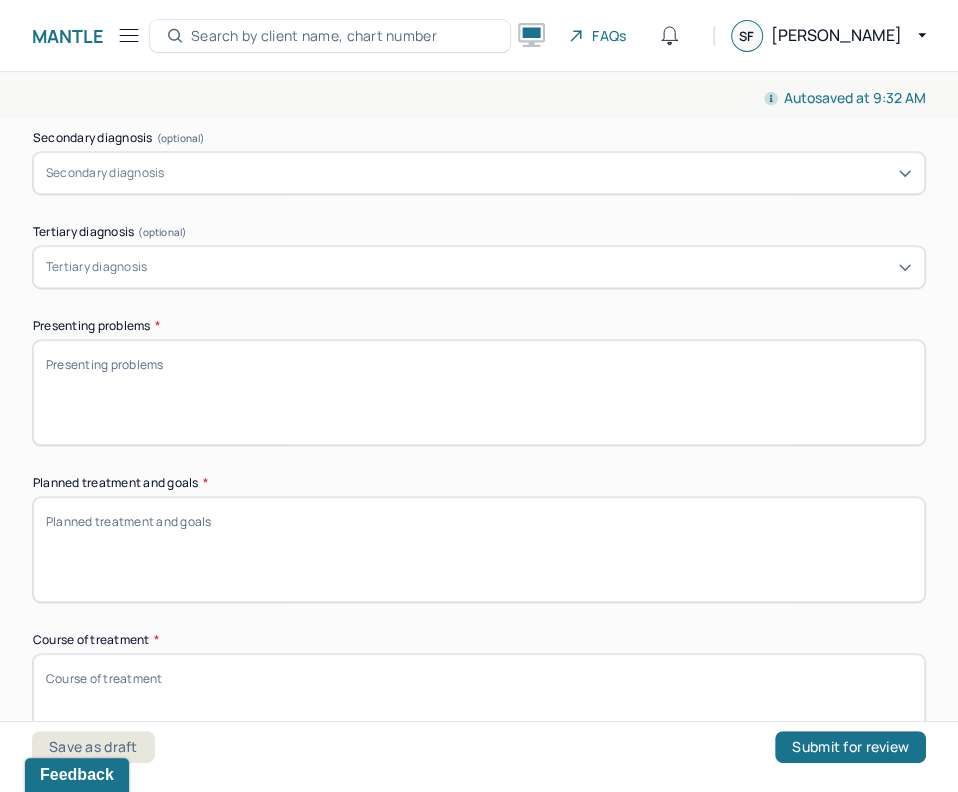click on "Presenting problems *" at bounding box center [479, 392] 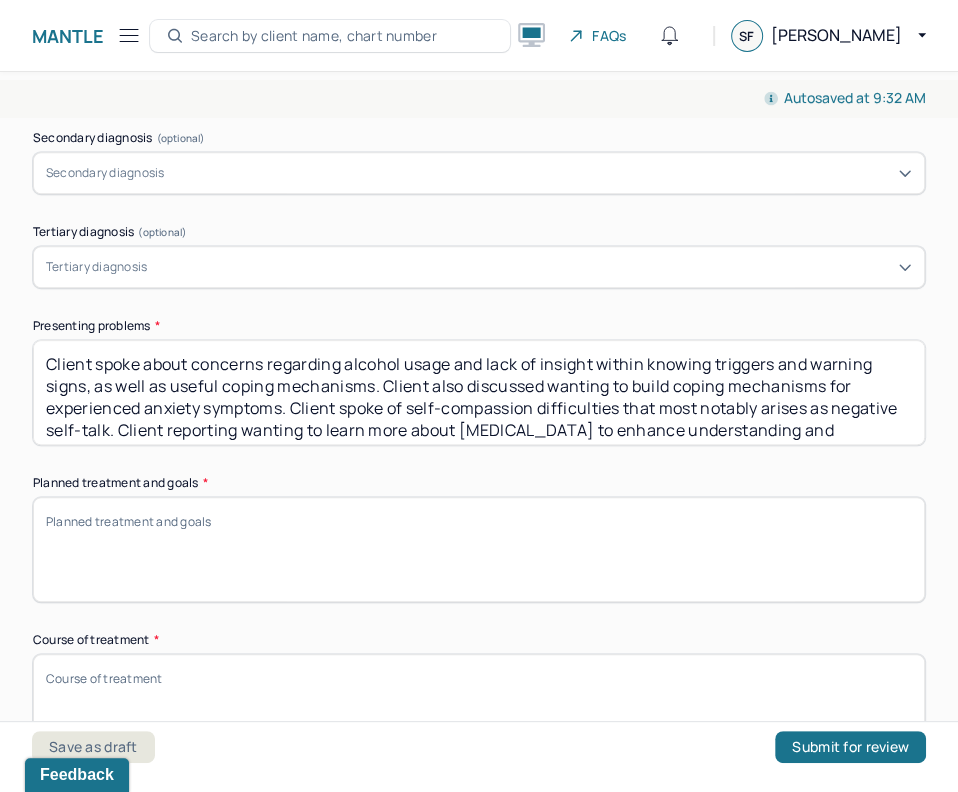 scroll, scrollTop: 63, scrollLeft: 0, axis: vertical 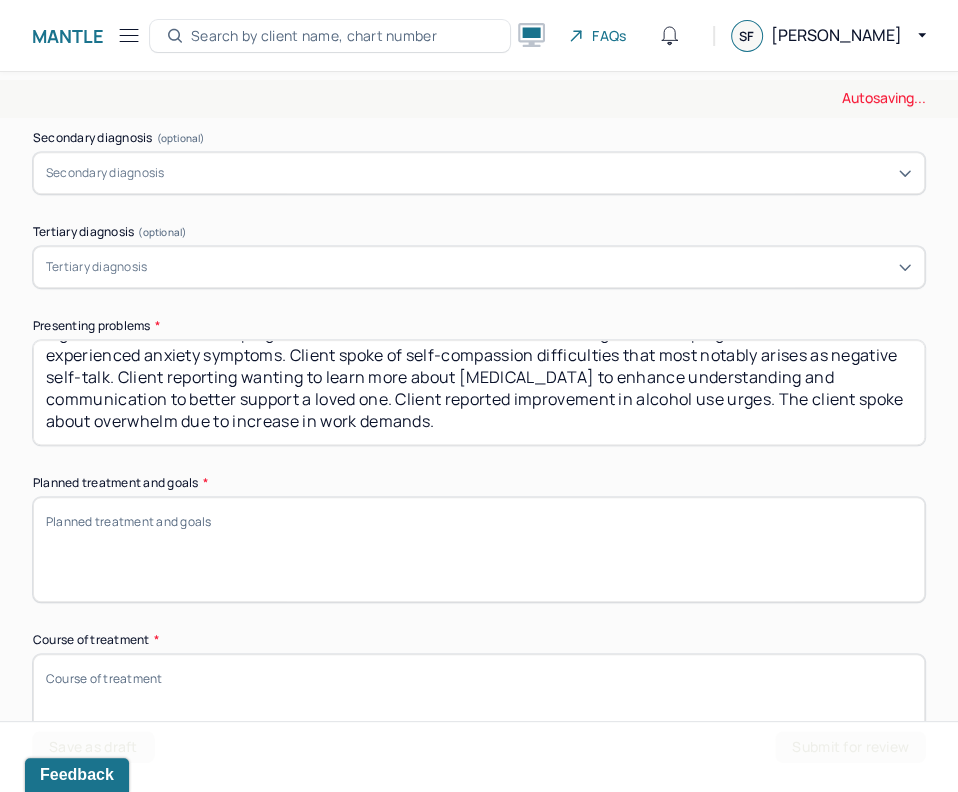 type on "Client spoke about concerns regarding alcohol usage and lack of insight within knowing triggers and warning signs, as well as useful coping mechanisms. Client also discussed wanting to build coping mechanisms for experienced anxiety symptoms. Client spoke of self-compassion difficulties that most notably arises as negative self-talk. Client reporting wanting to learn more about [MEDICAL_DATA] to enhance understanding and communication to better support a loved one. Client reported improvement in alcohol use urges. The client spoke about overwhelm due to increase in work demands." 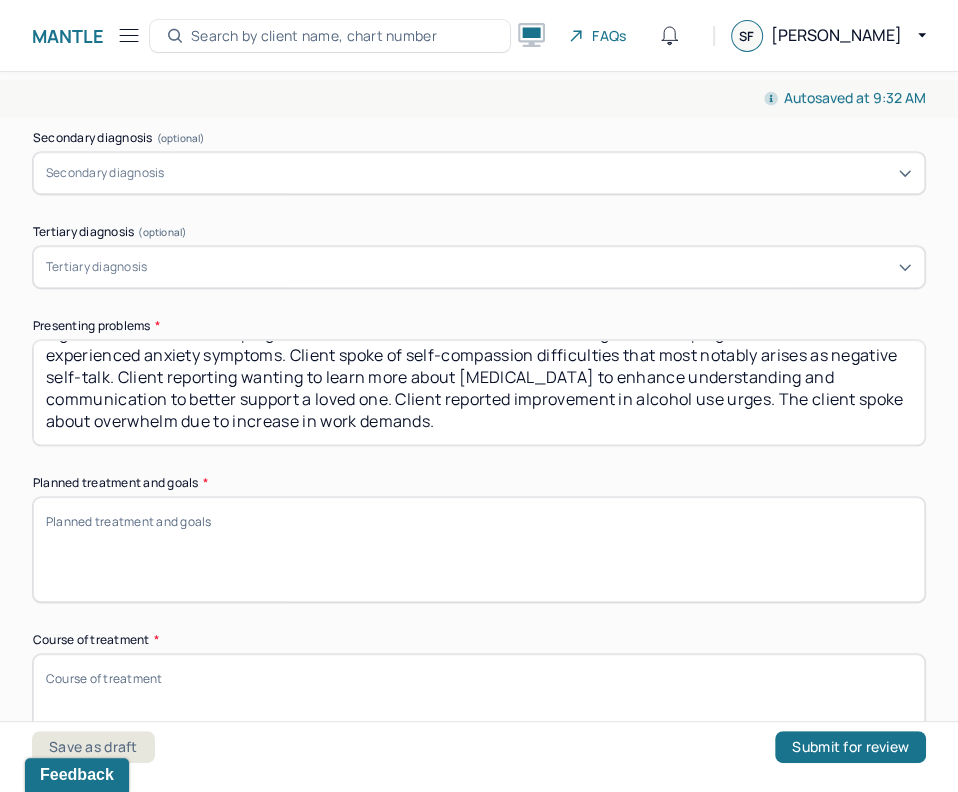 click on "Planned treatment and goals *" at bounding box center [479, 549] 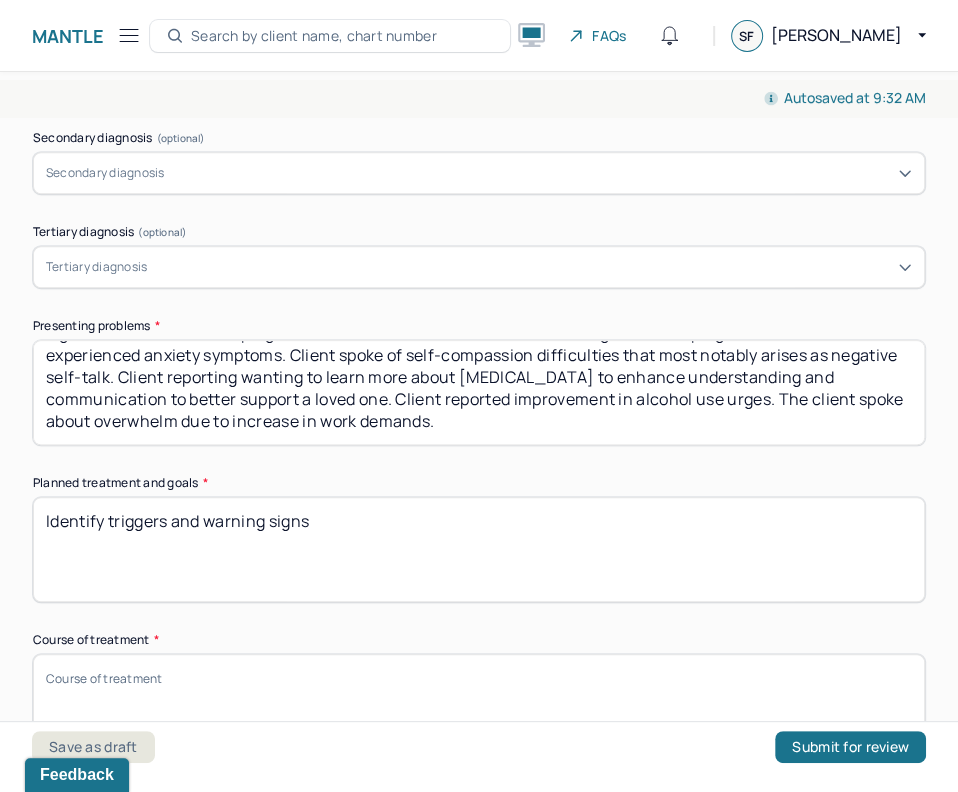 click on "Identify triggers and warning signs" at bounding box center [479, 549] 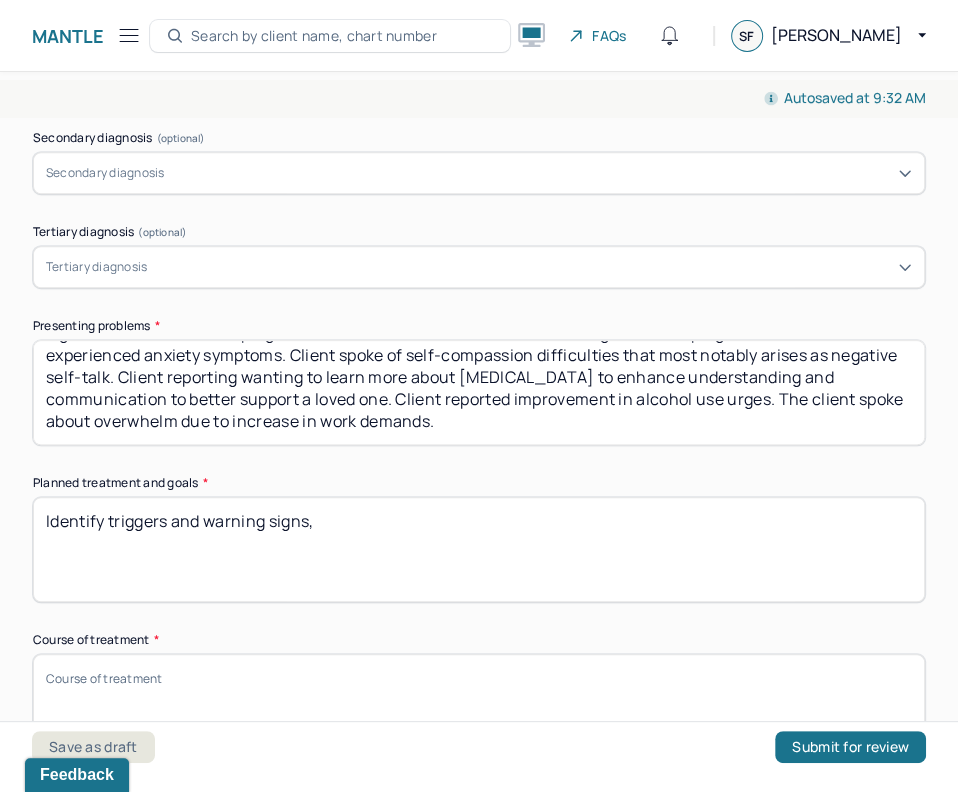 paste on "develop and utilize coping mechanisms" 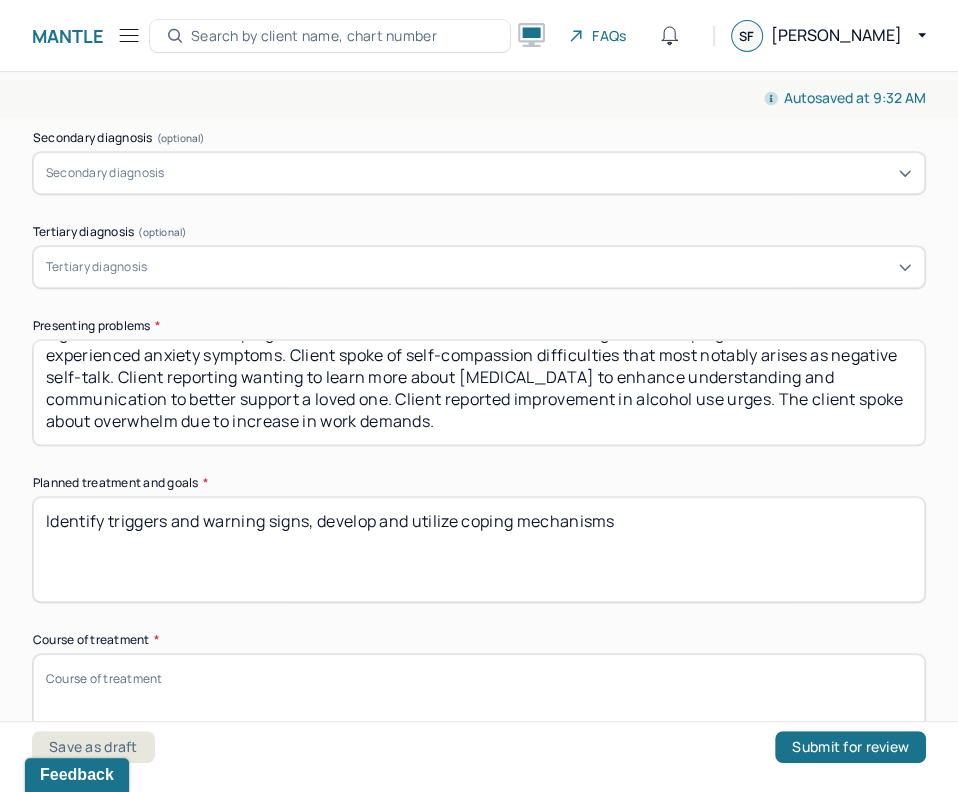 click on "Identify triggers and warning signs" at bounding box center [479, 549] 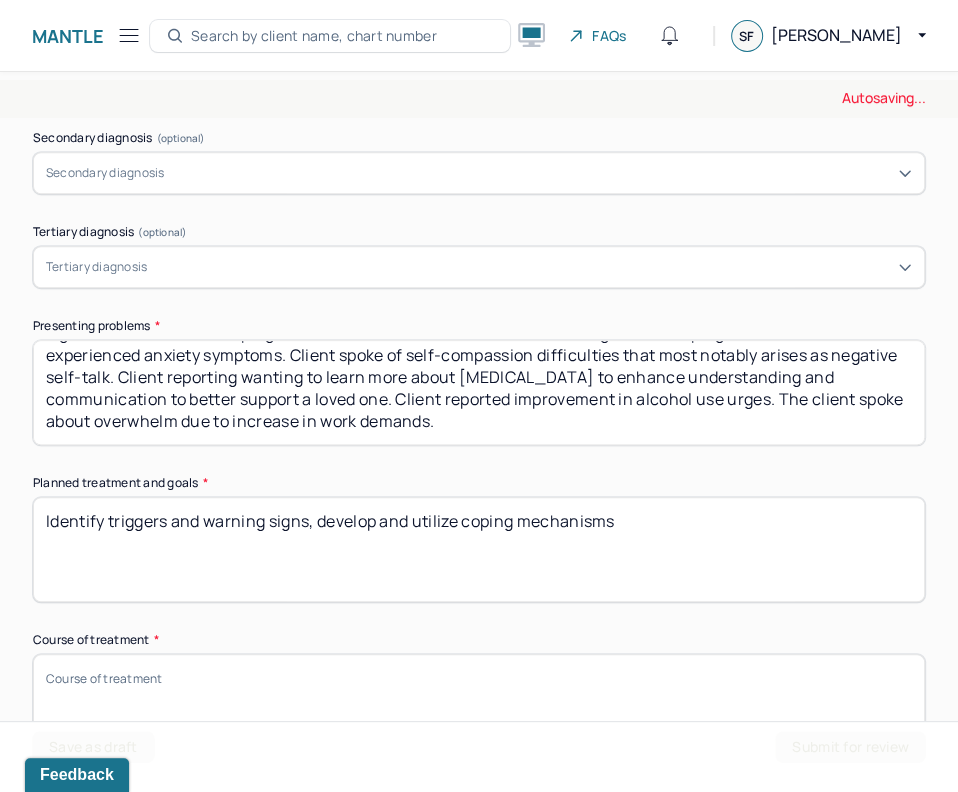 click on "Identify triggers and warning signs" at bounding box center (479, 549) 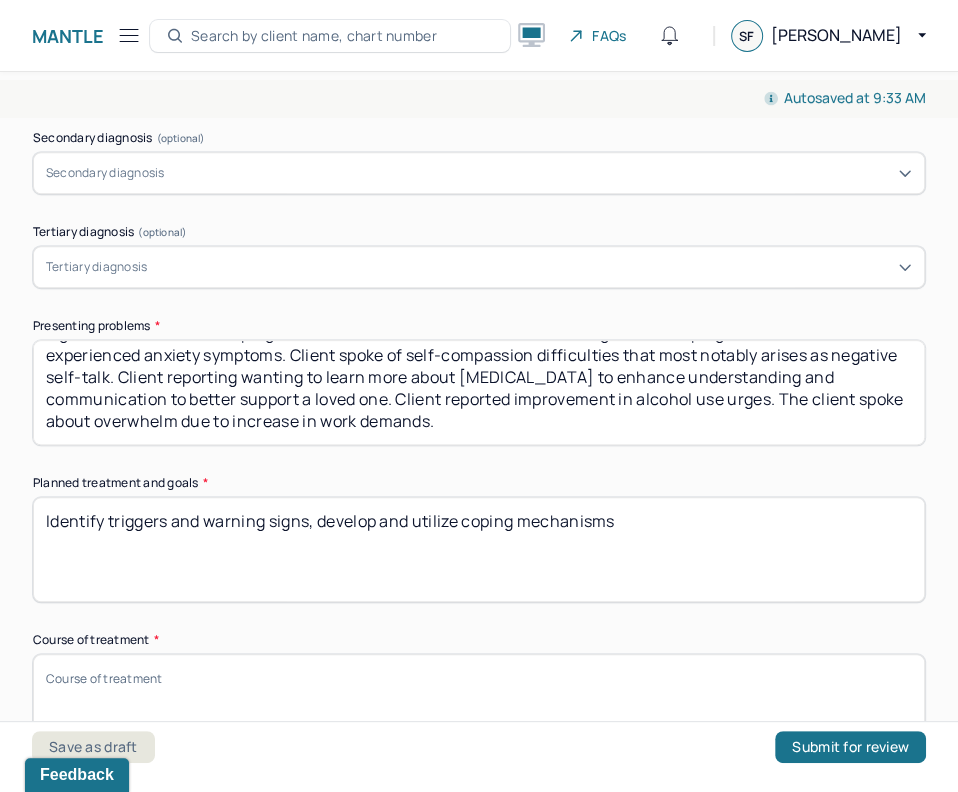 click on "Identify triggers and warning signs, develop and utilize coping mechanisms" at bounding box center (479, 549) 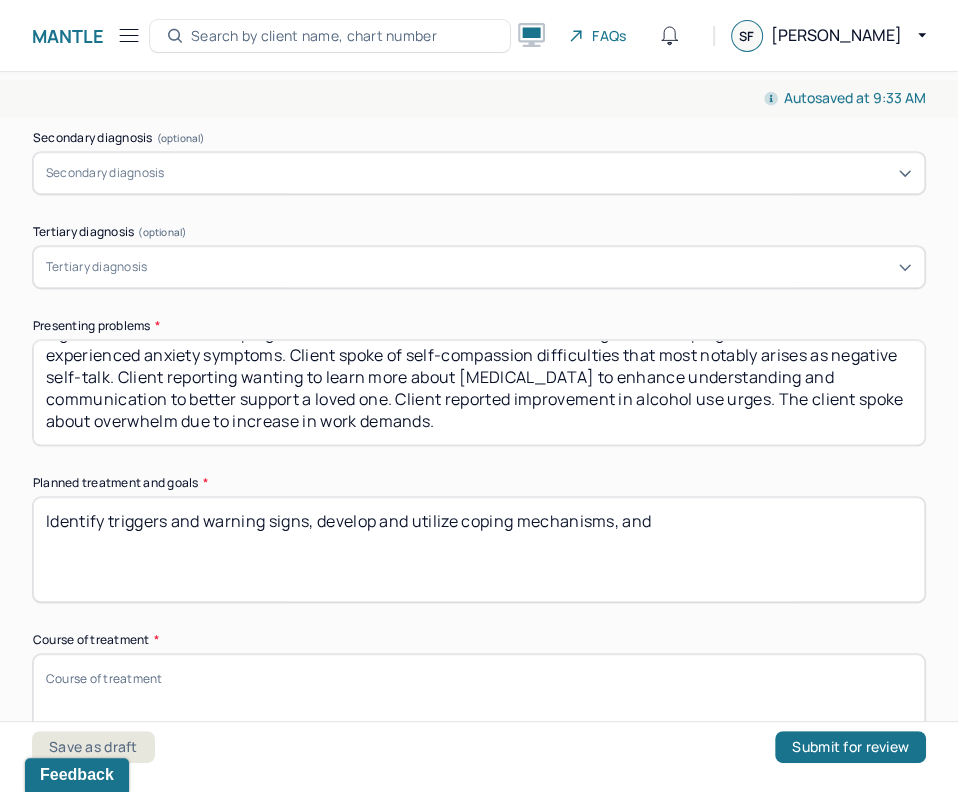 paste on "Build self-compassion" 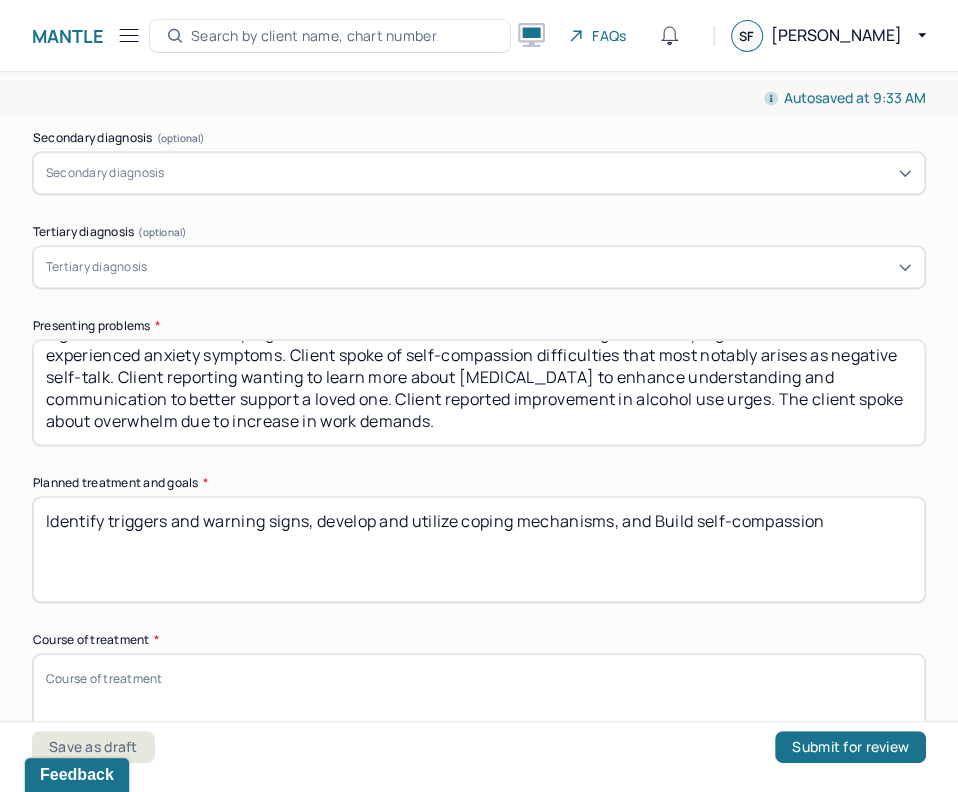 click on "Identify triggers and warning signs, develop and utilize coping mechanisms" at bounding box center (479, 549) 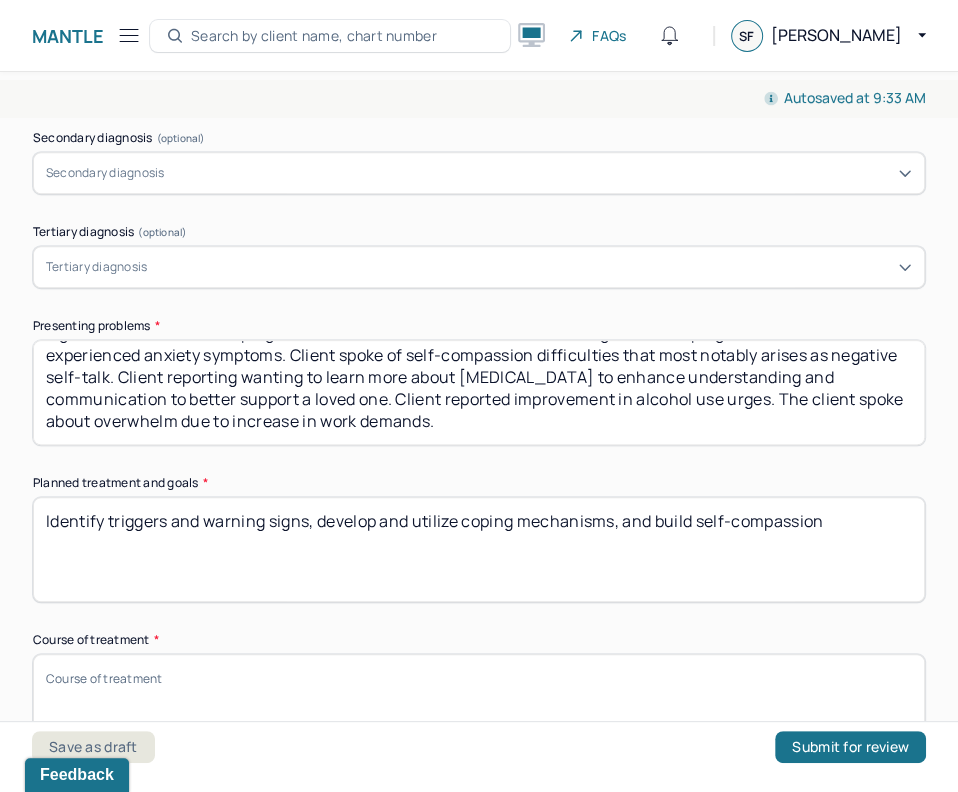 click on "Identify triggers and warning signs, develop and utilize coping mechanisms" at bounding box center (479, 549) 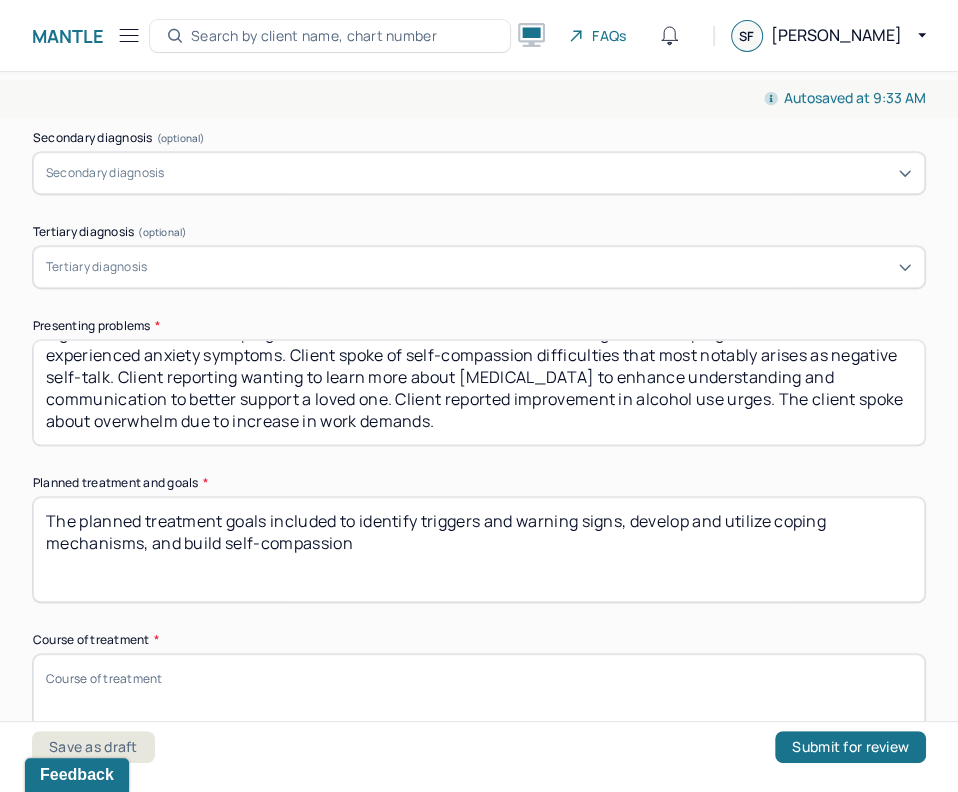click on "Identify triggers and warning signs, develop and utilize coping mechanisms, and build self-compassion" at bounding box center [479, 549] 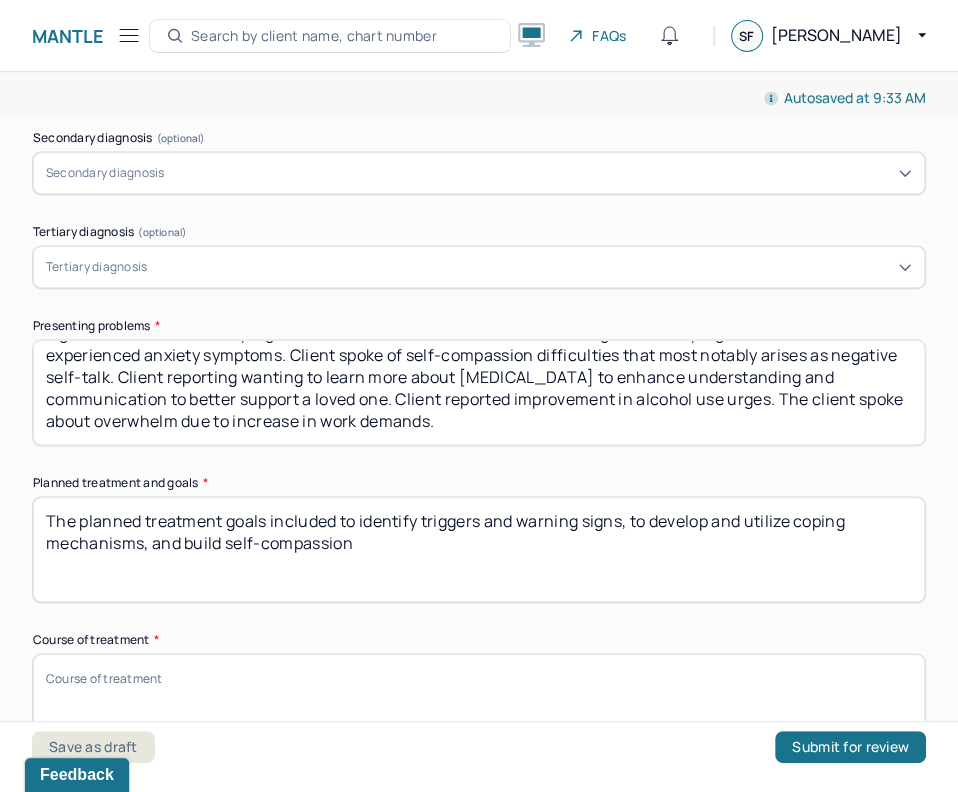 click on "The planned treatment goals included to identify triggers and warning signs, develop and utilize coping mechanisms, and build self-compassion" at bounding box center [479, 549] 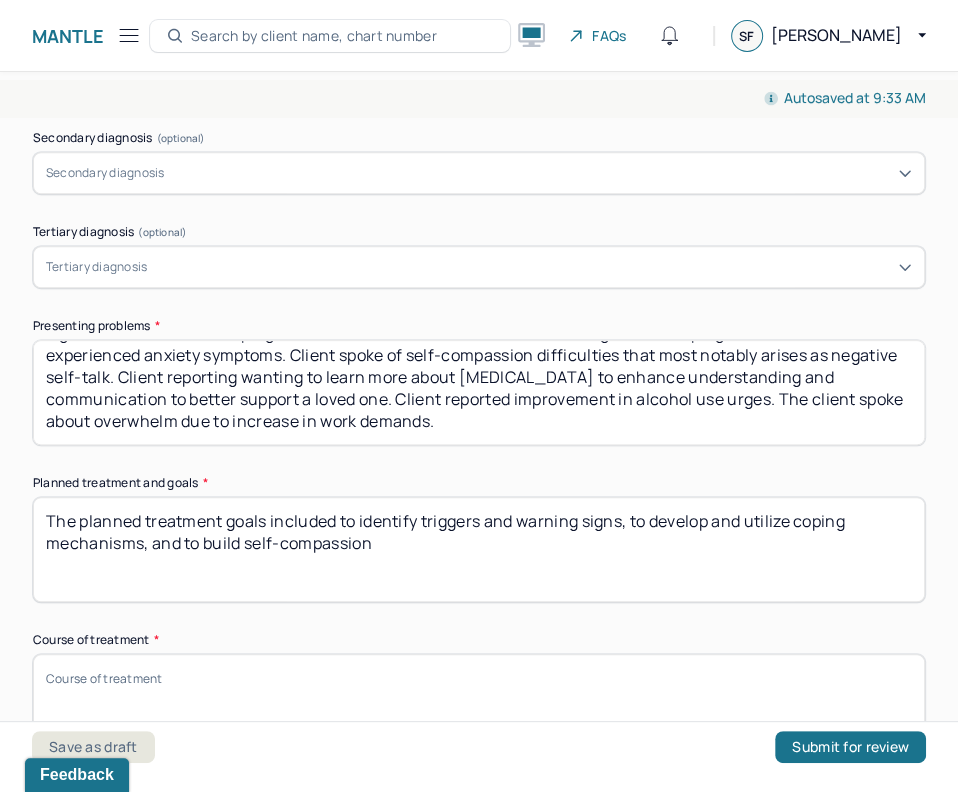 scroll, scrollTop: 932, scrollLeft: 0, axis: vertical 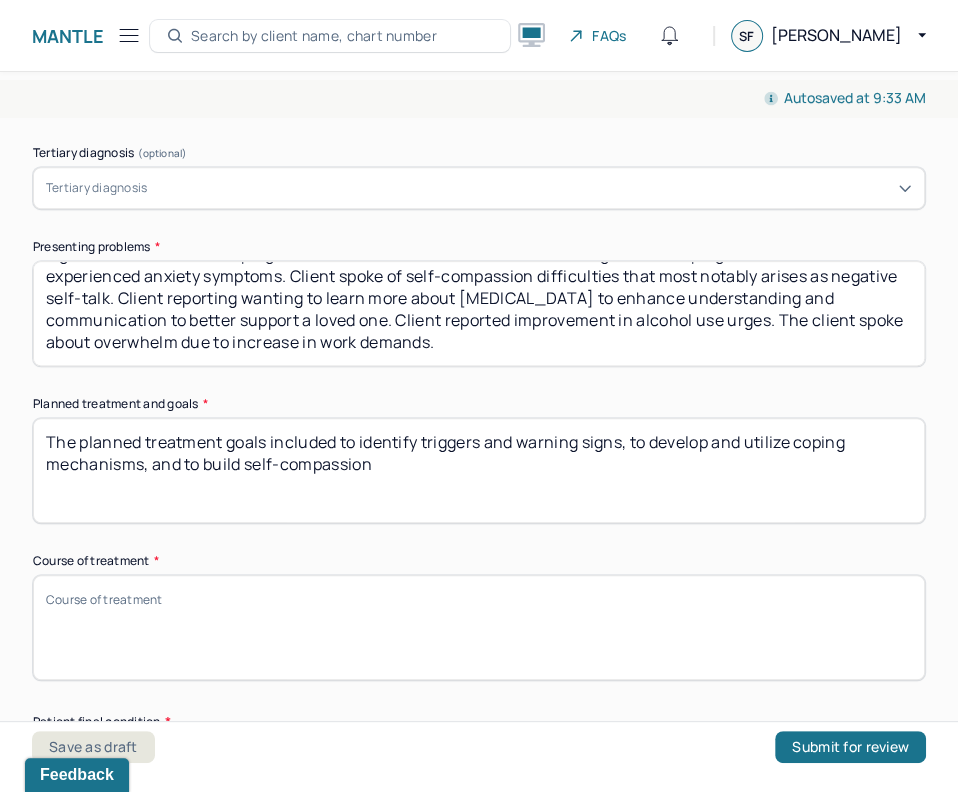 type on "The planned treatment goals included to identify triggers and warning signs, to develop and utilize coping mechanisms, and to build self-compassion" 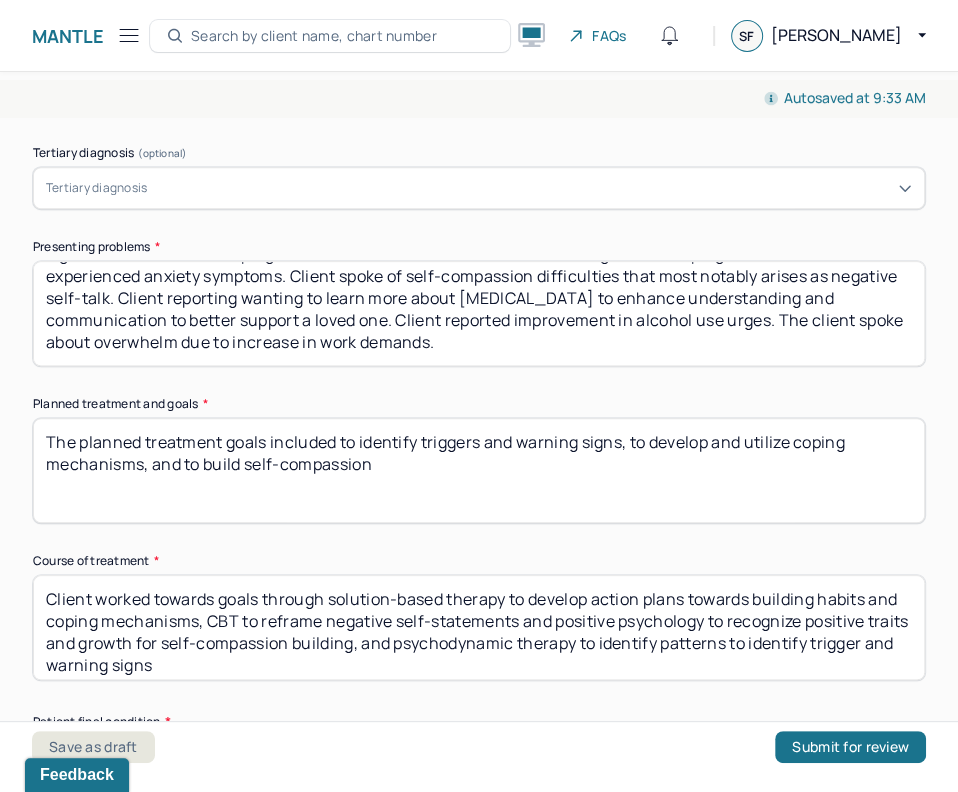 scroll, scrollTop: 8, scrollLeft: 0, axis: vertical 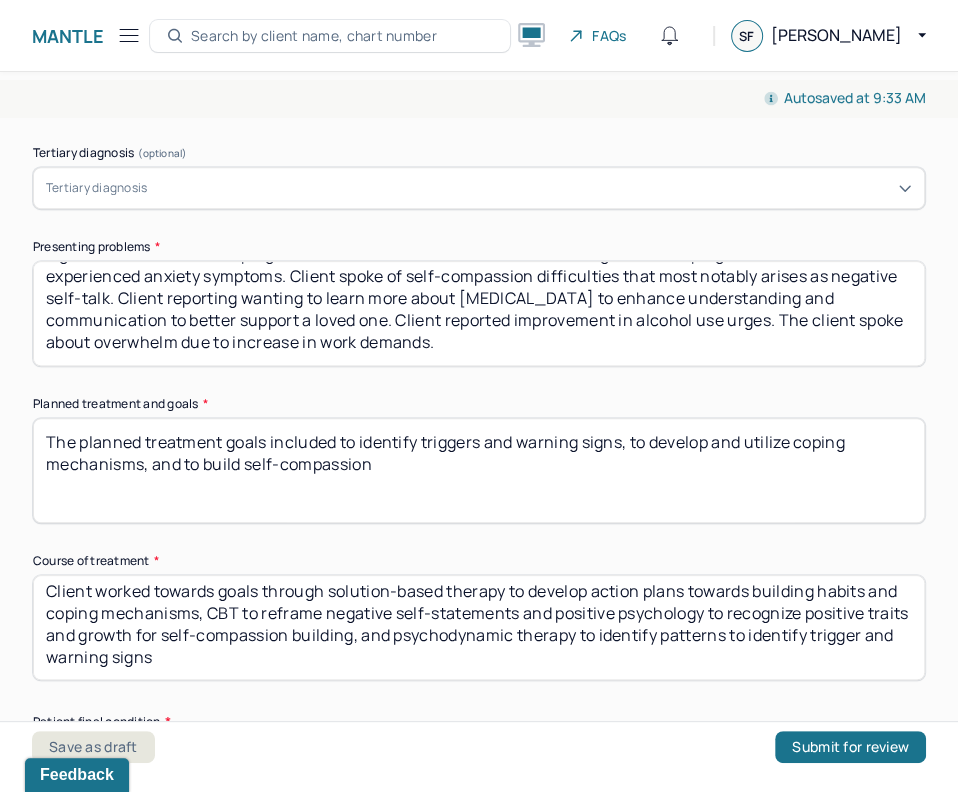 click on "Client worked towards goals through solution-based therapy to develop action plans towards building habits and coping mechanisms, CBT to reframe negative self-statements and positive psychology to recognize positive traits and growth for self-compassion building, and psychodynamic therapy to identify patterns to identify trigger and warning signs" at bounding box center (479, 627) 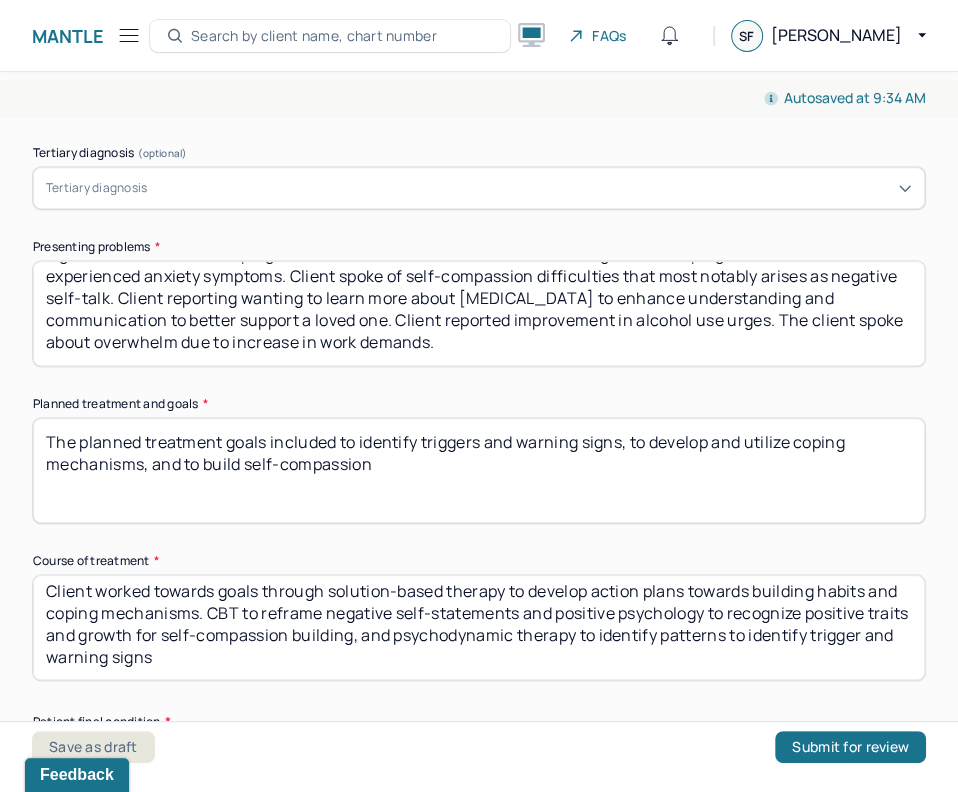 drag, startPoint x: 823, startPoint y: 587, endPoint x: 910, endPoint y: 589, distance: 87.02299 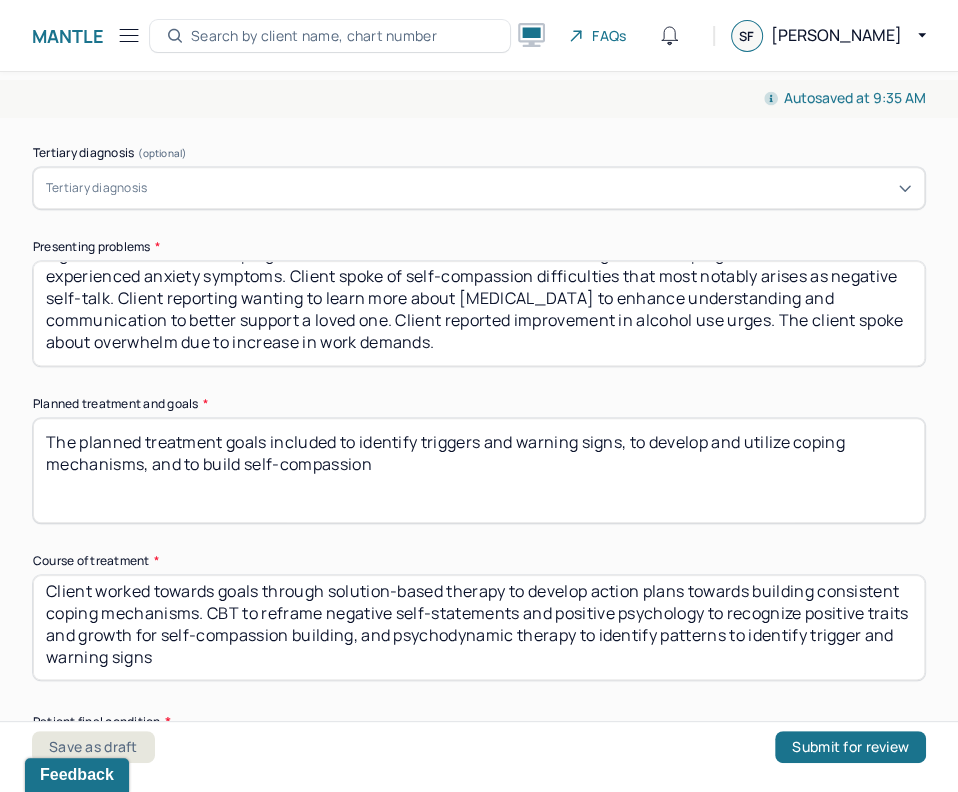 click on "Client worked towards goals through solution-based therapy to develop action plans towards building consistent coping mechanisms. CBT to reframe negative self-statements and positive psychology to recognize positive traits and growth for self-compassion building, and psychodynamic therapy to identify patterns to identify trigger and warning signs" at bounding box center (479, 627) 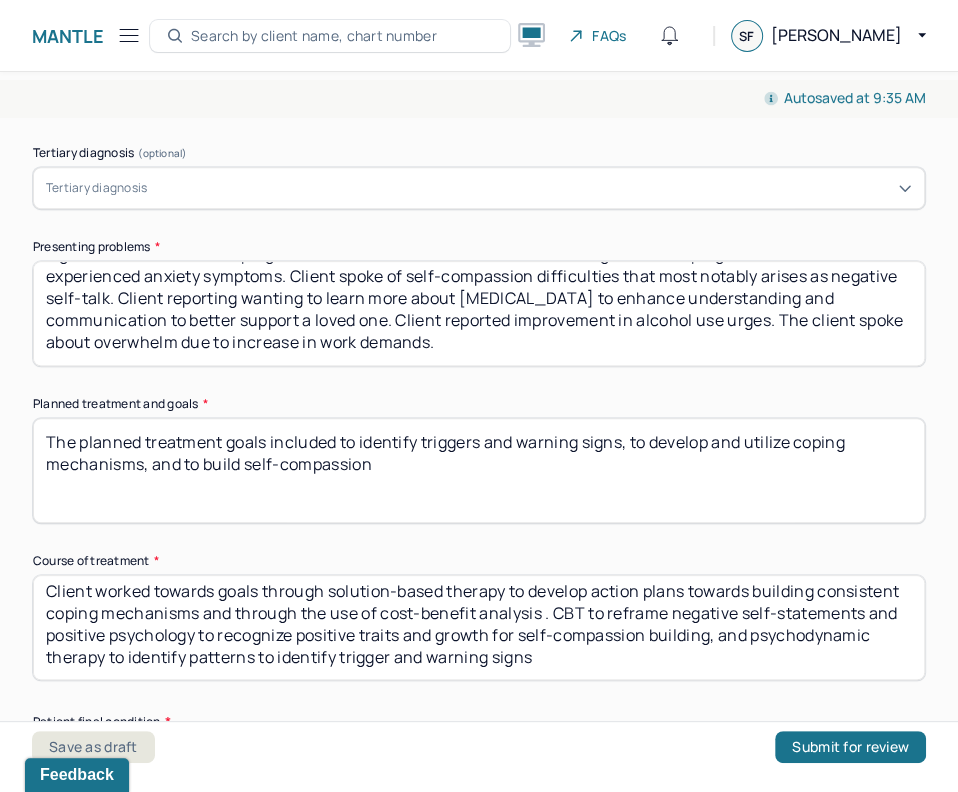 drag, startPoint x: 554, startPoint y: 604, endPoint x: 718, endPoint y: 633, distance: 166.54428 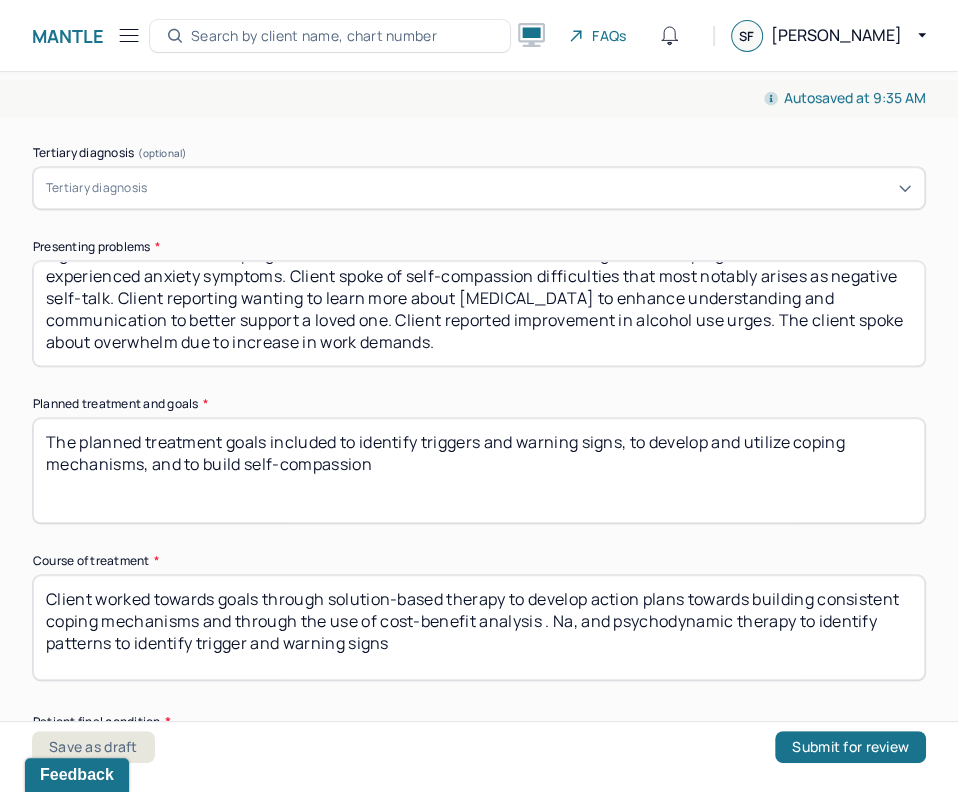 scroll, scrollTop: 0, scrollLeft: 0, axis: both 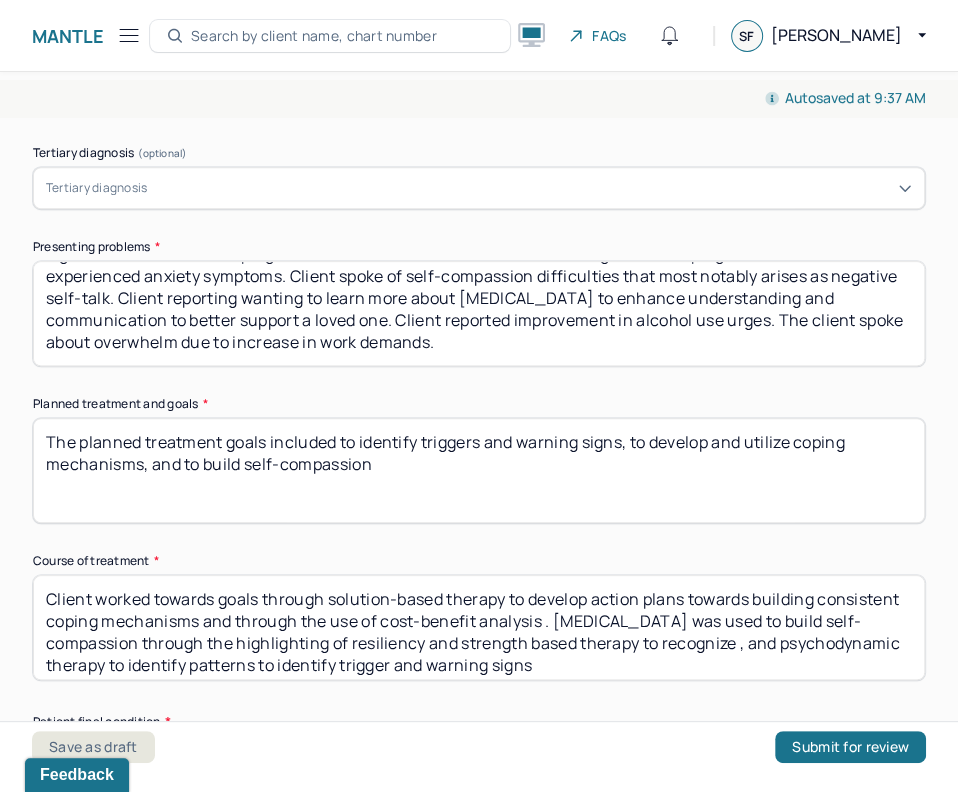 click on "Client worked towards goals through solution-based therapy to develop action plans towards building consistent coping mechanisms and through the use of cost-benefit analysis . [MEDICAL_DATA] was used to build self-compassion through the highlighting of resiliency and strength based therapy to recognize , and psychodynamic therapy to identify patterns to identify trigger and warning signs" at bounding box center (479, 627) 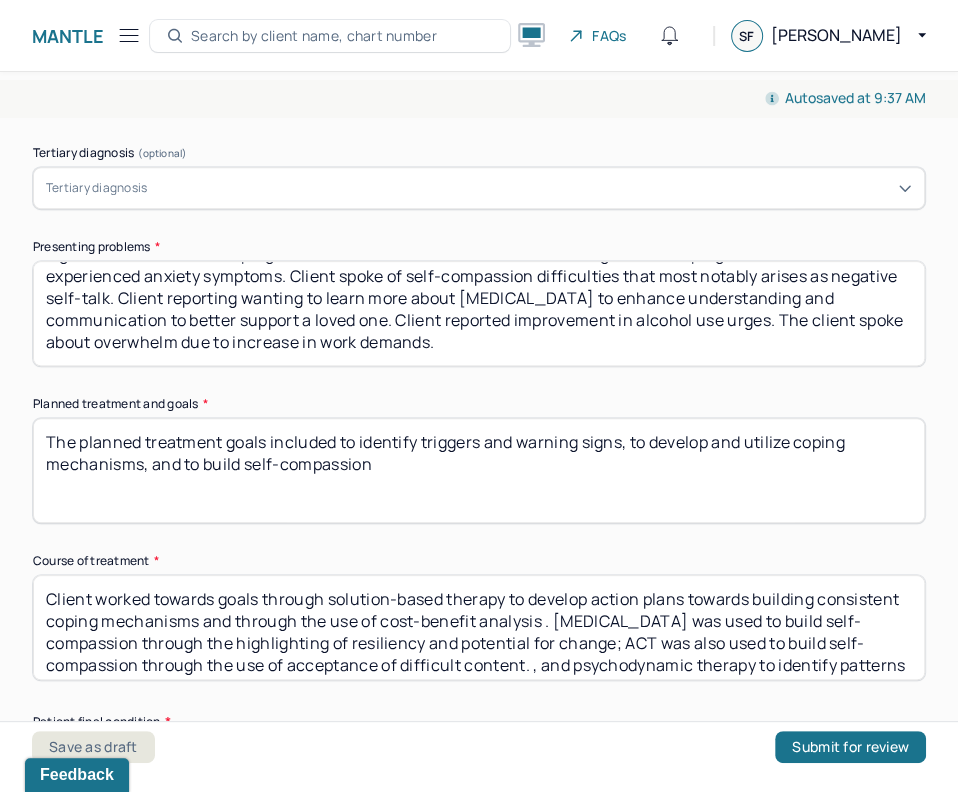click on "Client worked towards goals through solution-based therapy to develop action plans towards building consistent coping mechanisms and through the use of cost-benefit analysis . [MEDICAL_DATA] was used to build self-compassion through the highlighting of resiliency and potential for change; ACT was also used to build self-compassion through the use of acceptance of difficult content. , and psychodynamic therapy to identify patterns to identify trigger and warning signs" at bounding box center (479, 627) 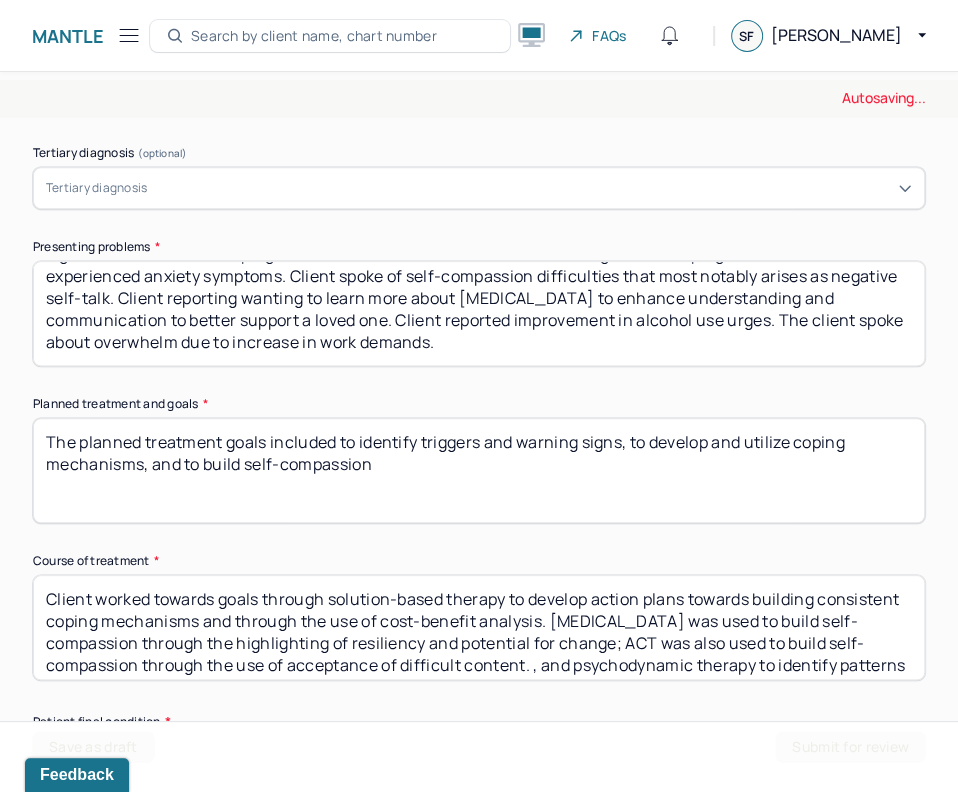 scroll, scrollTop: 31, scrollLeft: 0, axis: vertical 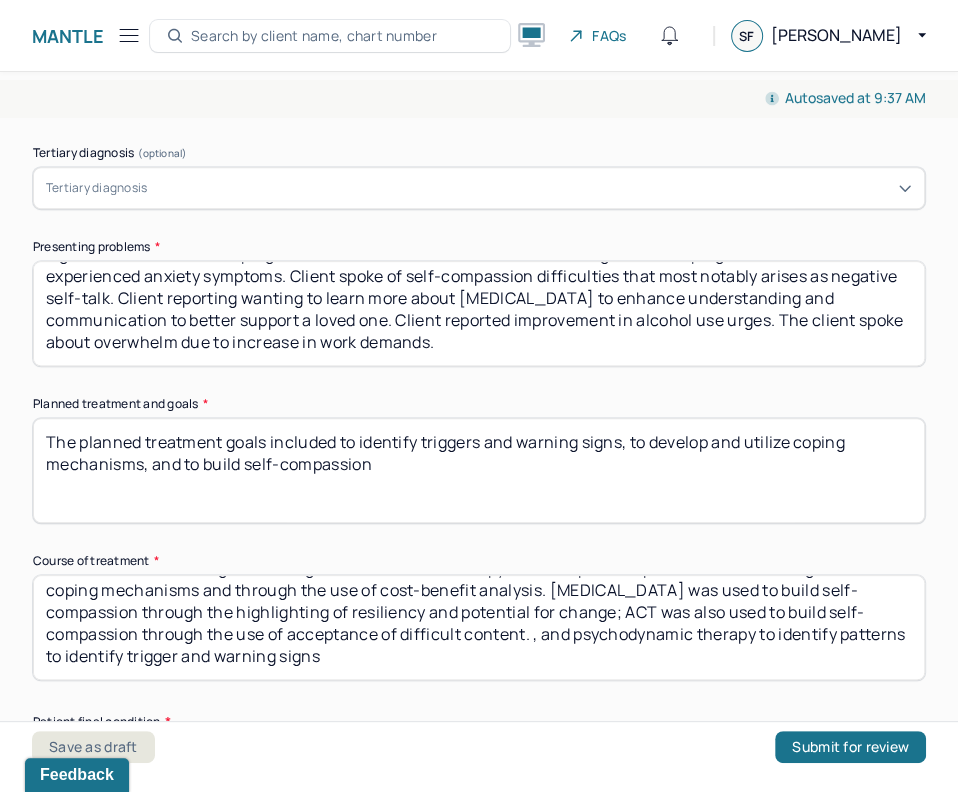 drag, startPoint x: 534, startPoint y: 662, endPoint x: 639, endPoint y: 692, distance: 109.201645 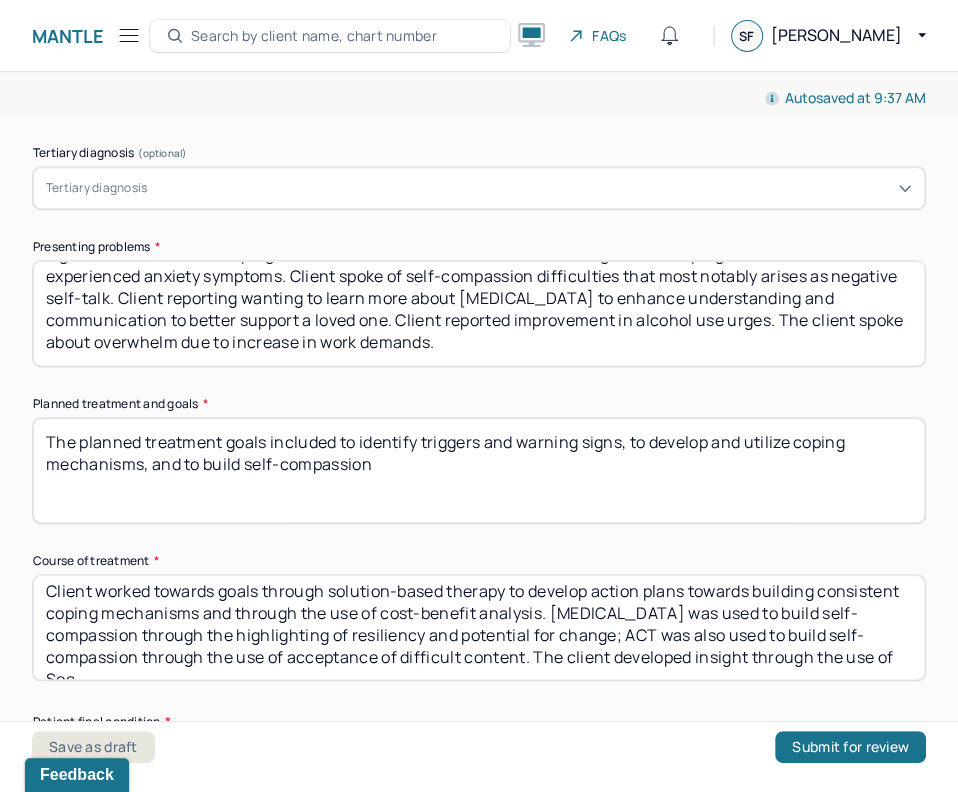 scroll, scrollTop: 31, scrollLeft: 0, axis: vertical 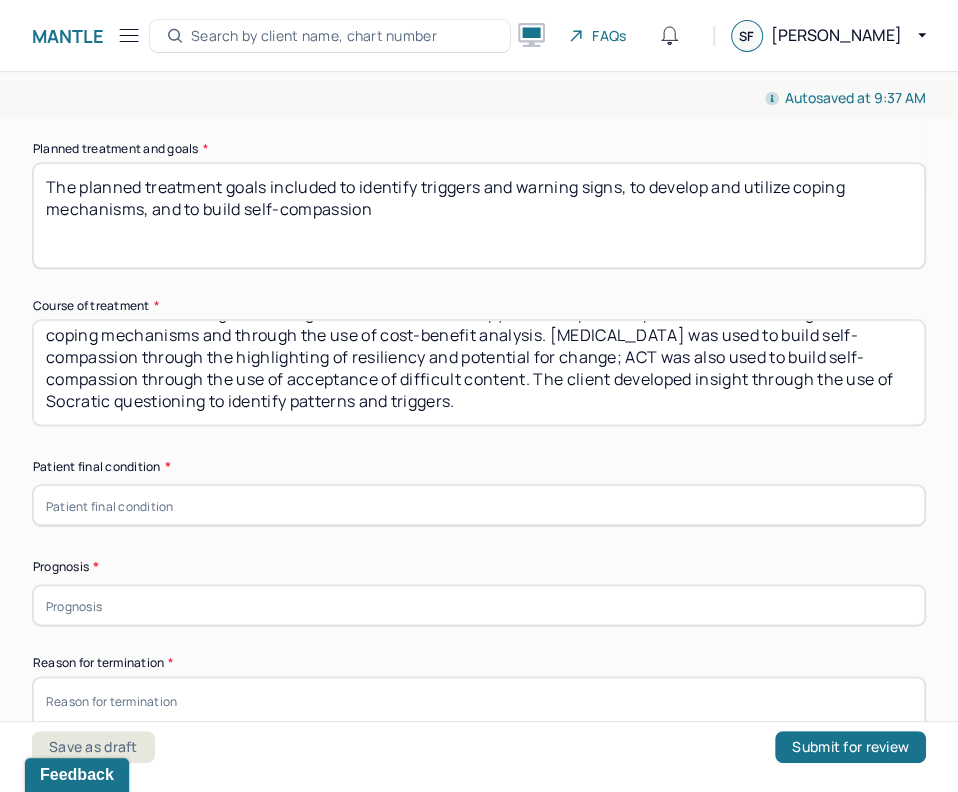 type on "Client worked towards goals through solution-based therapy to develop action plans towards building consistent coping mechanisms and through the use of cost-benefit analysis. [MEDICAL_DATA] was used to build self-compassion through the highlighting of resiliency and potential for change; ACT was also used to build self-compassion through the use of acceptance of difficult content. The client developed insight through the use of Socratic questioning to identify patterns and triggers." 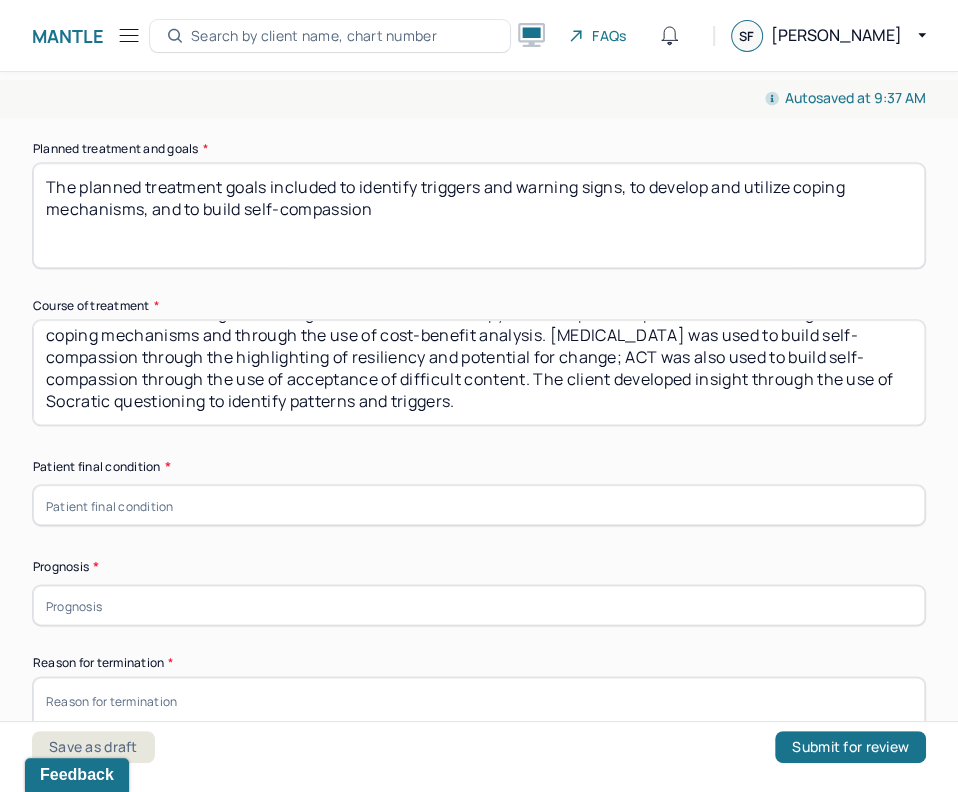 click at bounding box center [479, 505] 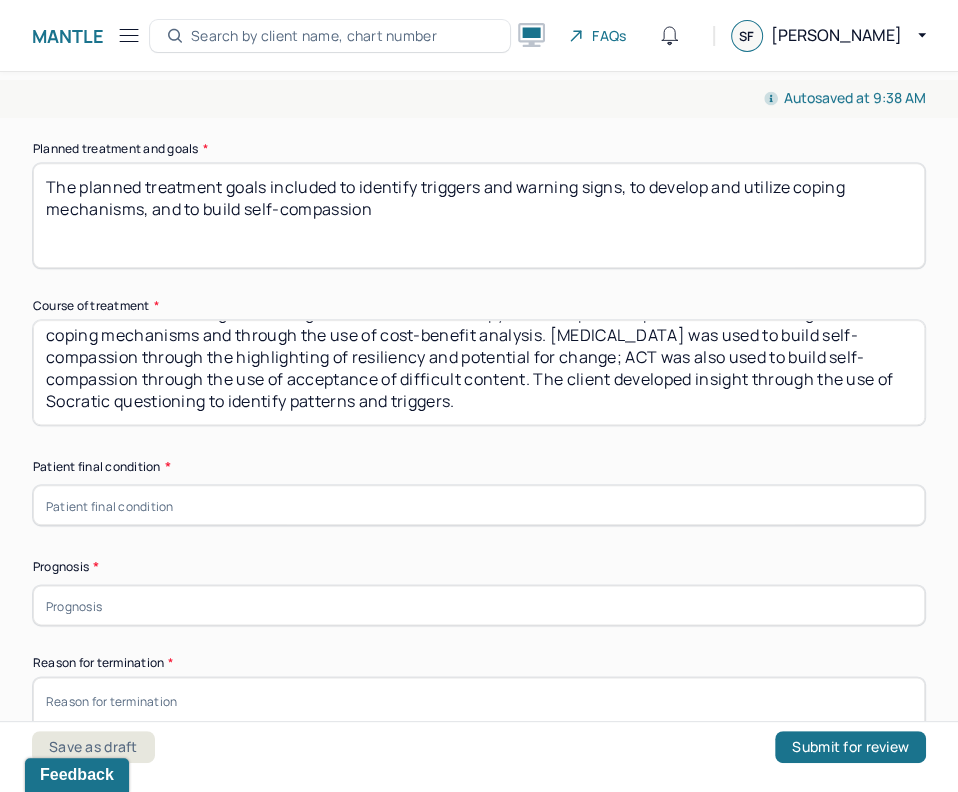 click at bounding box center (479, 505) 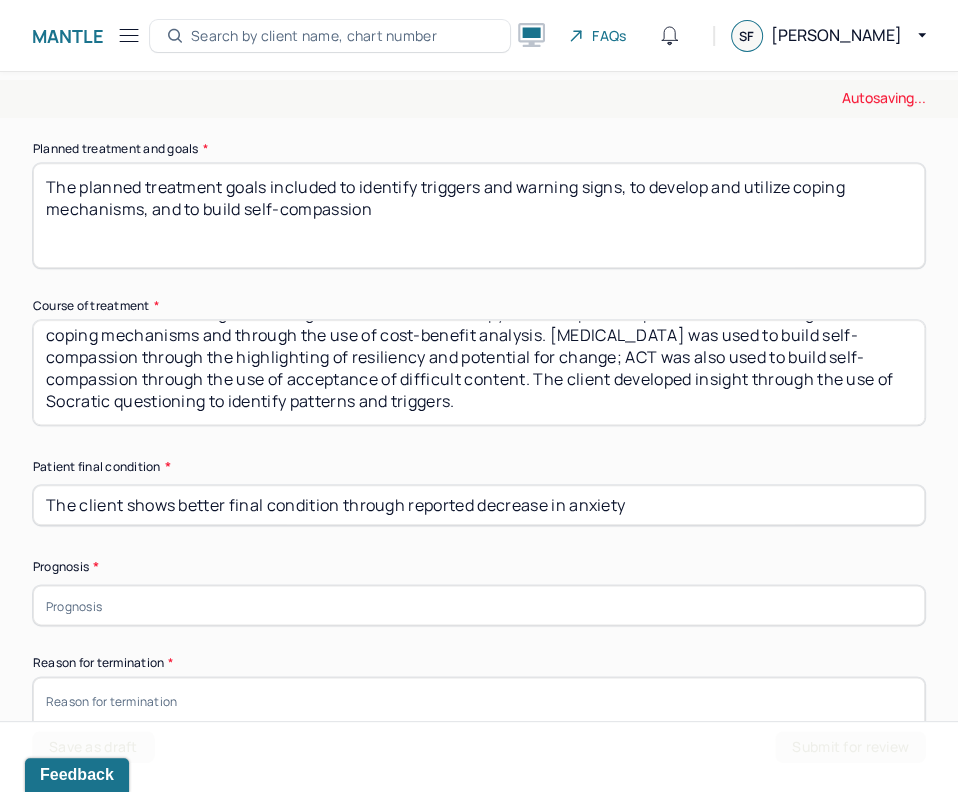 drag, startPoint x: 540, startPoint y: 503, endPoint x: 148, endPoint y: 494, distance: 392.1033 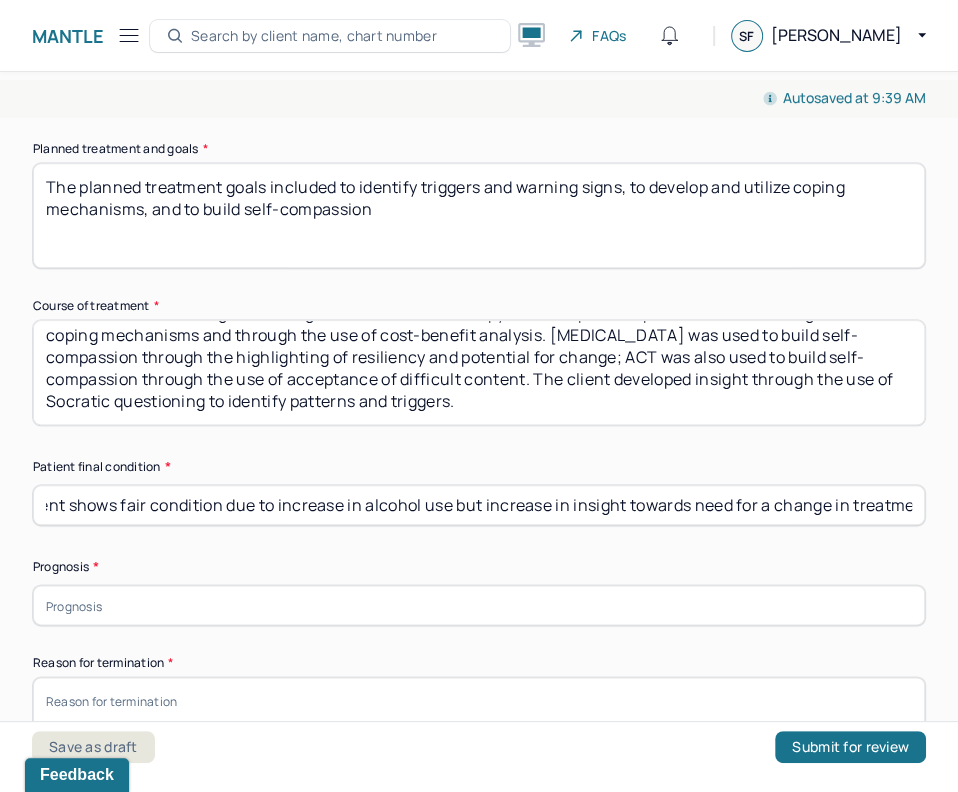 scroll, scrollTop: 0, scrollLeft: 75, axis: horizontal 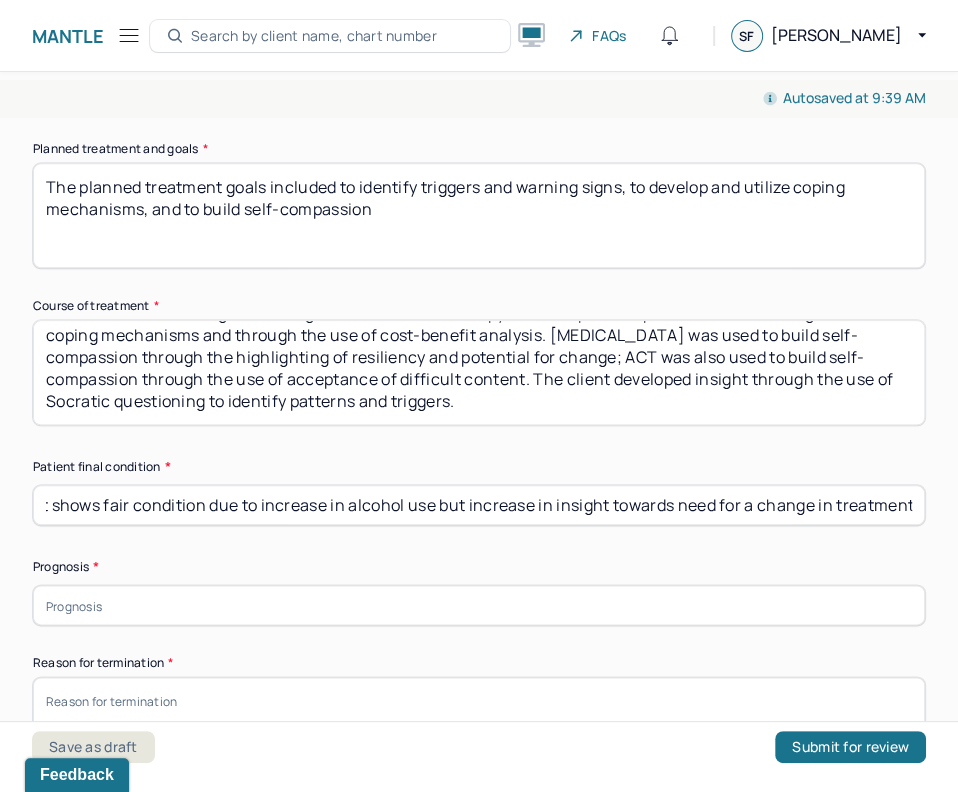 type on "The client shows fair condition due to increase in alcohol use but increase in insight towards need for a change in treatment" 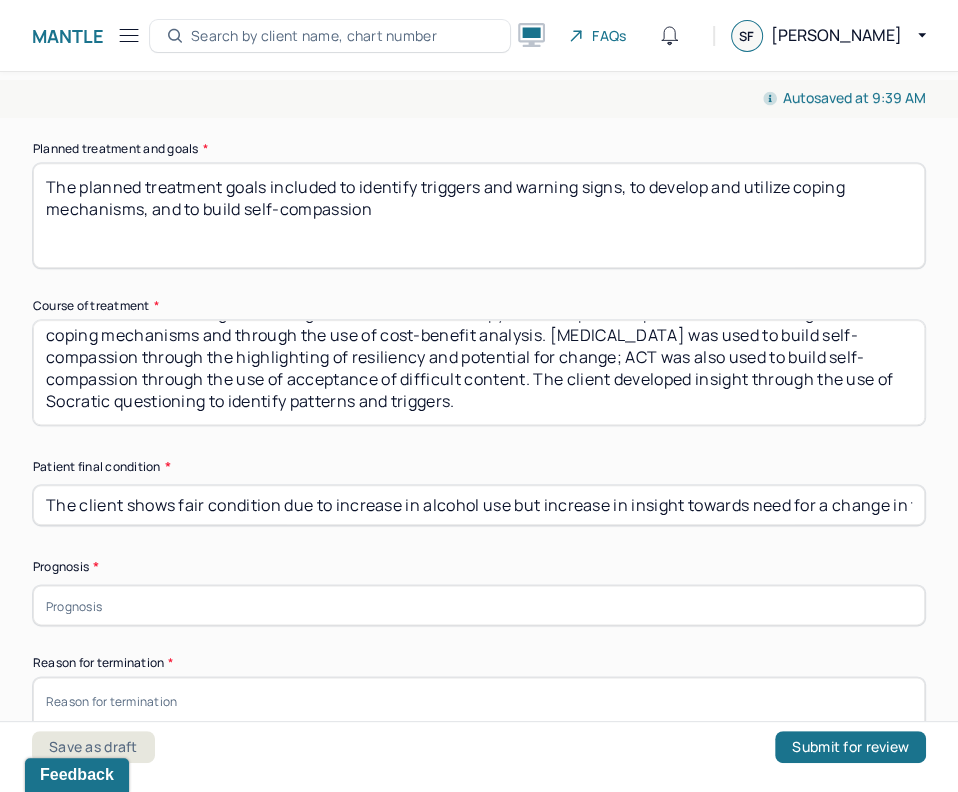 click on "Appointment location * Teletherapy Client Teletherapy Location Home Office Other Provider Teletherapy Location Home Office Other Consent was received for the teletherapy session The teletherapy session was conducted via video First session date * [DATE] Last session date * [DATE] Total number of sessions * 23 Primary diagnosis * F10.10 [MEDICAL_DATA], MILD Secondary diagnosis (optional) Secondary diagnosis Tertiary diagnosis (optional) Tertiary diagnosis Presenting problems * Planned treatment and goals * The planned treatment goals included to identify triggers and warning signs, to develop and utilize coping mechanisms, and to build self-compassion
Course of treatment * Patient final condition * The client shows fair condition due to increase in alcohol use but increase in insight towards need for a change in treatment Prognosis * Reason for termination * Discharge plan and follow-up * Date created * Sign note here Provider's Initials *   Save as draft     Submit for review" at bounding box center [479, 245] 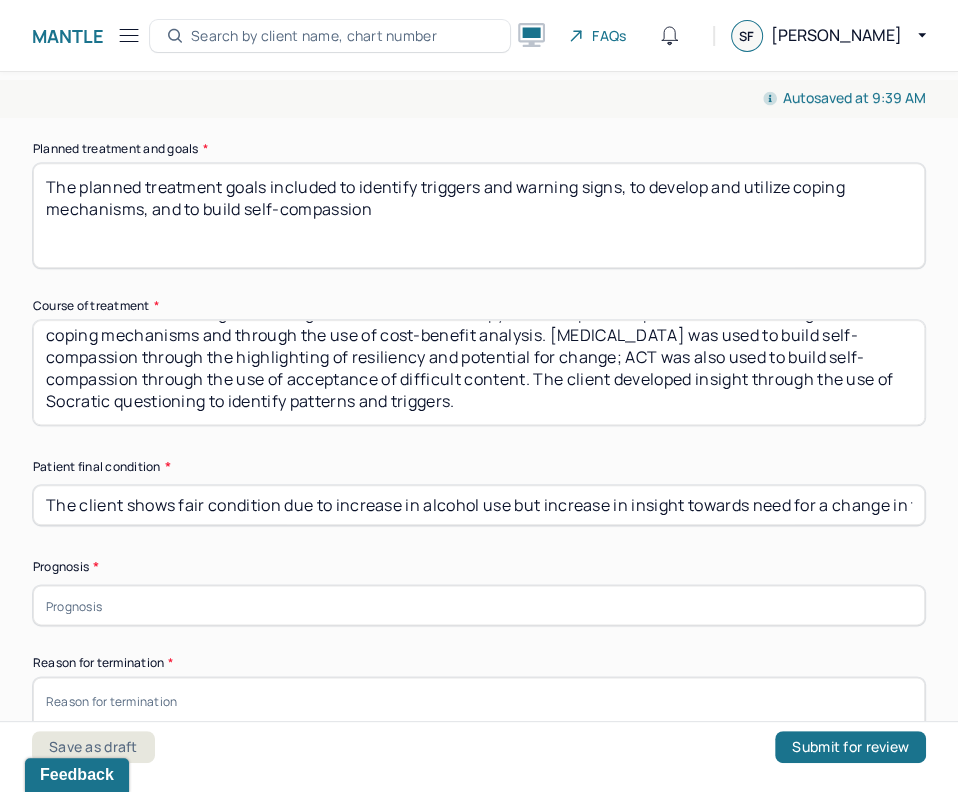 click at bounding box center [479, 605] 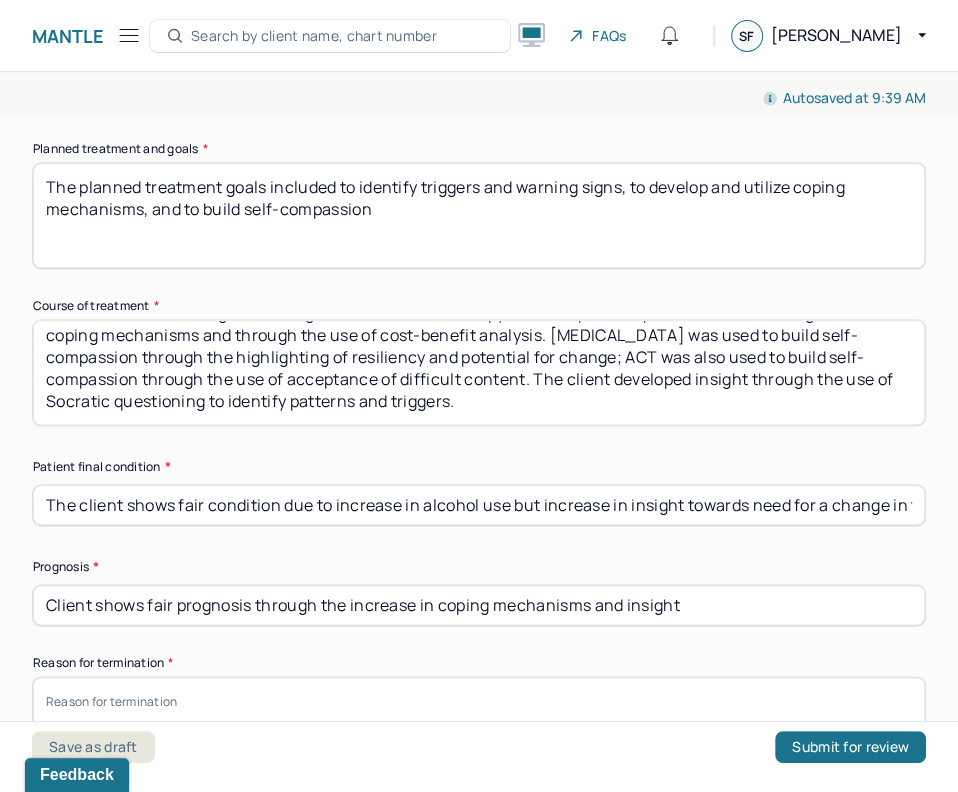 drag, startPoint x: 578, startPoint y: 610, endPoint x: 207, endPoint y: 601, distance: 371.10916 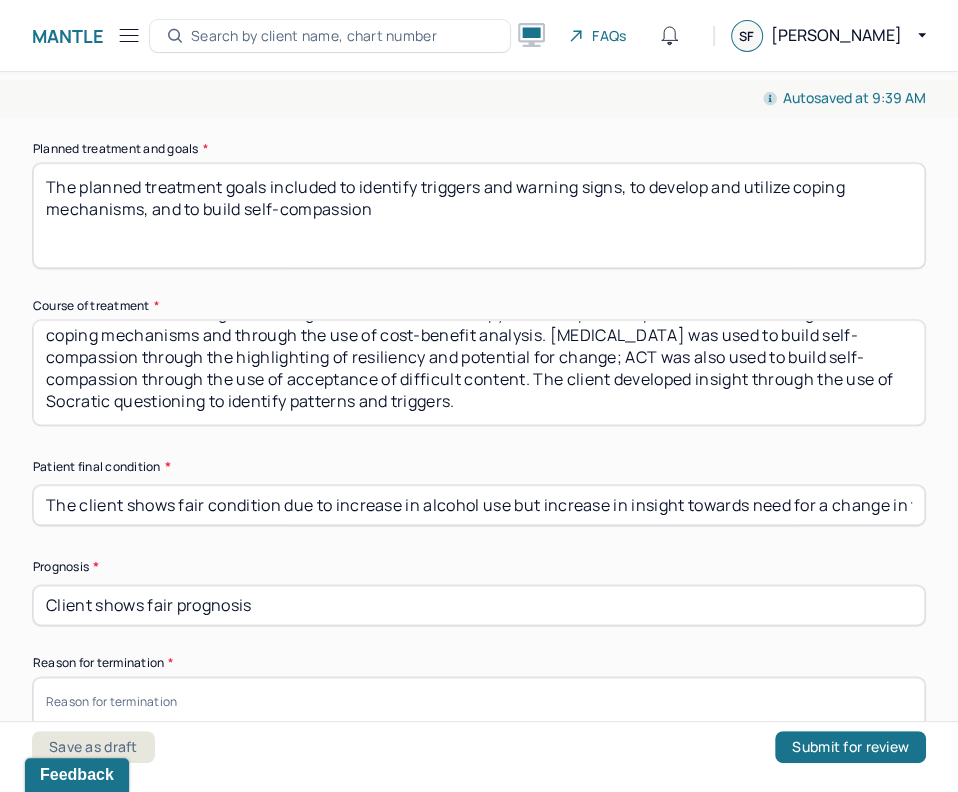 type on "Client shows fair prognosis" 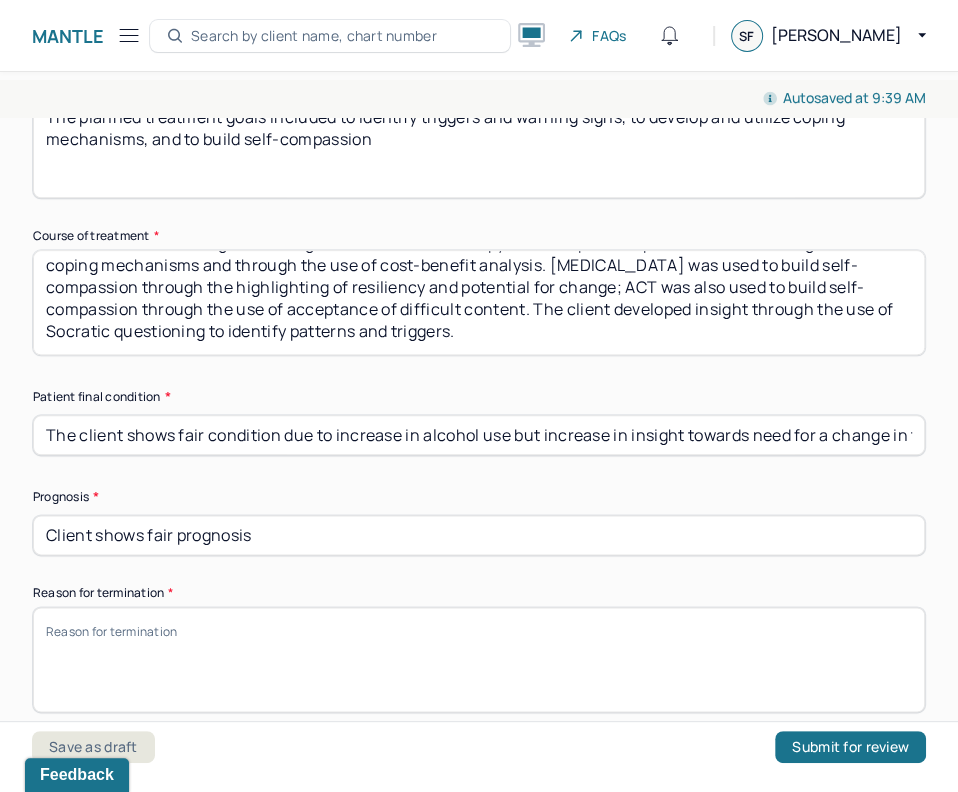 scroll, scrollTop: 1275, scrollLeft: 0, axis: vertical 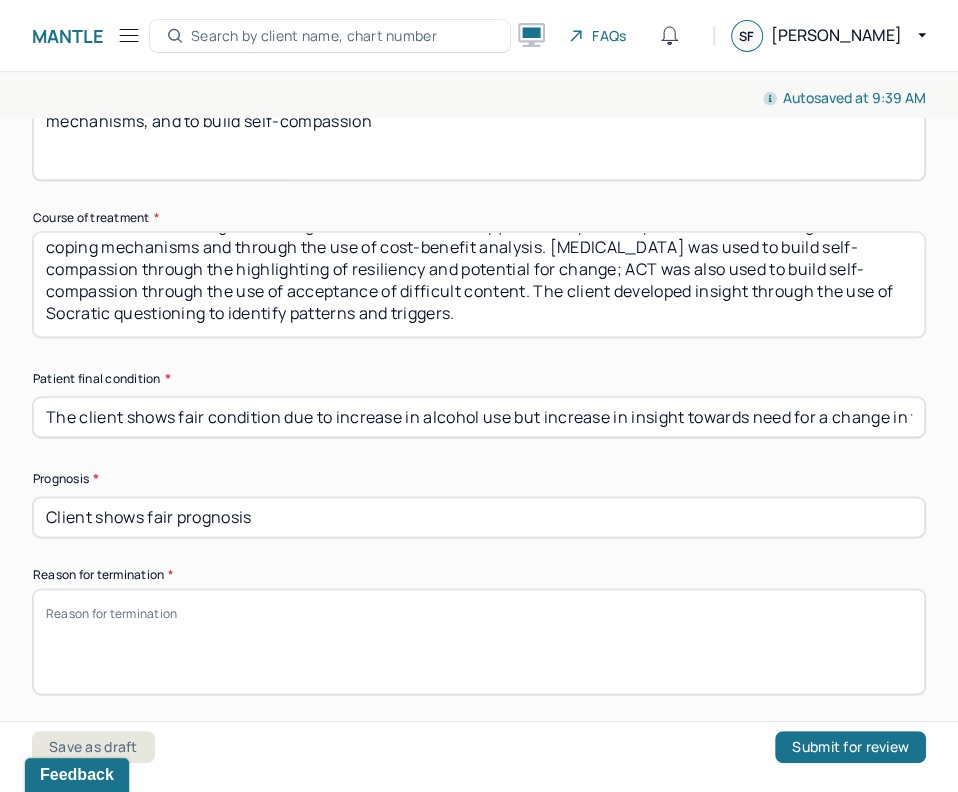 click on "Reason for termination *" at bounding box center [479, 641] 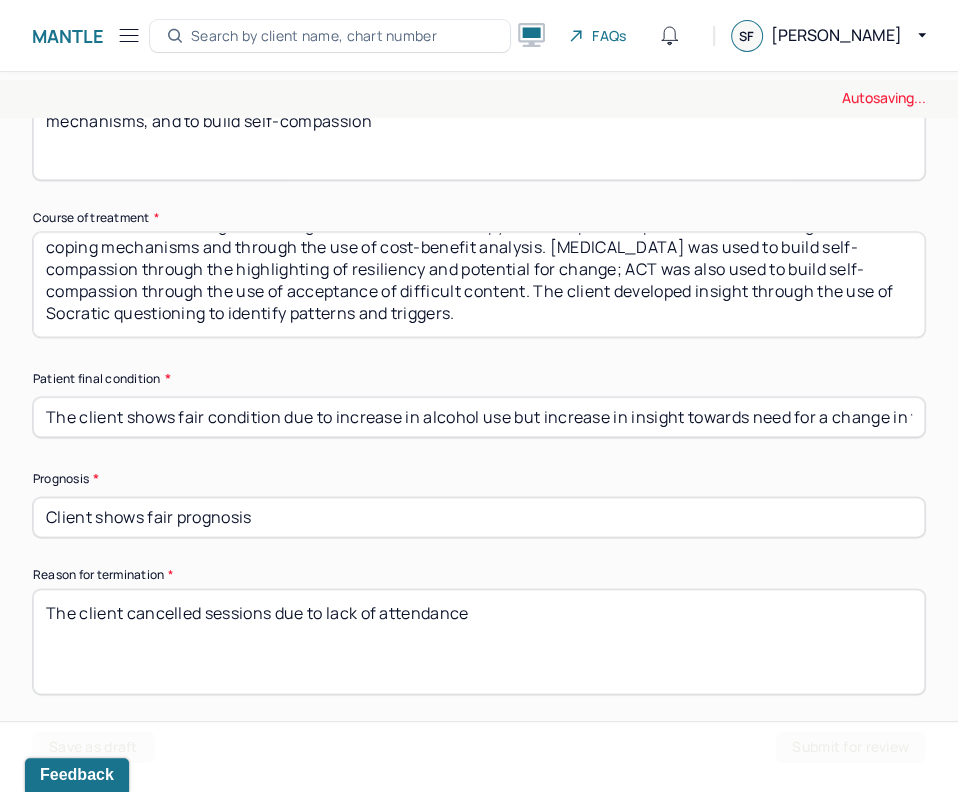 drag, startPoint x: 324, startPoint y: 611, endPoint x: 496, endPoint y: 610, distance: 172.00291 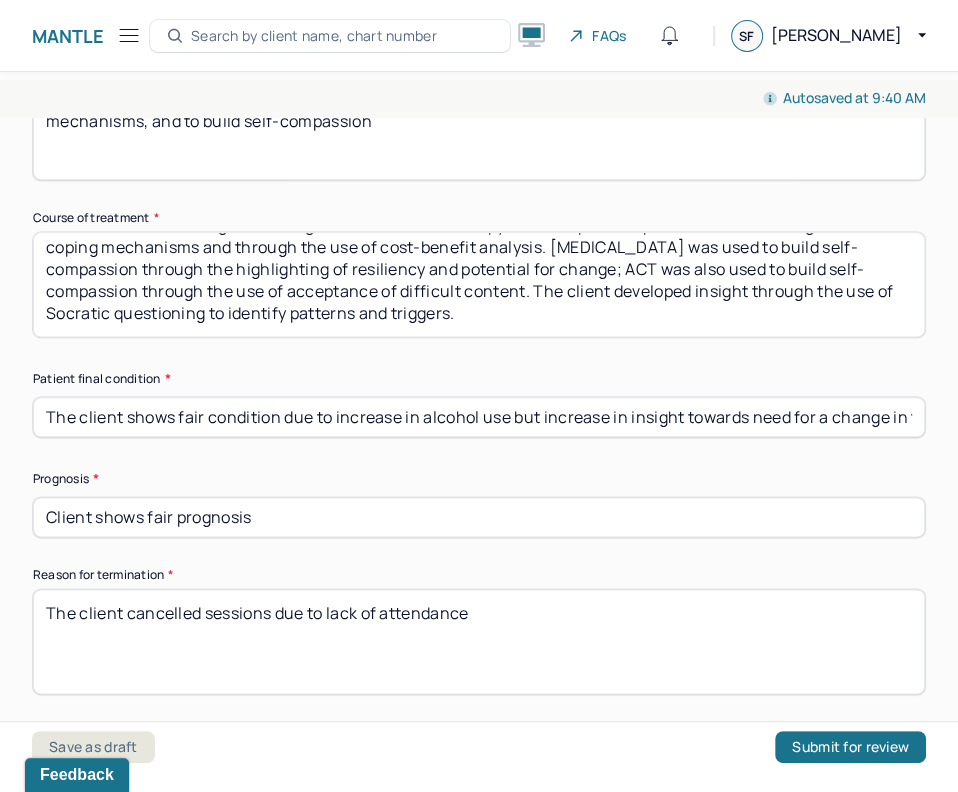 click on "The client cancelled sessions due to" at bounding box center [479, 641] 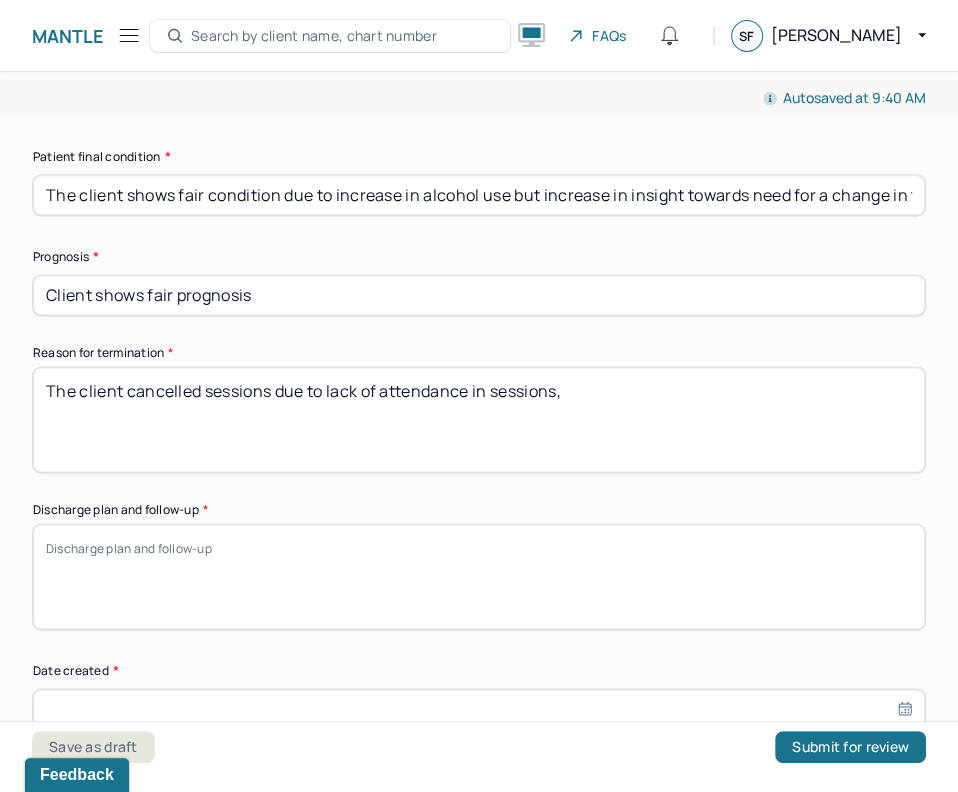 scroll, scrollTop: 1500, scrollLeft: 0, axis: vertical 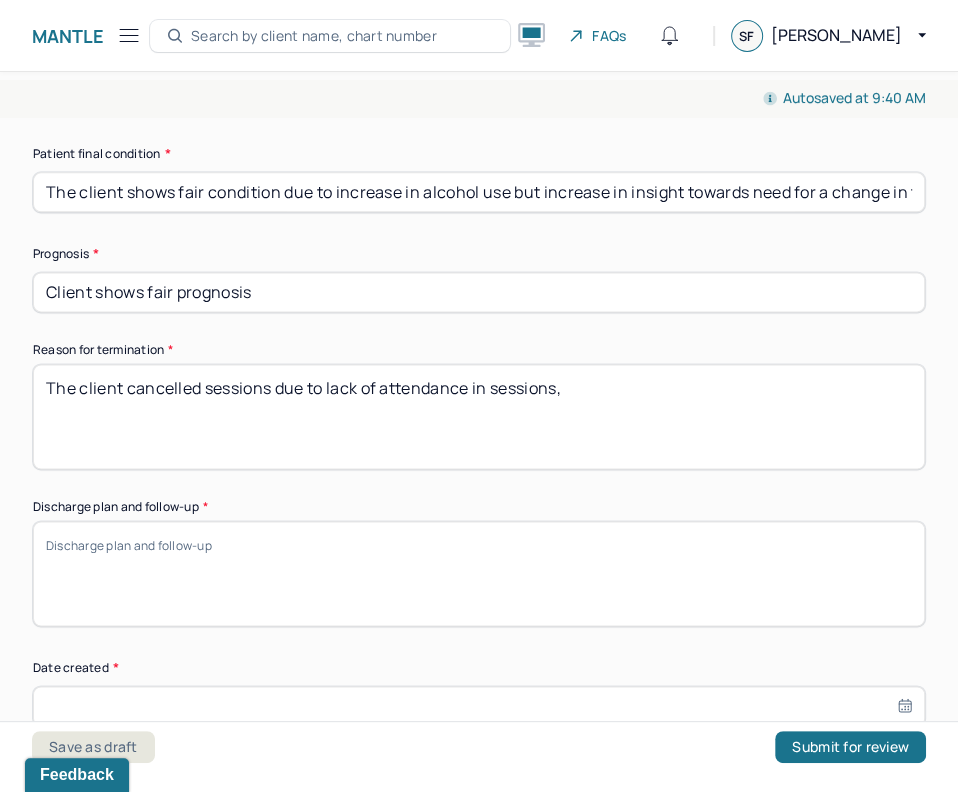 click on "The client cancelled sessions due to lack of attendance in sessions," at bounding box center [479, 416] 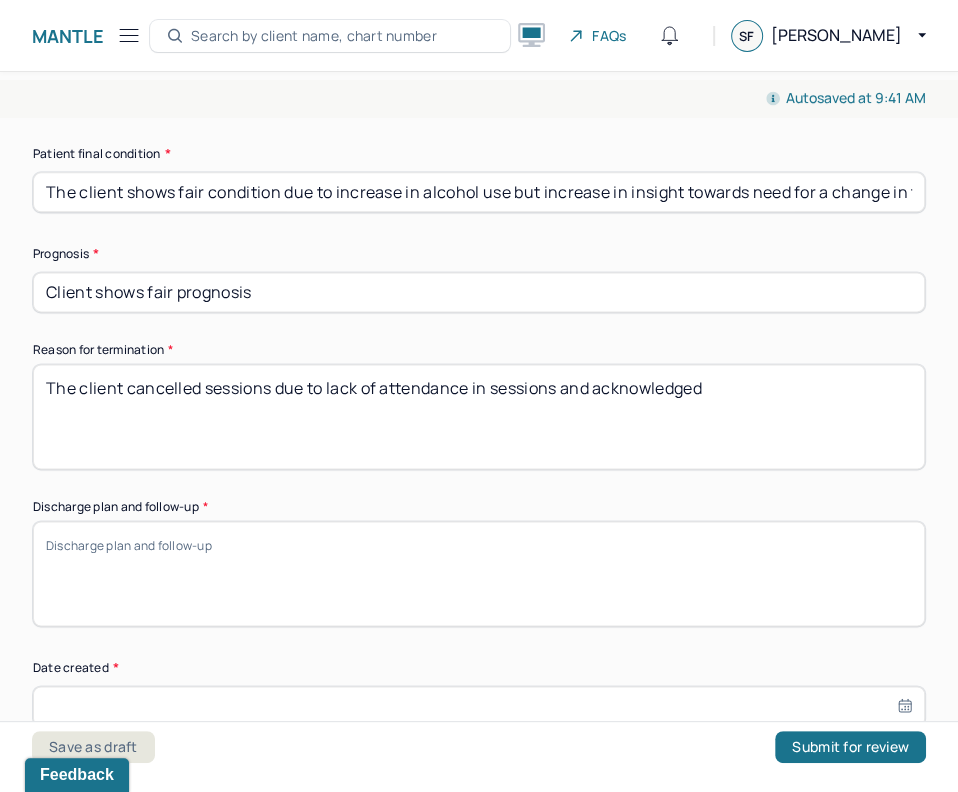 click on "The client cancelled sessions due to lack of attendance in sessions and acknowledged" at bounding box center (479, 416) 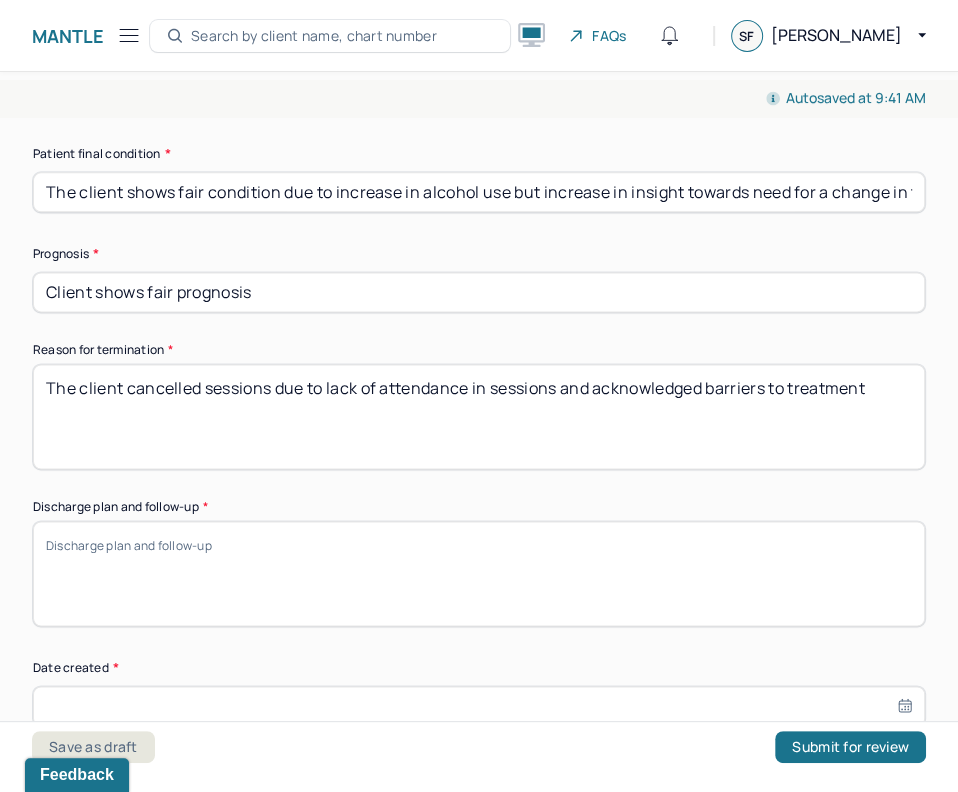 type on "The client cancelled sessions due to lack of attendance in sessions and acknowledged barriers to treatment" 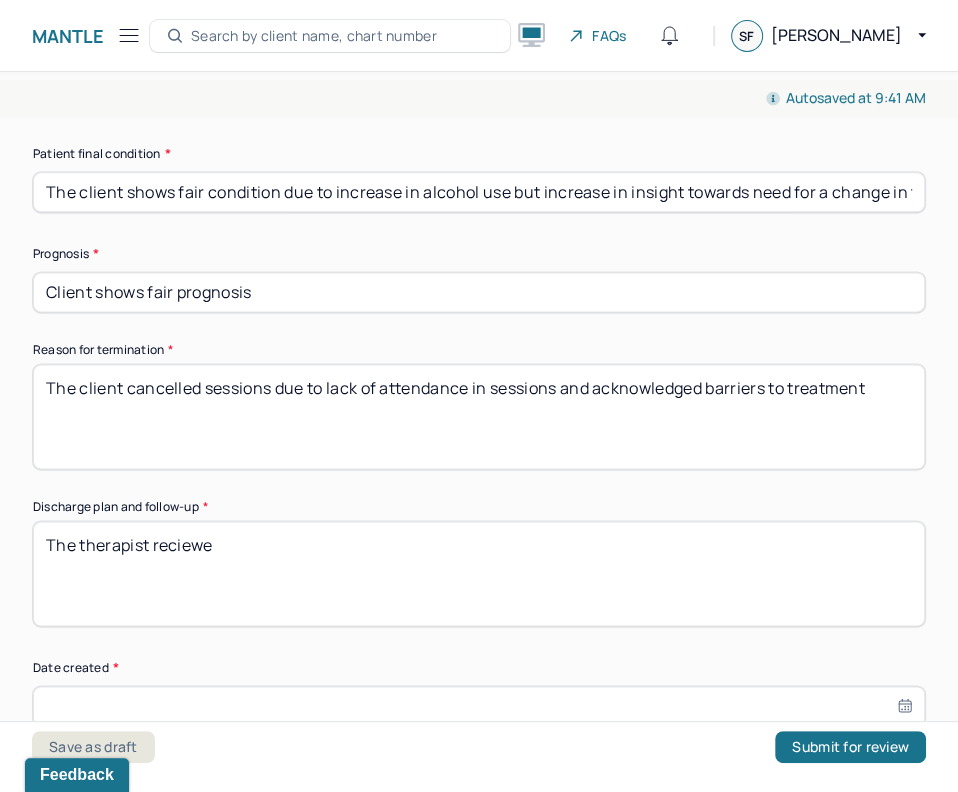 click on "The therapist reciewe" at bounding box center [479, 573] 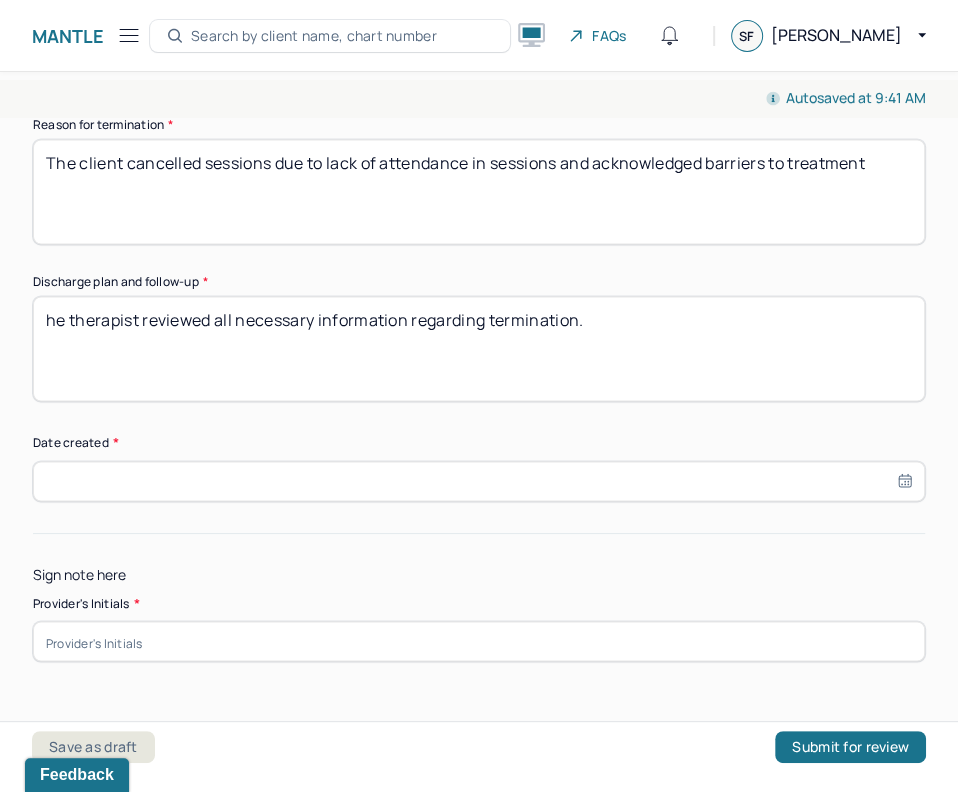 scroll, scrollTop: 1770, scrollLeft: 0, axis: vertical 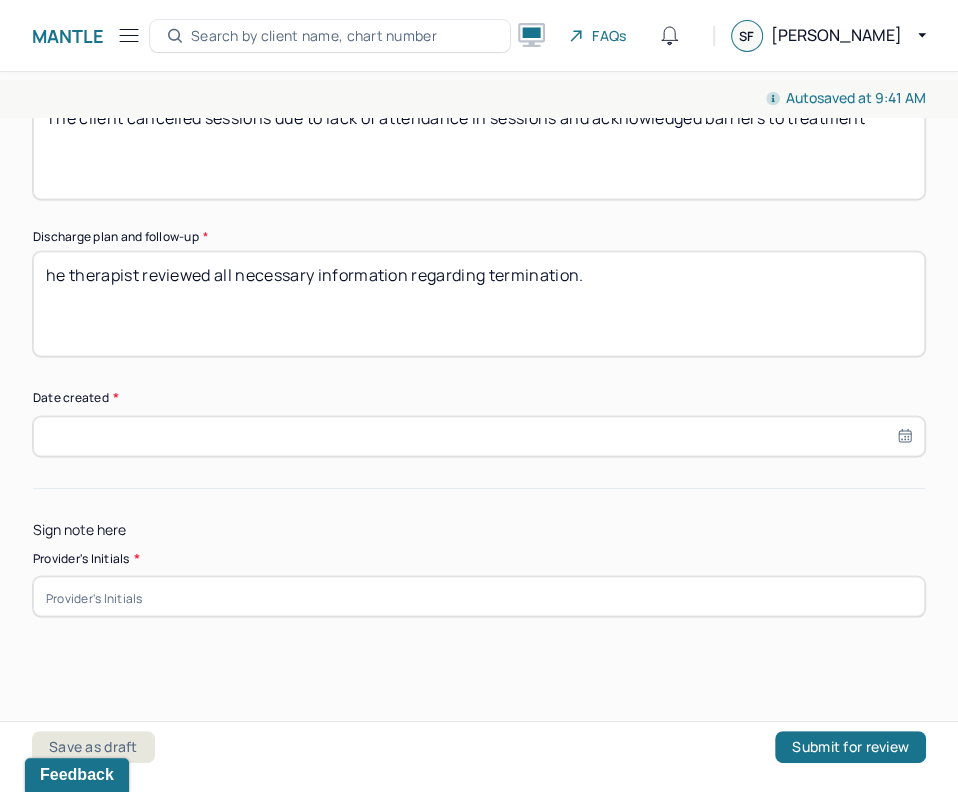 type on "he therapist reviewed all necessary information regarding termination." 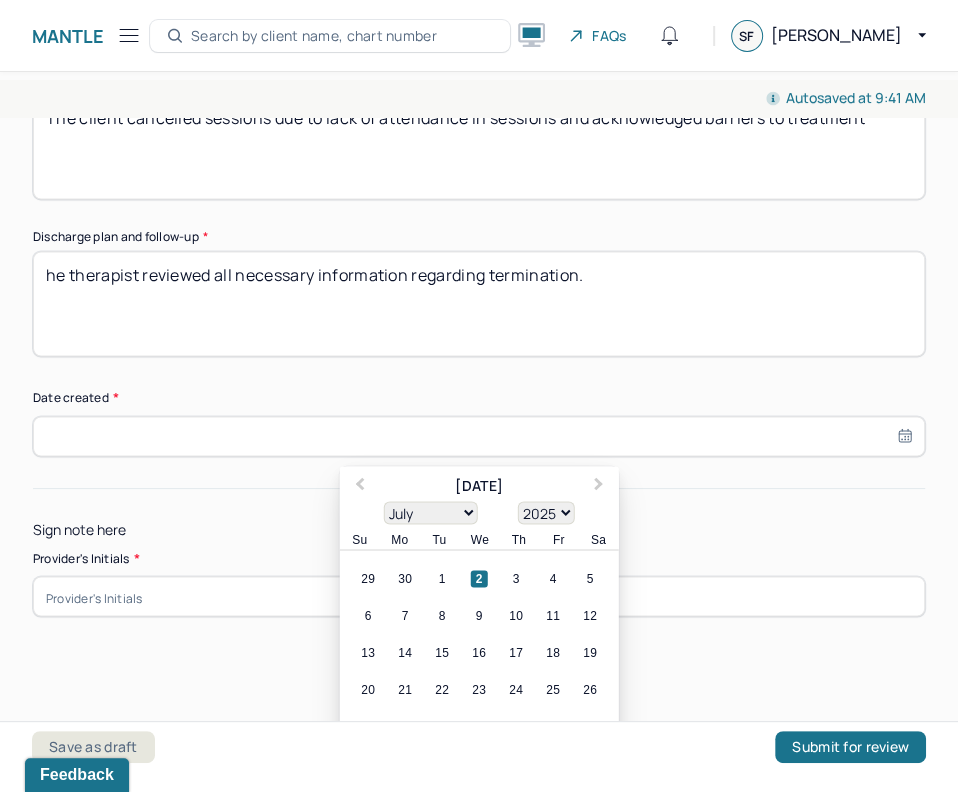 click at bounding box center [479, 436] 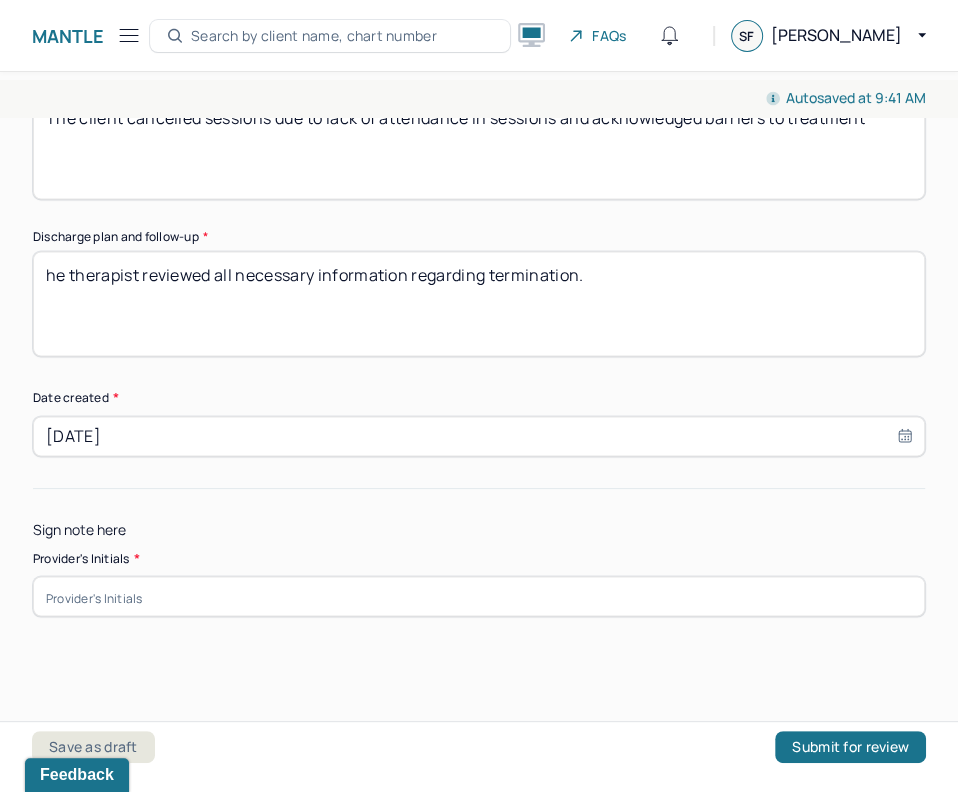 click at bounding box center [479, 596] 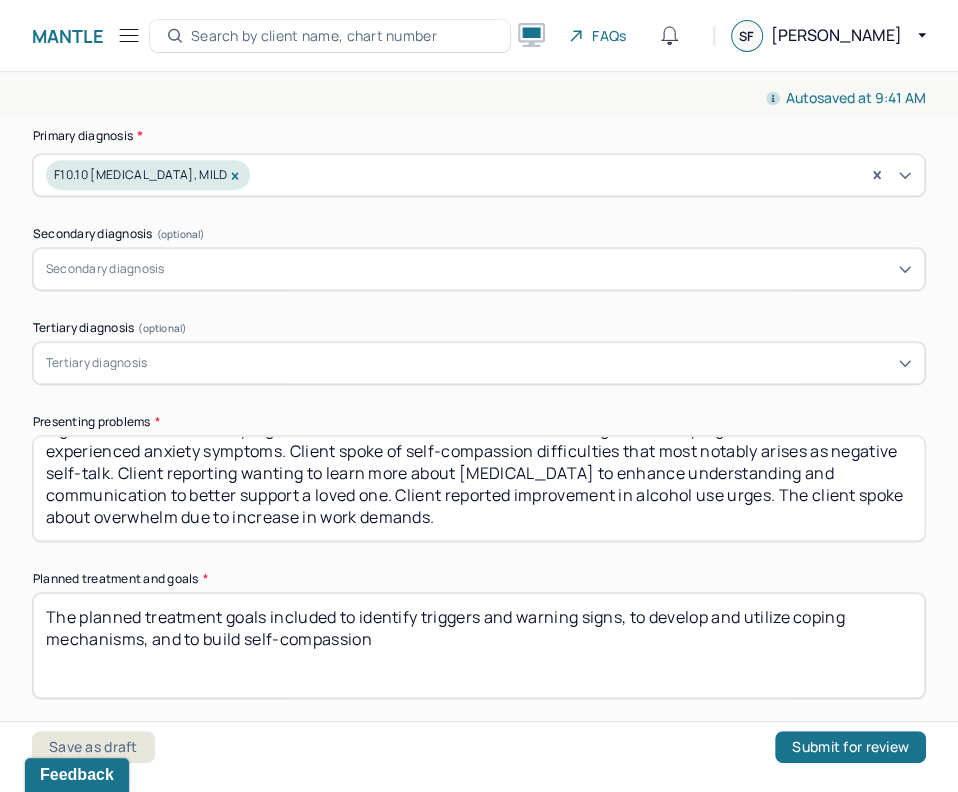 scroll, scrollTop: 623, scrollLeft: 0, axis: vertical 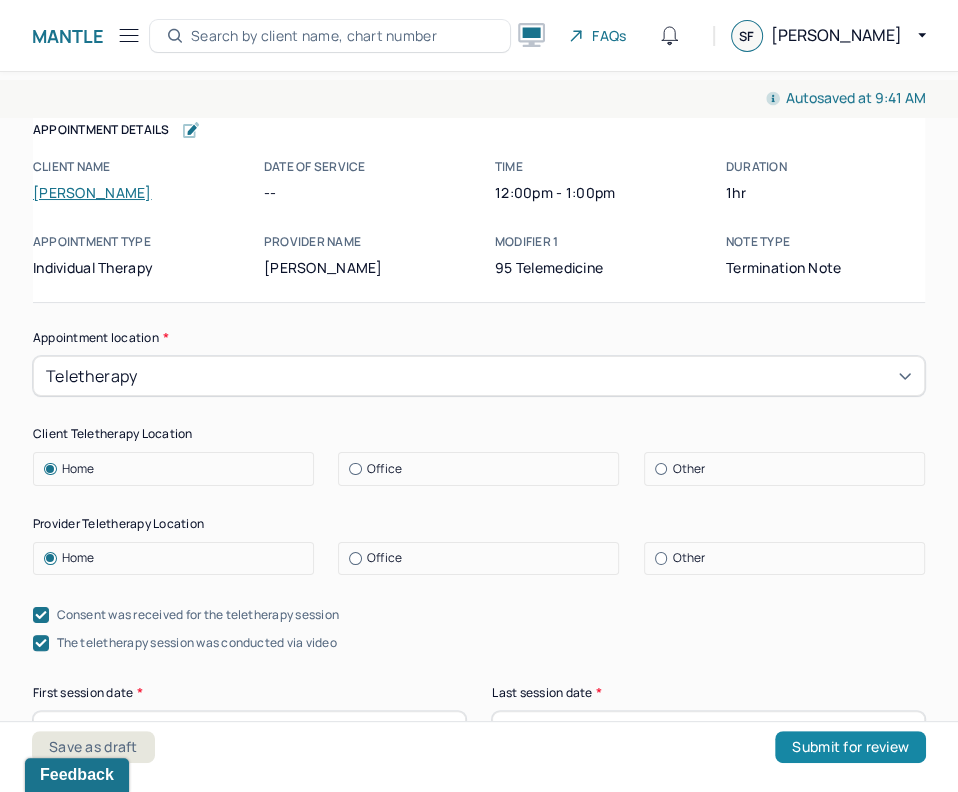 type on "SF" 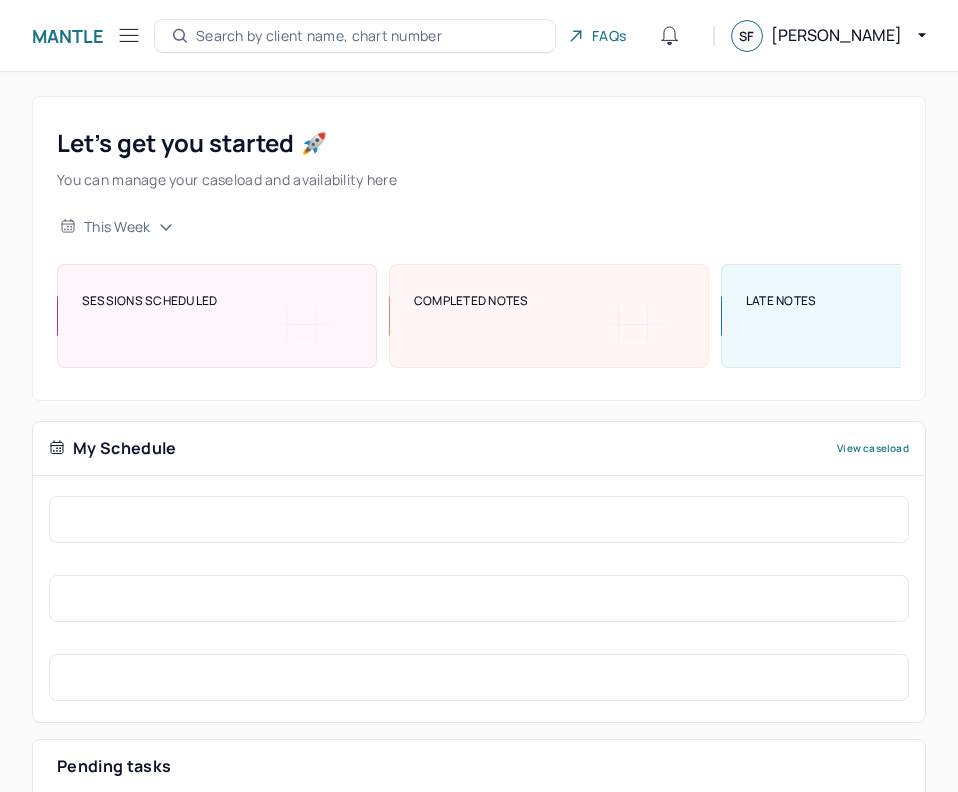 scroll, scrollTop: 0, scrollLeft: 0, axis: both 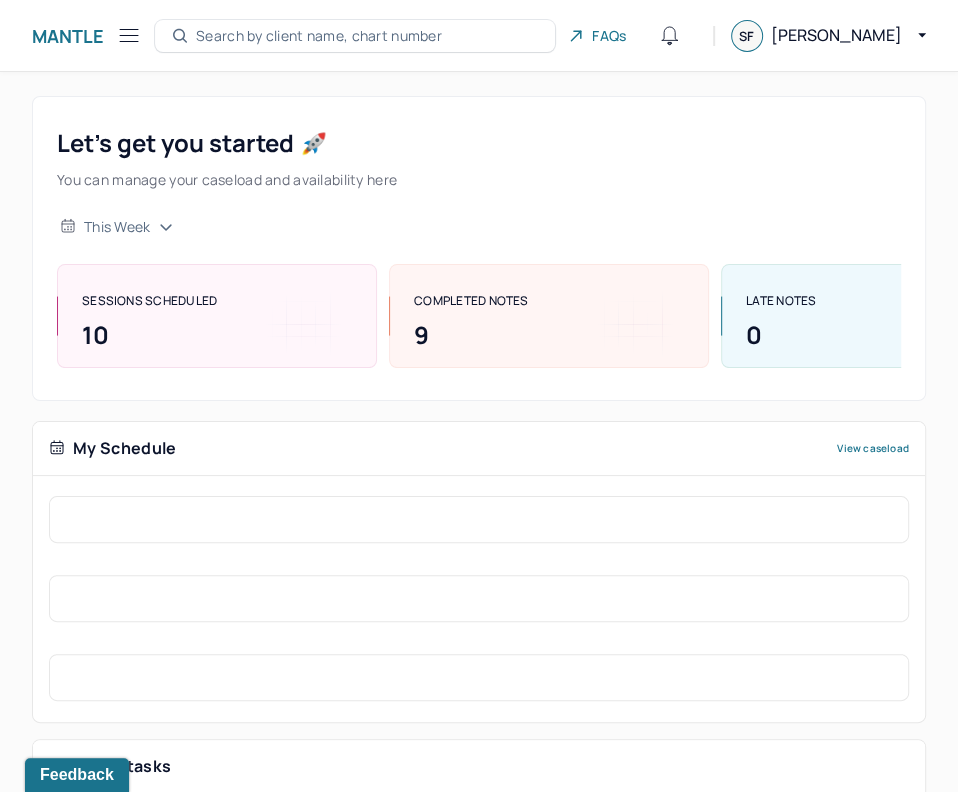 click on "Mantle" at bounding box center (87, 35) 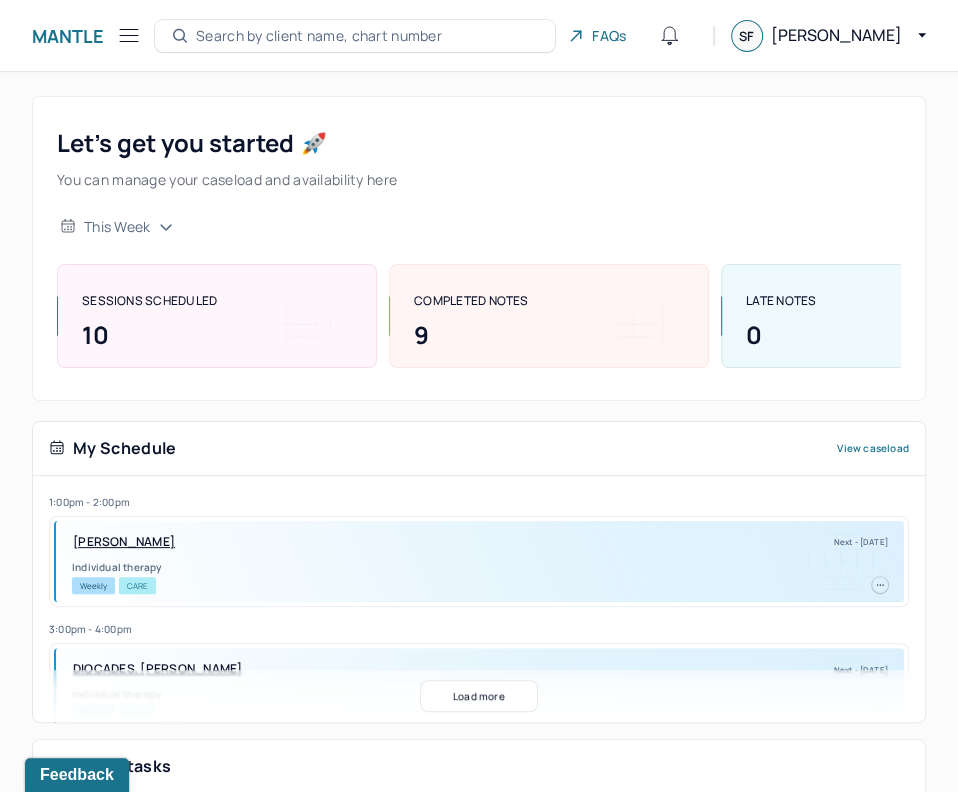 click 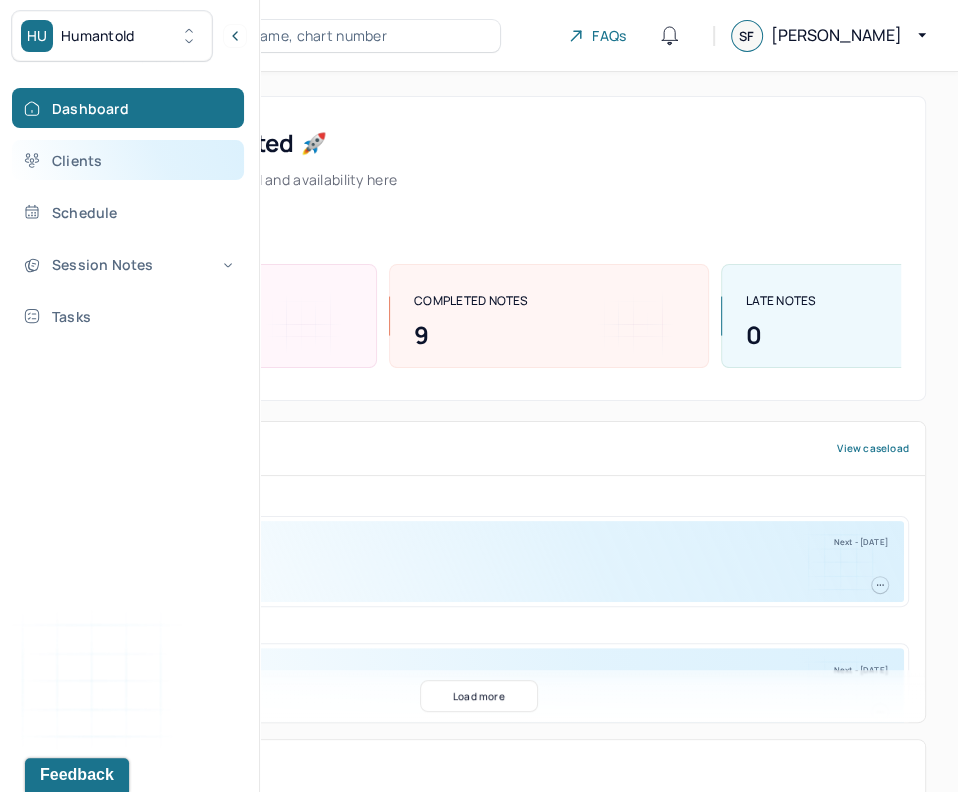 click on "Clients" at bounding box center [128, 160] 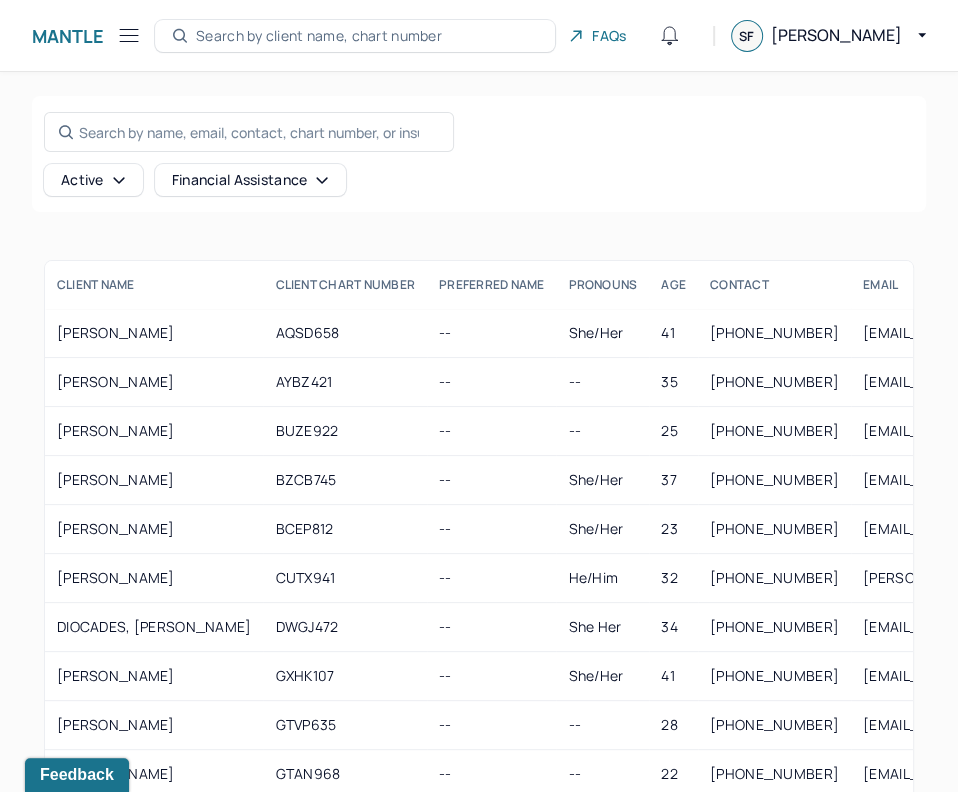 click on "Search by name, email, contact, chart number, or insurance id...   Active     Financial assistance" at bounding box center [249, 154] 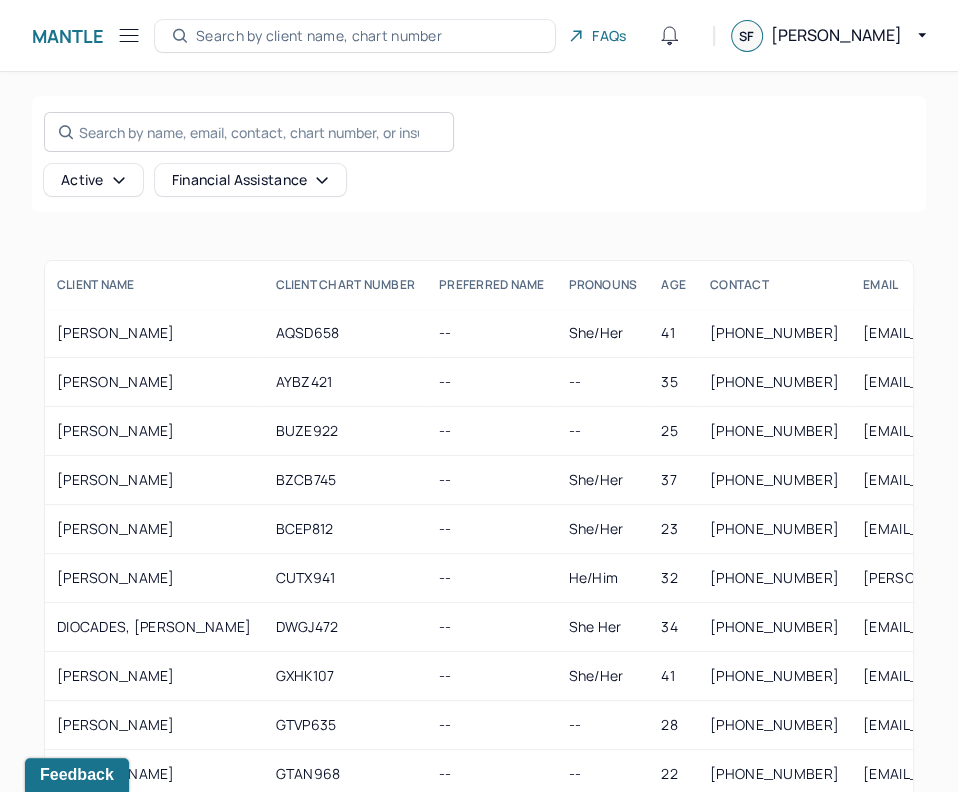 click on "Search by name, email, contact, chart number, or insurance id..." at bounding box center [249, 132] 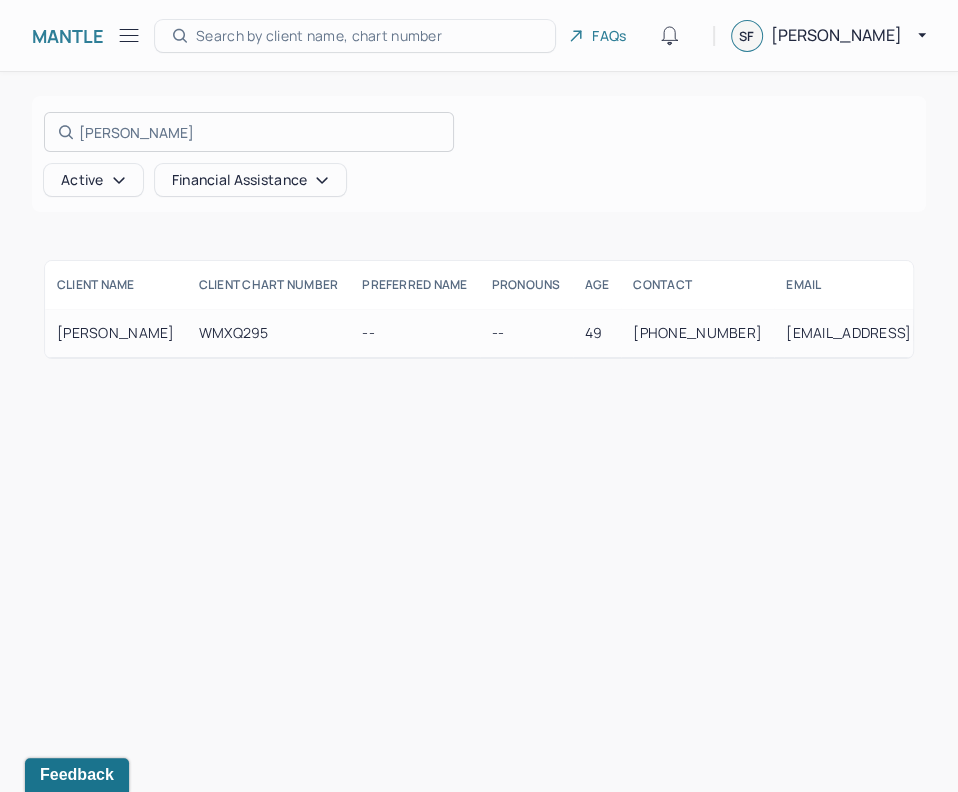 type on "[PERSON_NAME]" 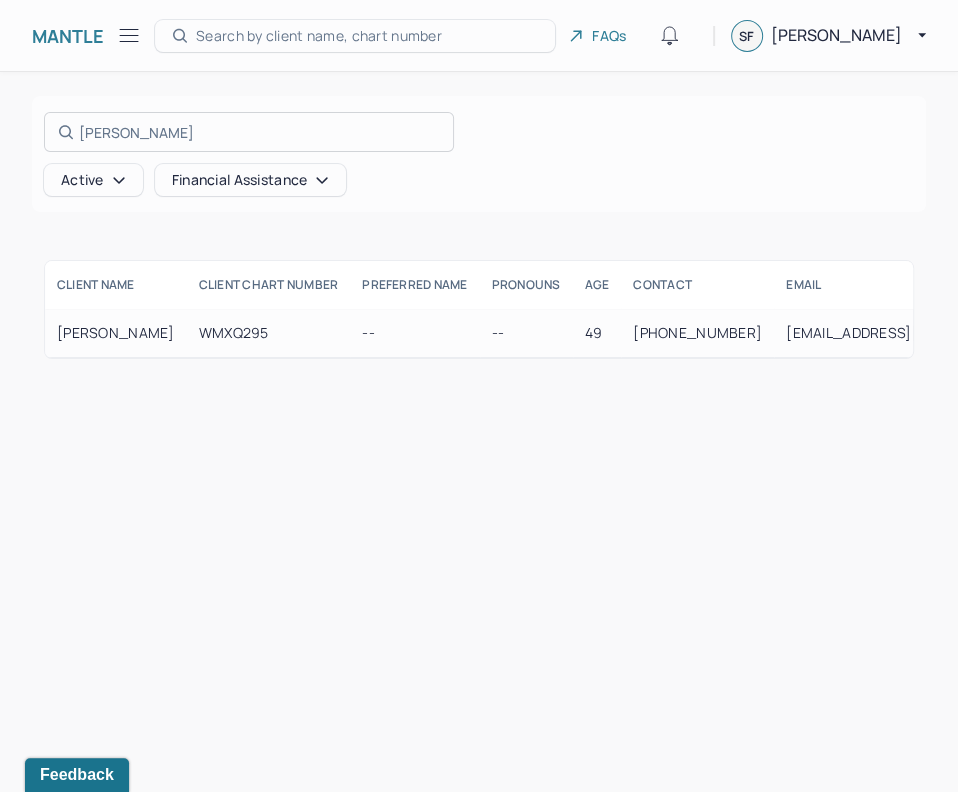 click at bounding box center [479, 396] 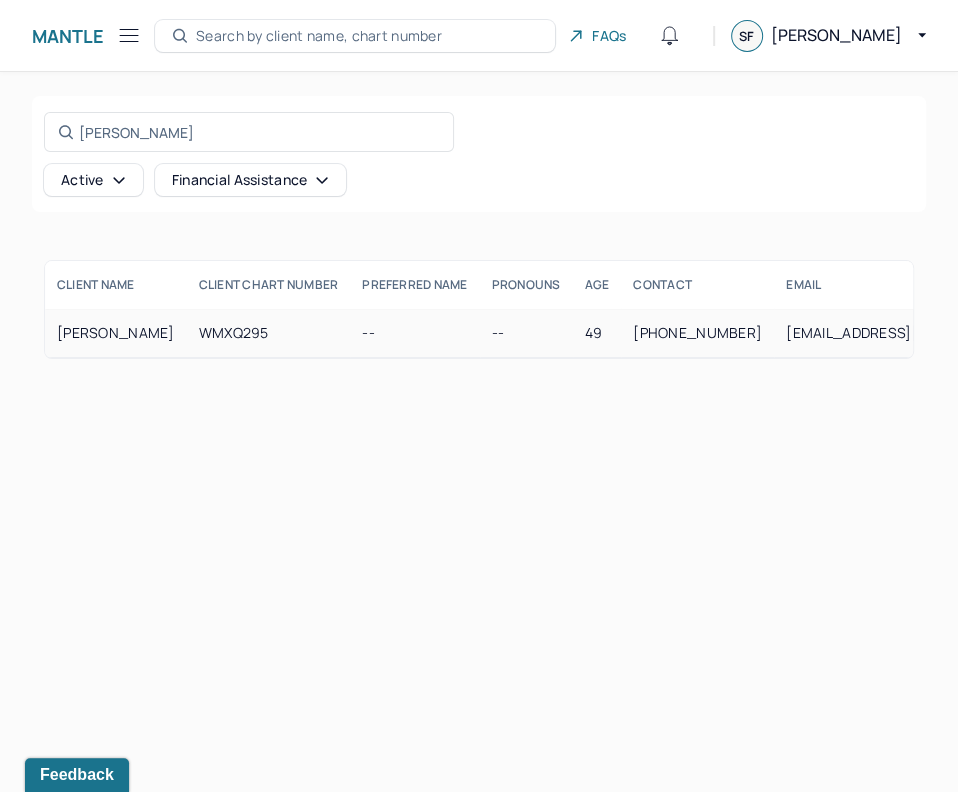 click on "WMXQ295" at bounding box center (269, 333) 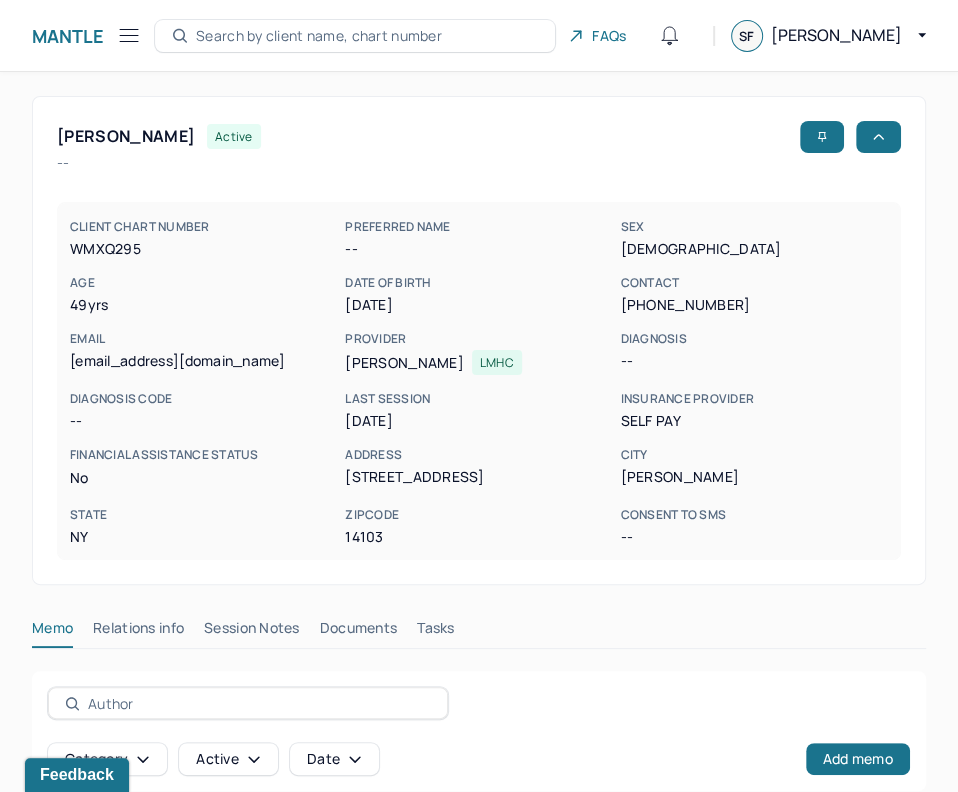 scroll, scrollTop: 317, scrollLeft: 0, axis: vertical 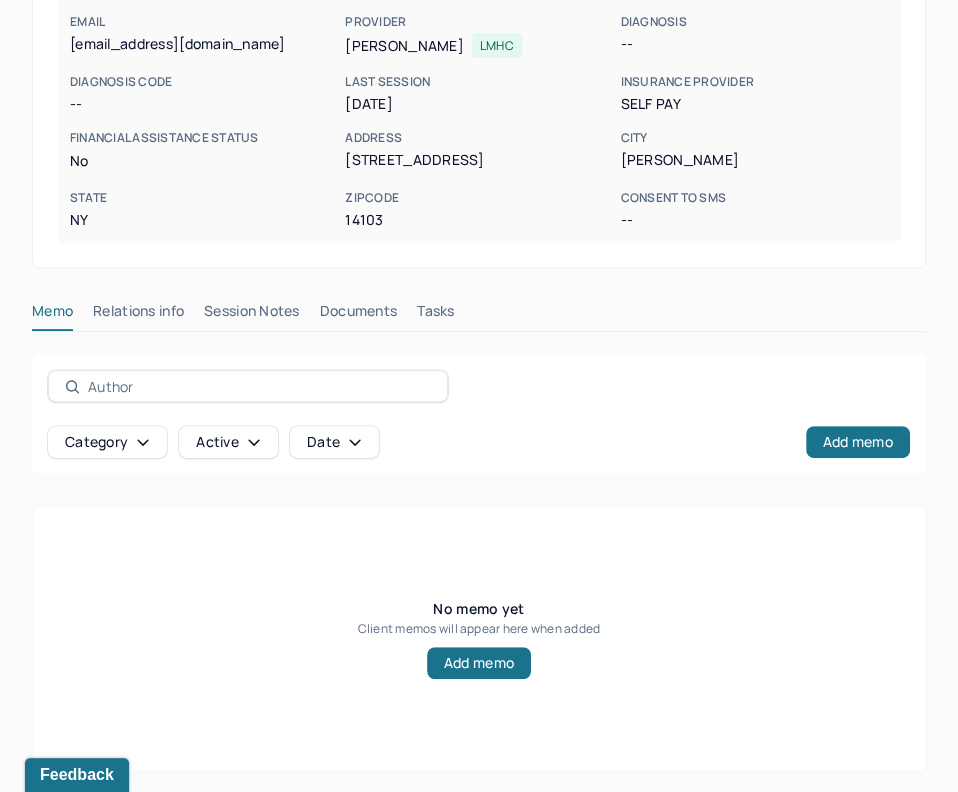 click on "Session Notes" at bounding box center (252, 315) 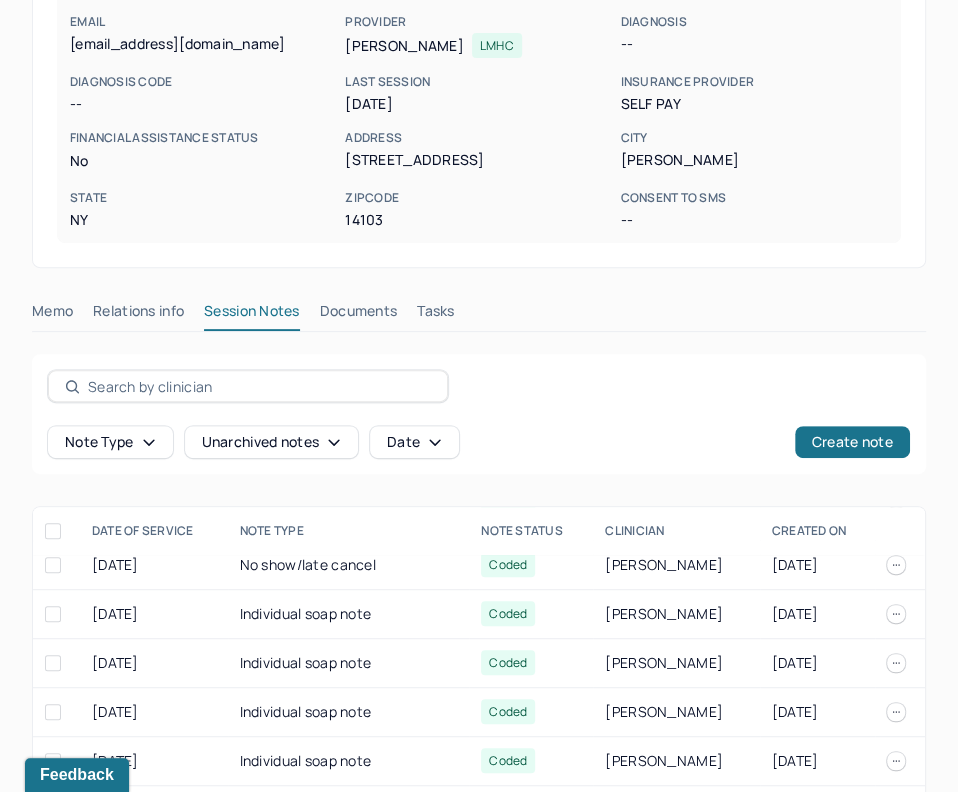 scroll, scrollTop: 1126, scrollLeft: 0, axis: vertical 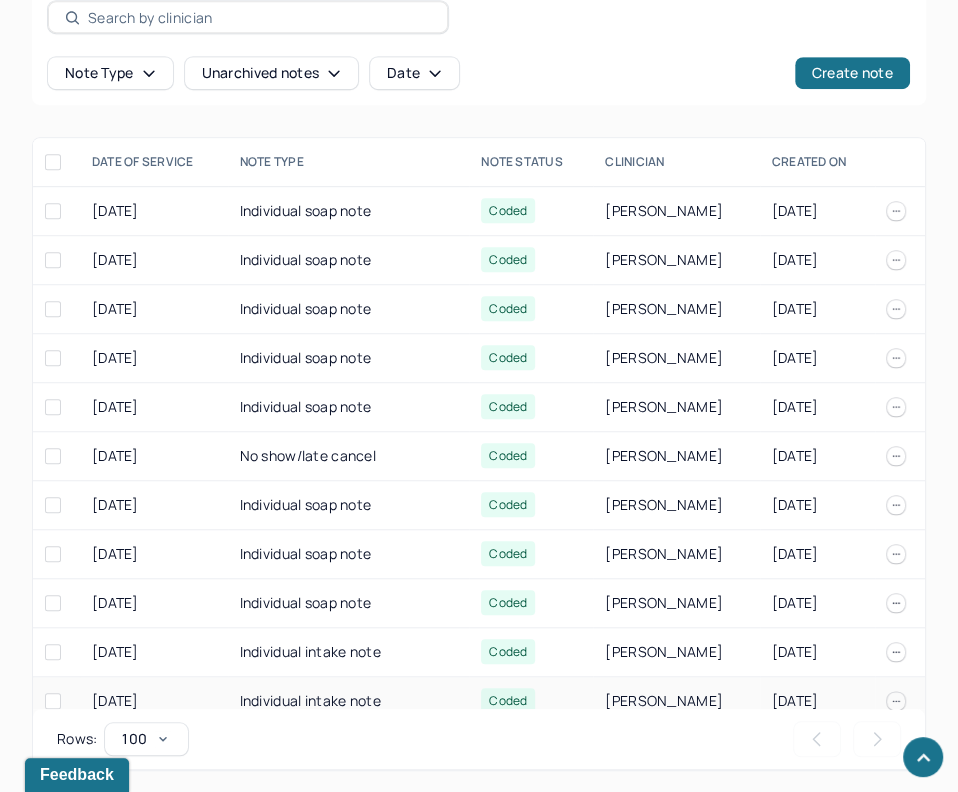 click on "Individual intake note" at bounding box center [349, 701] 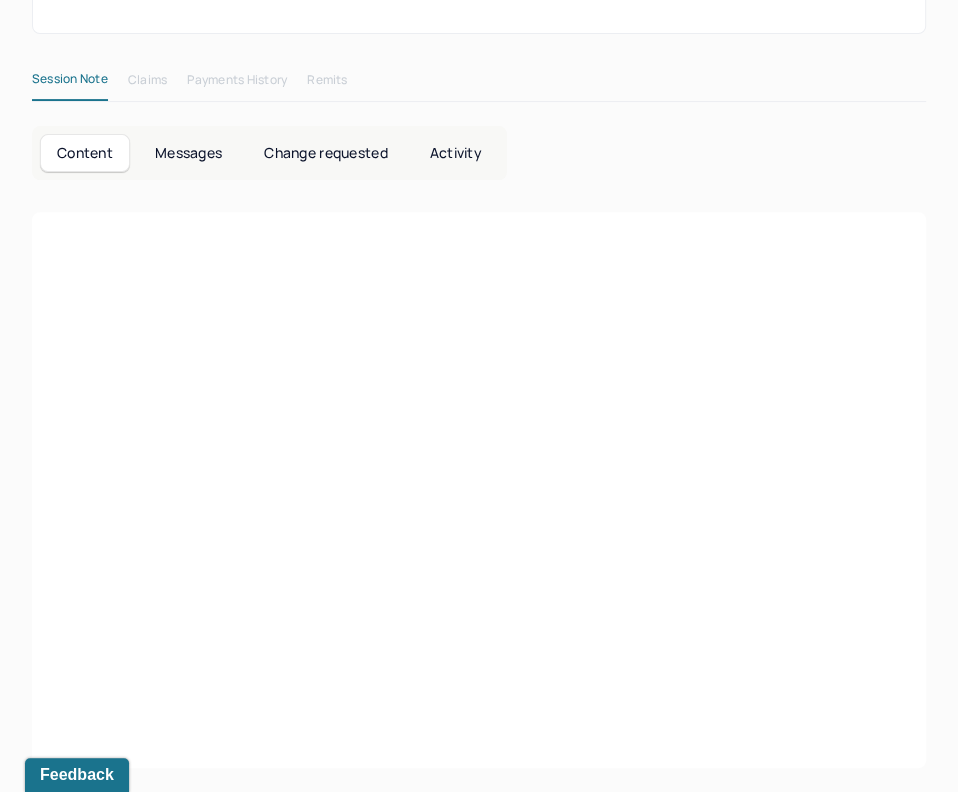 scroll, scrollTop: 0, scrollLeft: 0, axis: both 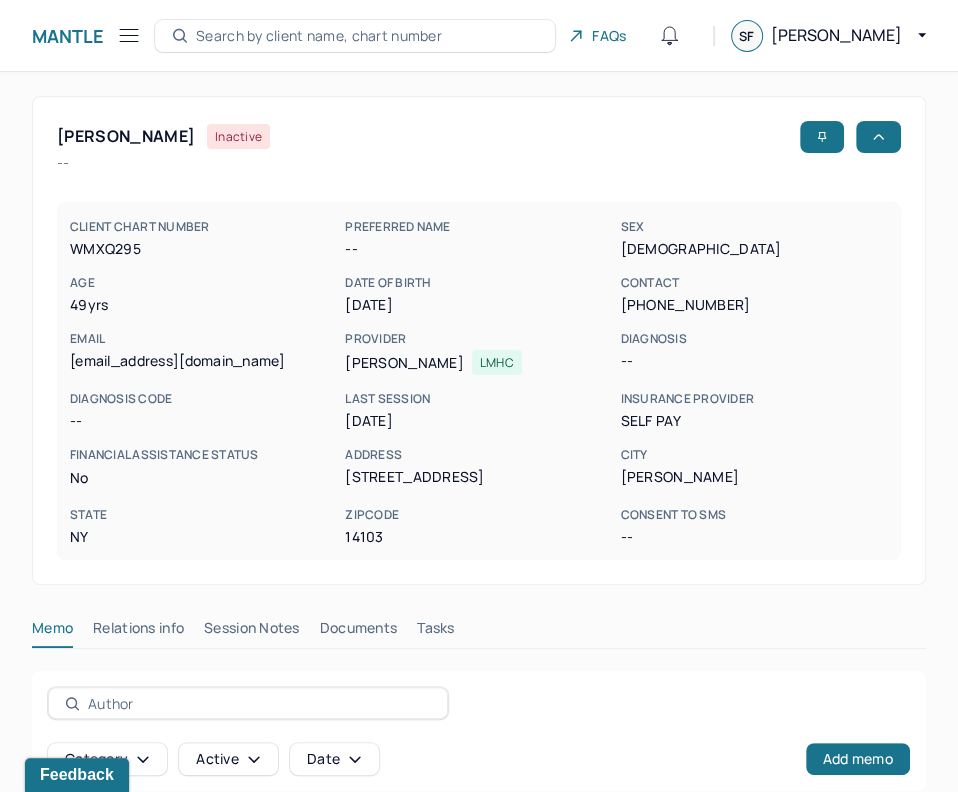 click on "Session Notes" at bounding box center (252, 632) 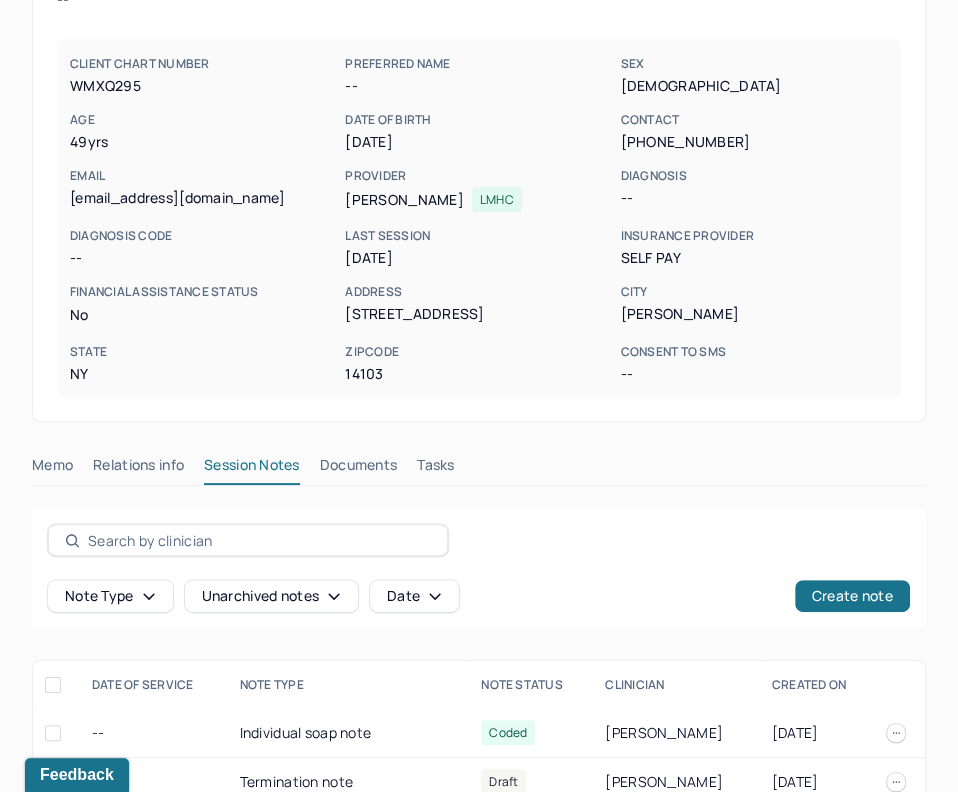 scroll, scrollTop: 221, scrollLeft: 0, axis: vertical 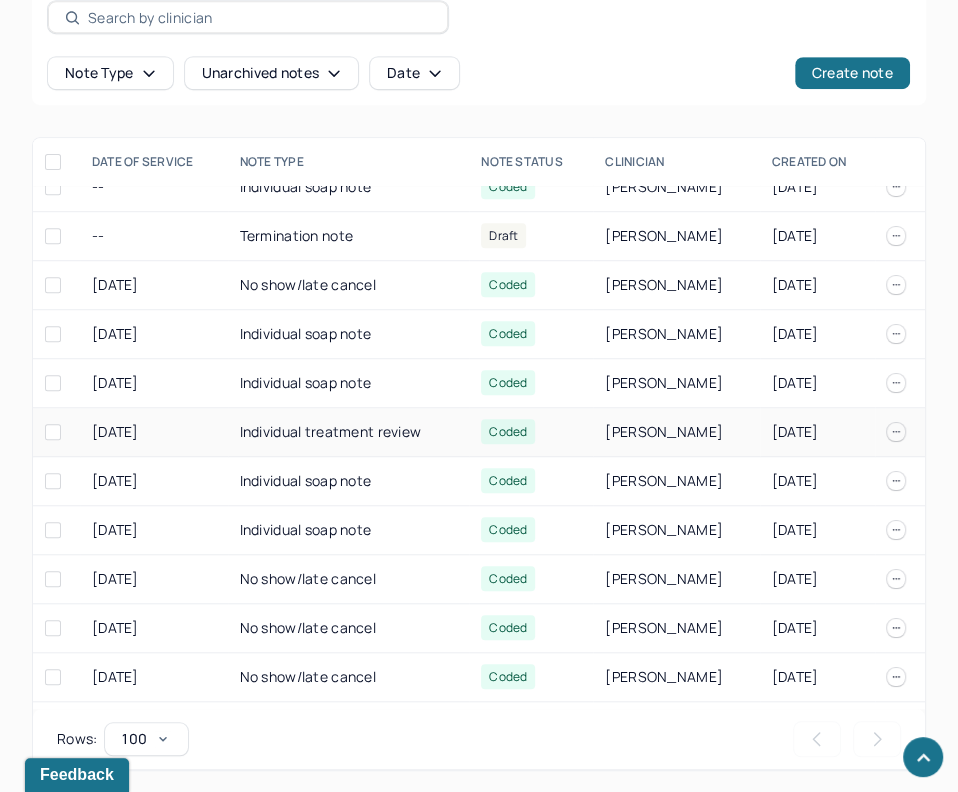 click on "Individual treatment review" at bounding box center [349, 432] 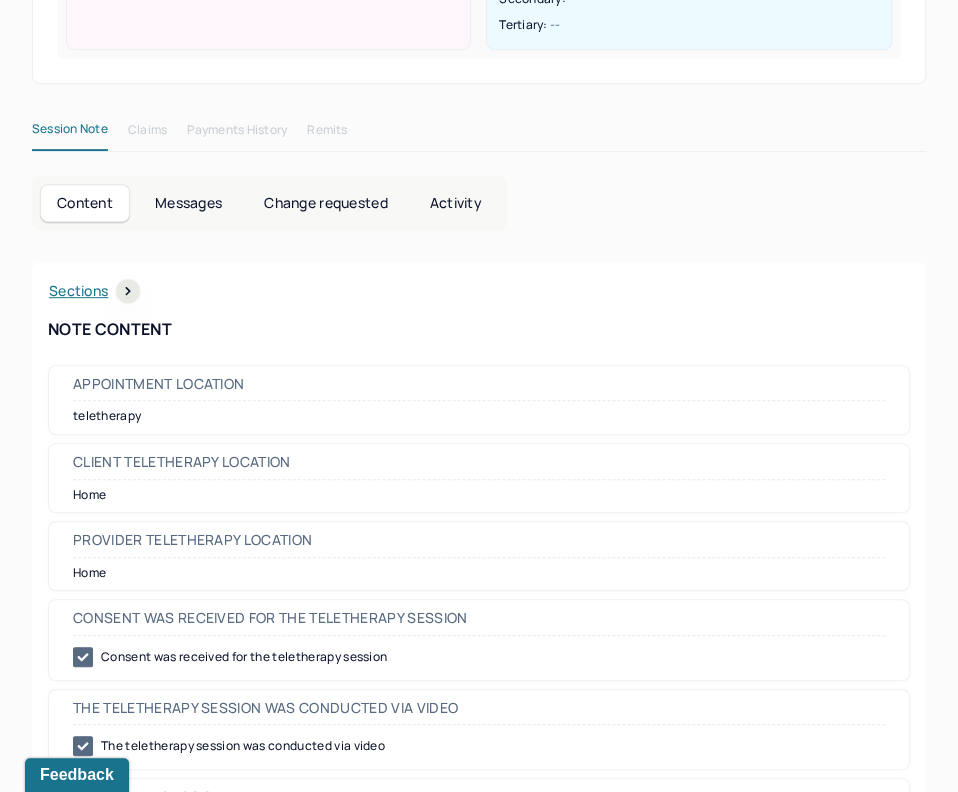 scroll, scrollTop: 1285, scrollLeft: 0, axis: vertical 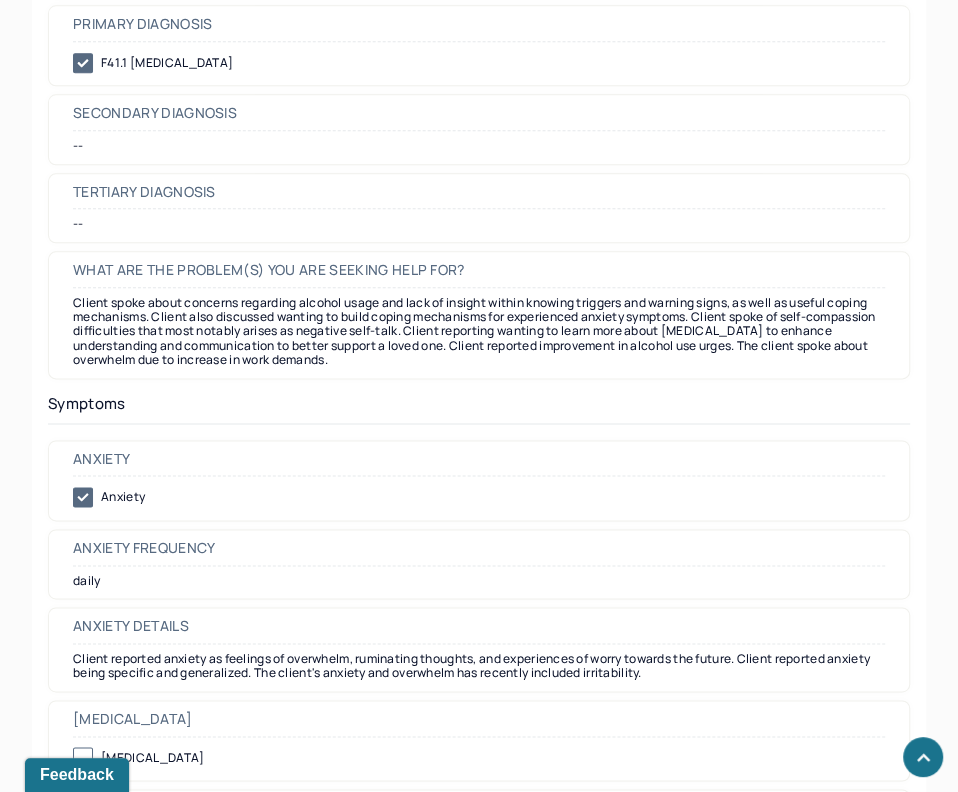 click on "Client spoke about concerns regarding alcohol usage and lack of insight within knowing triggers and warning signs, as well as useful coping mechanisms. Client also discussed wanting to build coping mechanisms for experienced anxiety symptoms. Client spoke of self-compassion difficulties that most notably arises as negative self-talk. Client reporting wanting to learn more about Autism Spectrum Disorder to enhance understanding and communication to better support a loved one. Client reported improvement in alcohol use urges.  The client spoke about overwhelm due to increase in work demands." at bounding box center [479, 332] 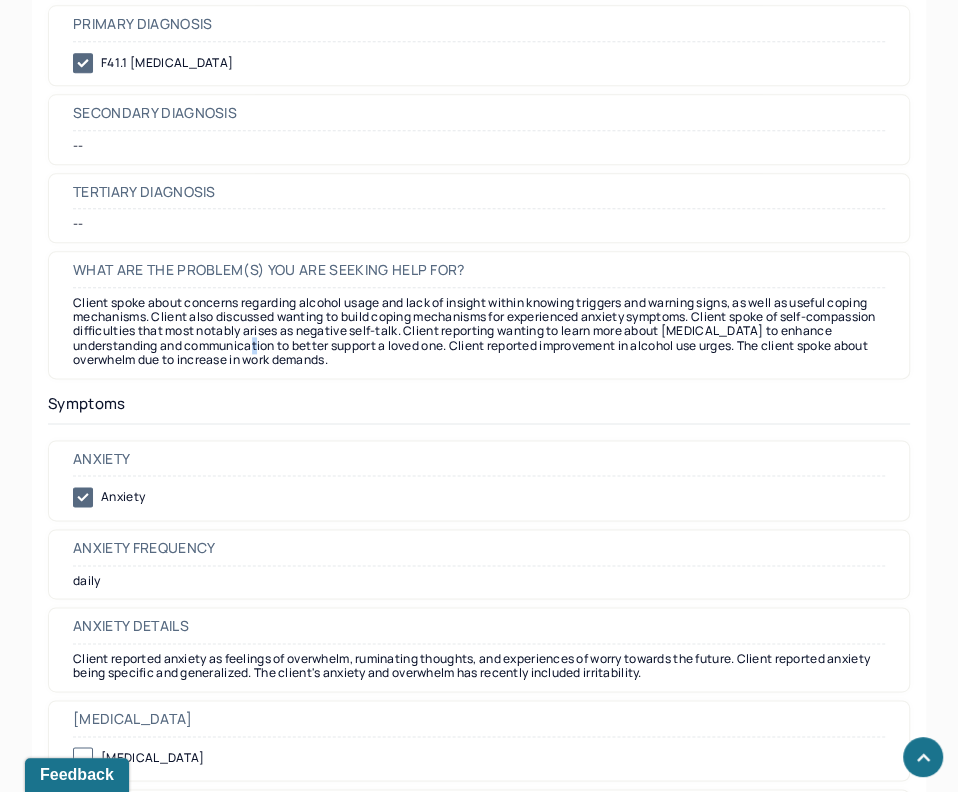 click on "Client spoke about concerns regarding alcohol usage and lack of insight within knowing triggers and warning signs, as well as useful coping mechanisms. Client also discussed wanting to build coping mechanisms for experienced anxiety symptoms. Client spoke of self-compassion difficulties that most notably arises as negative self-talk. Client reporting wanting to learn more about Autism Spectrum Disorder to enhance understanding and communication to better support a loved one. Client reported improvement in alcohol use urges.  The client spoke about overwhelm due to increase in work demands." at bounding box center [479, 332] 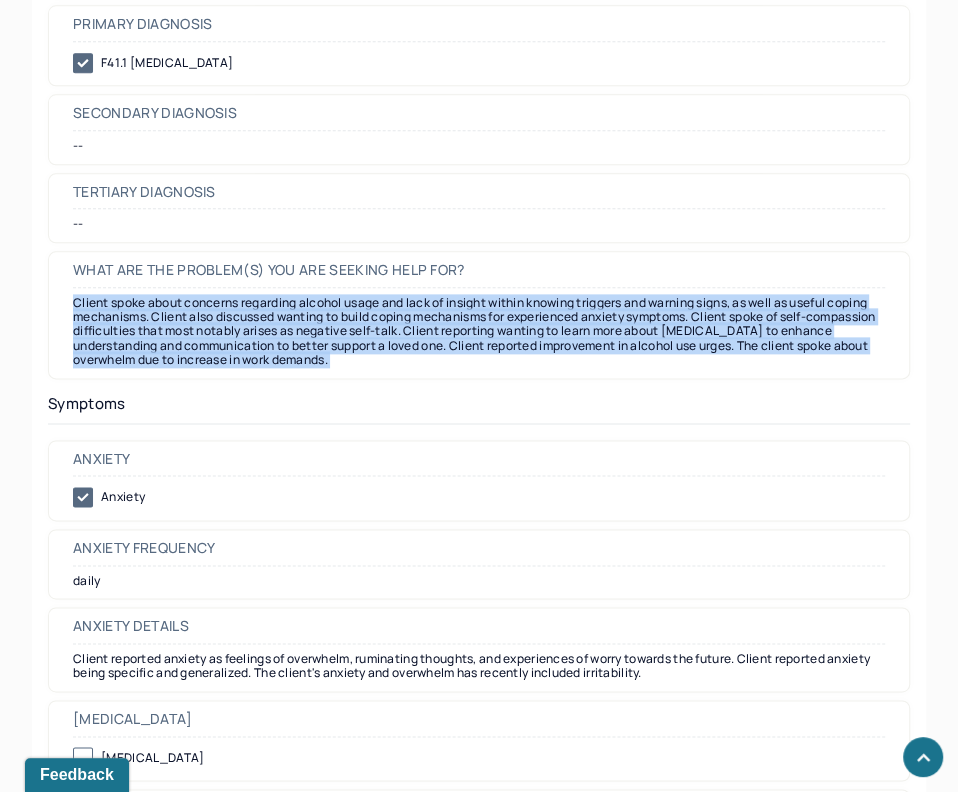 click on "Client spoke about concerns regarding alcohol usage and lack of insight within knowing triggers and warning signs, as well as useful coping mechanisms. Client also discussed wanting to build coping mechanisms for experienced anxiety symptoms. Client spoke of self-compassion difficulties that most notably arises as negative self-talk. Client reporting wanting to learn more about Autism Spectrum Disorder to enhance understanding and communication to better support a loved one. Client reported improvement in alcohol use urges.  The client spoke about overwhelm due to increase in work demands." at bounding box center (479, 332) 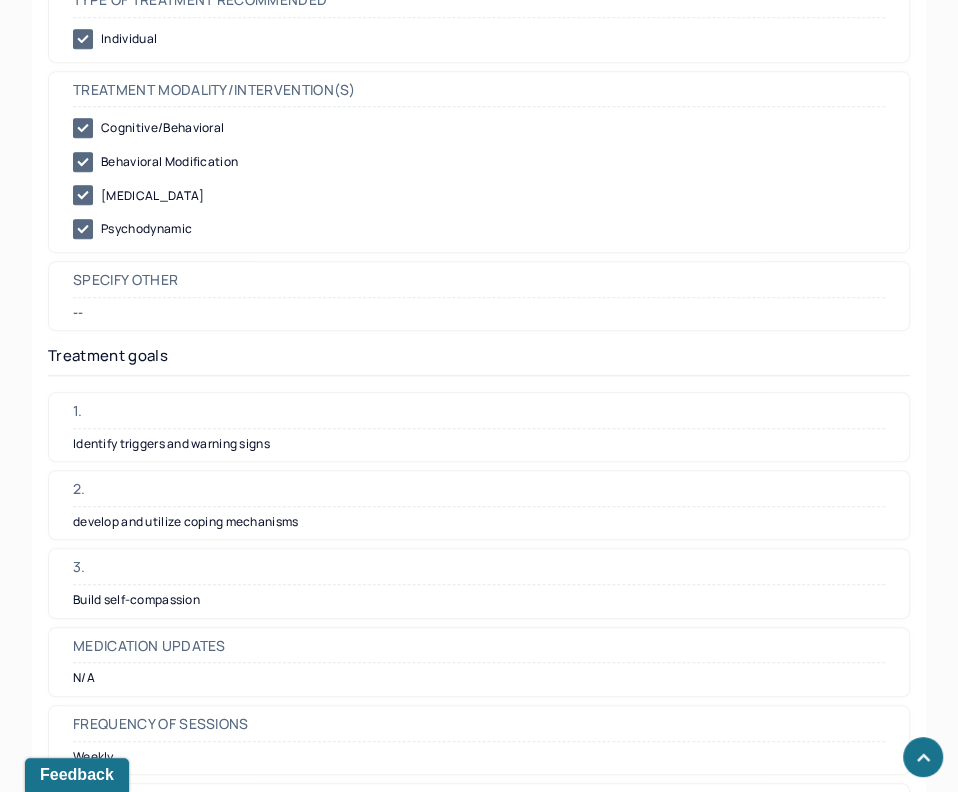 scroll, scrollTop: 5455, scrollLeft: 0, axis: vertical 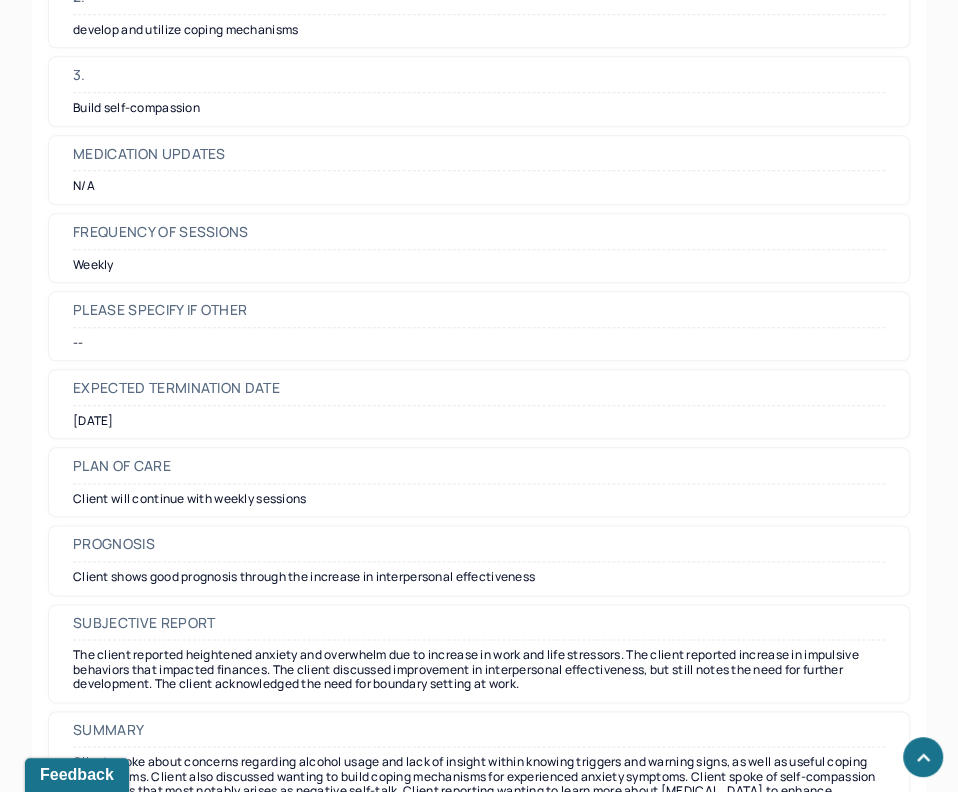 click on "Client spoke about concerns regarding alcohol usage and lack of insight within knowing triggers and warning signs, as well as useful coping mechanisms. Client also discussed wanting to build coping mechanisms for experienced anxiety symptoms. Client spoke of self-compassion difficulties that most notably arises as negative self-talk. Client reporting wanting to learn more about Autism Spectrum Disorder to enhance understanding and communication to better support a loved one. Client reported improvement in alcohol use urges.  The client spoke about overwhelm due to increase in work demands." at bounding box center (479, 791) 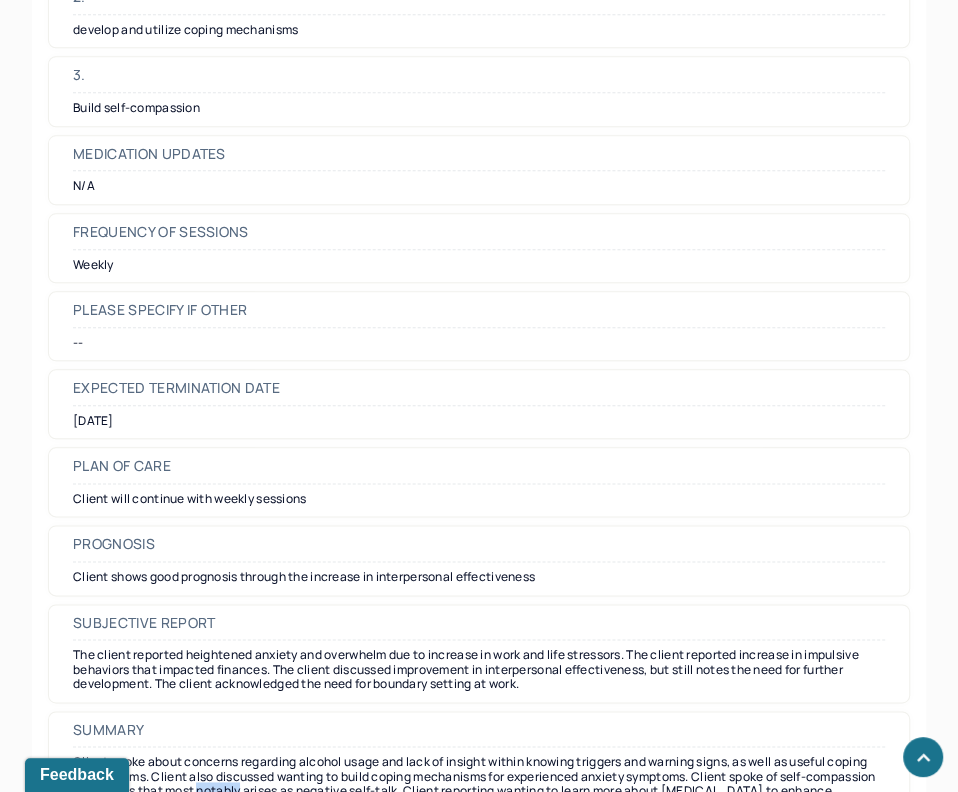 click on "Client spoke about concerns regarding alcohol usage and lack of insight within knowing triggers and warning signs, as well as useful coping mechanisms. Client also discussed wanting to build coping mechanisms for experienced anxiety symptoms. Client spoke of self-compassion difficulties that most notably arises as negative self-talk. Client reporting wanting to learn more about Autism Spectrum Disorder to enhance understanding and communication to better support a loved one. Client reported improvement in alcohol use urges.  The client spoke about overwhelm due to increase in work demands." at bounding box center [479, 791] 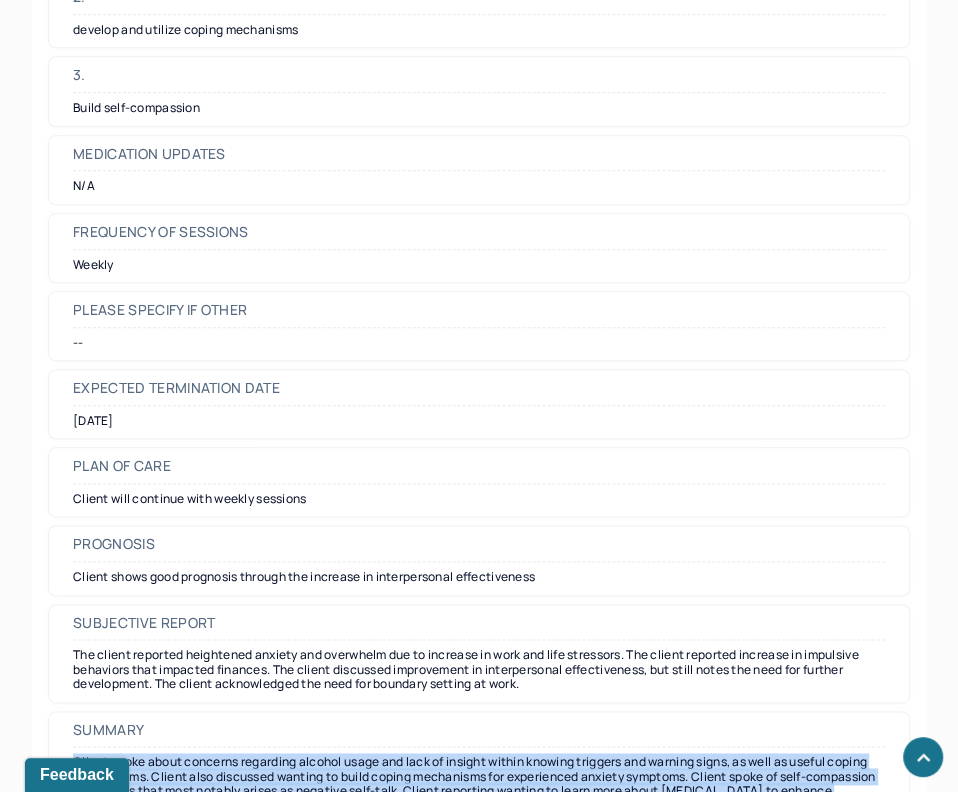 click on "Client spoke about concerns regarding alcohol usage and lack of insight within knowing triggers and warning signs, as well as useful coping mechanisms. Client also discussed wanting to build coping mechanisms for experienced anxiety symptoms. Client spoke of self-compassion difficulties that most notably arises as negative self-talk. Client reporting wanting to learn more about Autism Spectrum Disorder to enhance understanding and communication to better support a loved one. Client reported improvement in alcohol use urges.  The client spoke about overwhelm due to increase in work demands." at bounding box center [479, 791] 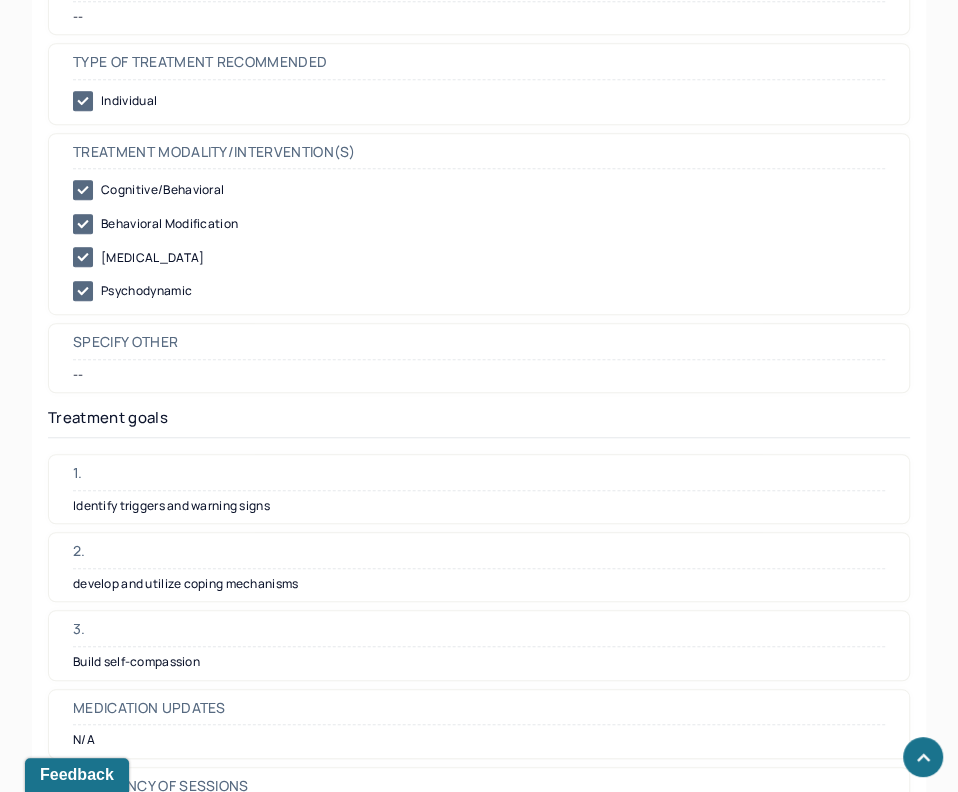 scroll, scrollTop: 5111, scrollLeft: 0, axis: vertical 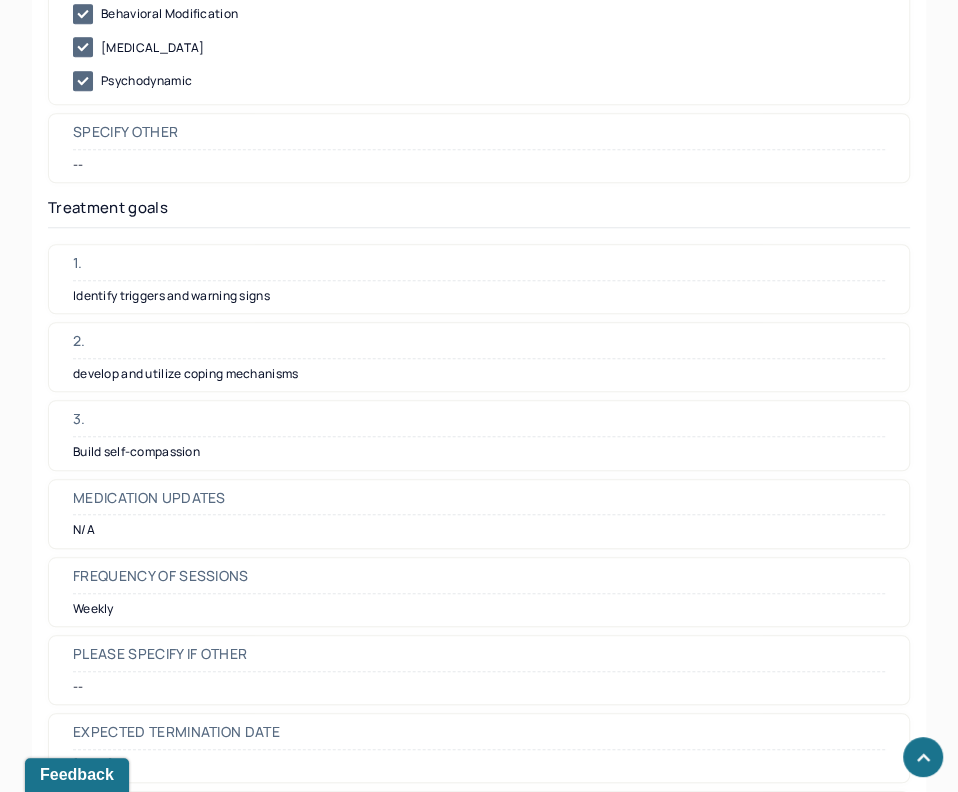 click on "Identify triggers and warning signs" at bounding box center [479, 296] 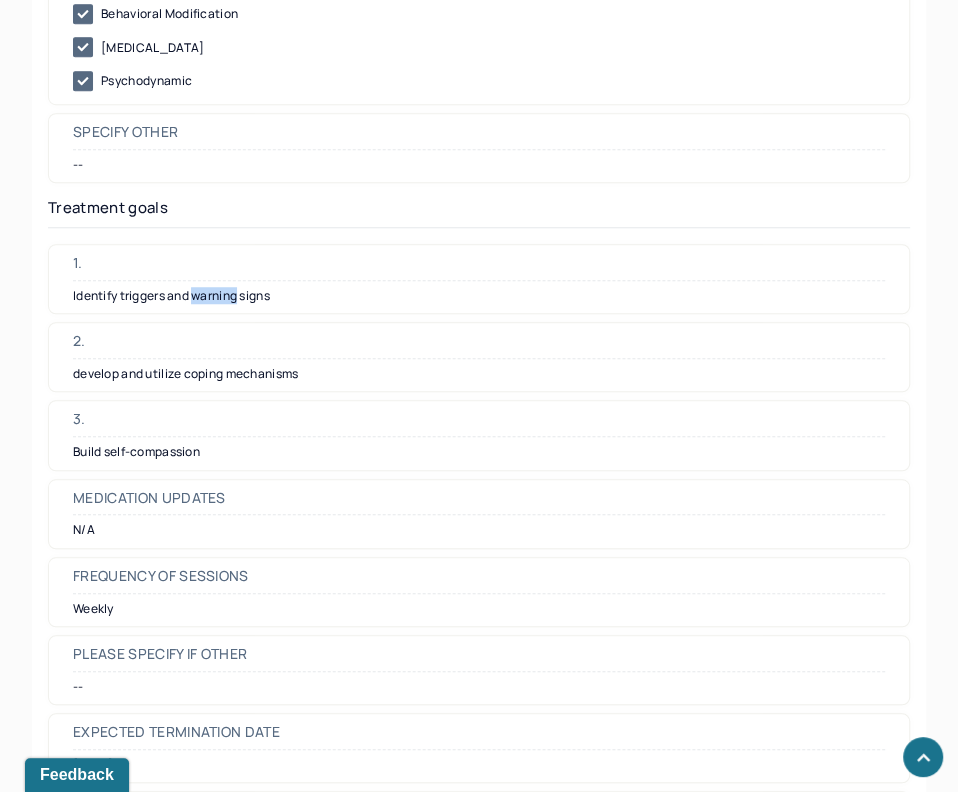 click on "Identify triggers and warning signs" at bounding box center (479, 296) 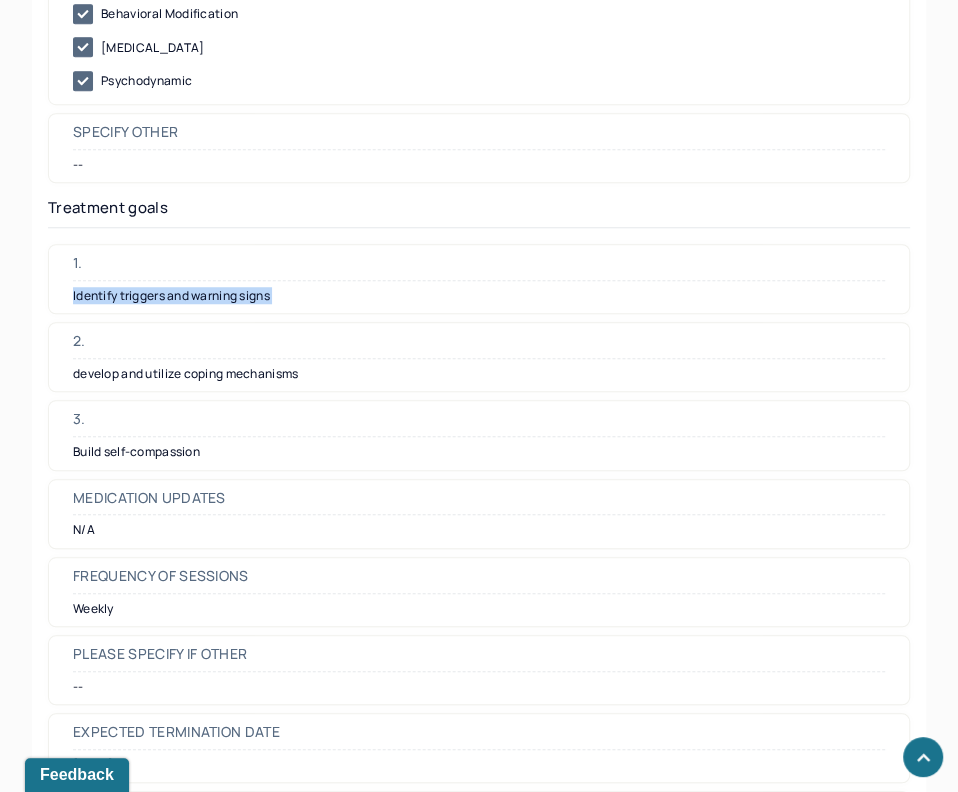 click on "Identify triggers and warning signs" at bounding box center [479, 296] 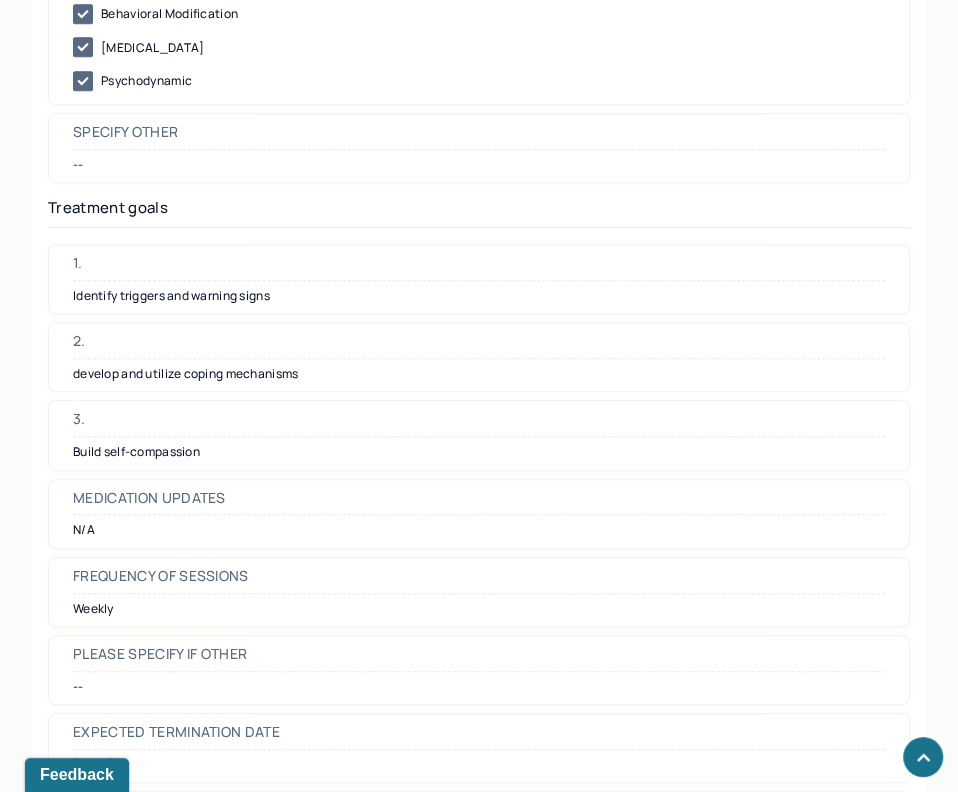 click on "develop and utilize coping mechanisms" at bounding box center [479, 374] 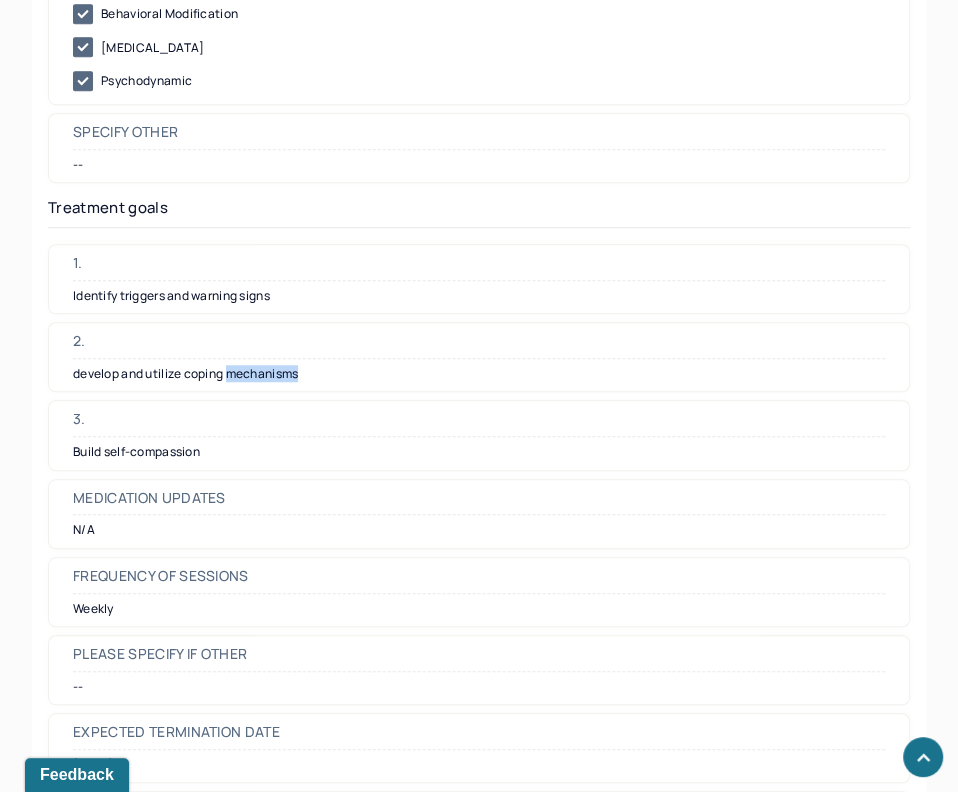 click on "develop and utilize coping mechanisms" at bounding box center [479, 374] 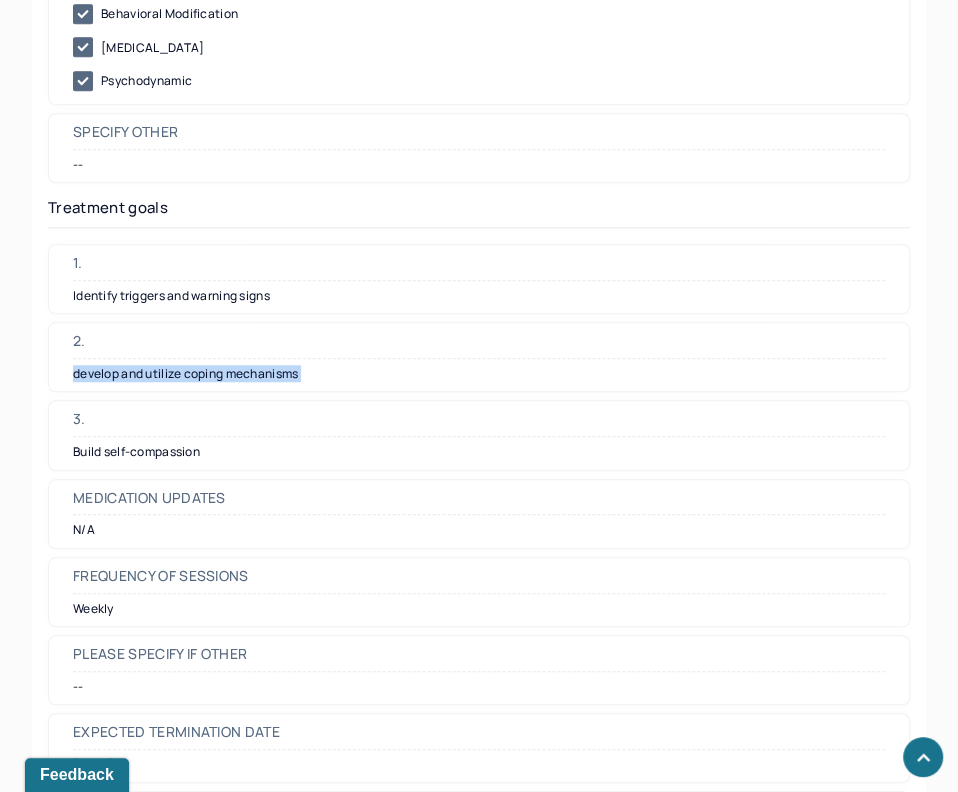 click on "develop and utilize coping mechanisms" at bounding box center [479, 374] 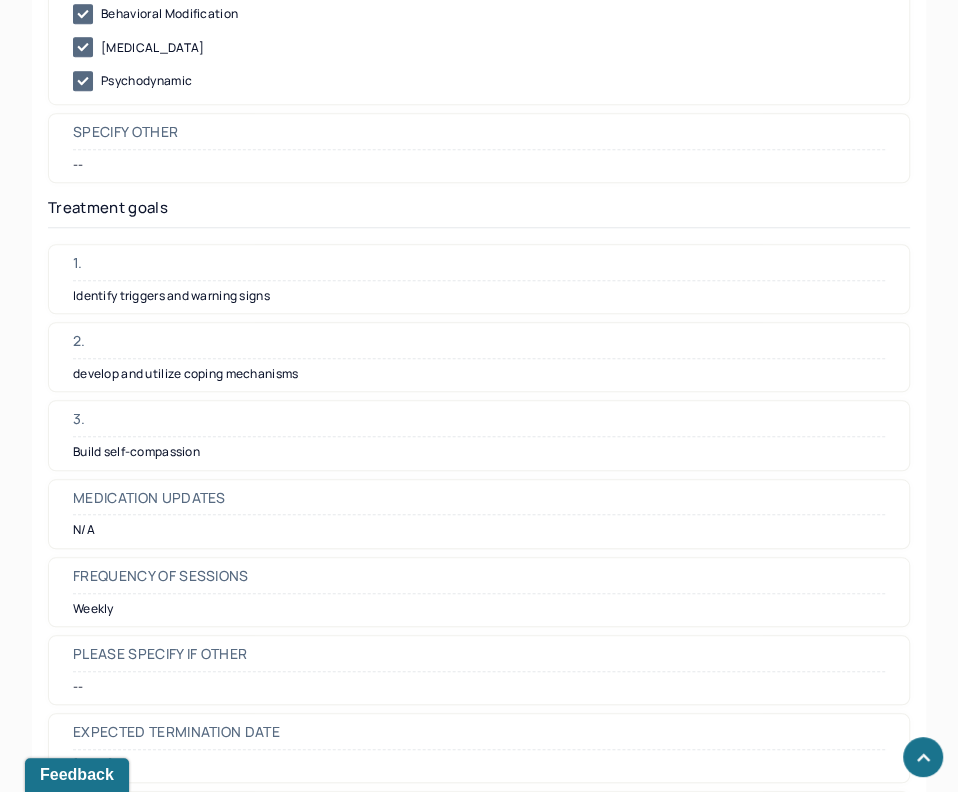 click on "3." at bounding box center (479, 424) 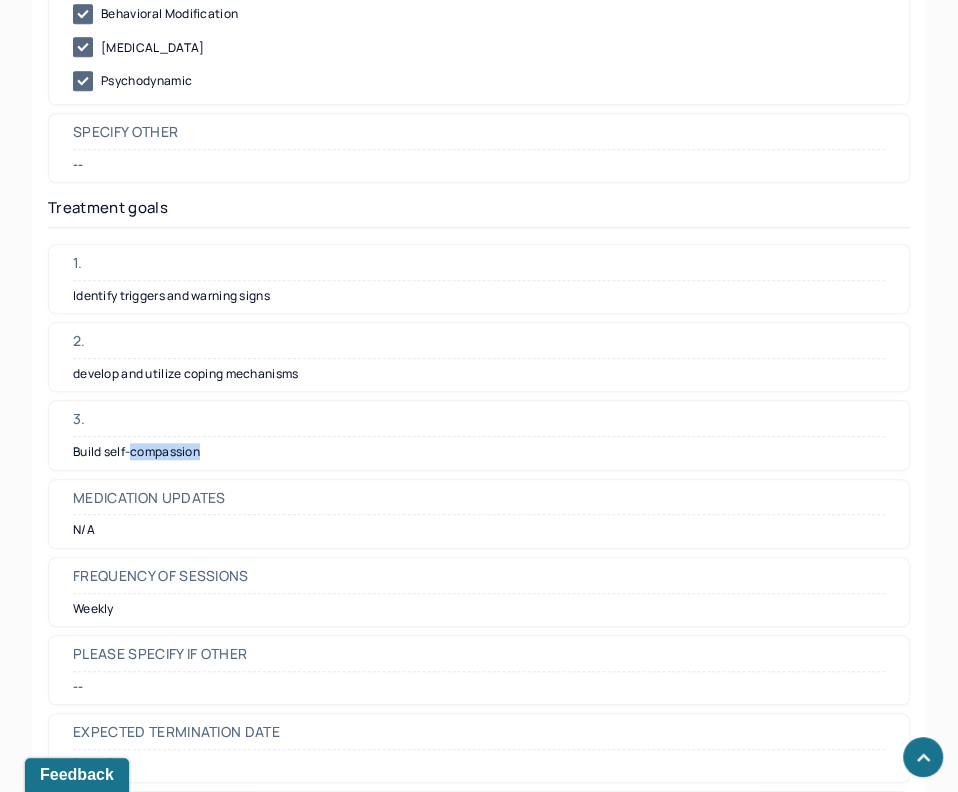 click on "Build self-compassion" at bounding box center [479, 452] 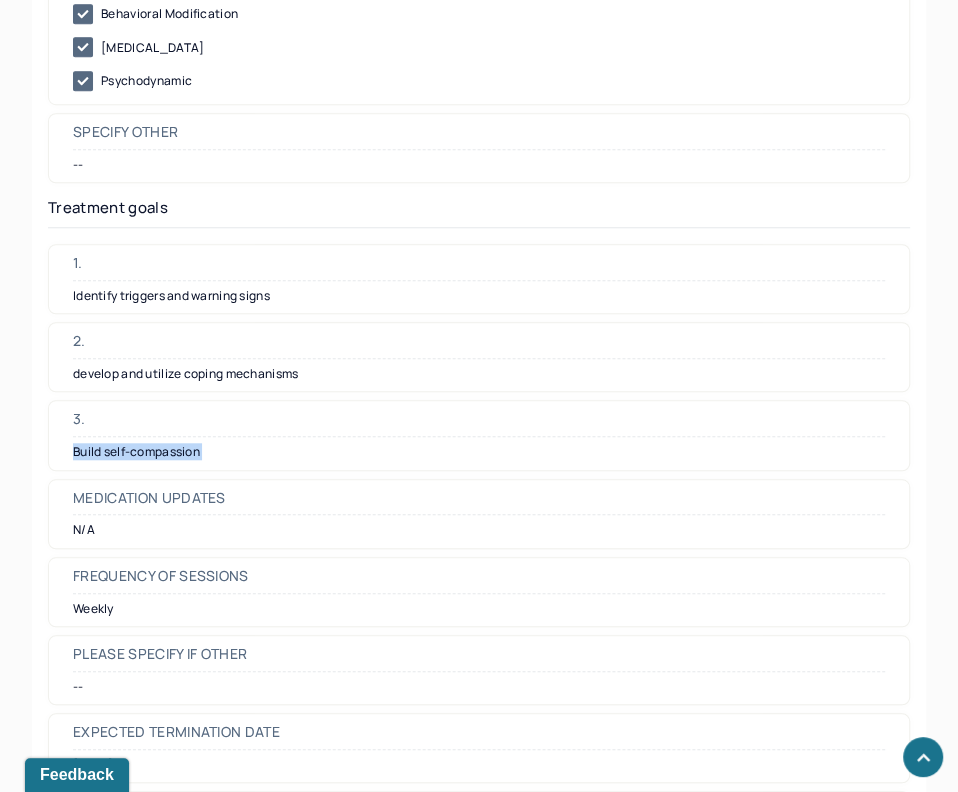 click on "Build self-compassion" at bounding box center (479, 452) 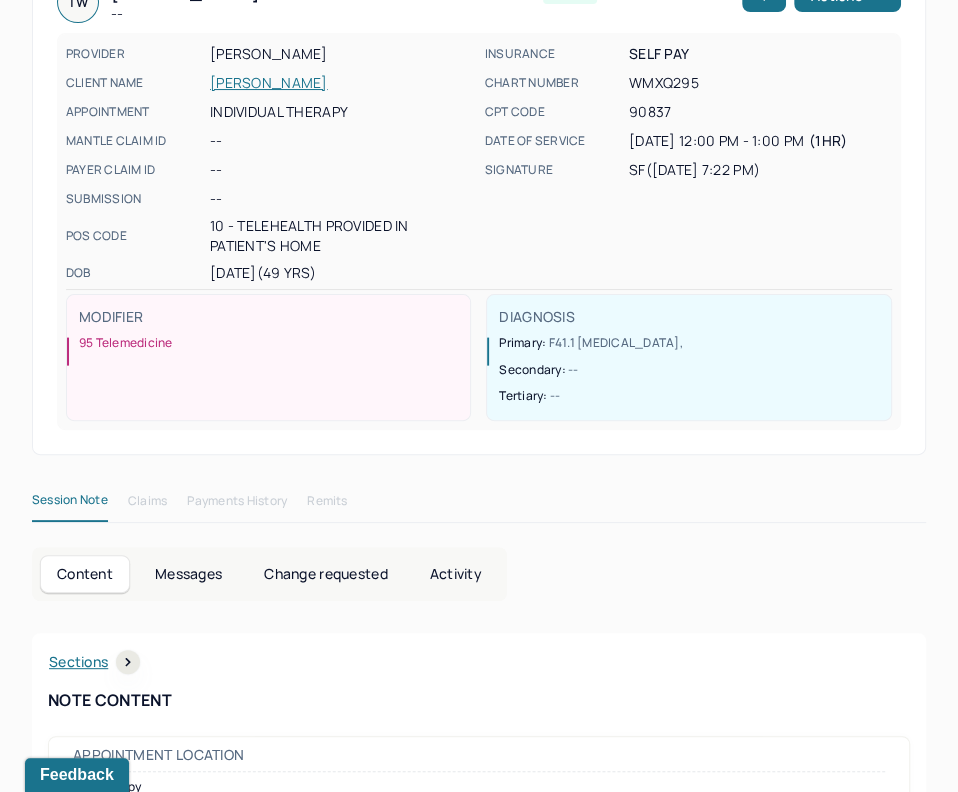 scroll, scrollTop: 161, scrollLeft: 0, axis: vertical 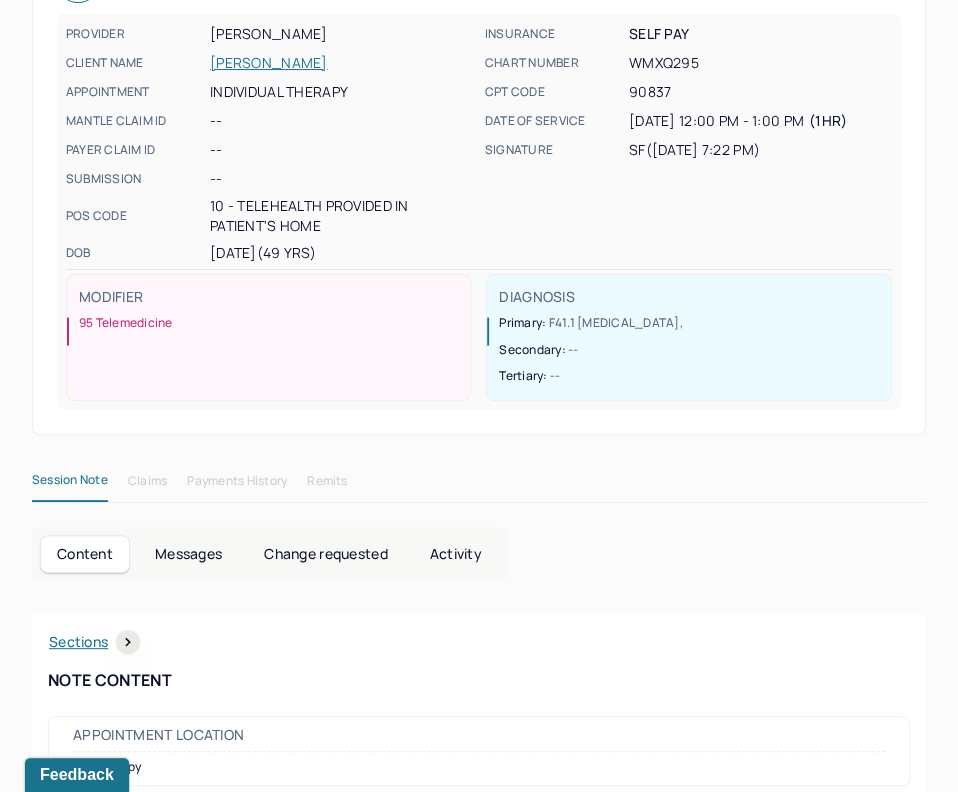 click on "[PERSON_NAME]" at bounding box center (341, 63) 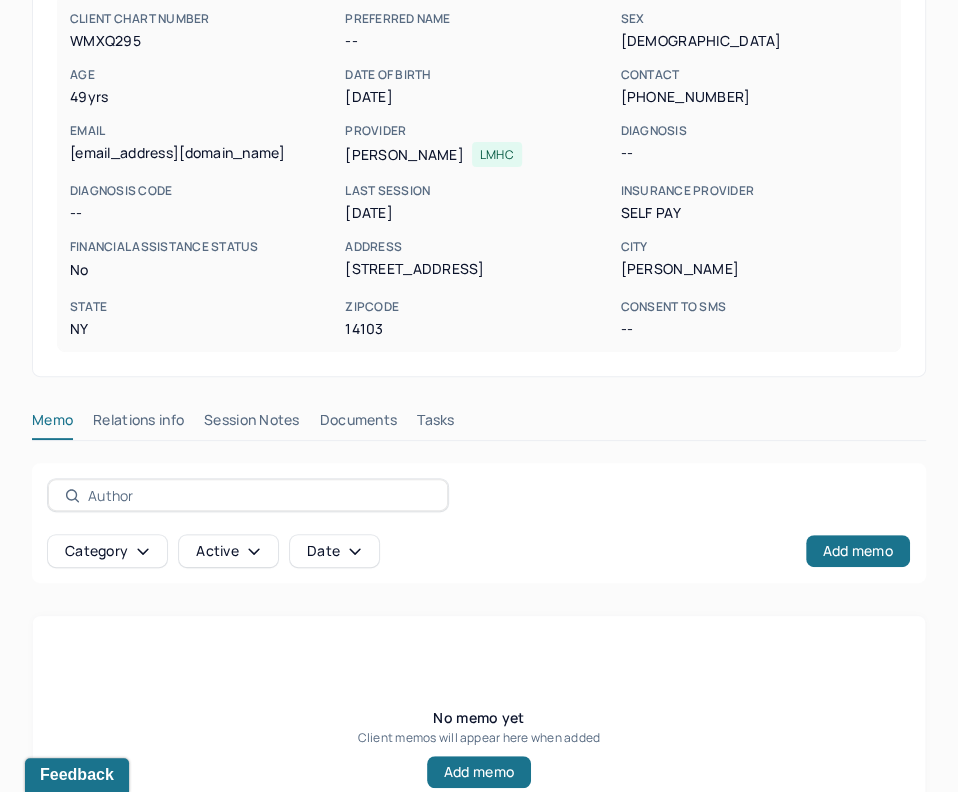 scroll, scrollTop: 241, scrollLeft: 0, axis: vertical 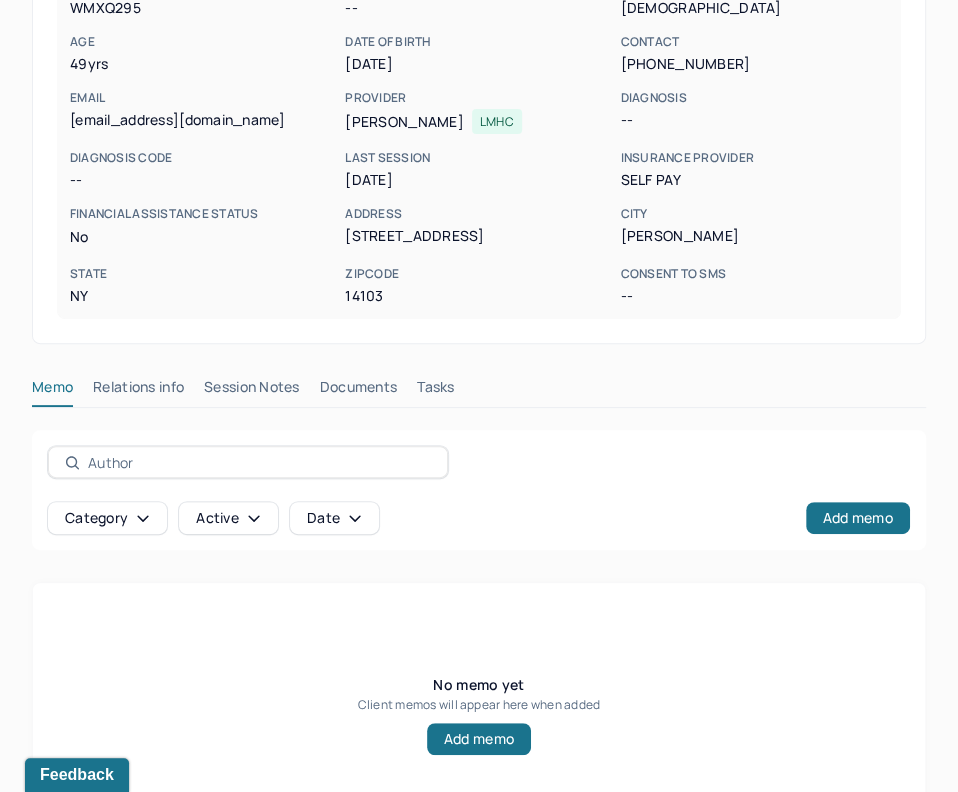 click on "Session Notes" at bounding box center [252, 391] 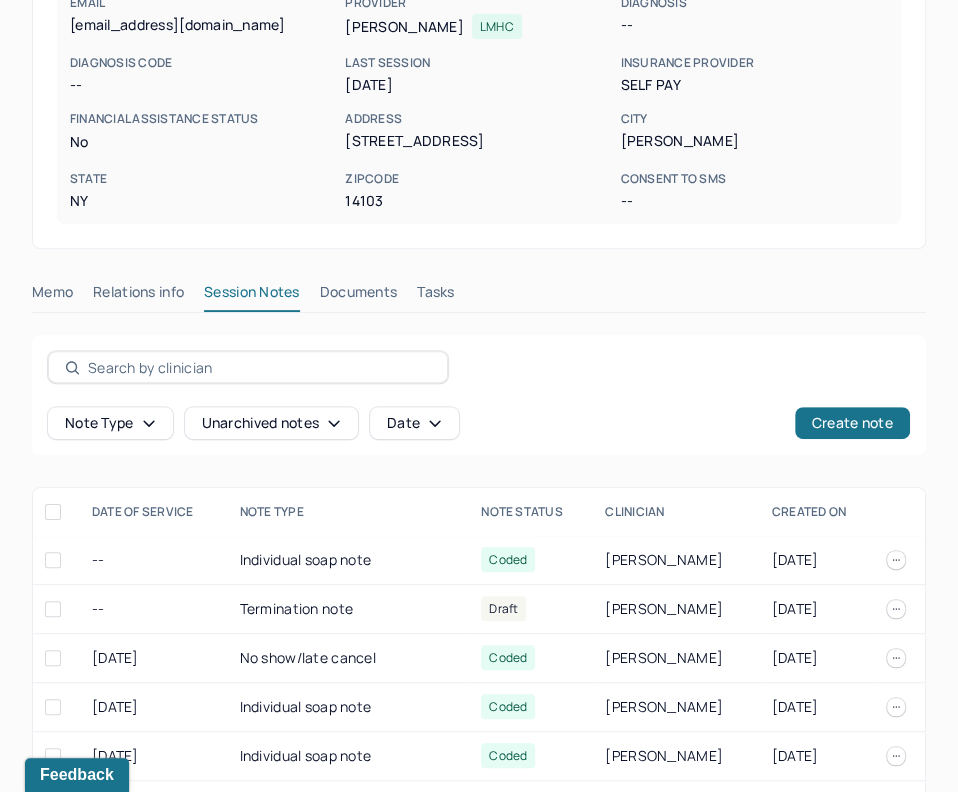 scroll, scrollTop: 373, scrollLeft: 0, axis: vertical 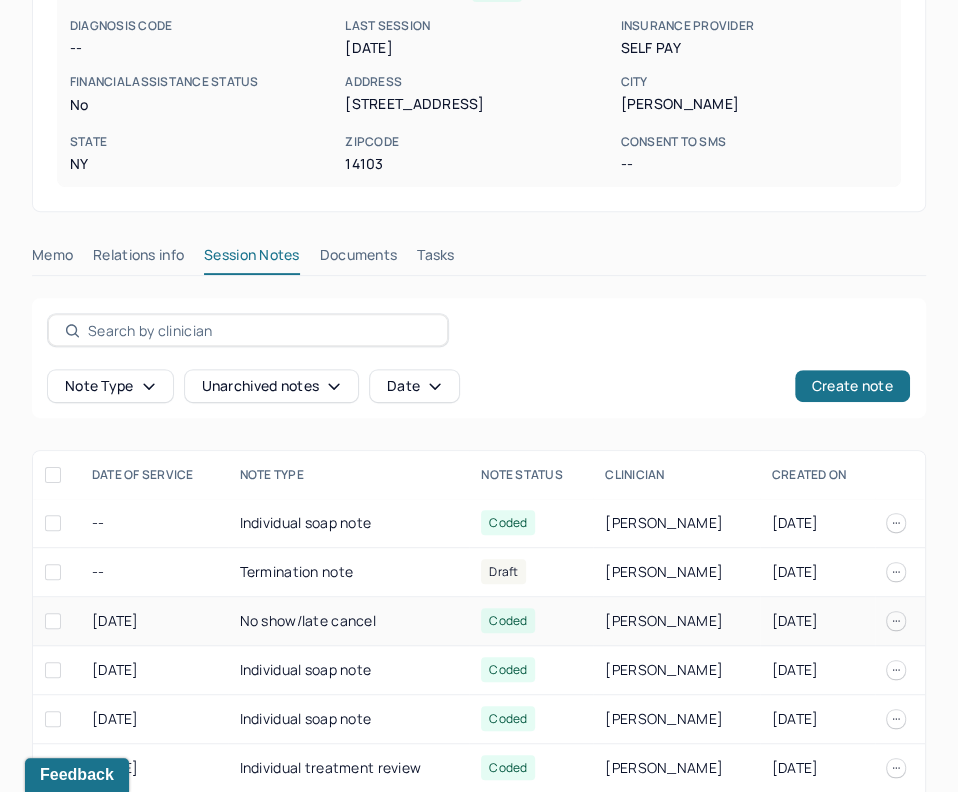 click on "No show/late cancel" at bounding box center (349, 621) 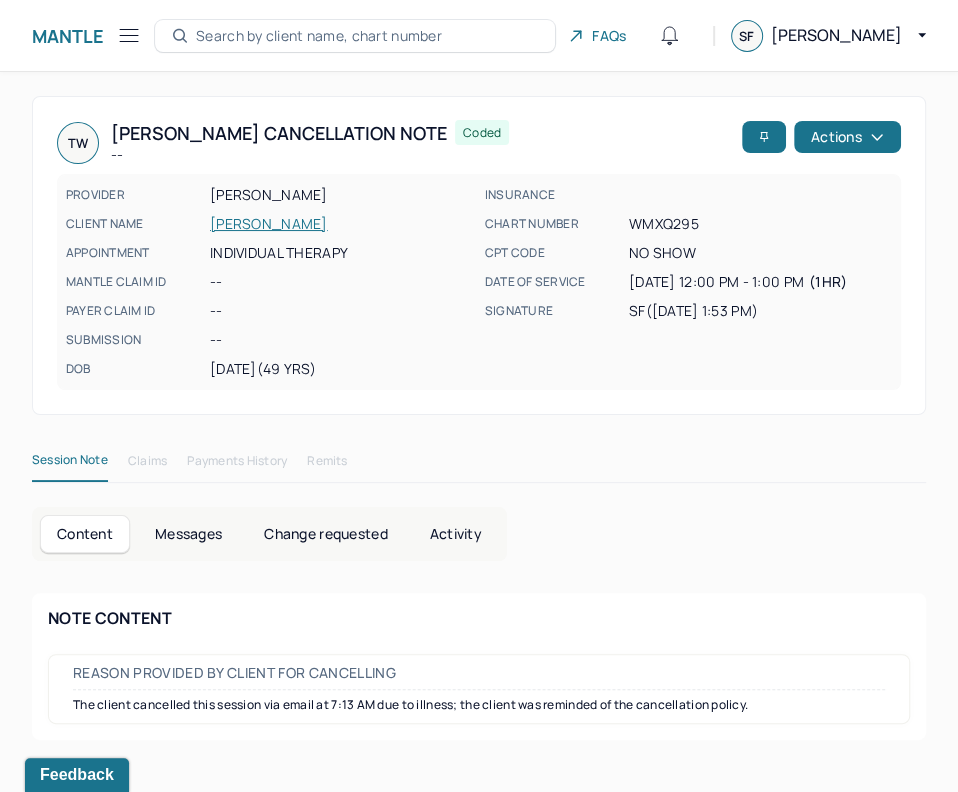 scroll, scrollTop: 0, scrollLeft: 0, axis: both 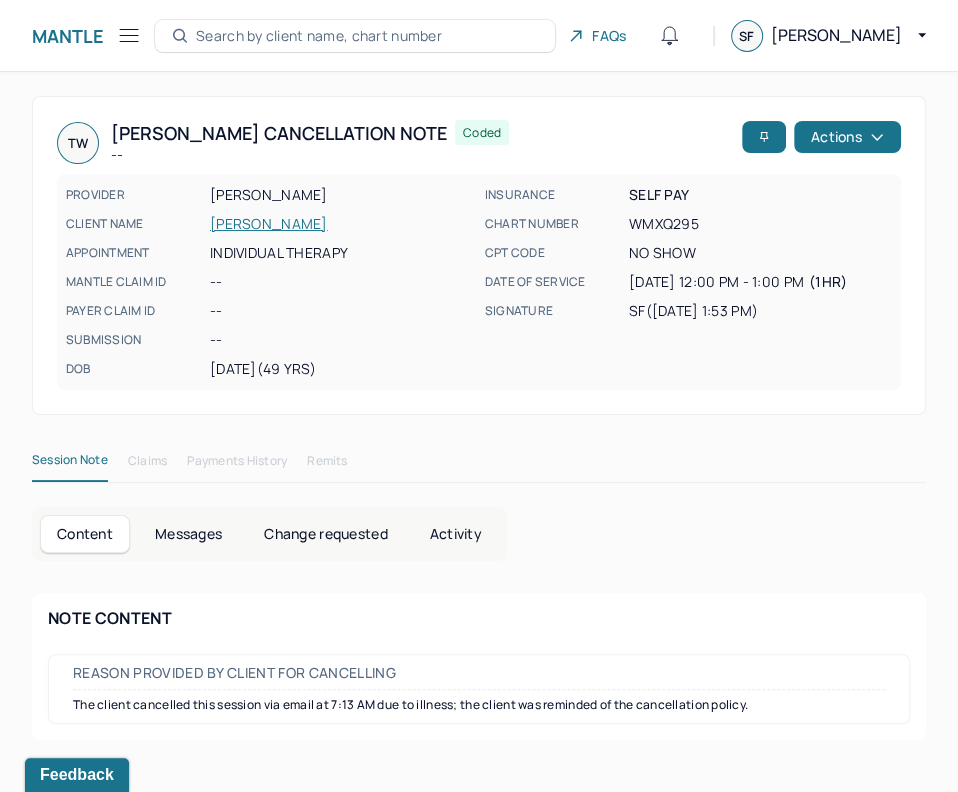 click on "[PERSON_NAME]" at bounding box center (341, 224) 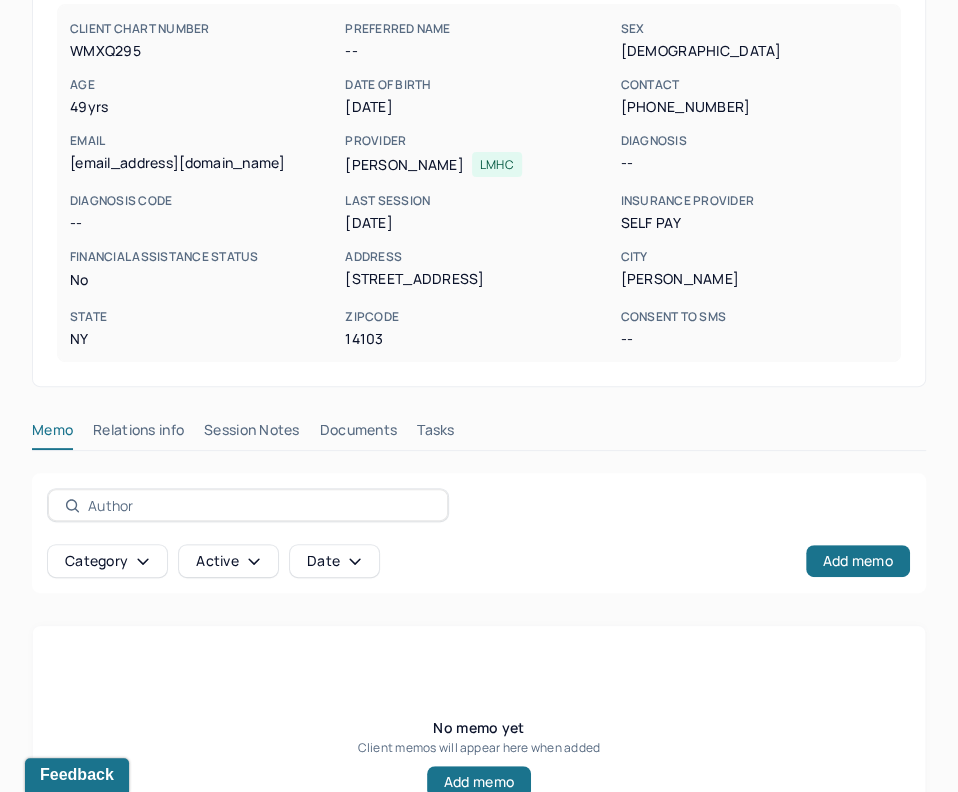 scroll, scrollTop: 317, scrollLeft: 0, axis: vertical 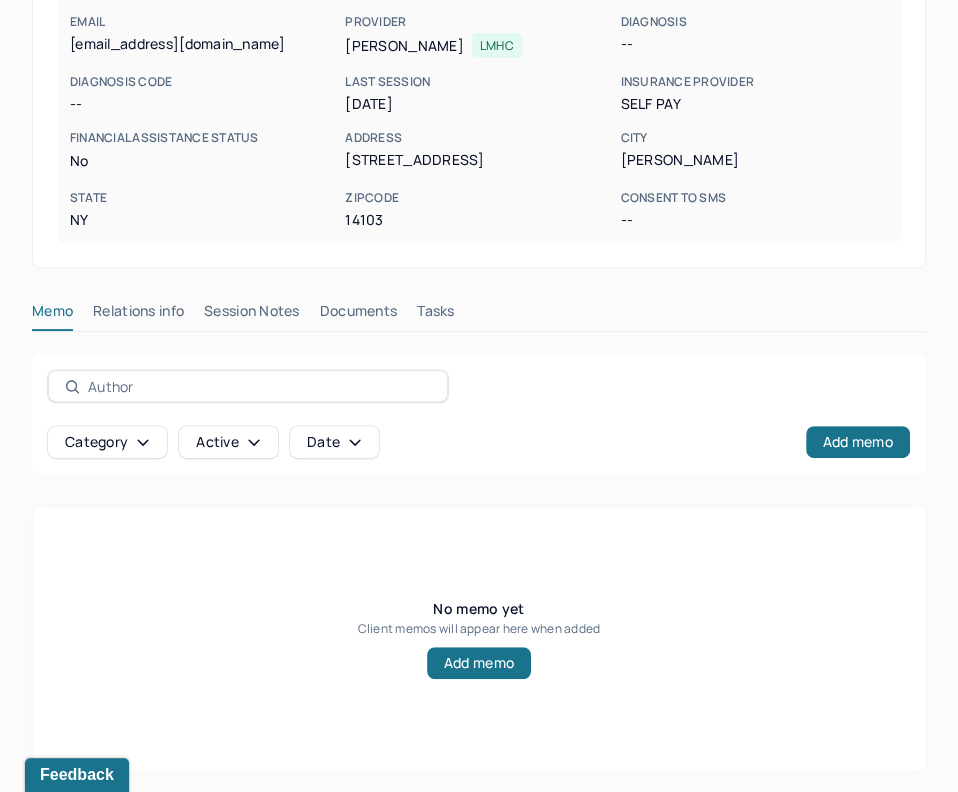 click on "WILLIS, TODD Inactive         -- CLIENT CHART NUMBER WMXQ295 PREFERRED NAME -- SEX male AGE 49  yrs DATE OF BIRTH 01/19/1976  CONTACT (585) 993-7630 EMAIL toddatprestige@gmail.com PROVIDER FITZGERALD, SAMANTHA LMHC DIAGNOSIS -- DIAGNOSIS CODE -- LAST SESSION 06/25/2025 insurance provider Self Pay FINANCIAL ASSISTANCE STATUS no Address 3528 culvert rd  City Medina State NY Zipcode 14103 Consent to Sms --   Memo     Relations info     Session Notes     Documents     Tasks     Category     active     Date     Add memo   No memo yet Client memos will appear here when added   Add memo" at bounding box center (479, 275) 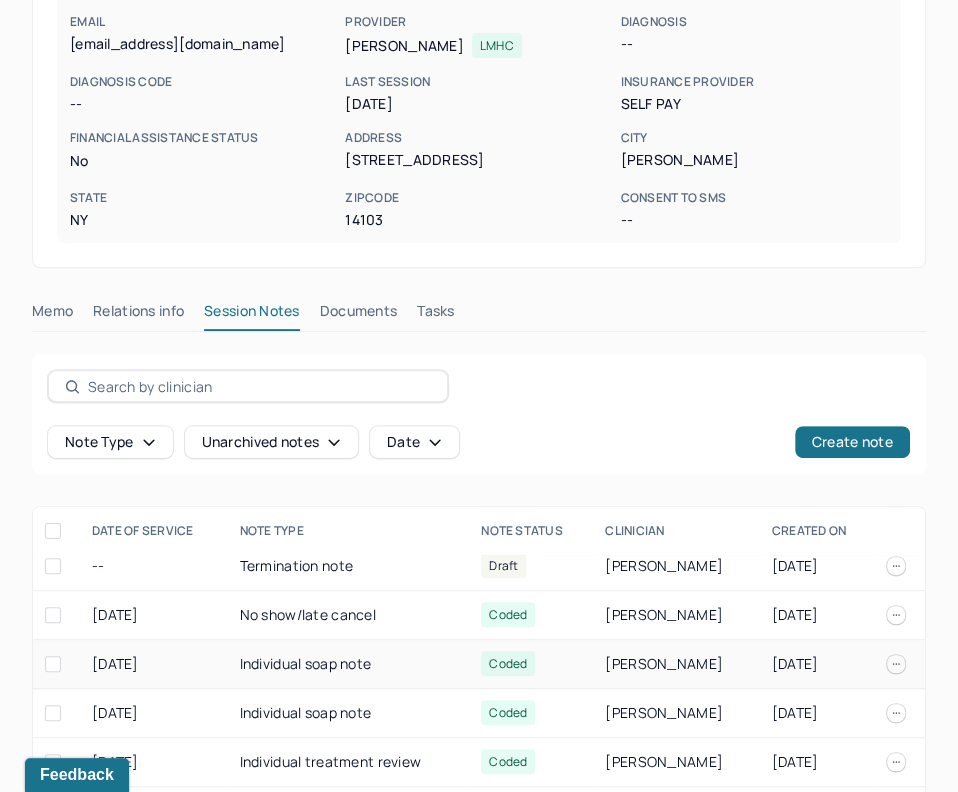 scroll, scrollTop: 75, scrollLeft: 0, axis: vertical 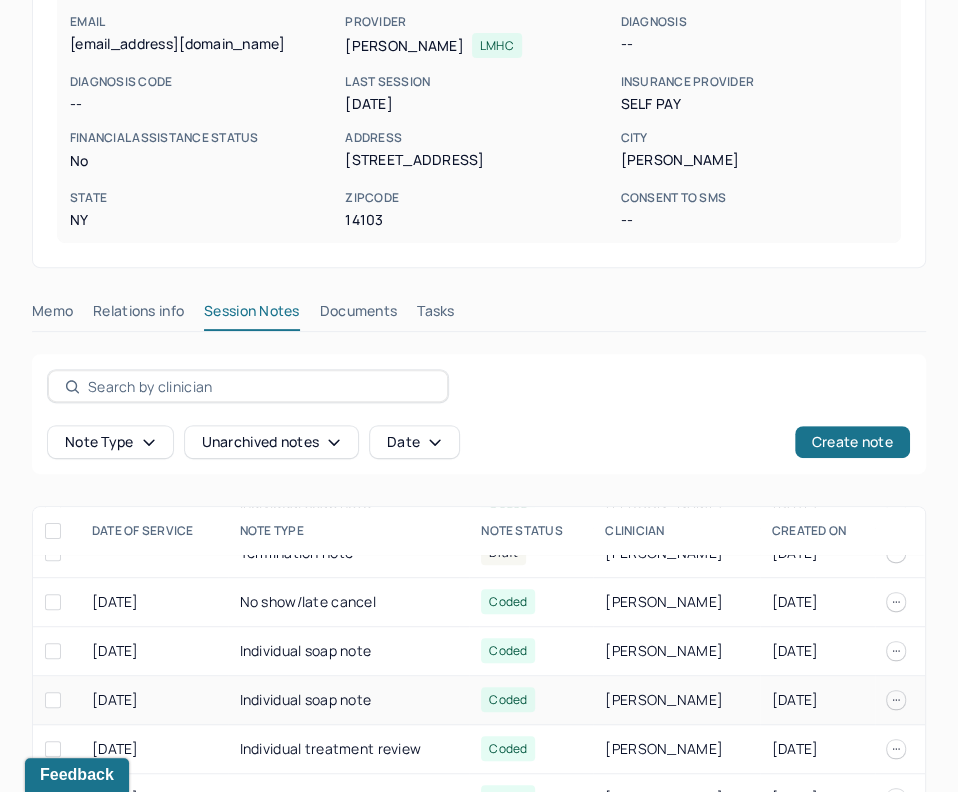 click on "Individual soap note" at bounding box center [349, 700] 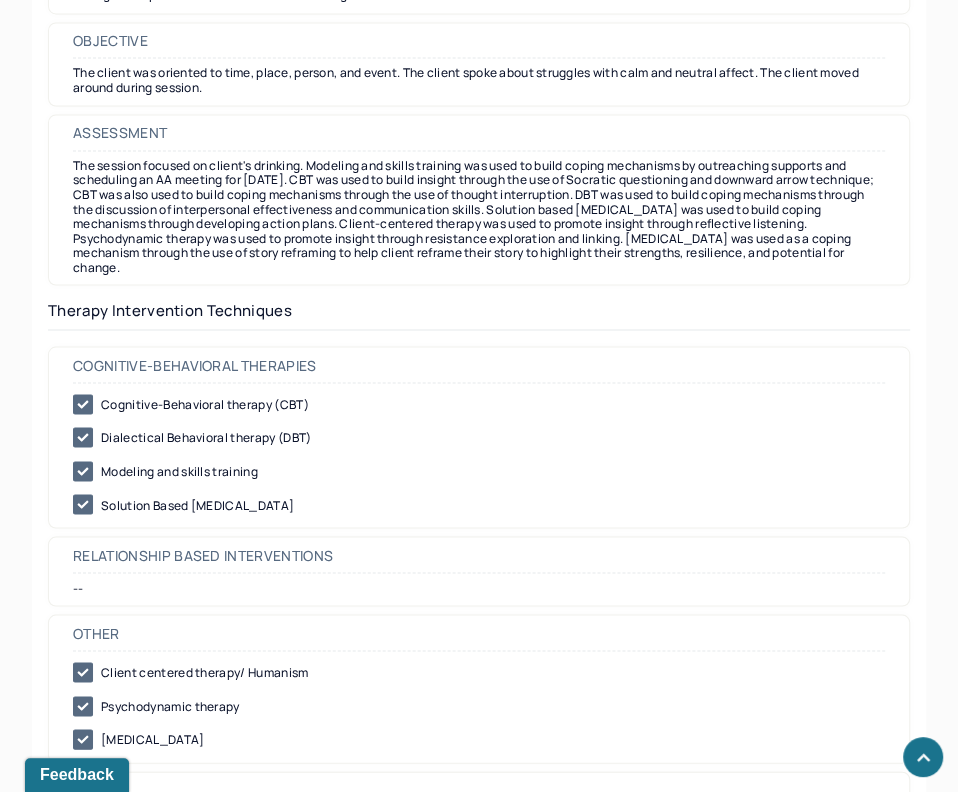 scroll, scrollTop: 1949, scrollLeft: 0, axis: vertical 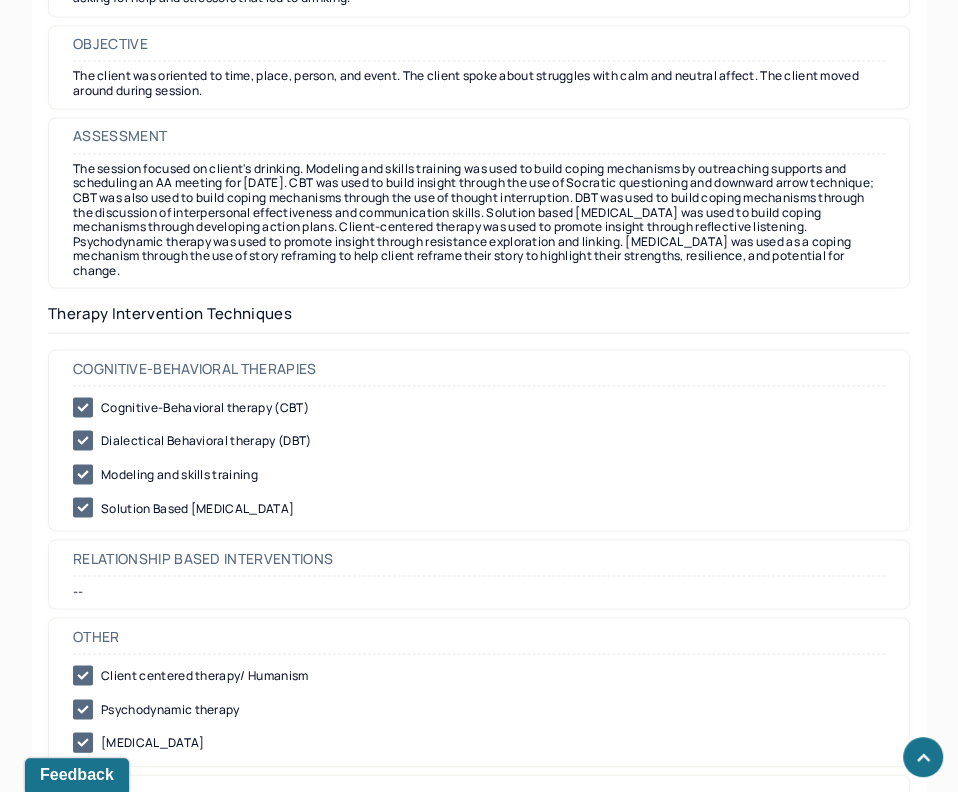 click on "The session focused on client's drinking. Modeling and skills training was used to build coping mechanisms by outreaching supports and scheduling an AA meeting for today. CBT was used to build insight through the use of Socratic questioning and downward arrow technique; CBT was also used to build coping mechanisms through the use of thought interruption. DBT was used to build coping mechanisms through the discussion of interpersonal effectiveness and communication skills. Solution based brief therapy was used to build coping mechanisms through developing action plans. Client-centered therapy was used to promote insight through reflective listening. Psychodynamic therapy was used to promote insight through resistance exploration and linking. Narrative therapy was used as a coping mechanism through the use of story reframing to help client reframe their story to highlight their strengths, resilience, and potential for change." at bounding box center (479, 219) 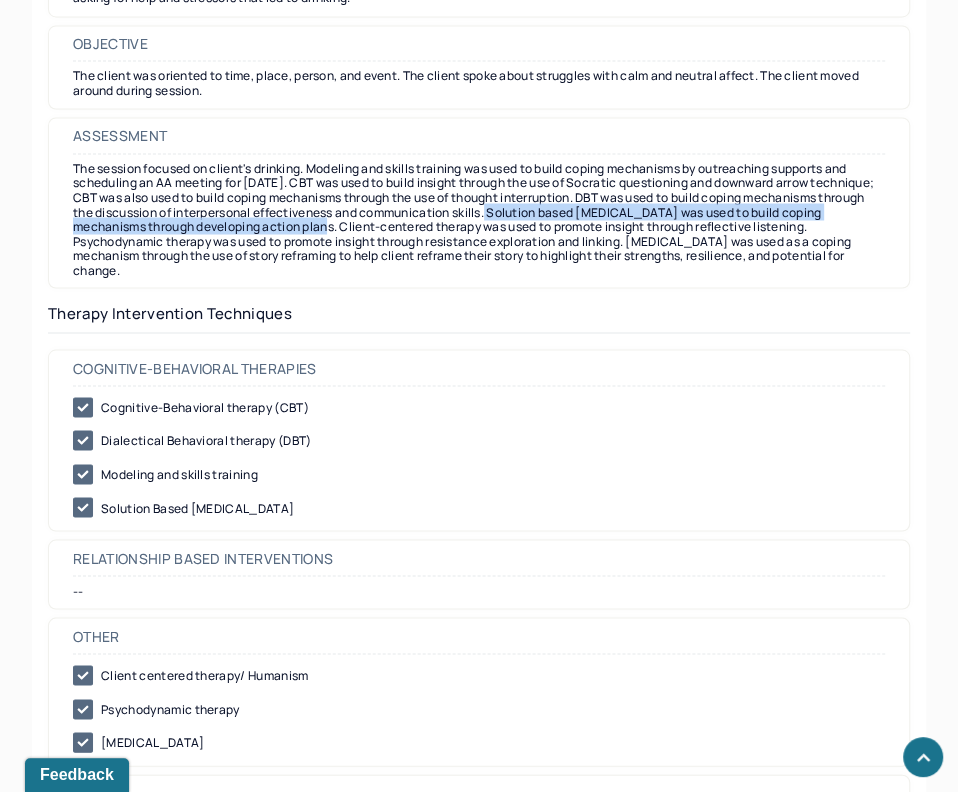 drag, startPoint x: 545, startPoint y: 184, endPoint x: 342, endPoint y: 204, distance: 203.98285 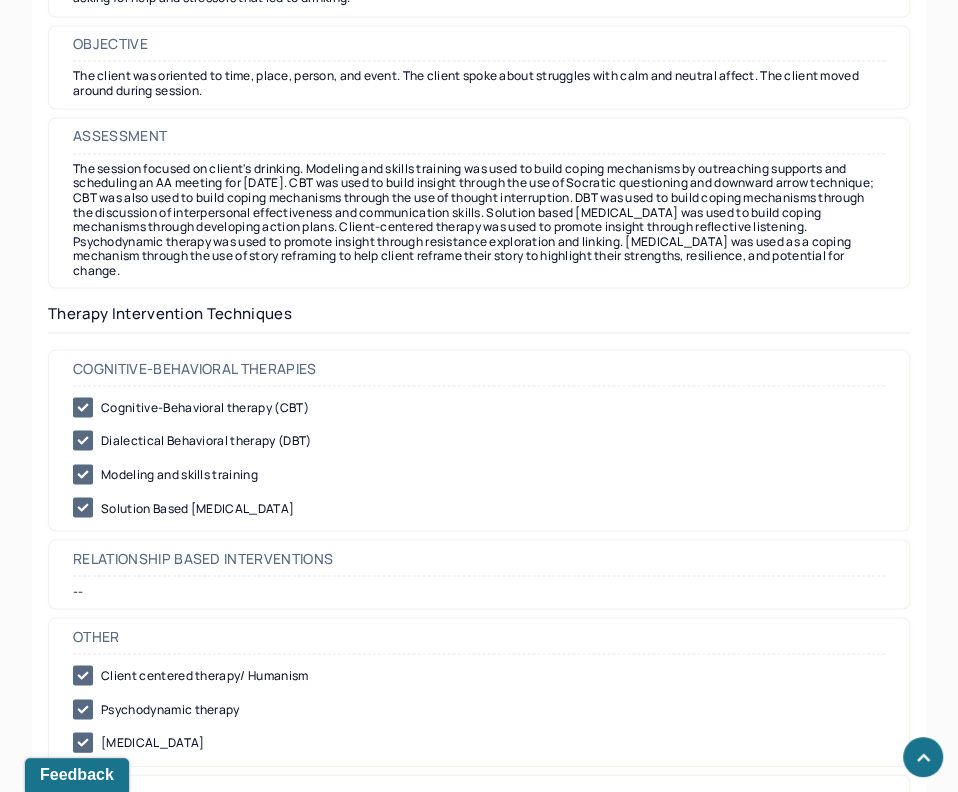 click on "The session focused on client's drinking. Modeling and skills training was used to build coping mechanisms by outreaching supports and scheduling an AA meeting for today. CBT was used to build insight through the use of Socratic questioning and downward arrow technique; CBT was also used to build coping mechanisms through the use of thought interruption. DBT was used to build coping mechanisms through the discussion of interpersonal effectiveness and communication skills. Solution based brief therapy was used to build coping mechanisms through developing action plans. Client-centered therapy was used to promote insight through reflective listening. Psychodynamic therapy was used to promote insight through resistance exploration and linking. Narrative therapy was used as a coping mechanism through the use of story reframing to help client reframe their story to highlight their strengths, resilience, and potential for change." at bounding box center (479, 219) 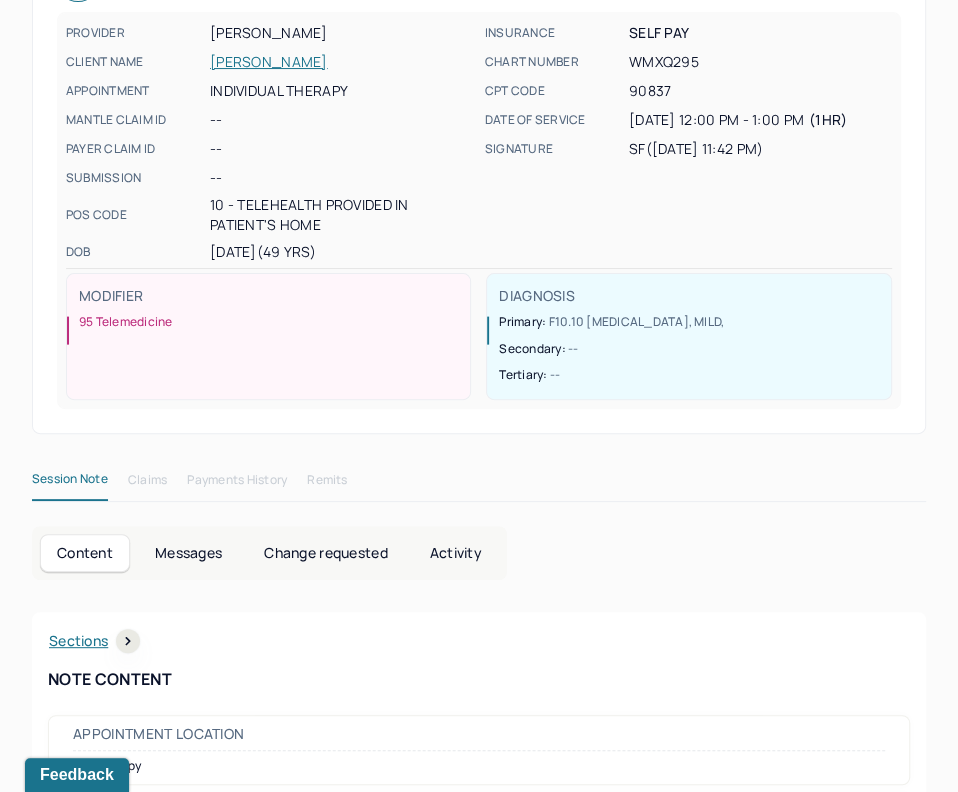 scroll, scrollTop: 0, scrollLeft: 0, axis: both 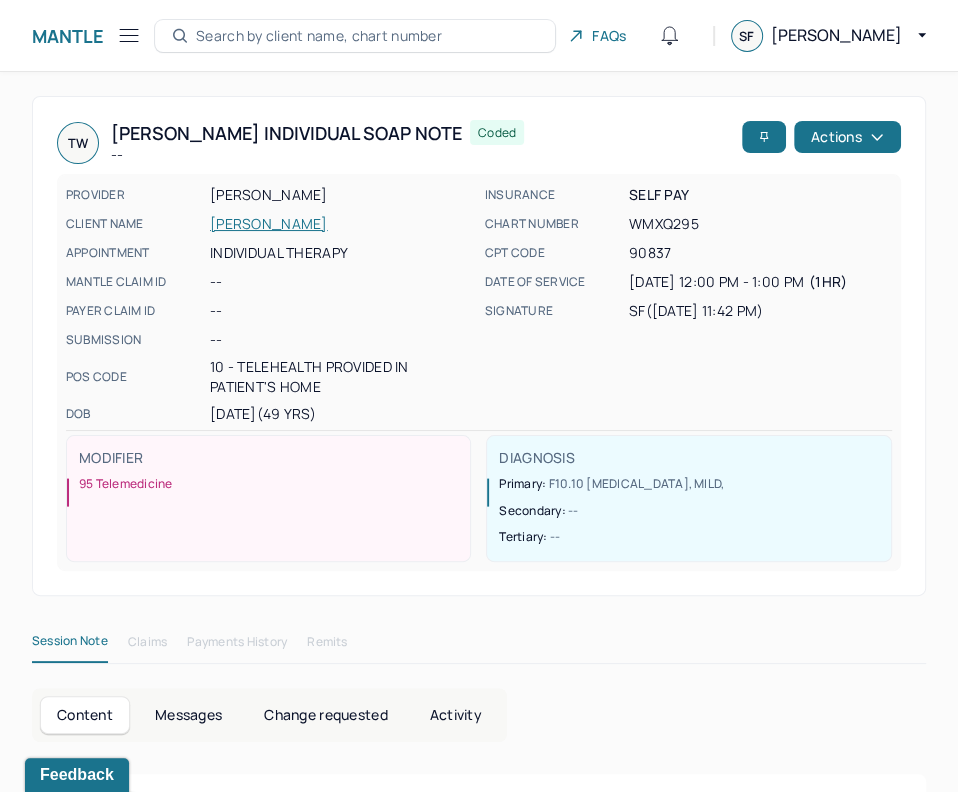 click on "[PERSON_NAME]" at bounding box center [341, 224] 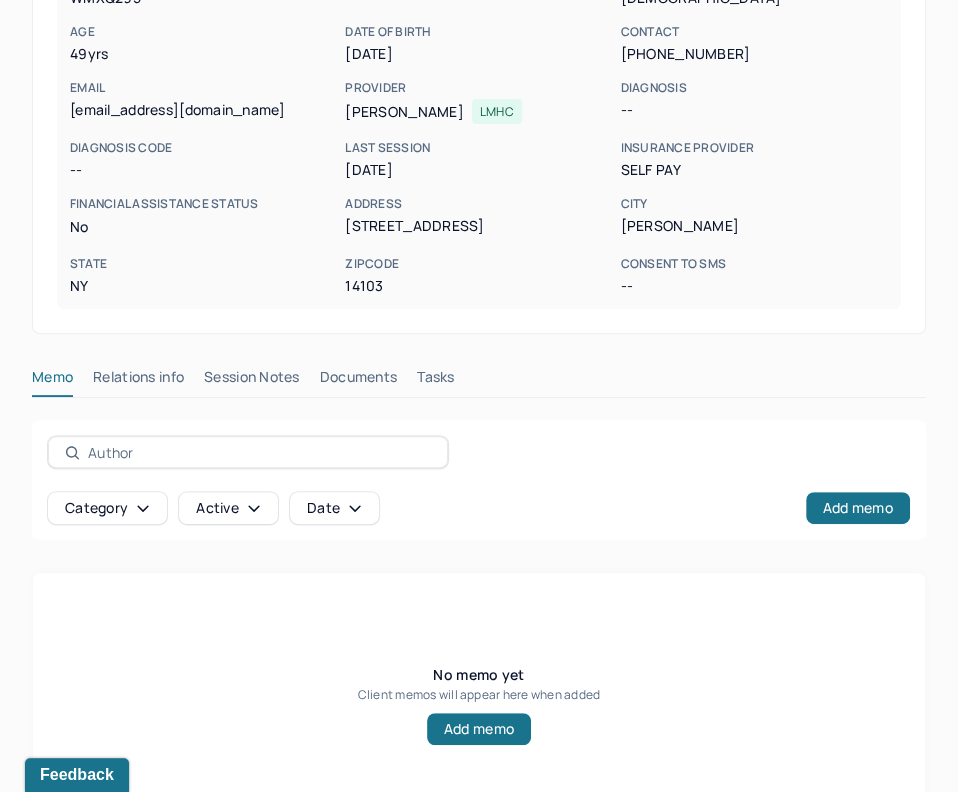scroll, scrollTop: 317, scrollLeft: 0, axis: vertical 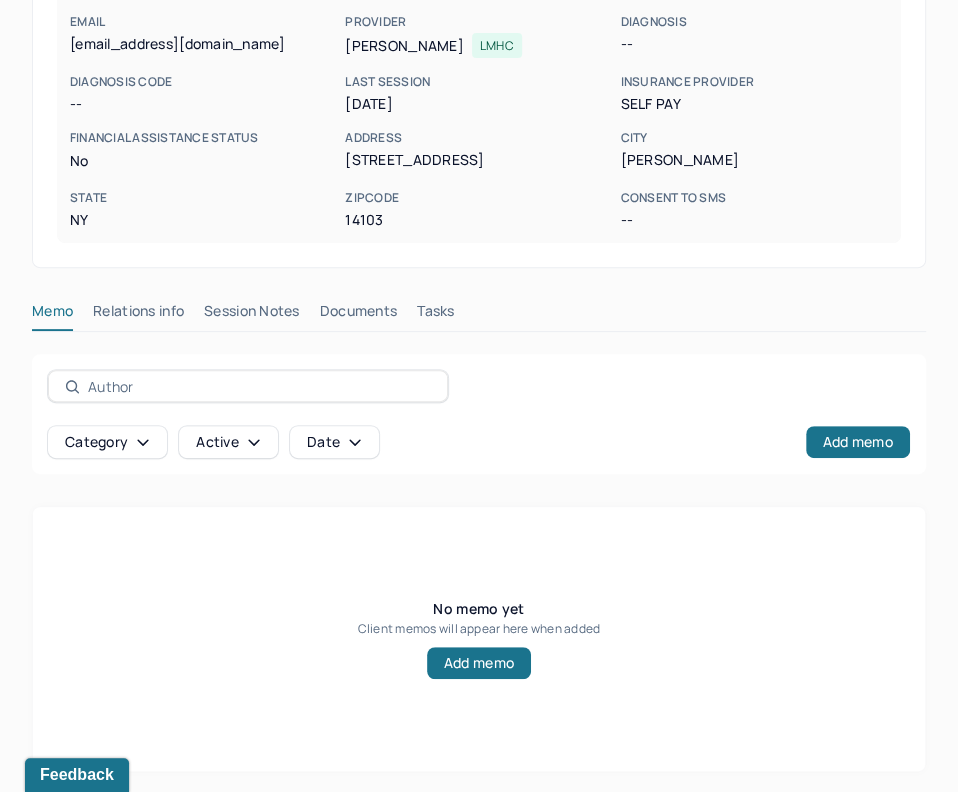 click on "Session Notes" at bounding box center [252, 315] 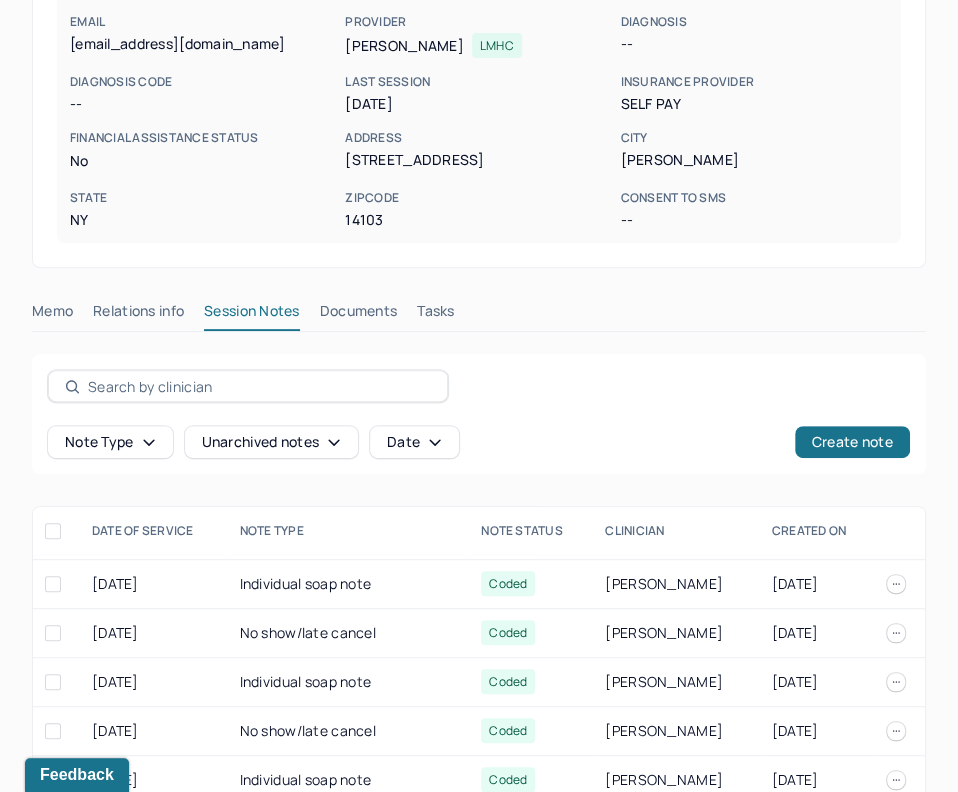 scroll, scrollTop: 976, scrollLeft: 0, axis: vertical 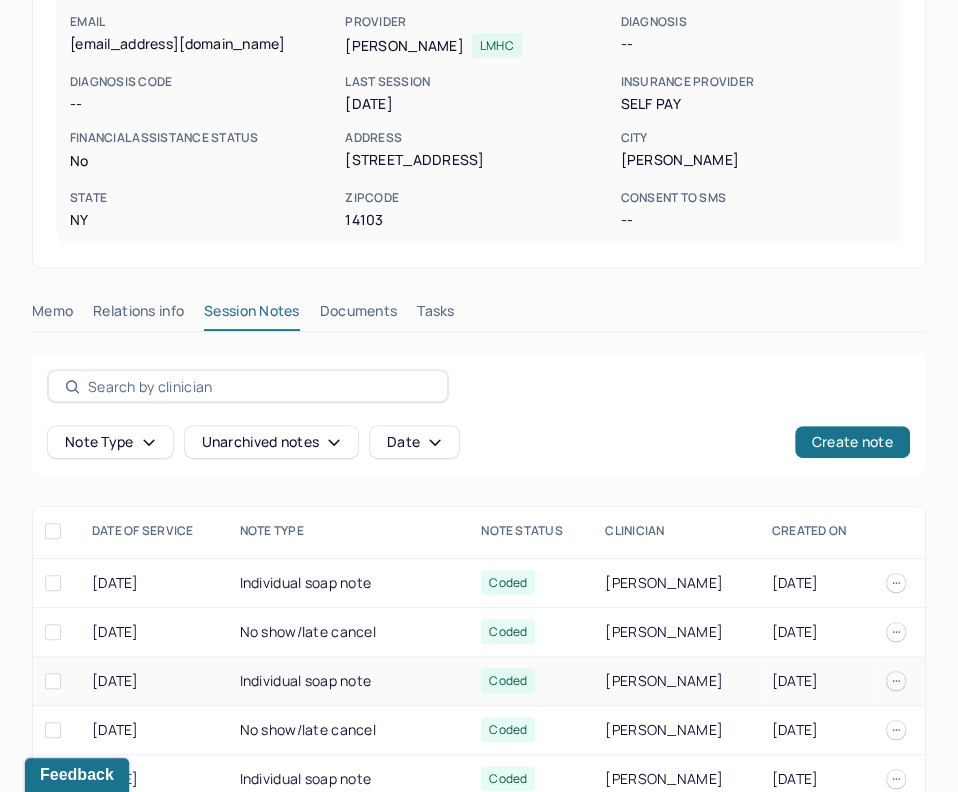 click on "Individual soap note" at bounding box center (349, 681) 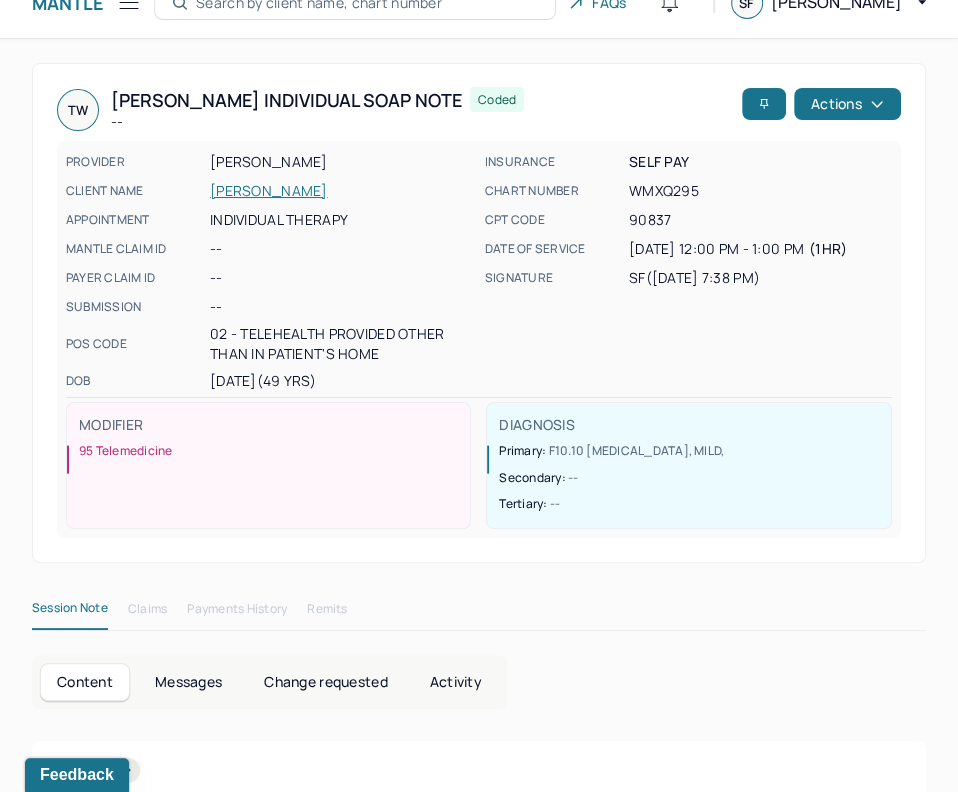 scroll, scrollTop: 0, scrollLeft: 0, axis: both 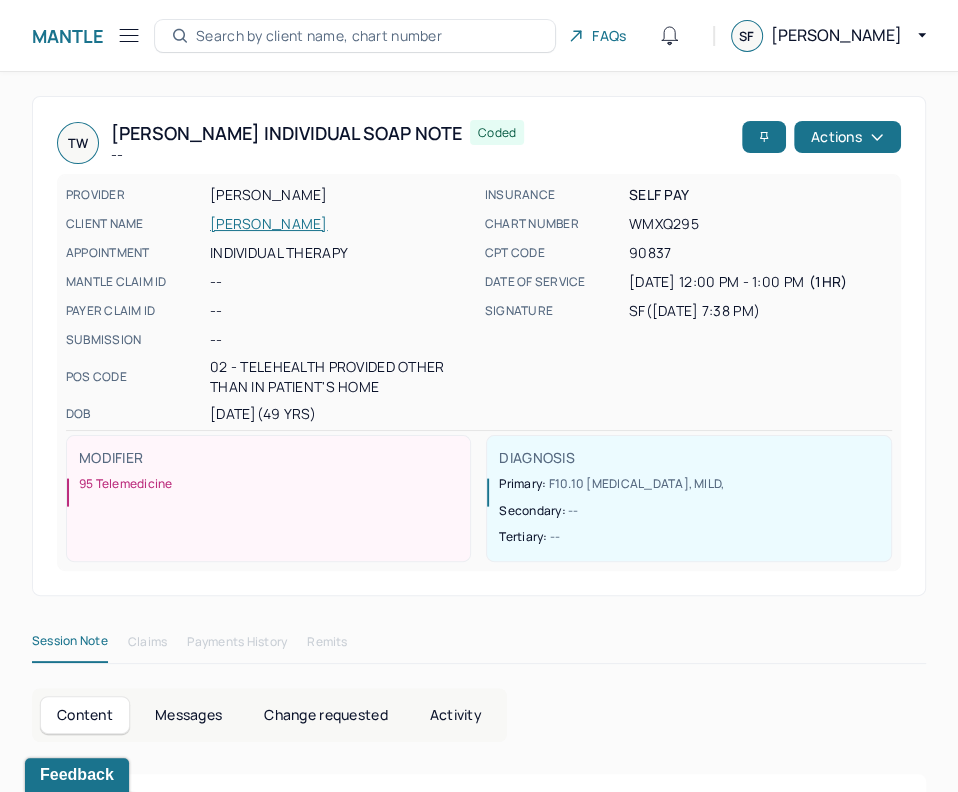 click on "[PERSON_NAME]" at bounding box center (341, 224) 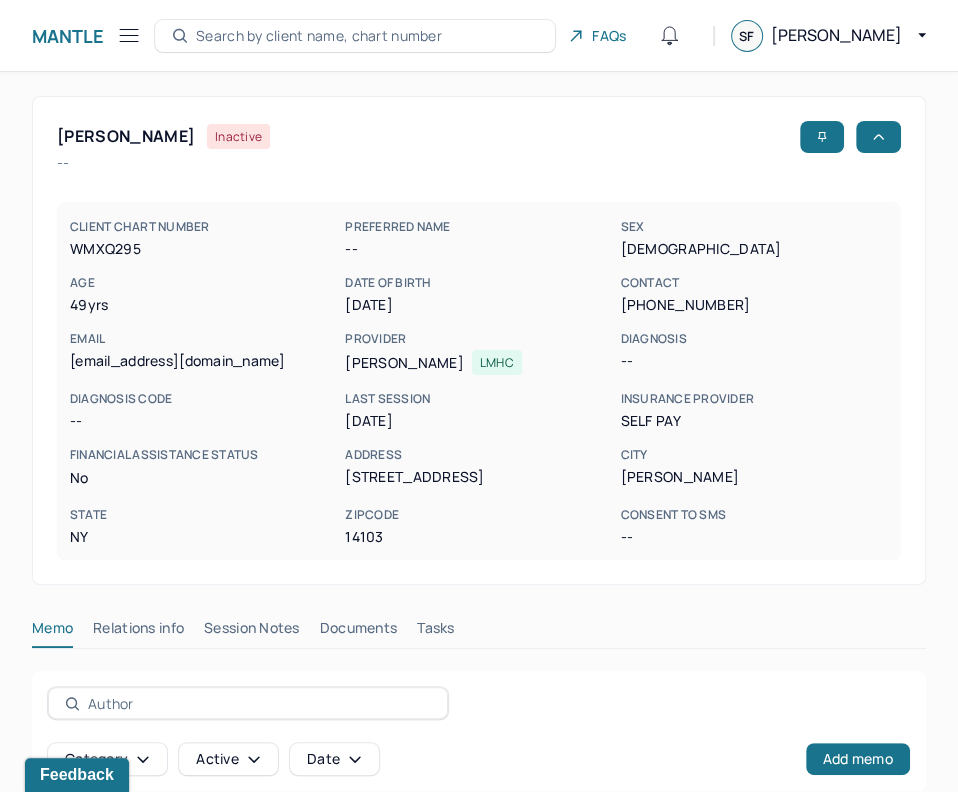 scroll, scrollTop: 317, scrollLeft: 0, axis: vertical 